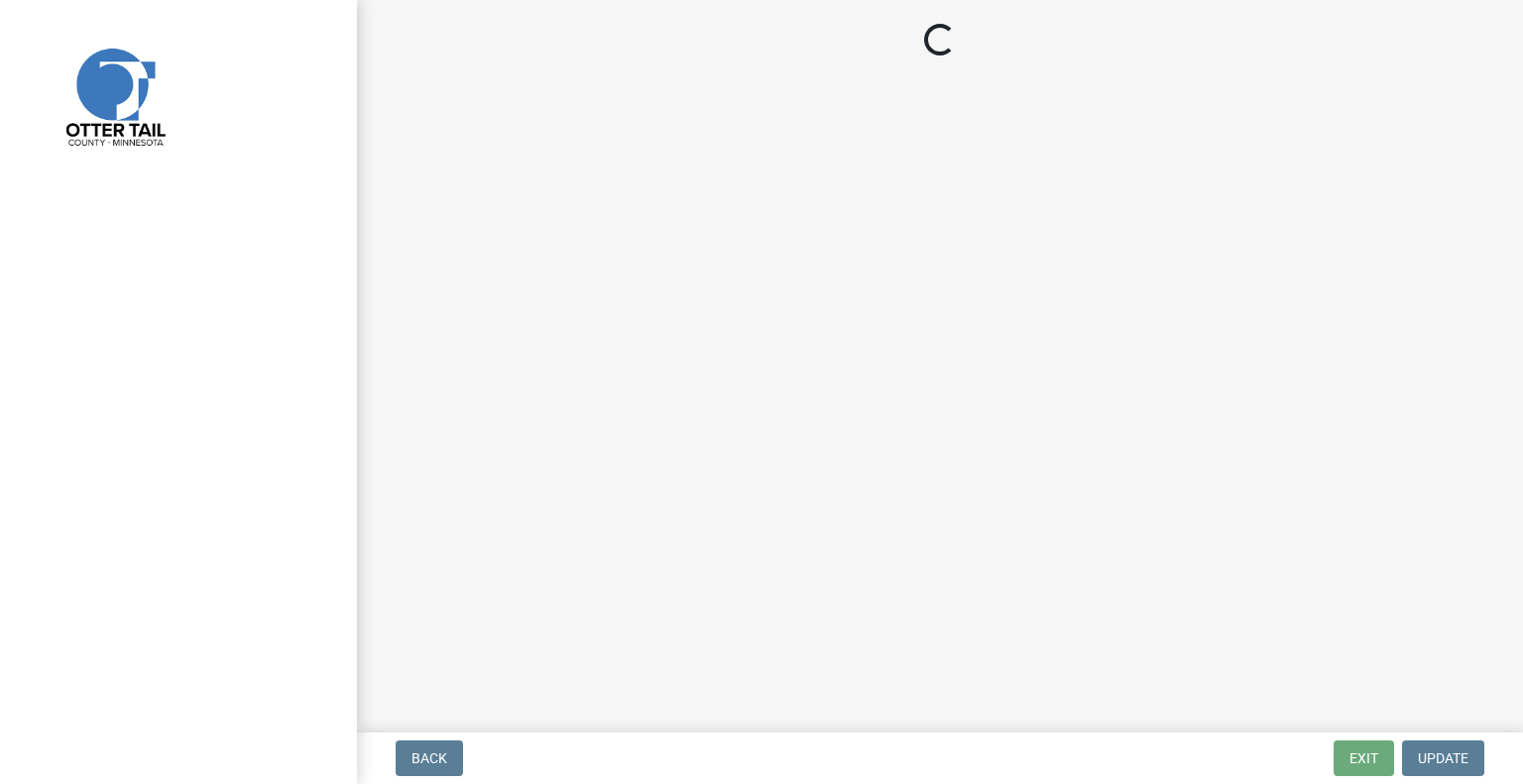 scroll, scrollTop: 0, scrollLeft: 0, axis: both 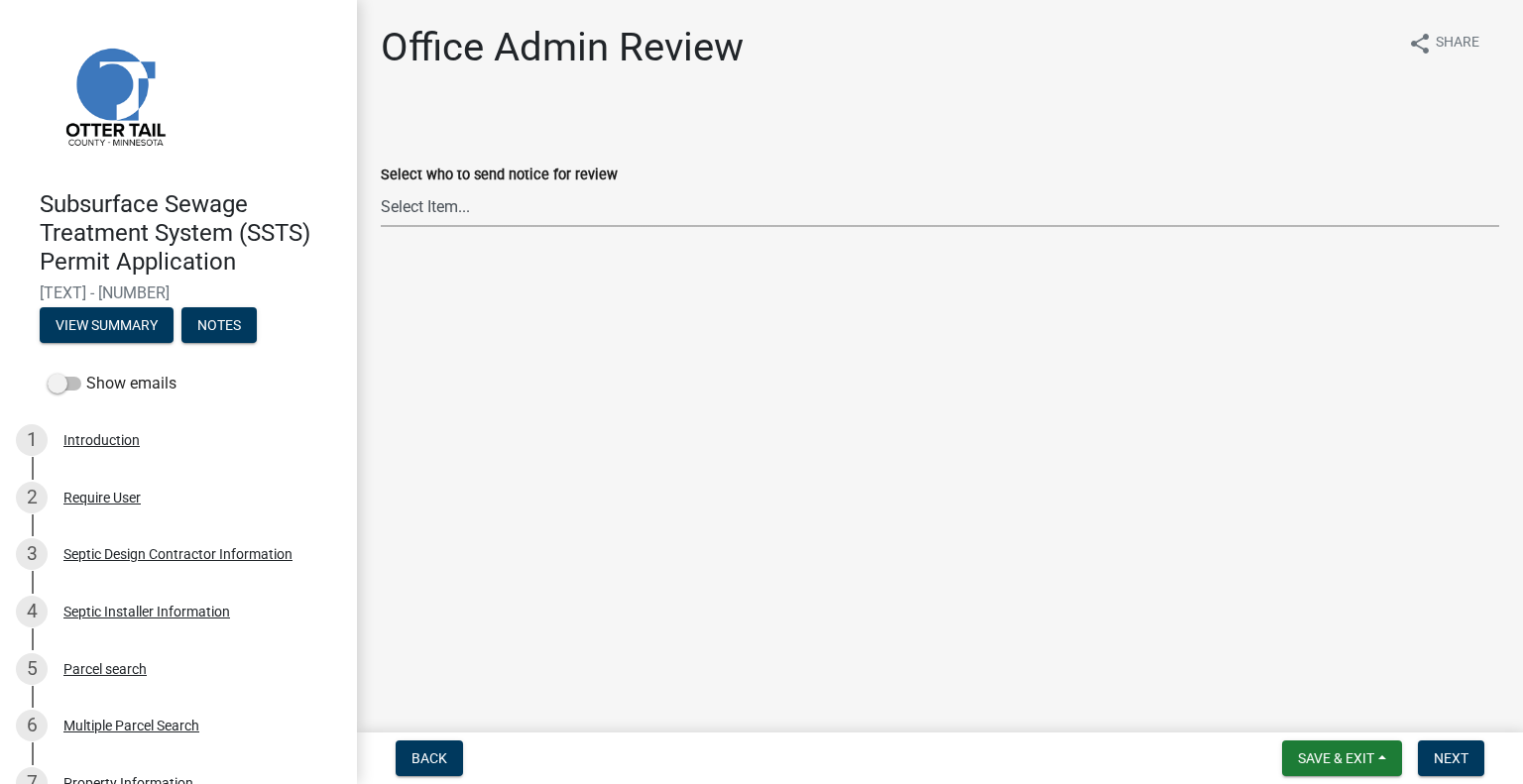 click on "Select Item... [EMAIL] [EMAIL] [EMAIL] [EMAIL] [EMAIL] [EMAIL] [EMAIL] [EMAIL] [EMAIL] [EMAIL] [EMAIL] [EMAIL] [EMAIL]" at bounding box center (940, 206) 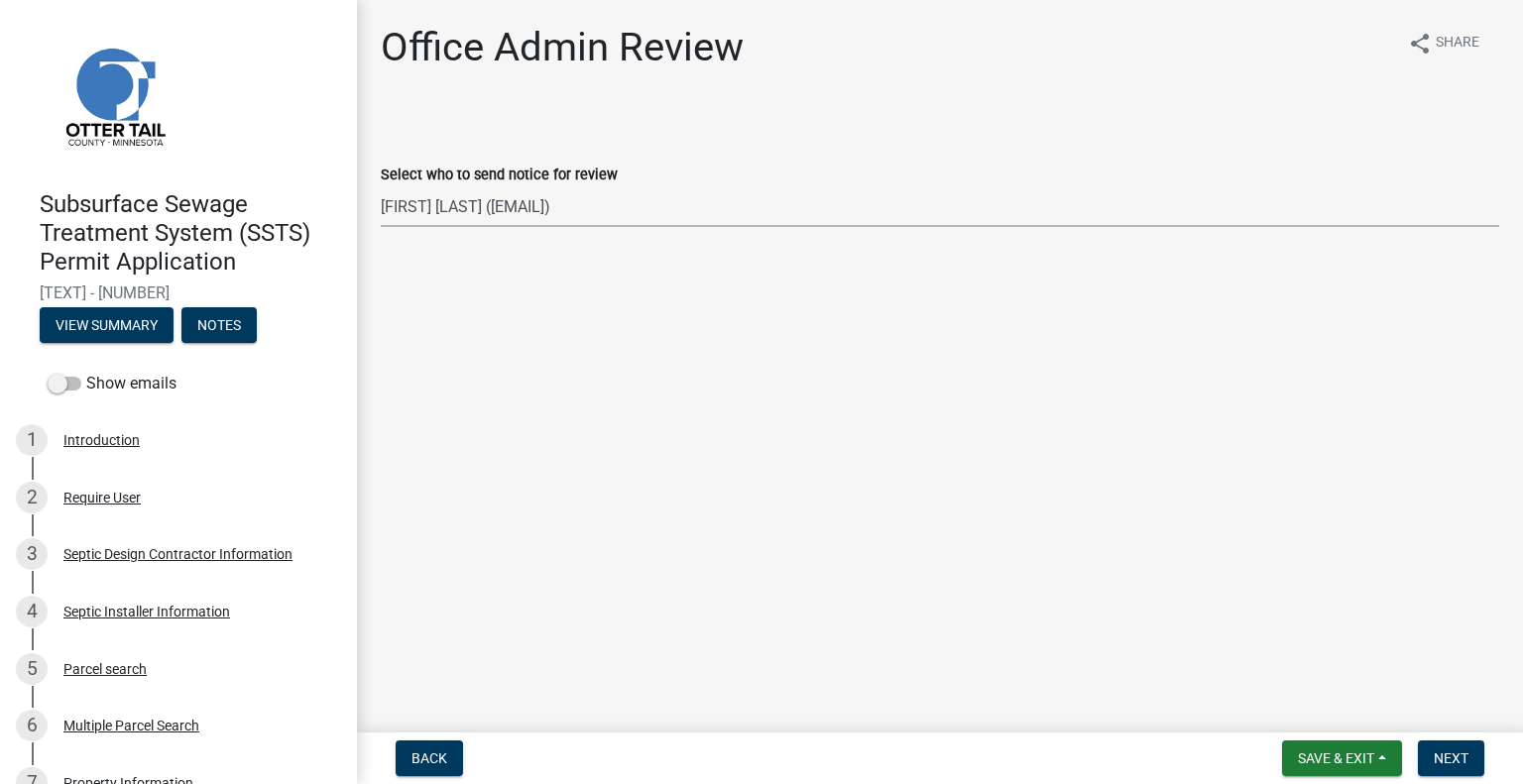 click on "Select Item...   Alexis Newark (anewark@ottertailcounty.gov)   Amy Busko (abusko@ottertailcounty.gov)   Andrea Perales (aperales@ottertailcounty.gov)   Brittany Tollefson (btollefson@ottertailcounty.gov)   Chris LeClair (cleclair@ottertailcounty.gov)   Courtney Roth (croth@ottertailcounty.gov)   Elizabeth Plaster (eplaster@ottertailcounty.gov)   Emma Swenson (eswenson@ottertailcounty.gov)   Eric Babolian (ebabolian@ottertailcounty.gov)   Kyle Westergard (kwestergard@ottertailcounty.gov)   Lindsey Hanson (lhanson@ottertailcounty.gov)   Michelle Jevne (mjevne@ottertailcounty.gov)   Noah Brenden (brenden@ottertailcounty.gov)   Sheila Dahl (sdahl@ottertailcounty.gov)" at bounding box center (940, 206) 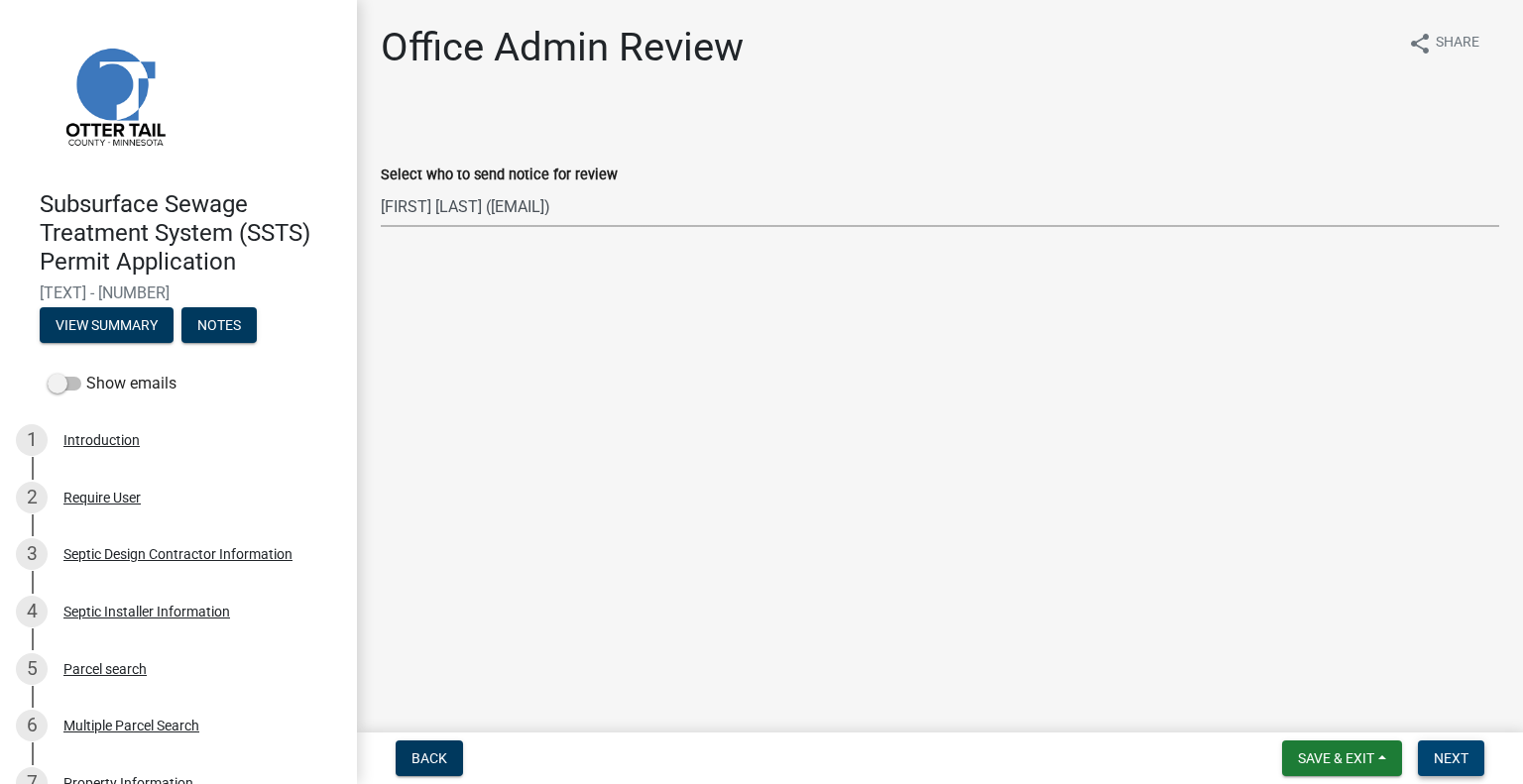 click on "Next" at bounding box center [1451, 758] 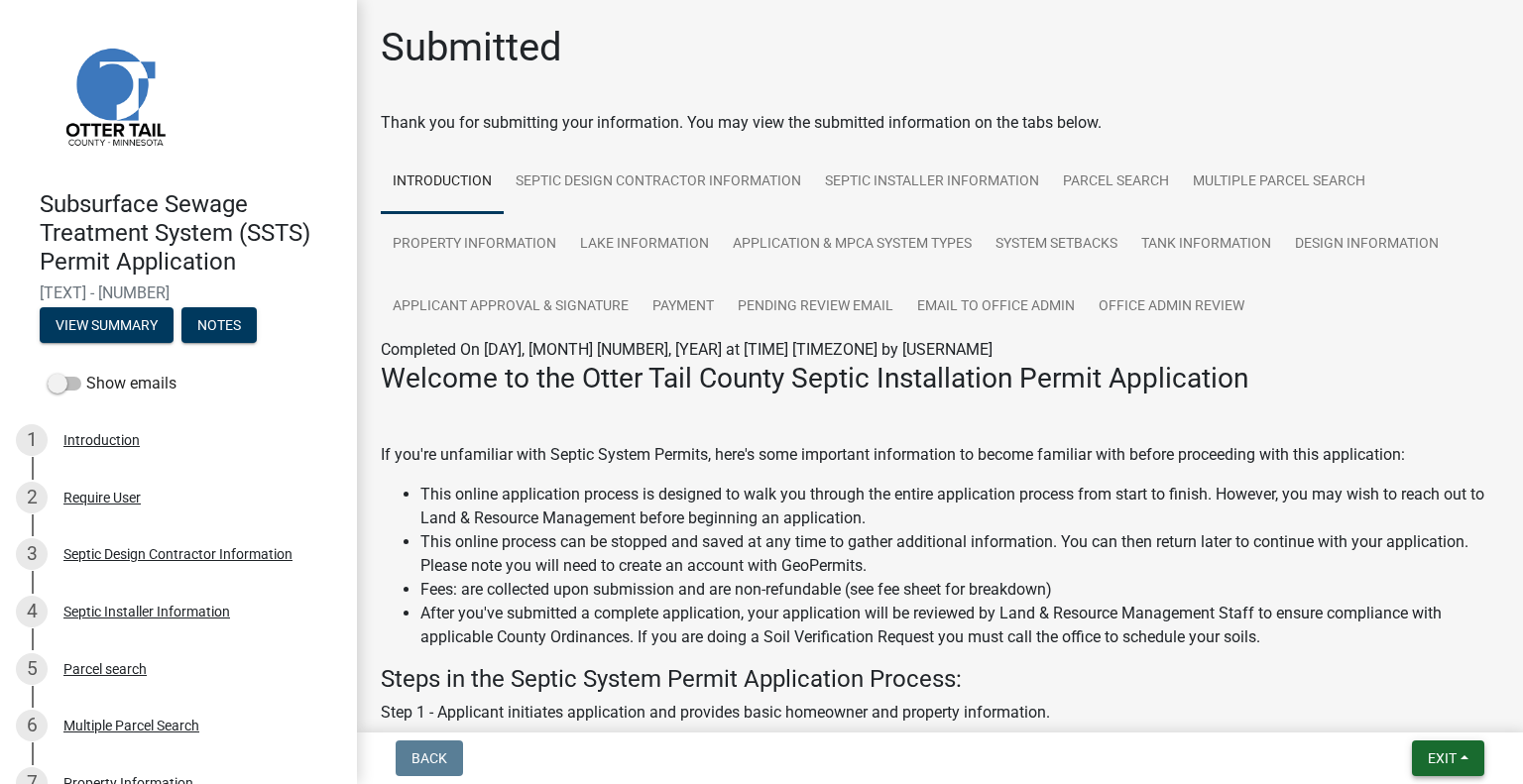 click on "Exit" at bounding box center [1442, 758] 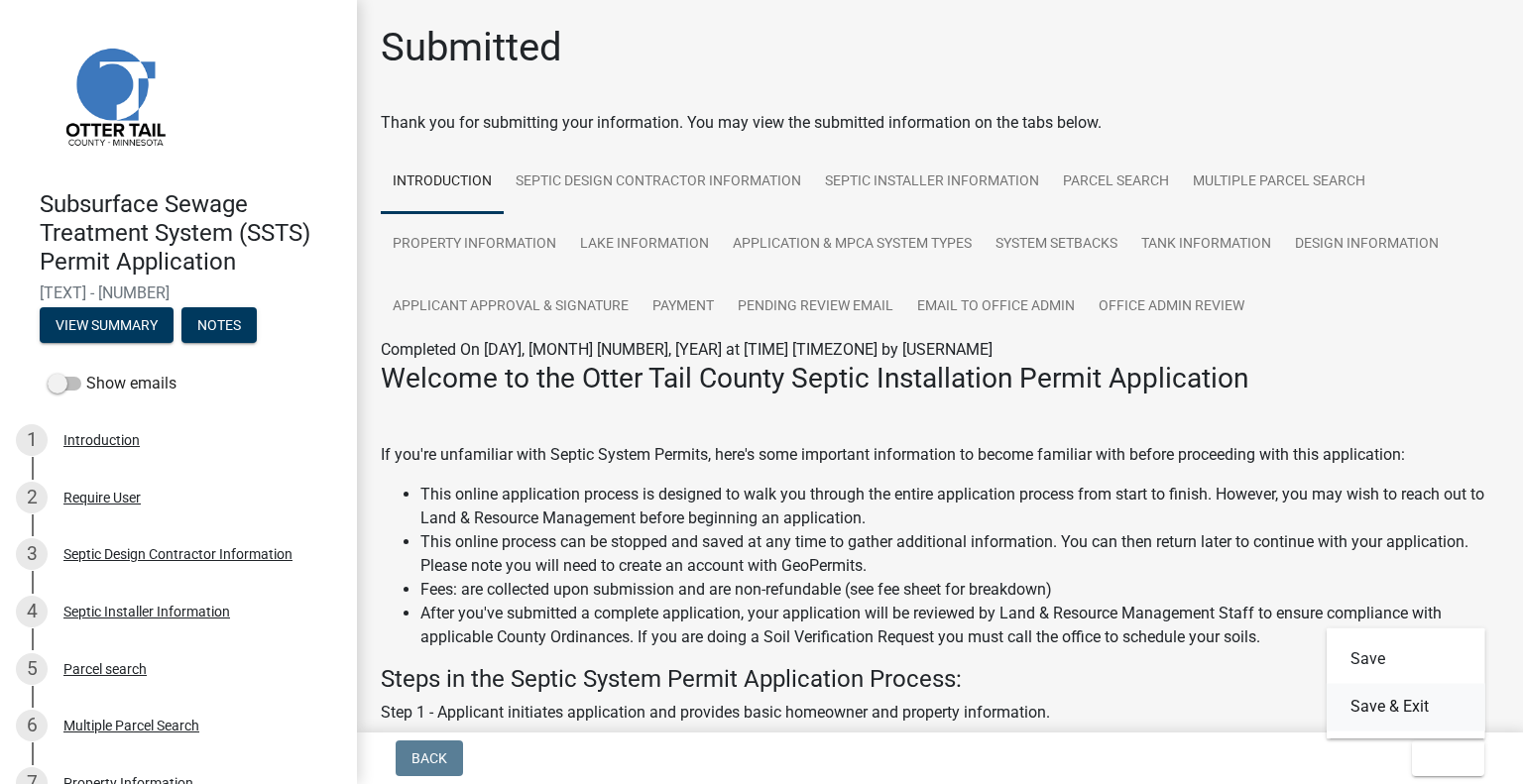 click on "Save & Exit" at bounding box center [1406, 707] 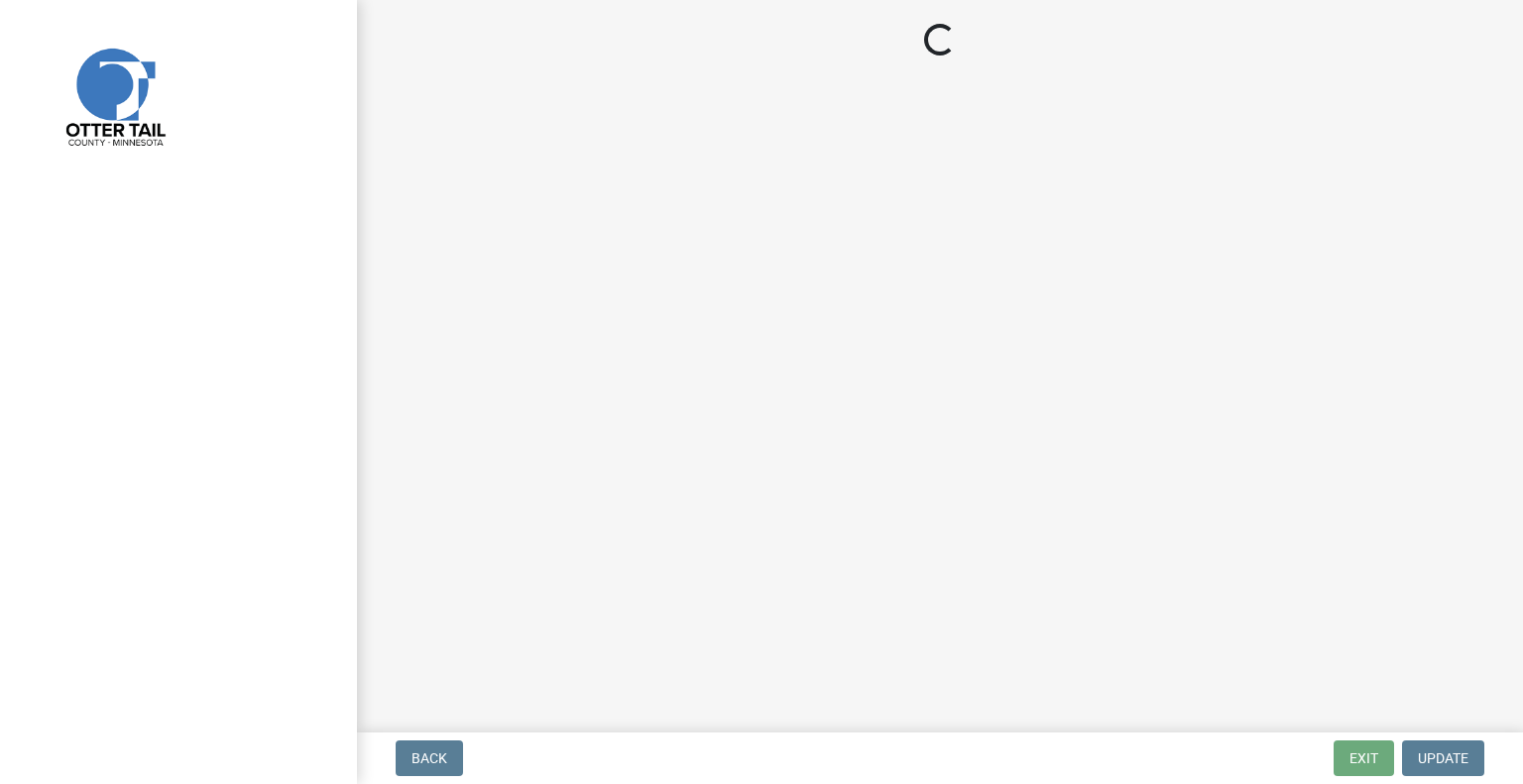 scroll, scrollTop: 0, scrollLeft: 0, axis: both 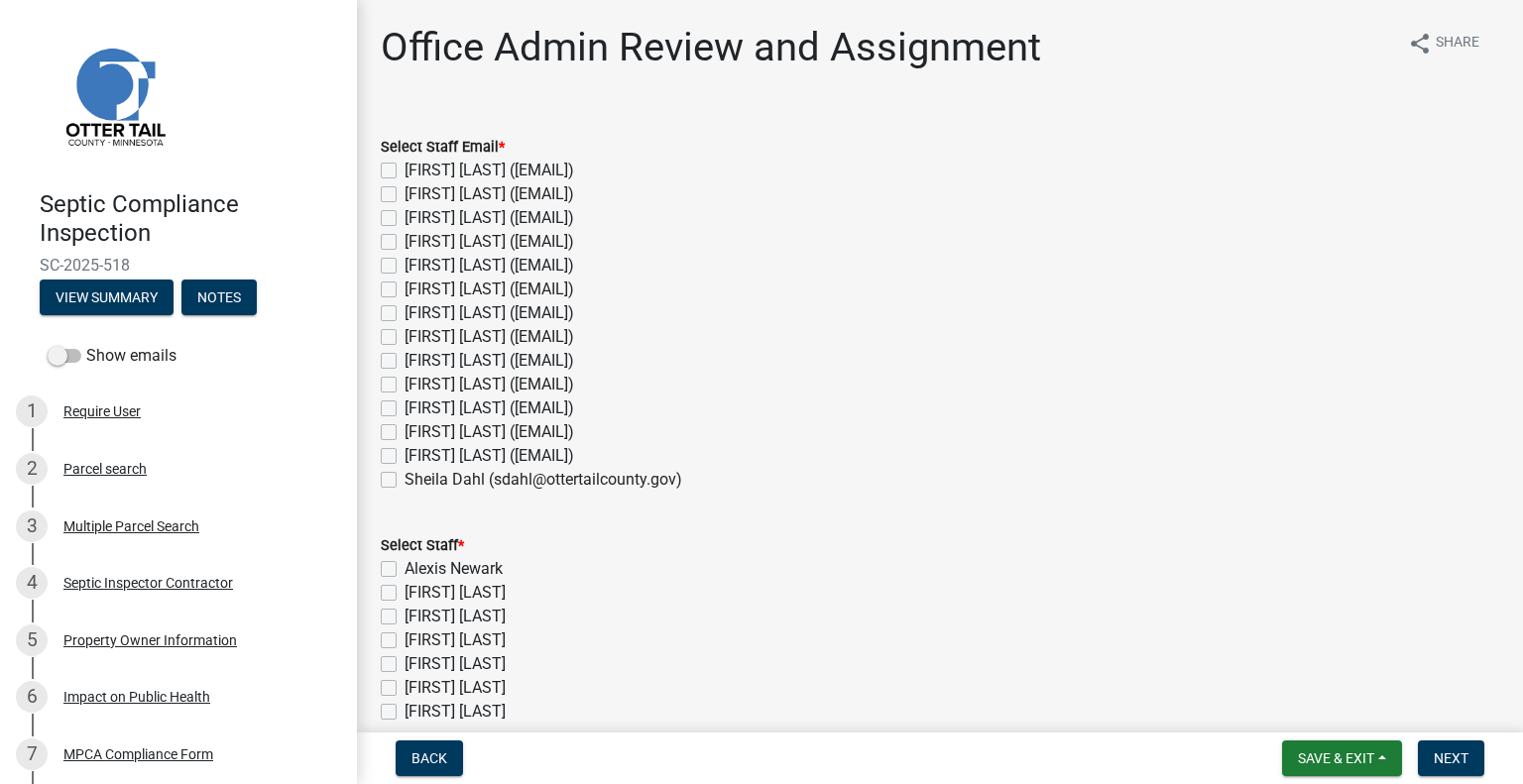 click on "[FIRST] [LAST] ([EMAIL])" 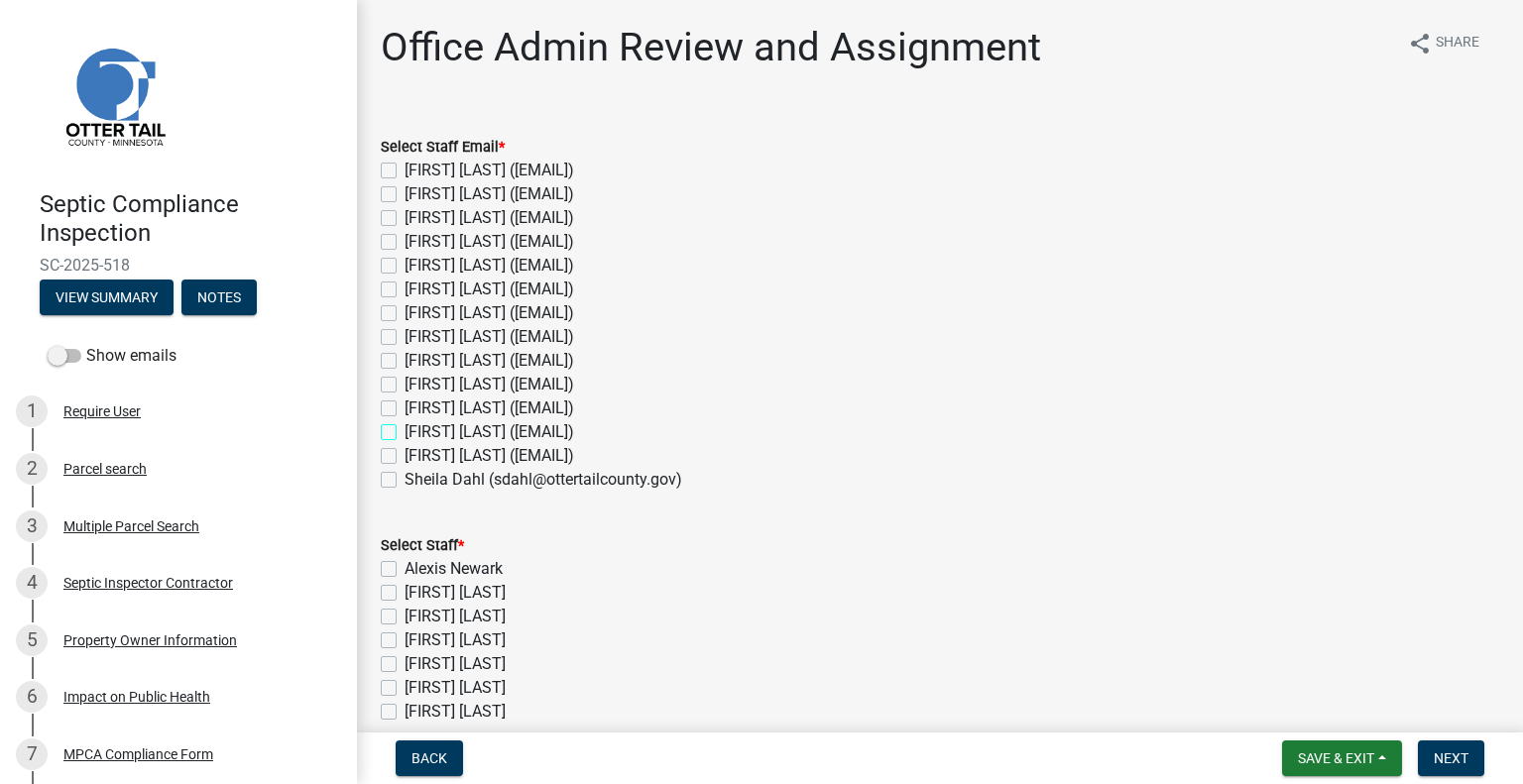 click on "[FIRST] [LAST] ([EMAIL])" at bounding box center (410, 426) 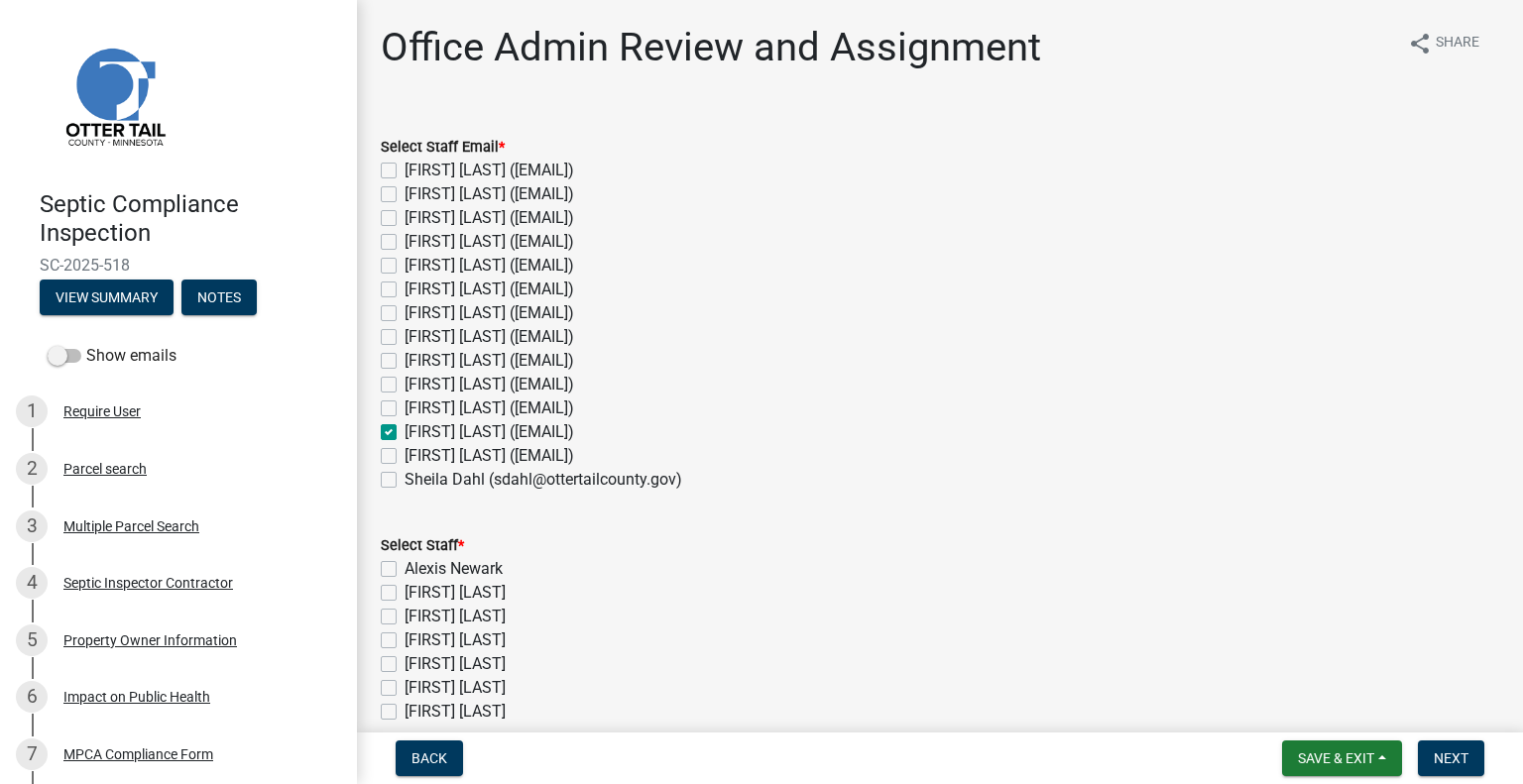 checkbox on "false" 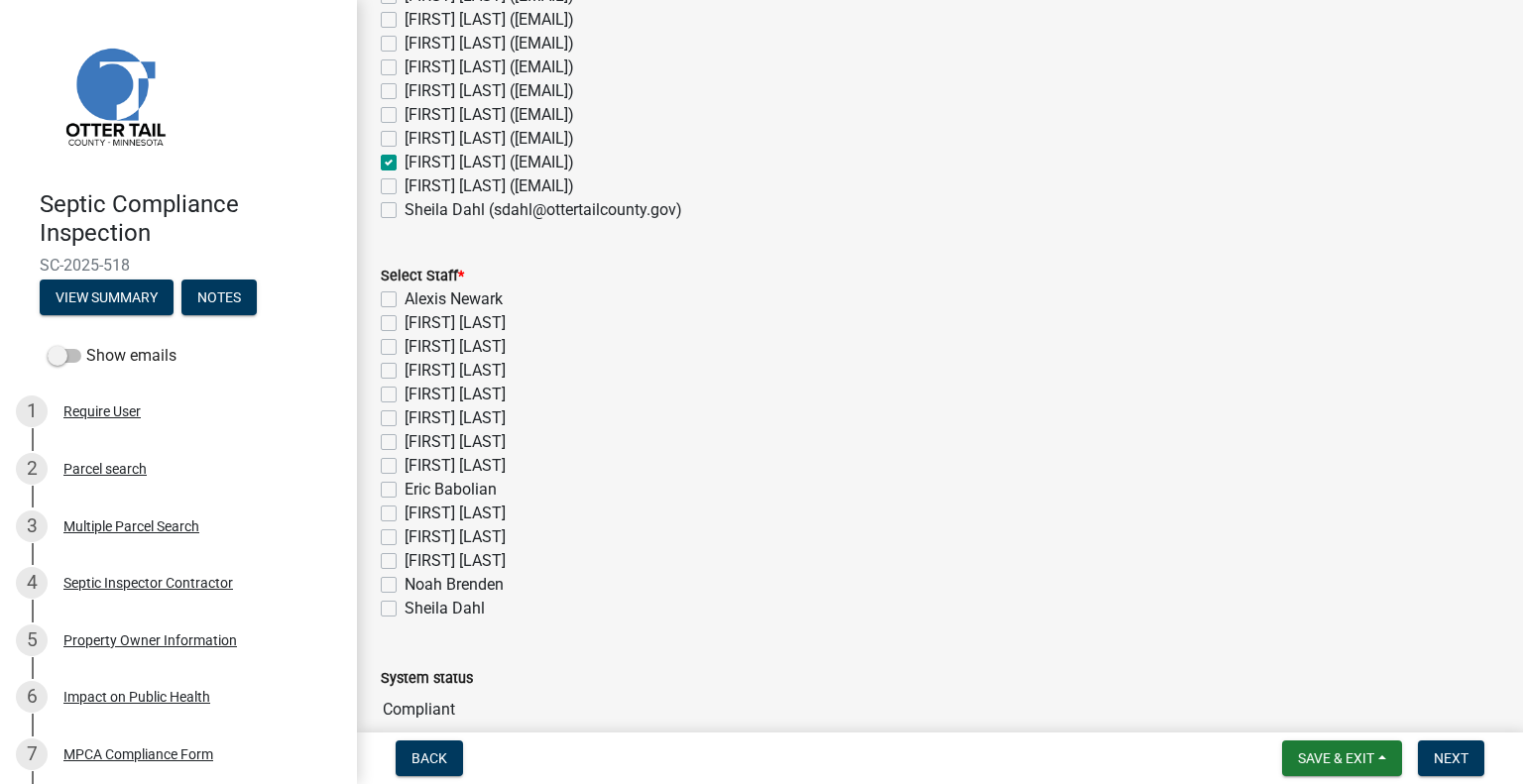 scroll, scrollTop: 297, scrollLeft: 0, axis: vertical 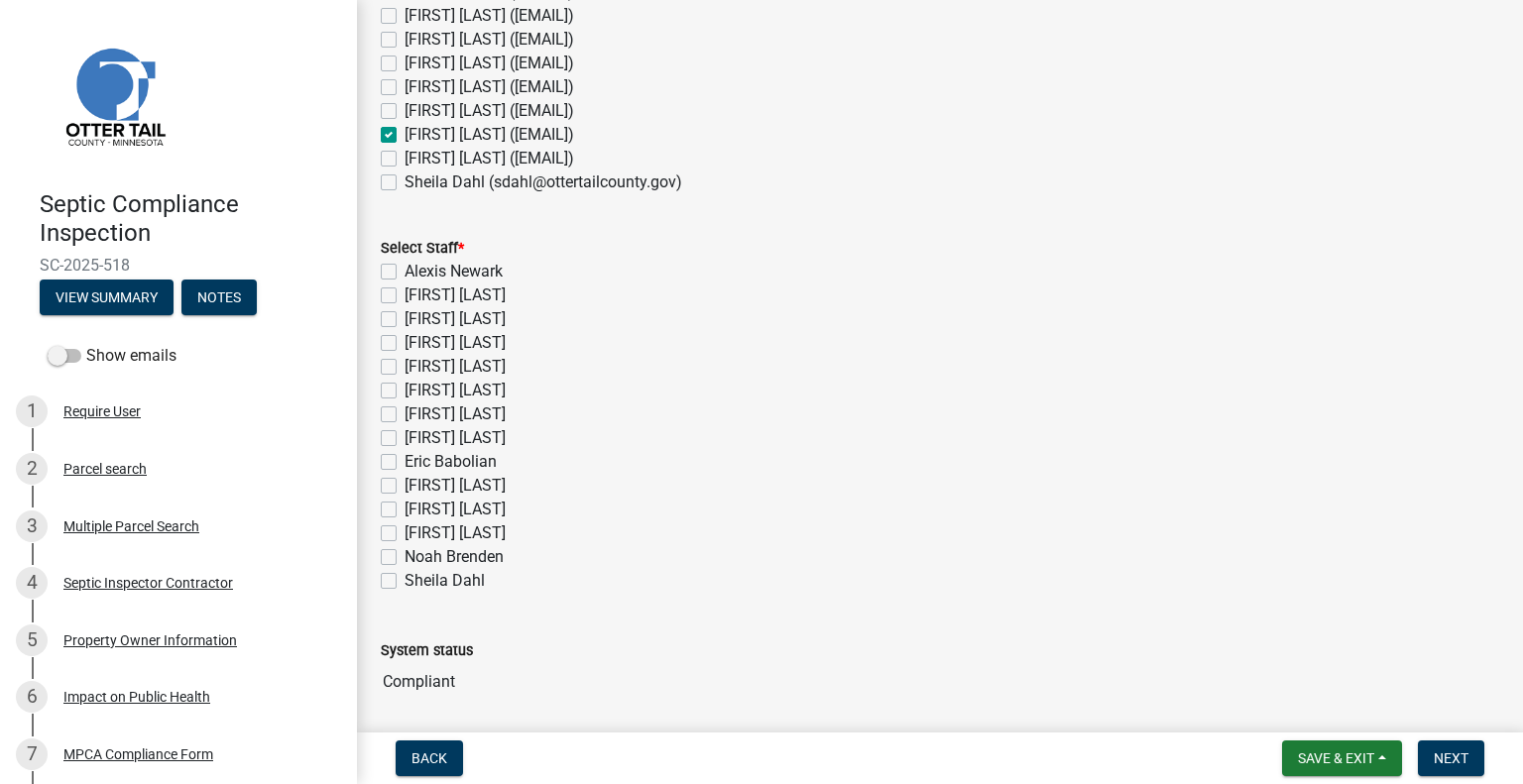 click on "[FIRST] [LAST]" 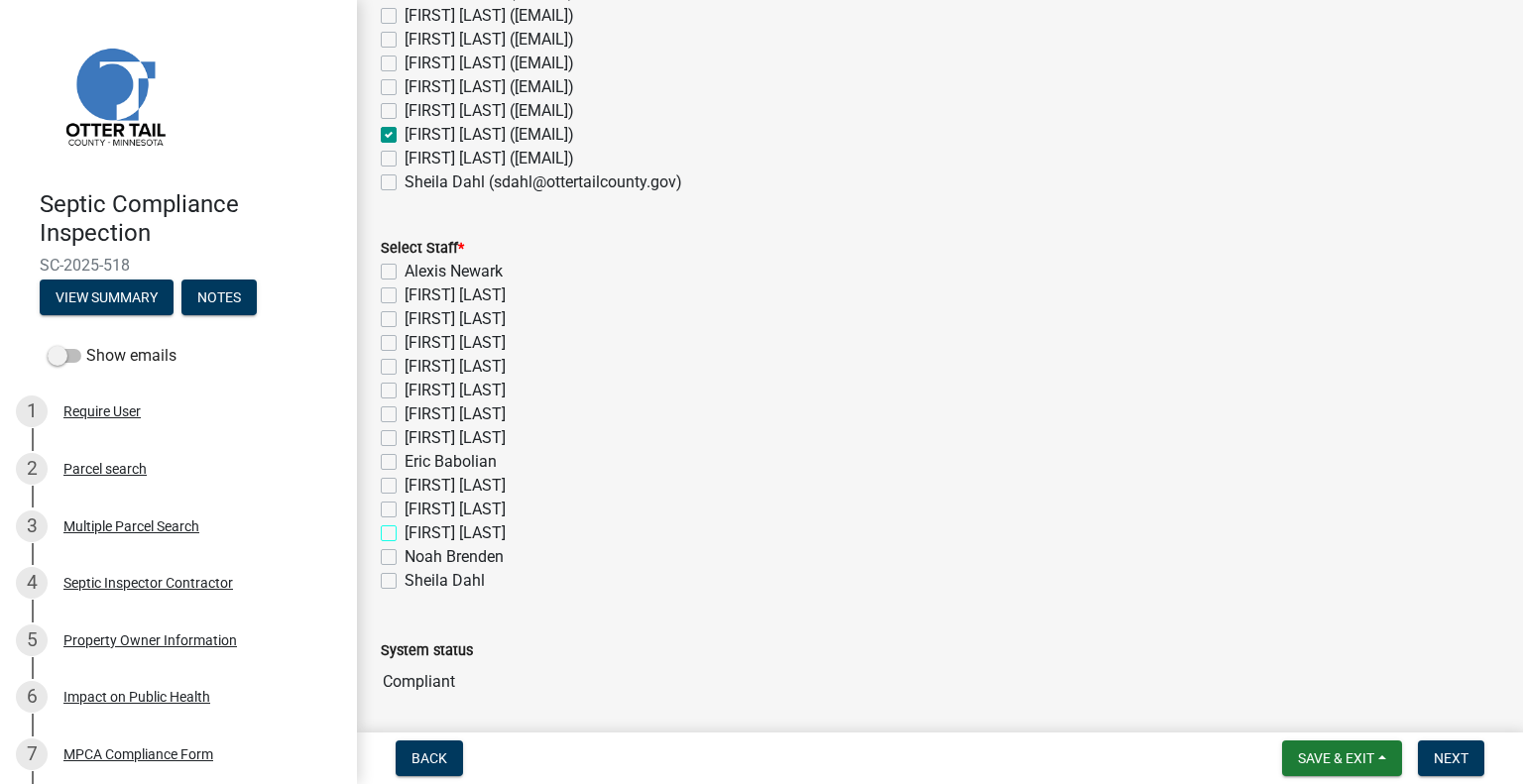 click on "[FIRST] [LAST]" at bounding box center (410, 527) 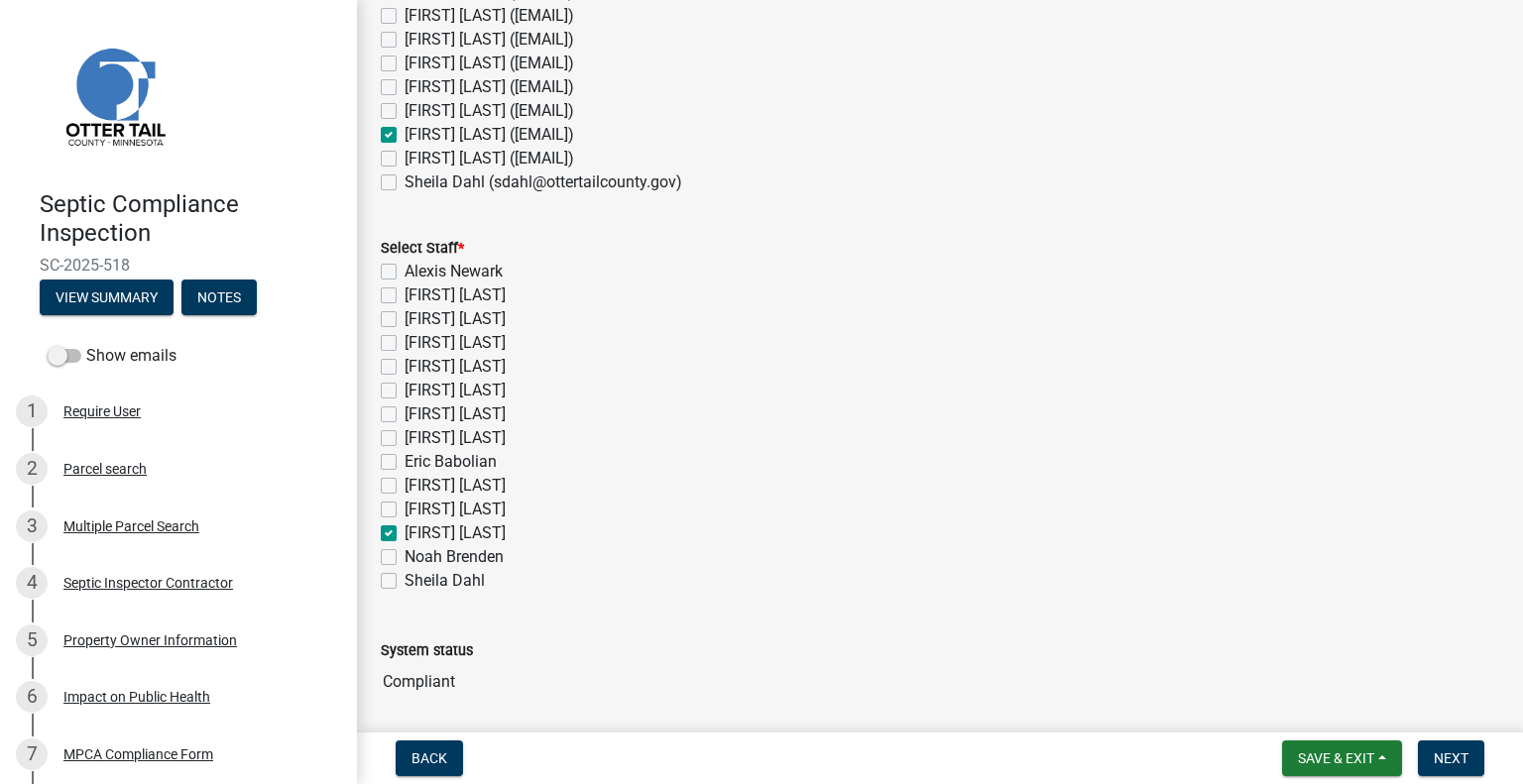 checkbox on "false" 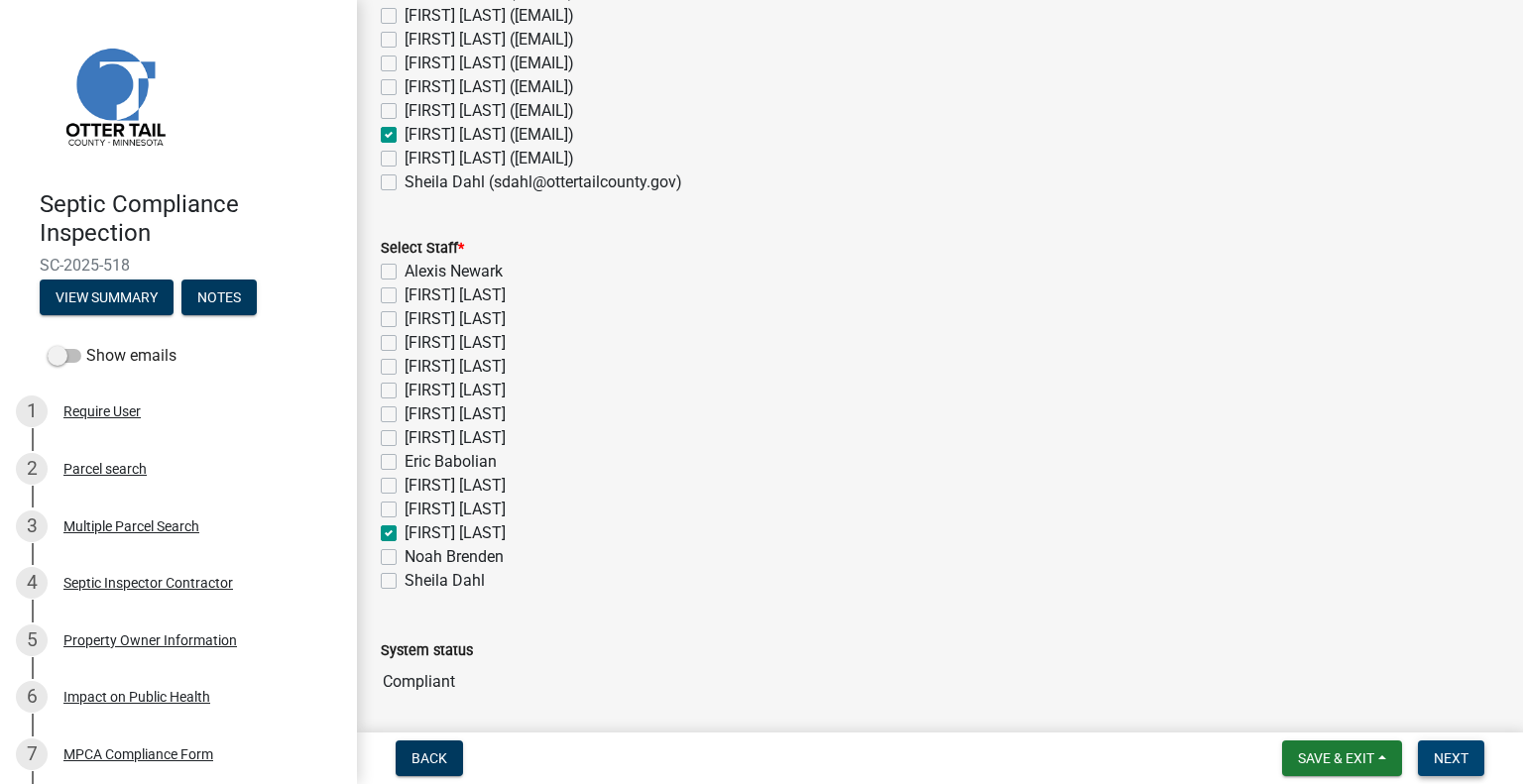 click on "Next" at bounding box center (1451, 758) 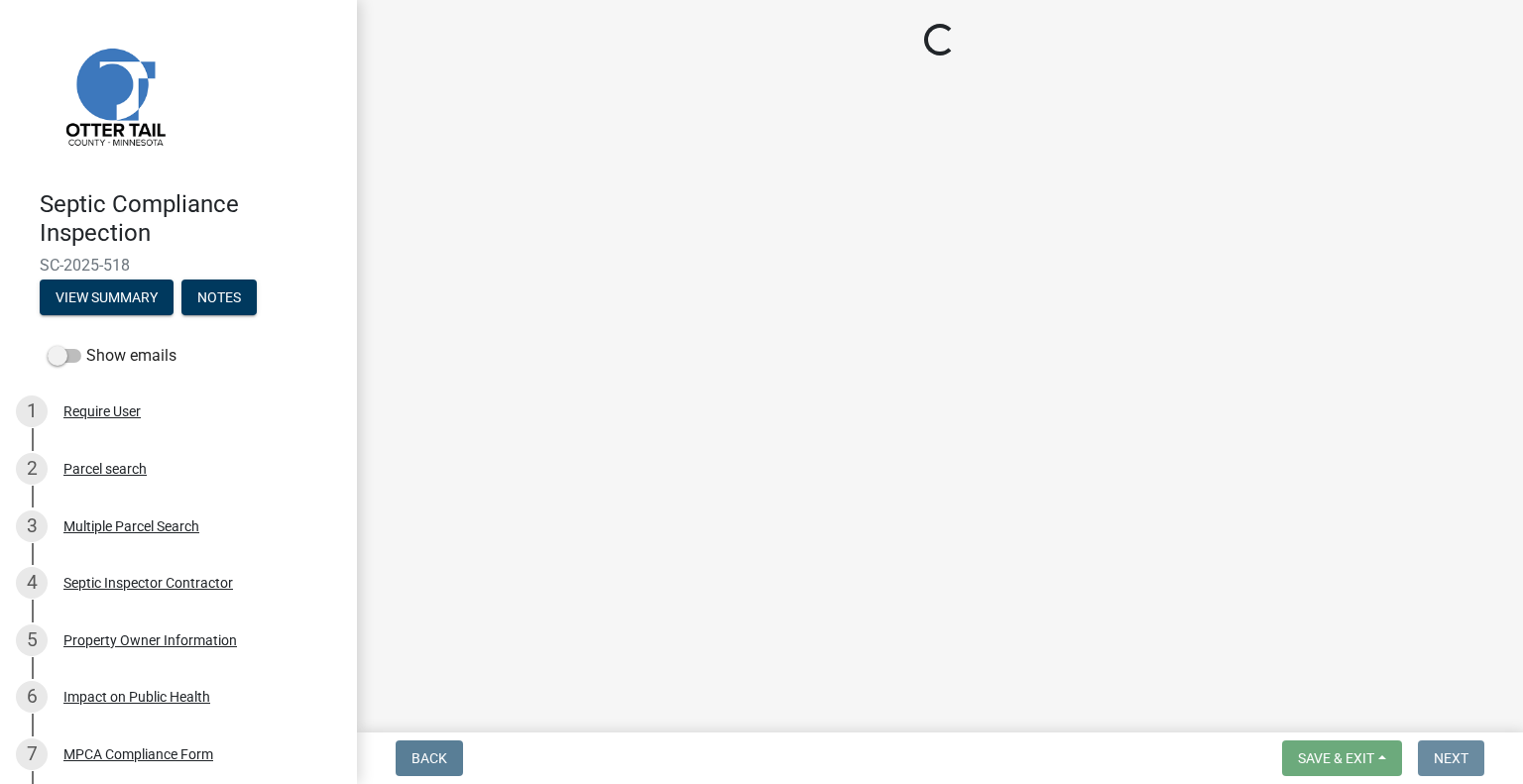scroll, scrollTop: 0, scrollLeft: 0, axis: both 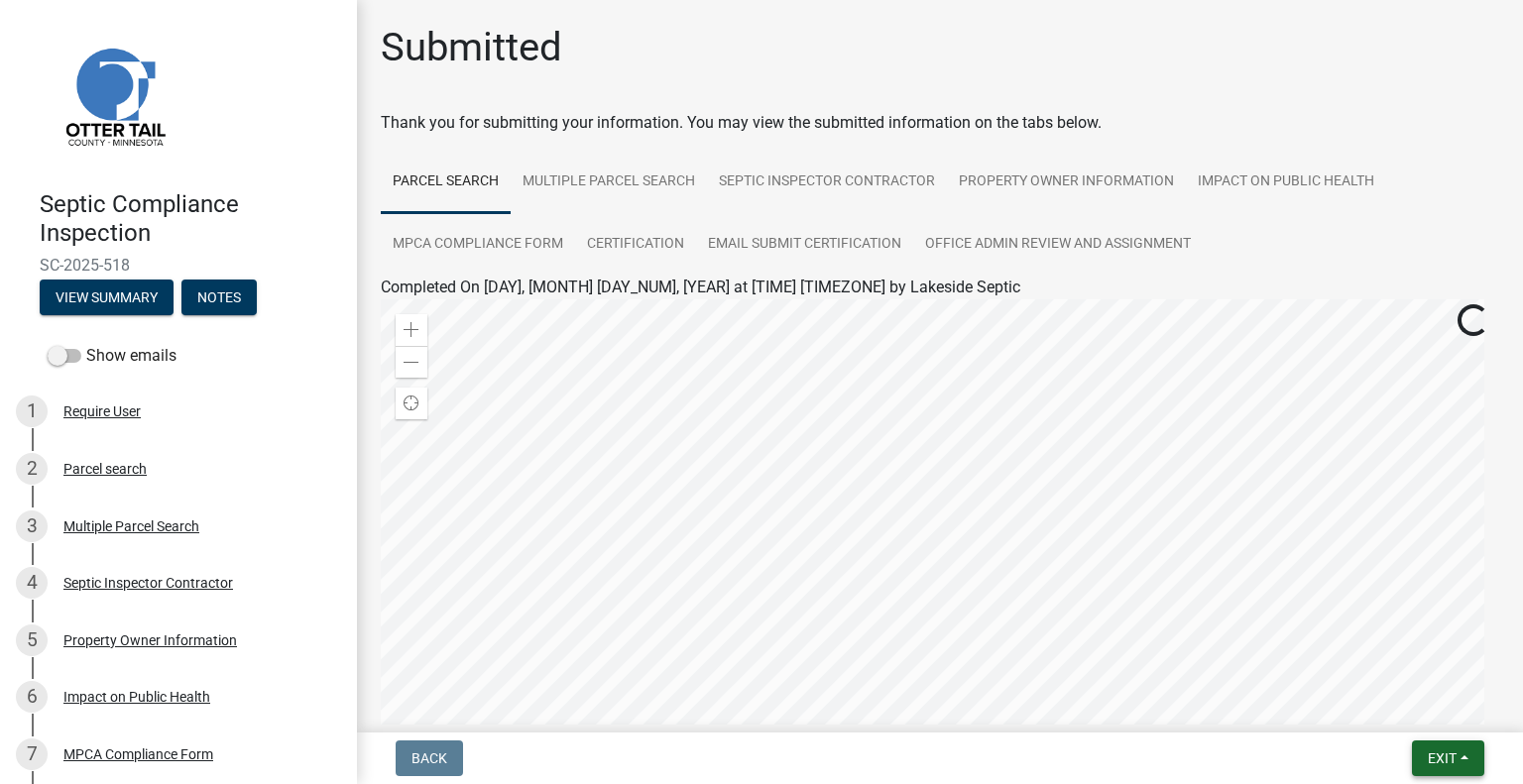 drag, startPoint x: 1440, startPoint y: 766, endPoint x: 1436, endPoint y: 751, distance: 15.524175 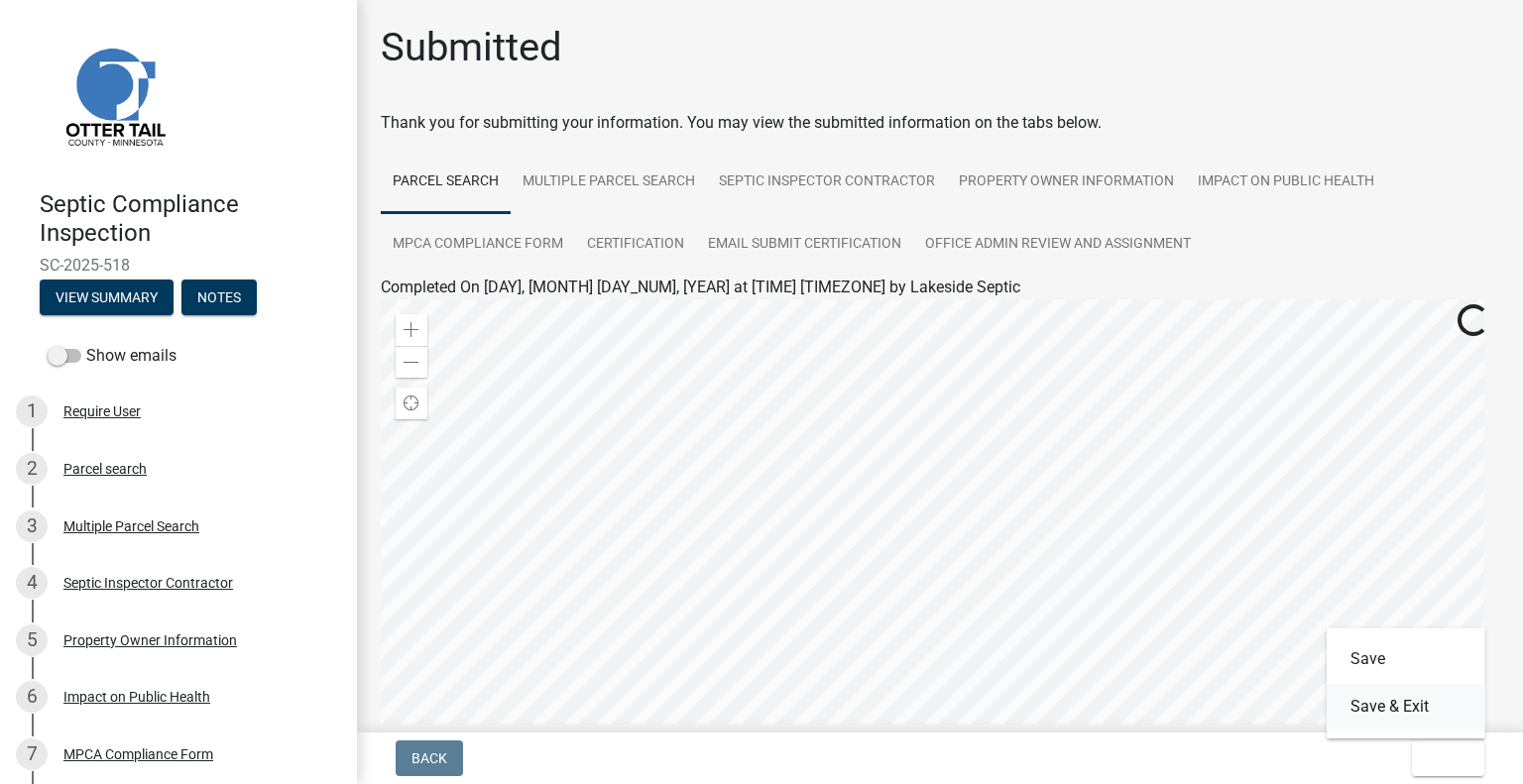 click on "Save & Exit" at bounding box center [1406, 707] 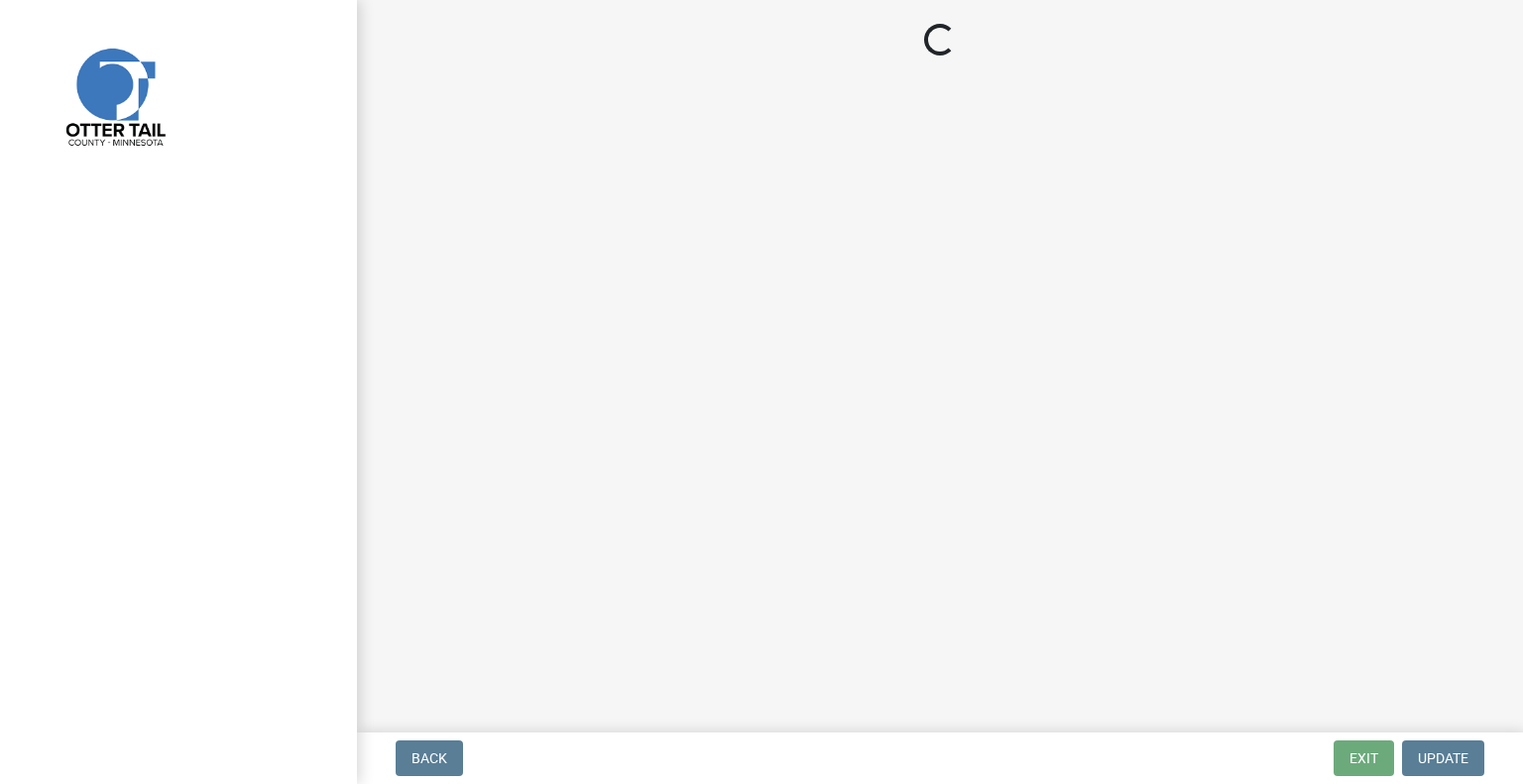 scroll, scrollTop: 0, scrollLeft: 0, axis: both 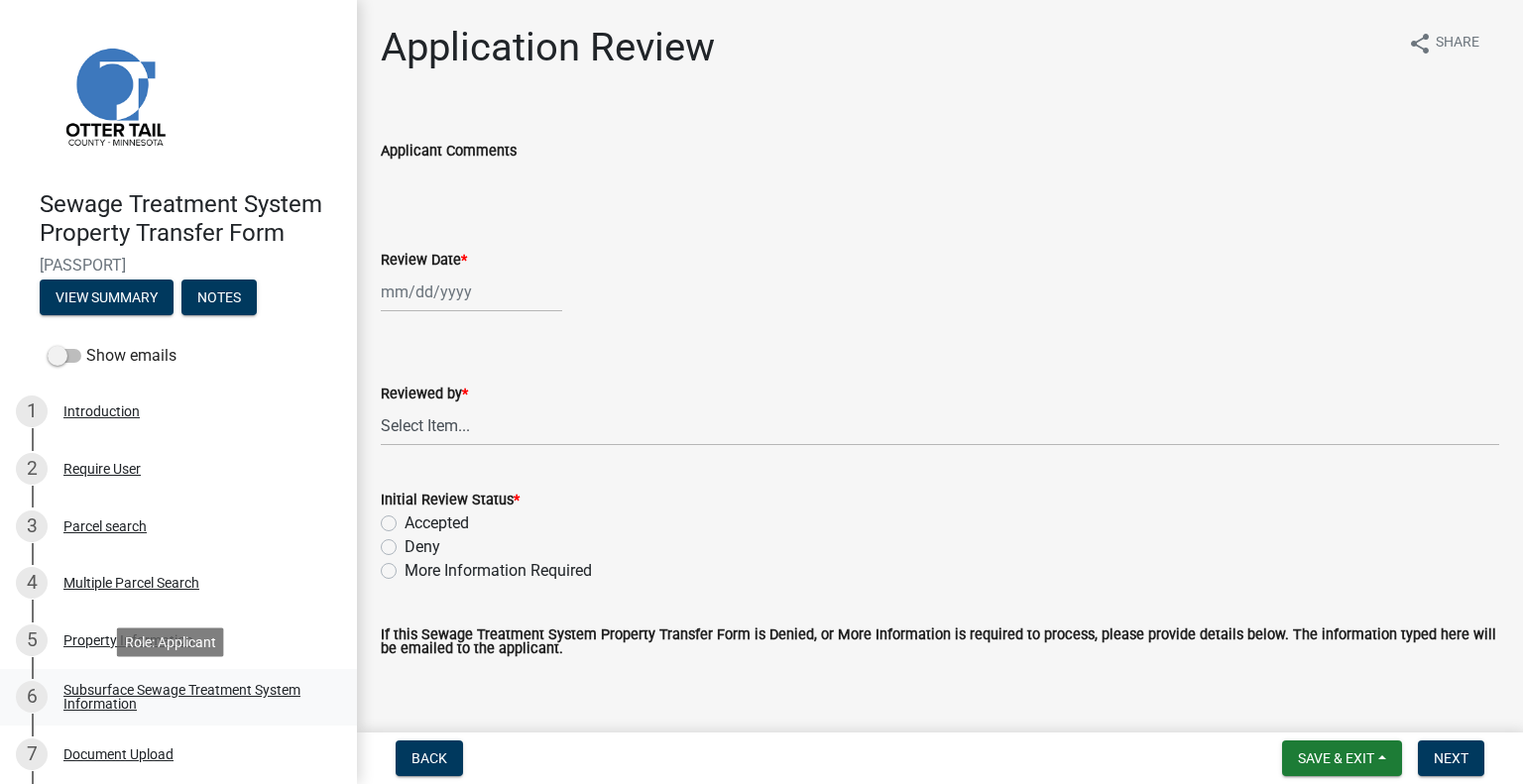 click on "Subsurface Sewage Treatment System Information" at bounding box center [194, 697] 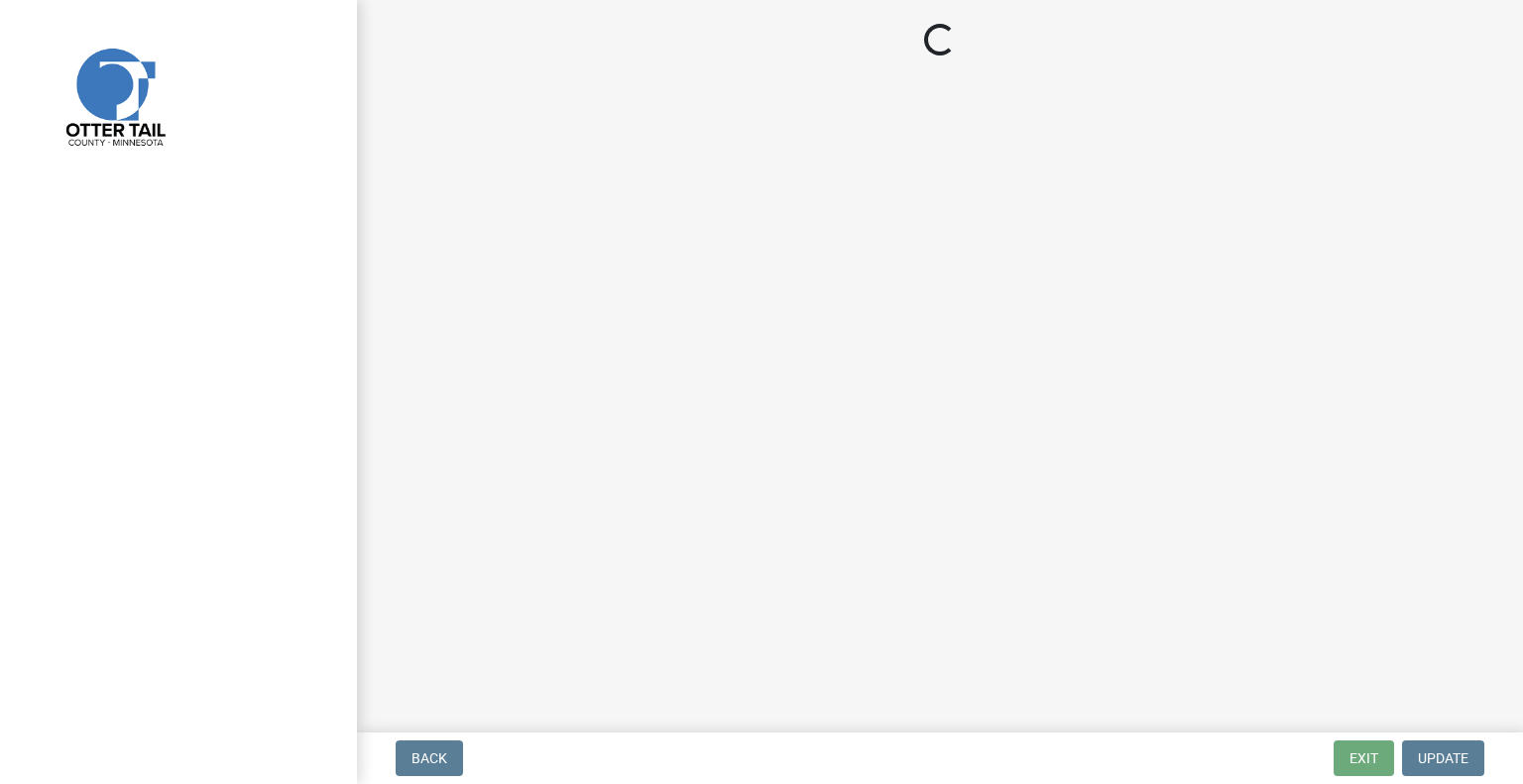 scroll, scrollTop: 0, scrollLeft: 0, axis: both 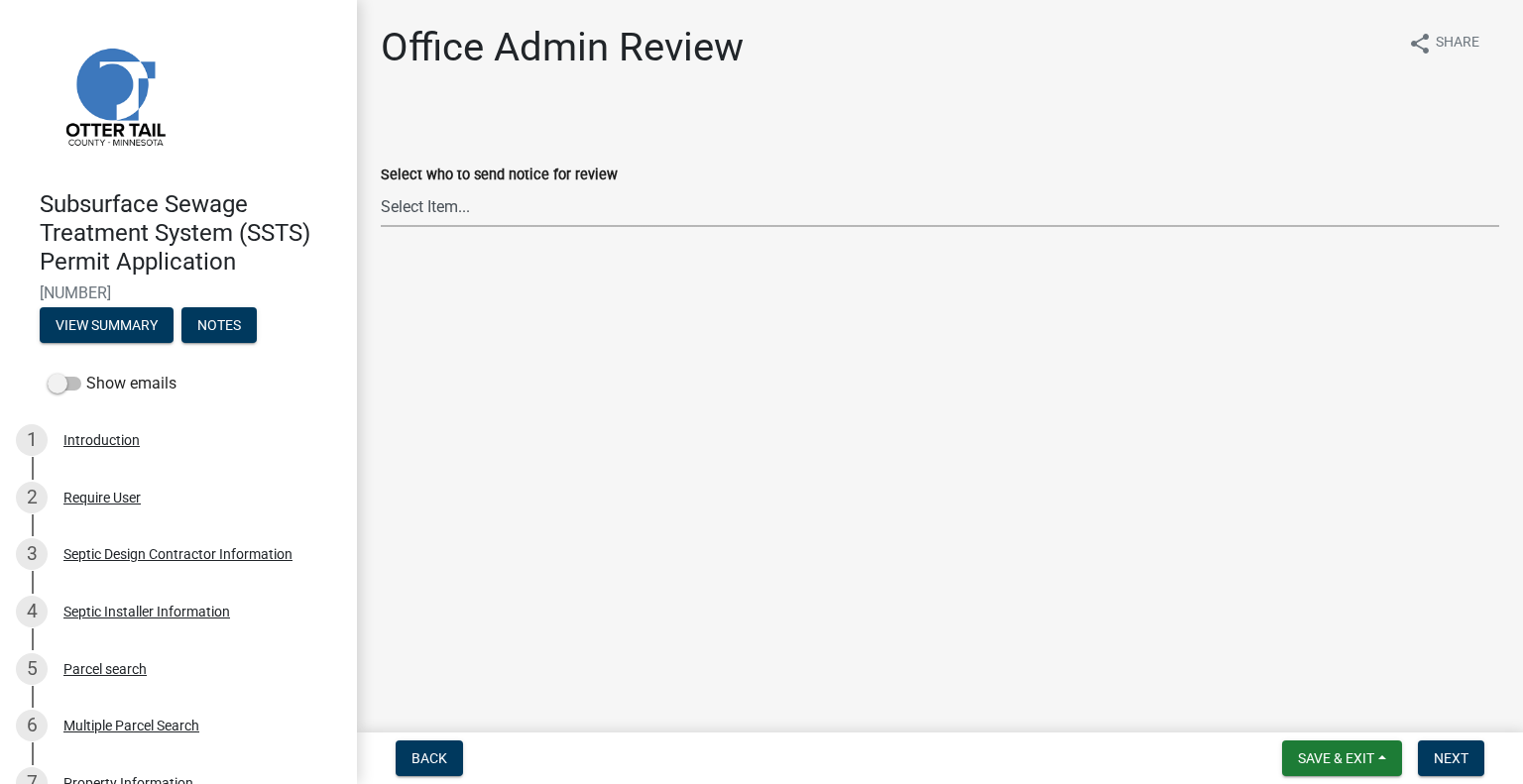 click on "Select Item... [FIRST] [LAST] ([EMAIL]) [FIRST] [LAST] ([EMAIL]) [FIRST] [LAST] ([EMAIL]) [FIRST] [LAST] ([EMAIL]) [FIRST] [LAST] ([EMAIL]) [FIRST] [LAST] ([EMAIL]) [FIRST] [LAST] ([EMAIL]) [FIRST] [LAST] ([EMAIL]) [FIRST] [LAST] ([EMAIL]) [FIRST] [LAST] ([EMAIL]) [FIRST] [LAST] ([EMAIL]) [FIRST] [LAST] ([EMAIL]) [FIRST] [LAST] ([EMAIL])" at bounding box center [940, 206] 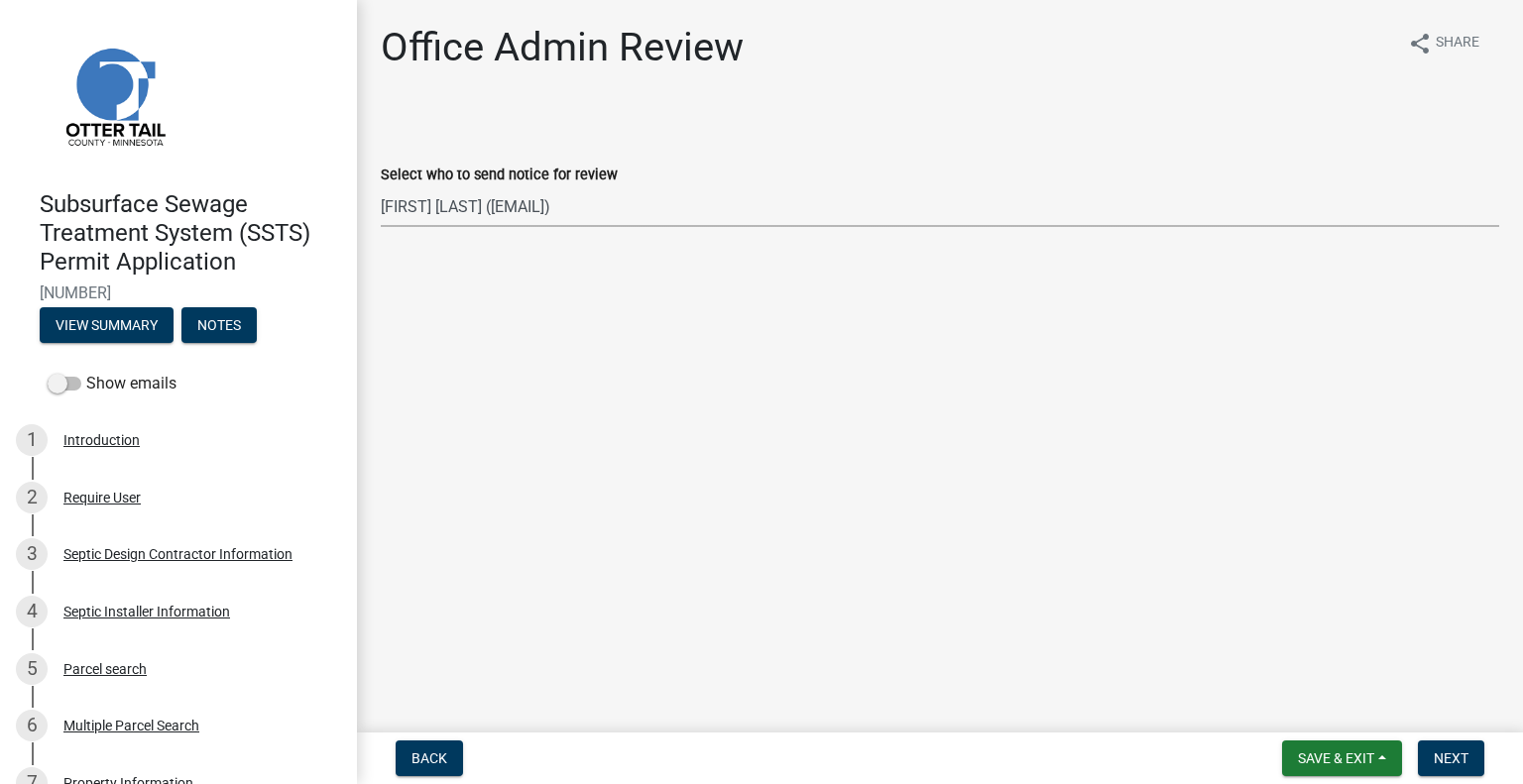 click on "Select Item... [FIRST] [LAST] ([EMAIL]) [FIRST] [LAST] ([EMAIL]) [FIRST] [LAST] ([EMAIL]) [FIRST] [LAST] ([EMAIL]) [FIRST] [LAST] ([EMAIL]) [FIRST] [LAST] ([EMAIL]) [FIRST] [LAST] ([EMAIL]) [FIRST] [LAST] ([EMAIL]) [FIRST] [LAST] ([EMAIL]) [FIRST] [LAST] ([EMAIL]) [FIRST] [LAST] ([EMAIL]) [FIRST] [LAST] ([EMAIL]) [FIRST] [LAST] ([EMAIL])" at bounding box center (940, 206) 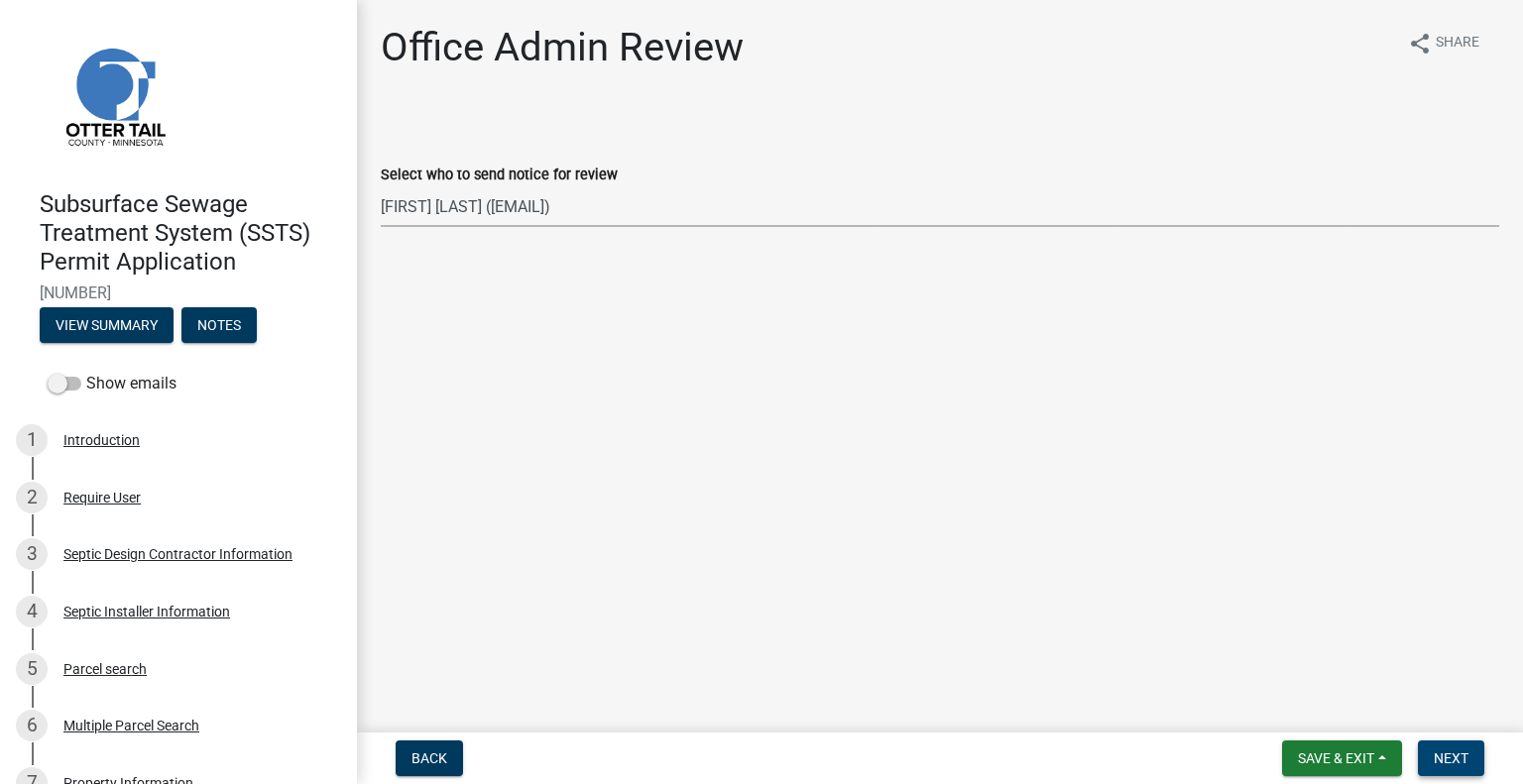 click on "Next" at bounding box center [1451, 758] 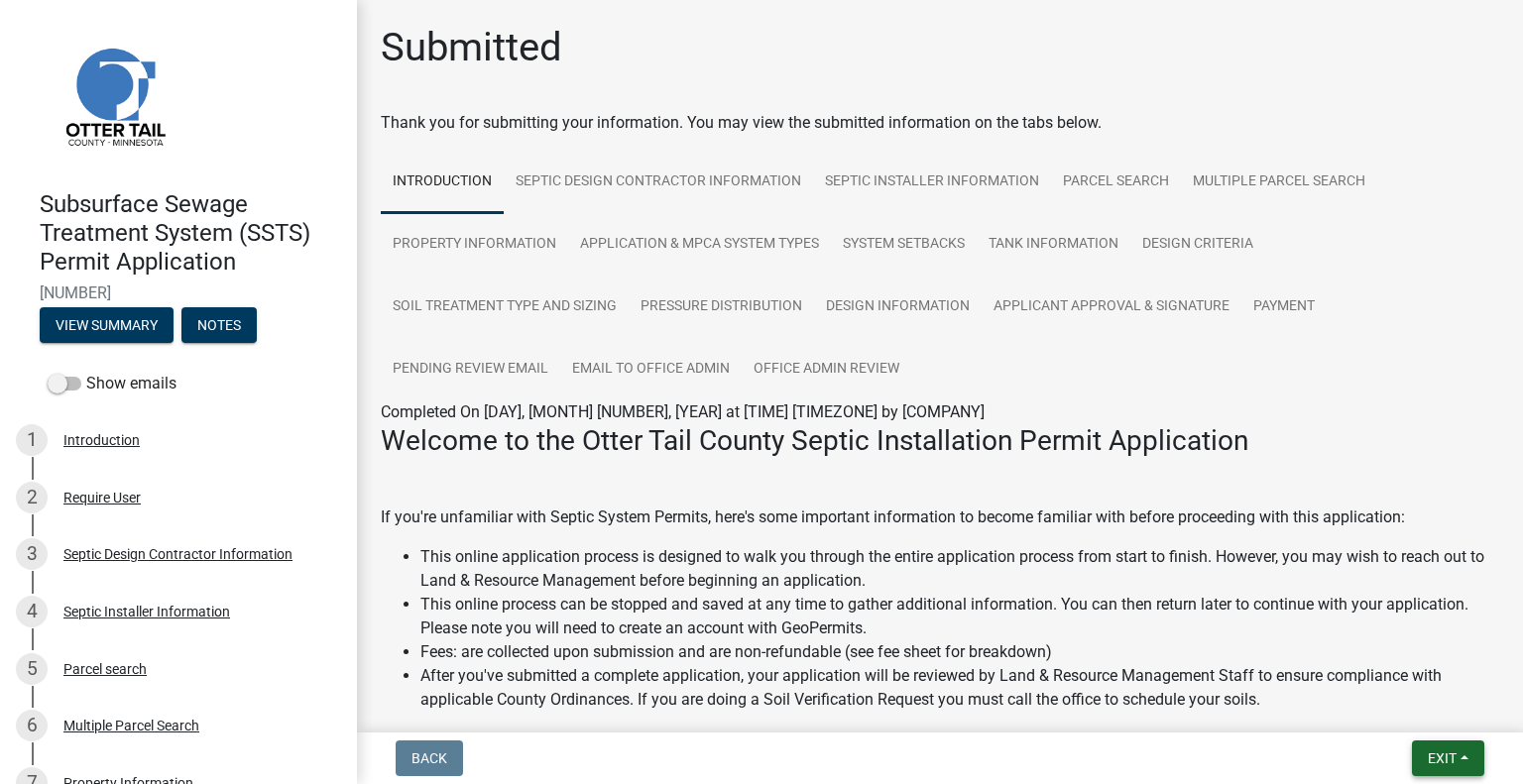drag, startPoint x: 1441, startPoint y: 759, endPoint x: 1420, endPoint y: 738, distance: 29.698485 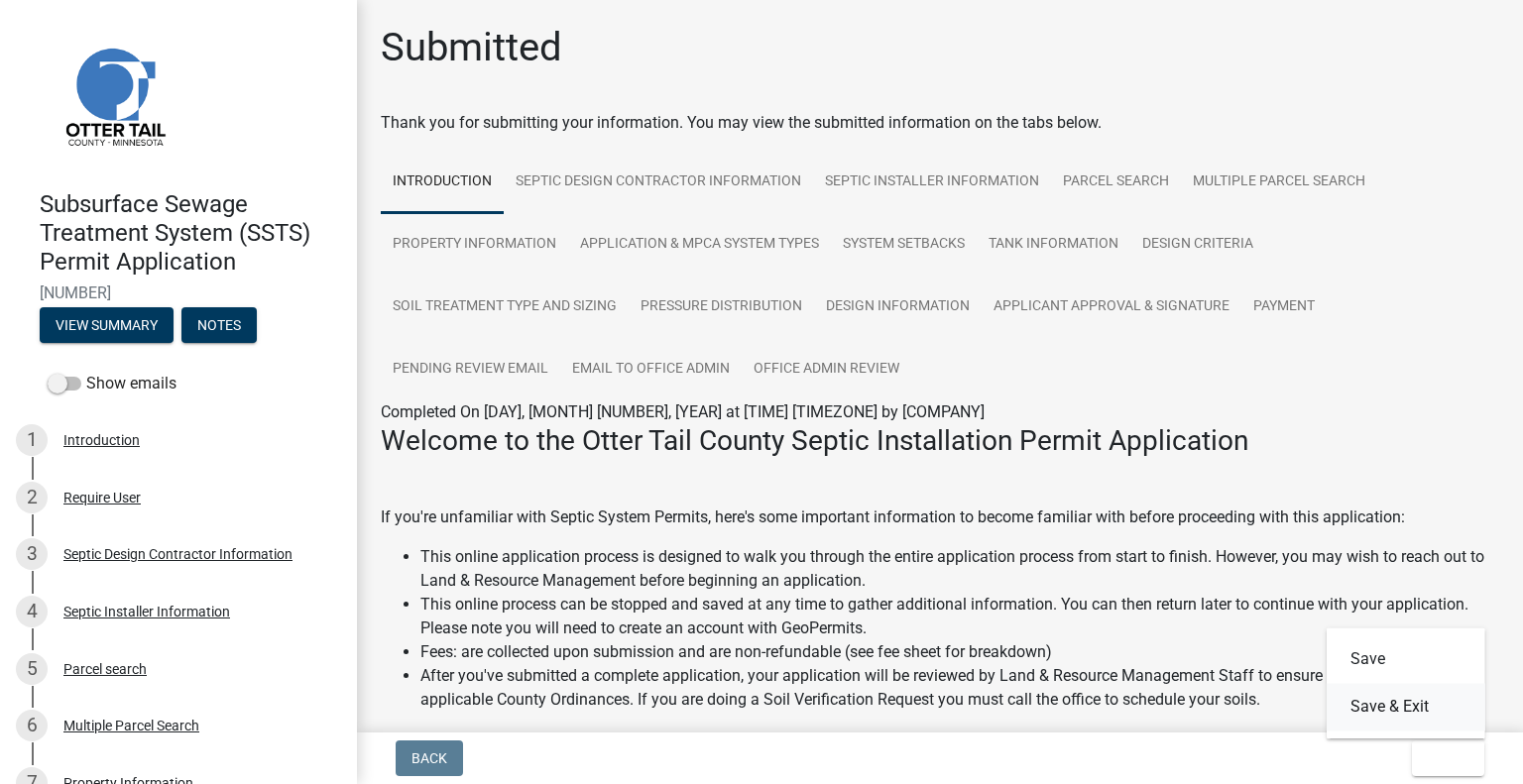 click on "Save & Exit" at bounding box center (1406, 707) 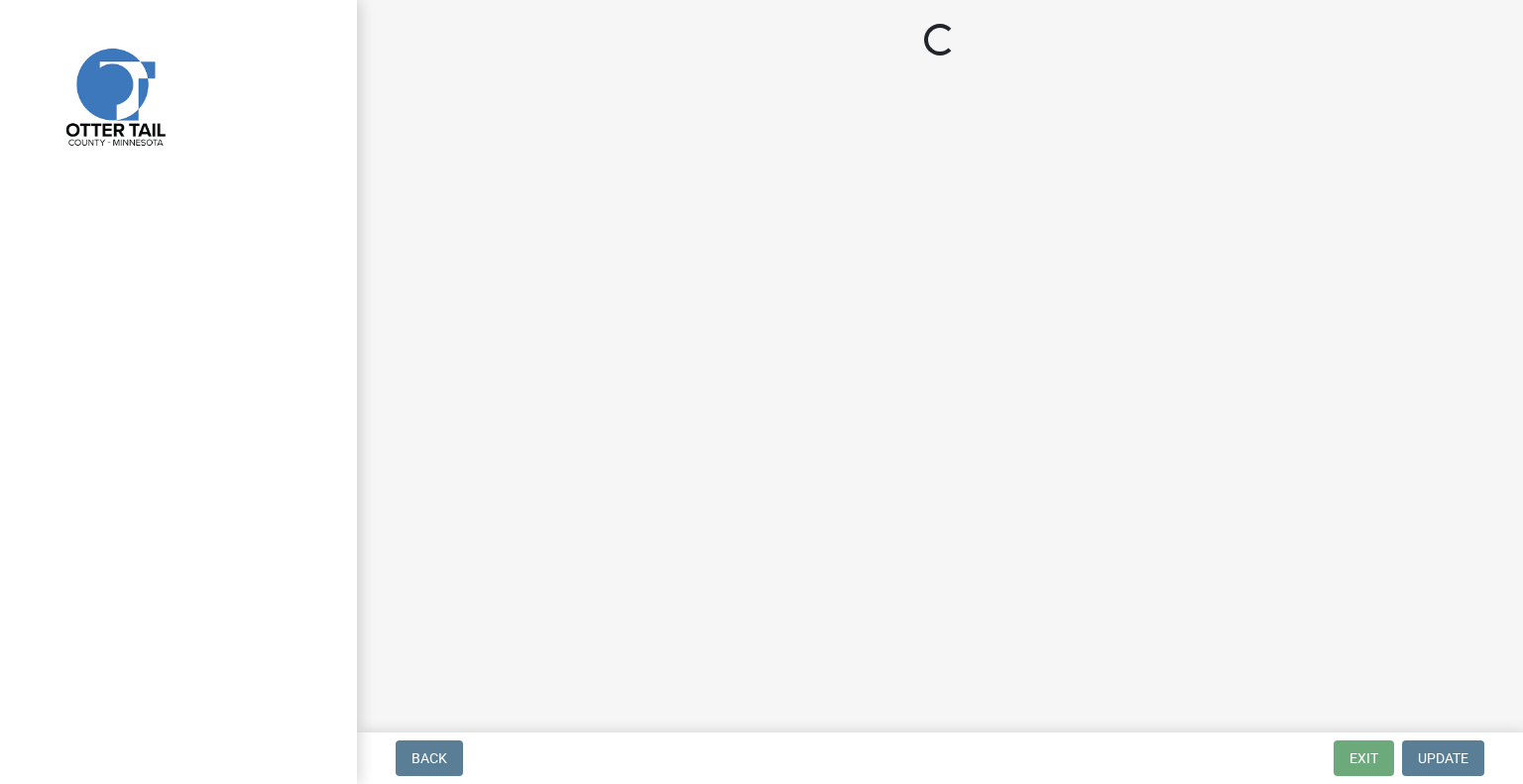 scroll, scrollTop: 0, scrollLeft: 0, axis: both 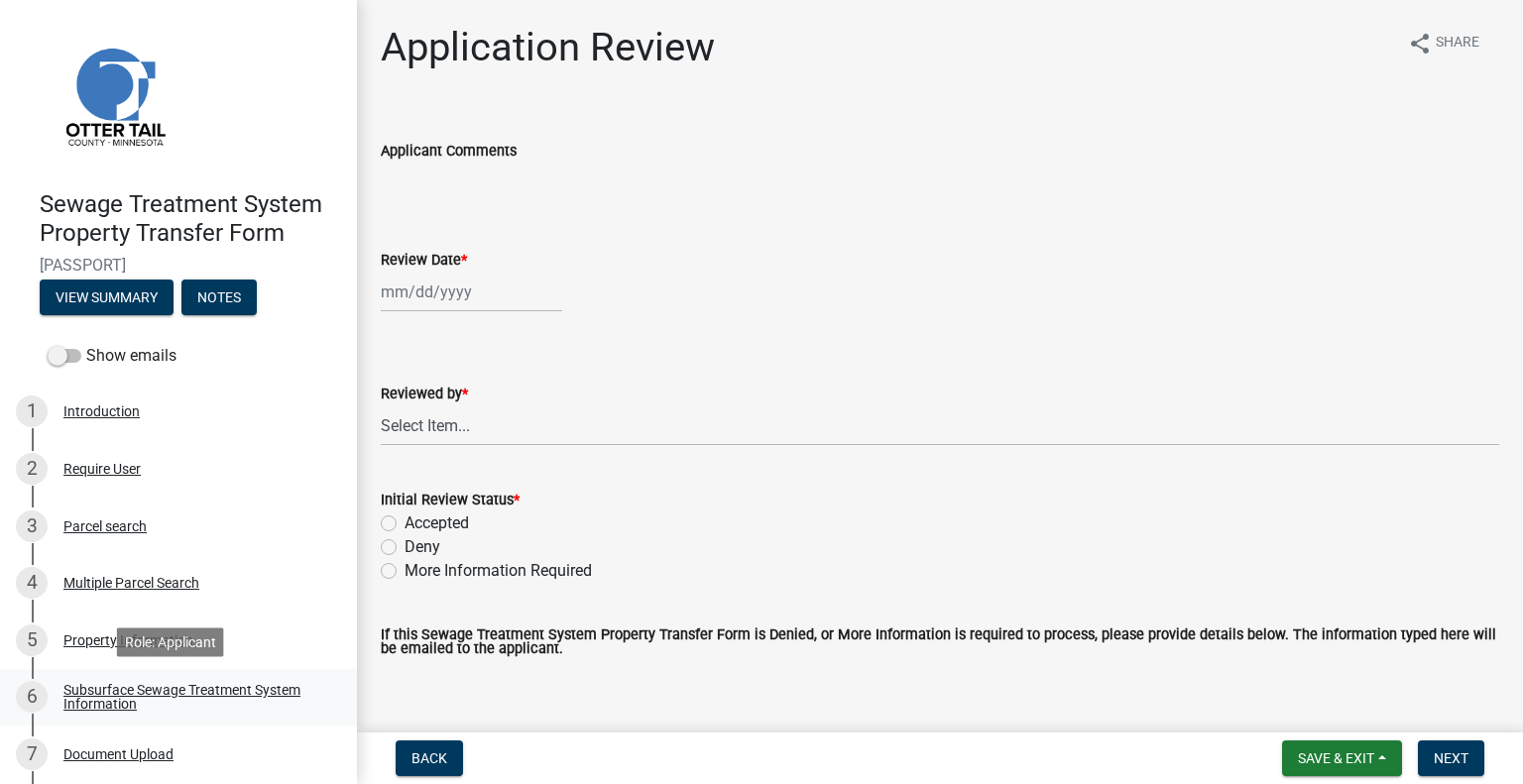 click on "Subsurface Sewage Treatment System Information" at bounding box center (194, 697) 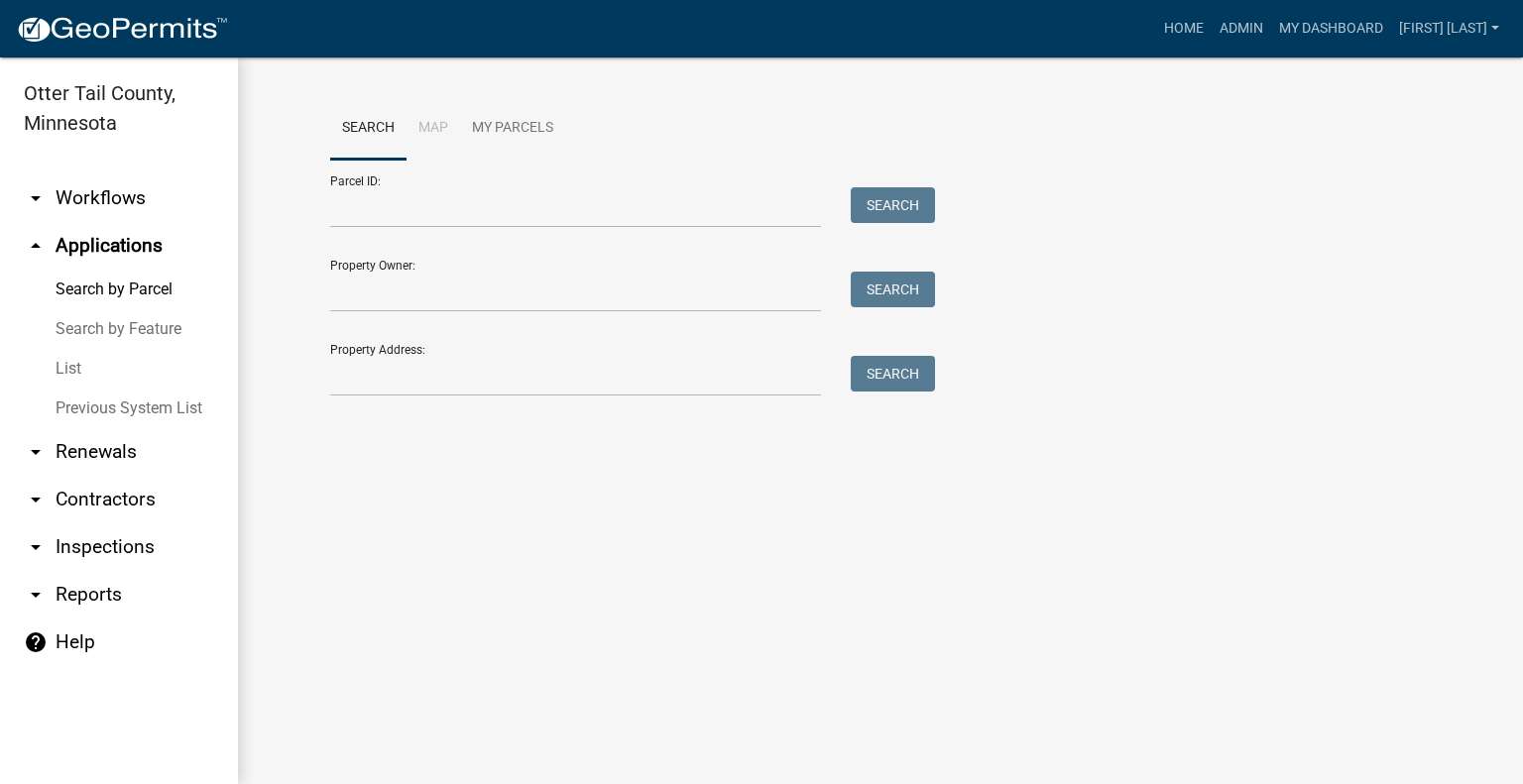 scroll, scrollTop: 0, scrollLeft: 0, axis: both 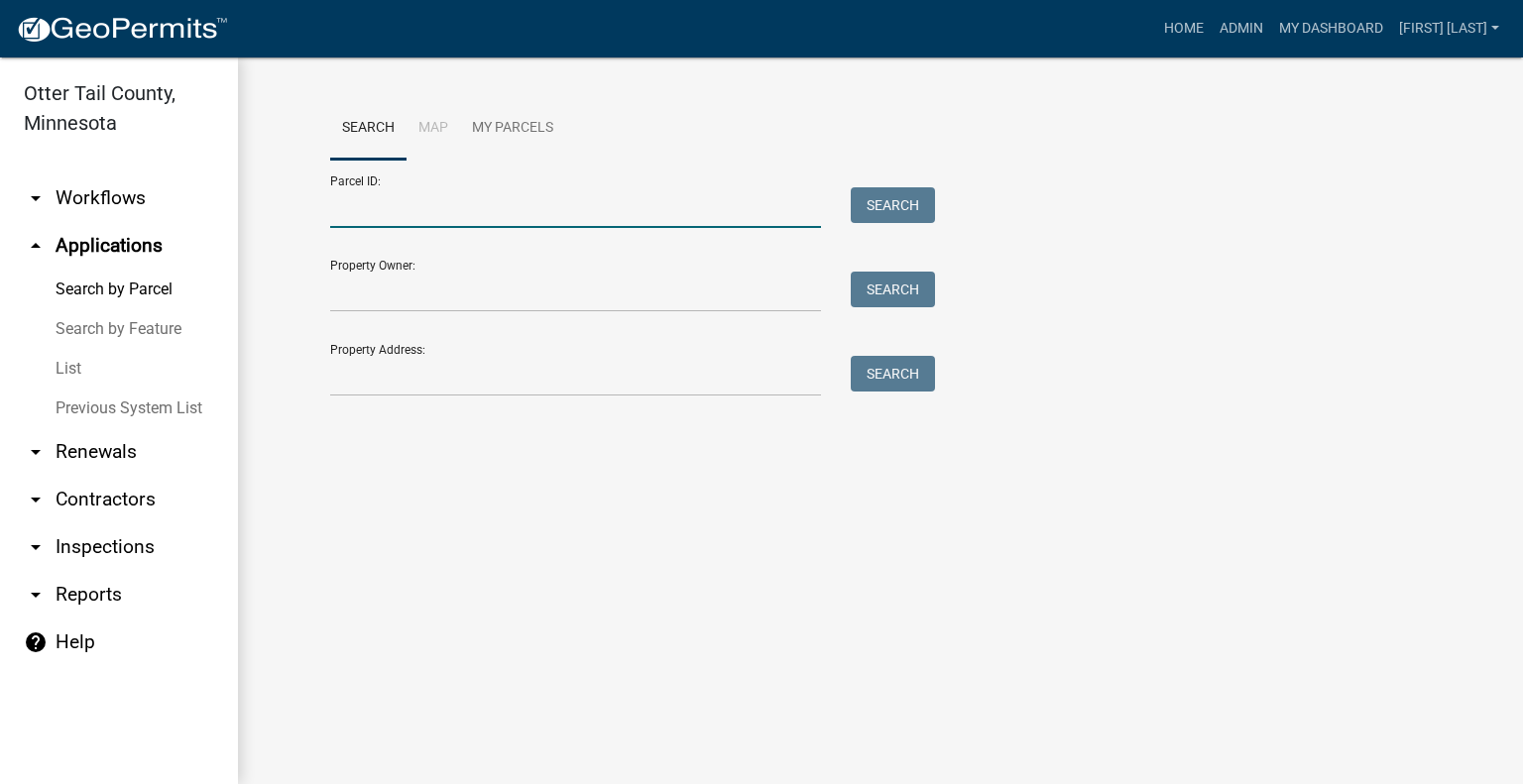 click on "Parcel ID:" at bounding box center [575, 207] 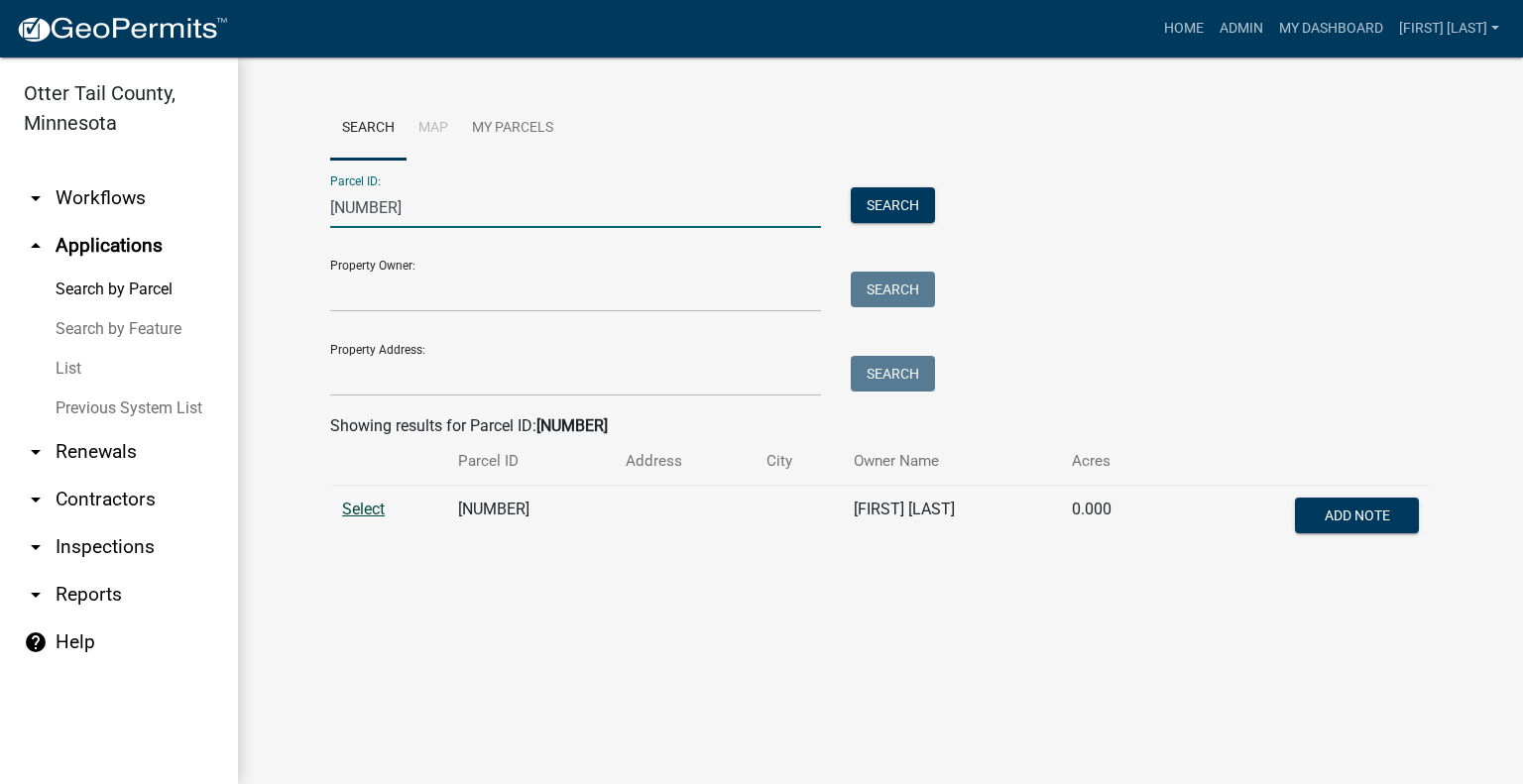 type on "[NUMBER]" 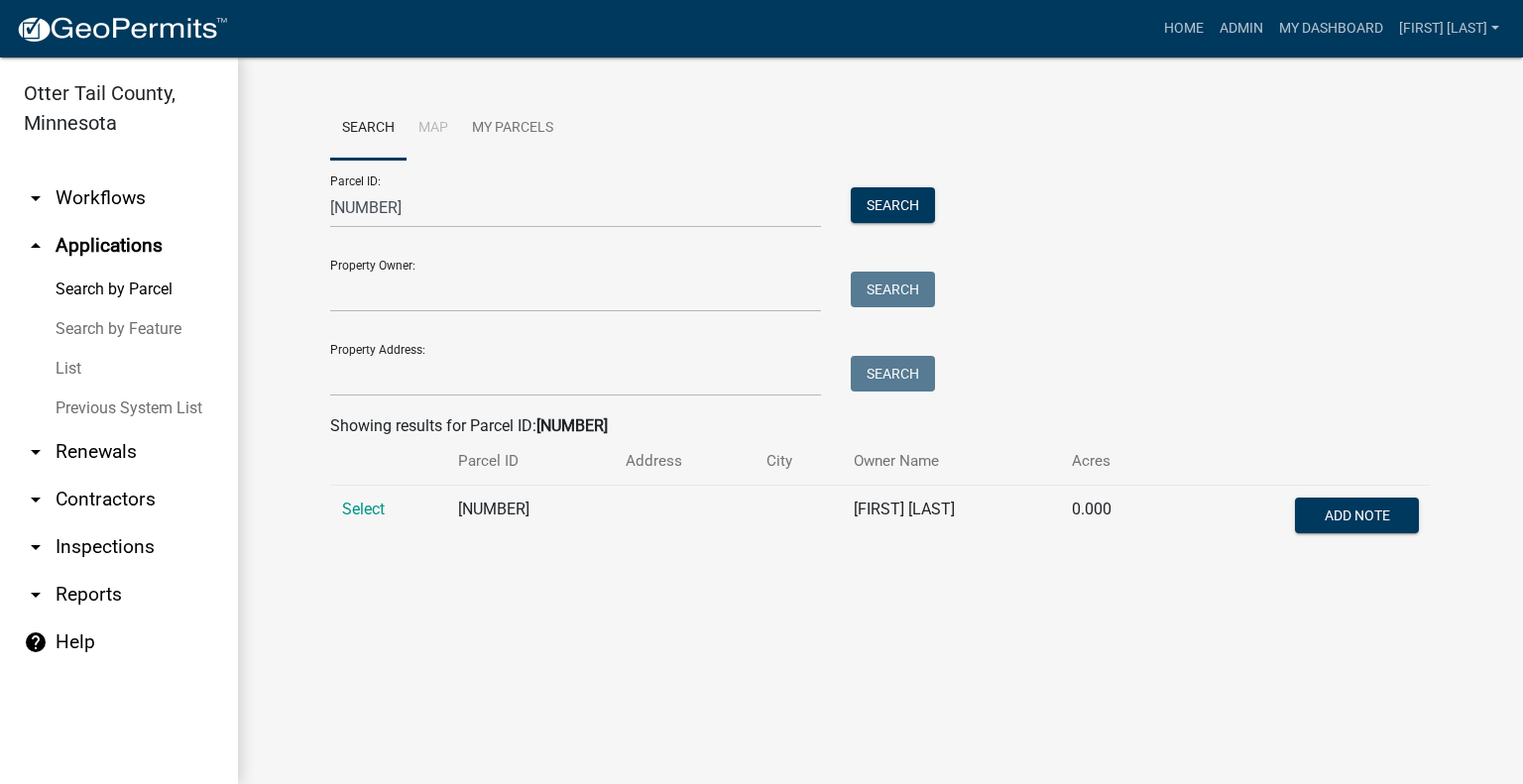 drag, startPoint x: 364, startPoint y: 507, endPoint x: 504, endPoint y: 486, distance: 141.566 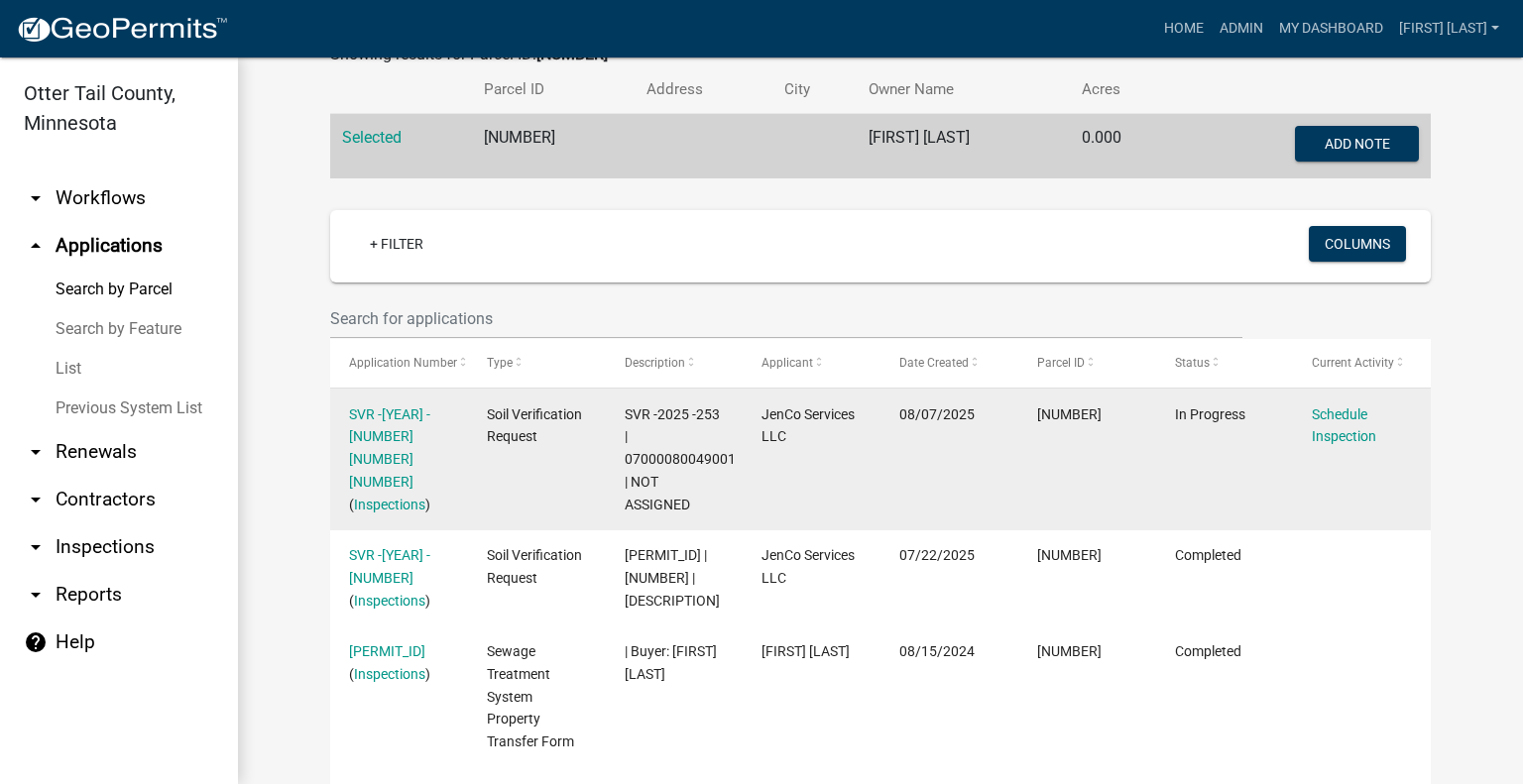 scroll, scrollTop: 380, scrollLeft: 0, axis: vertical 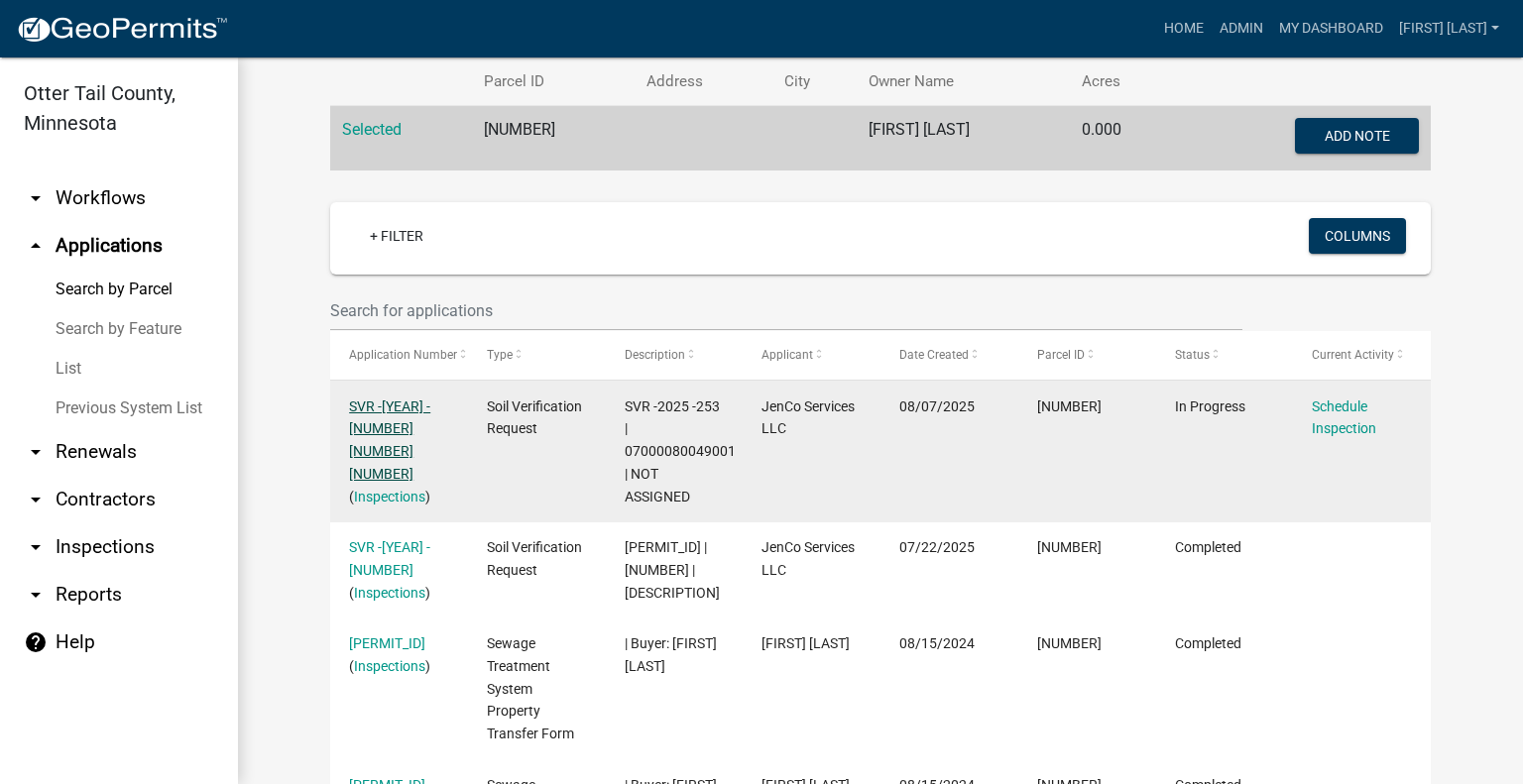 click on "SVR -2025 -253 1 1" 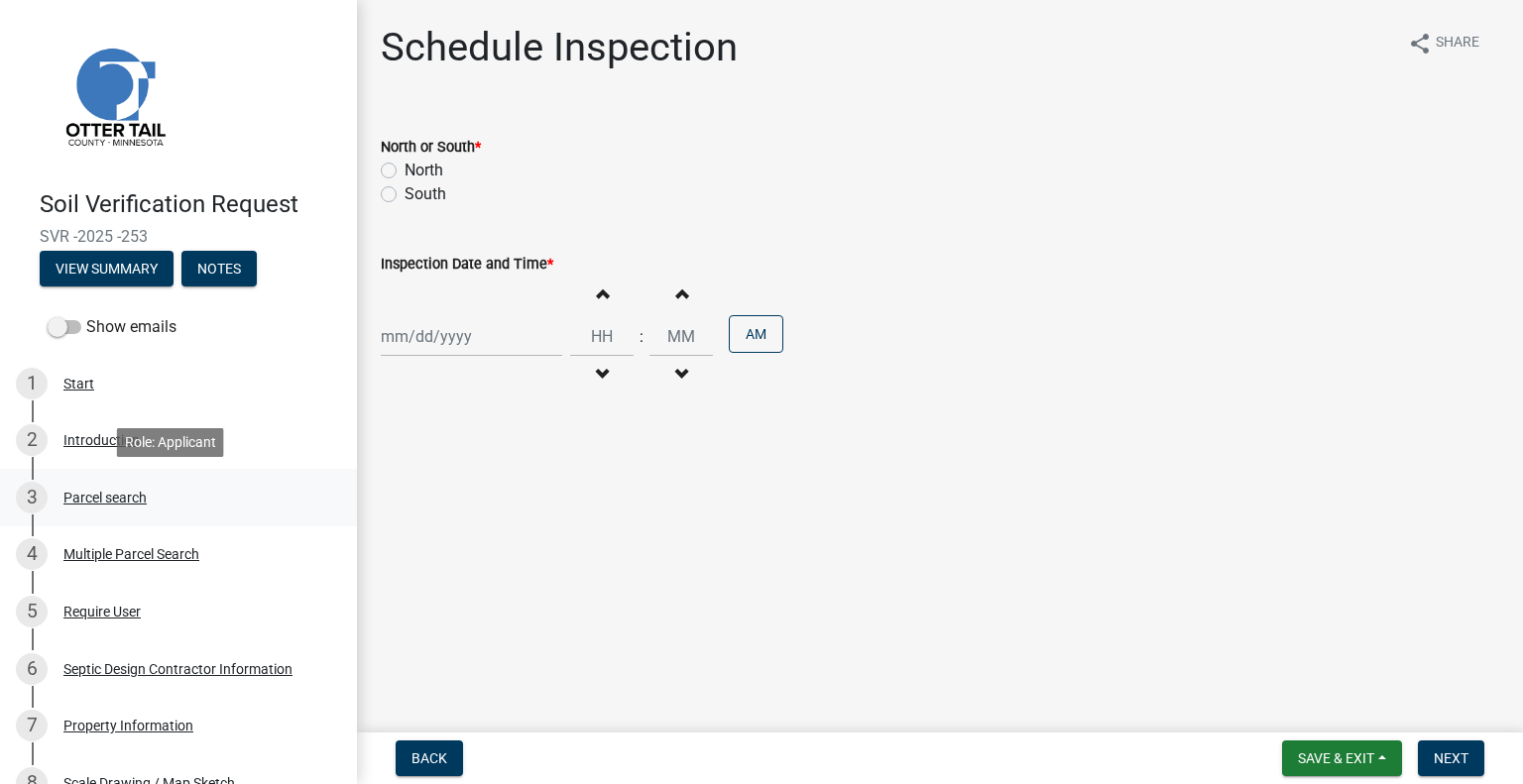 click on "Parcel search" at bounding box center (105, 498) 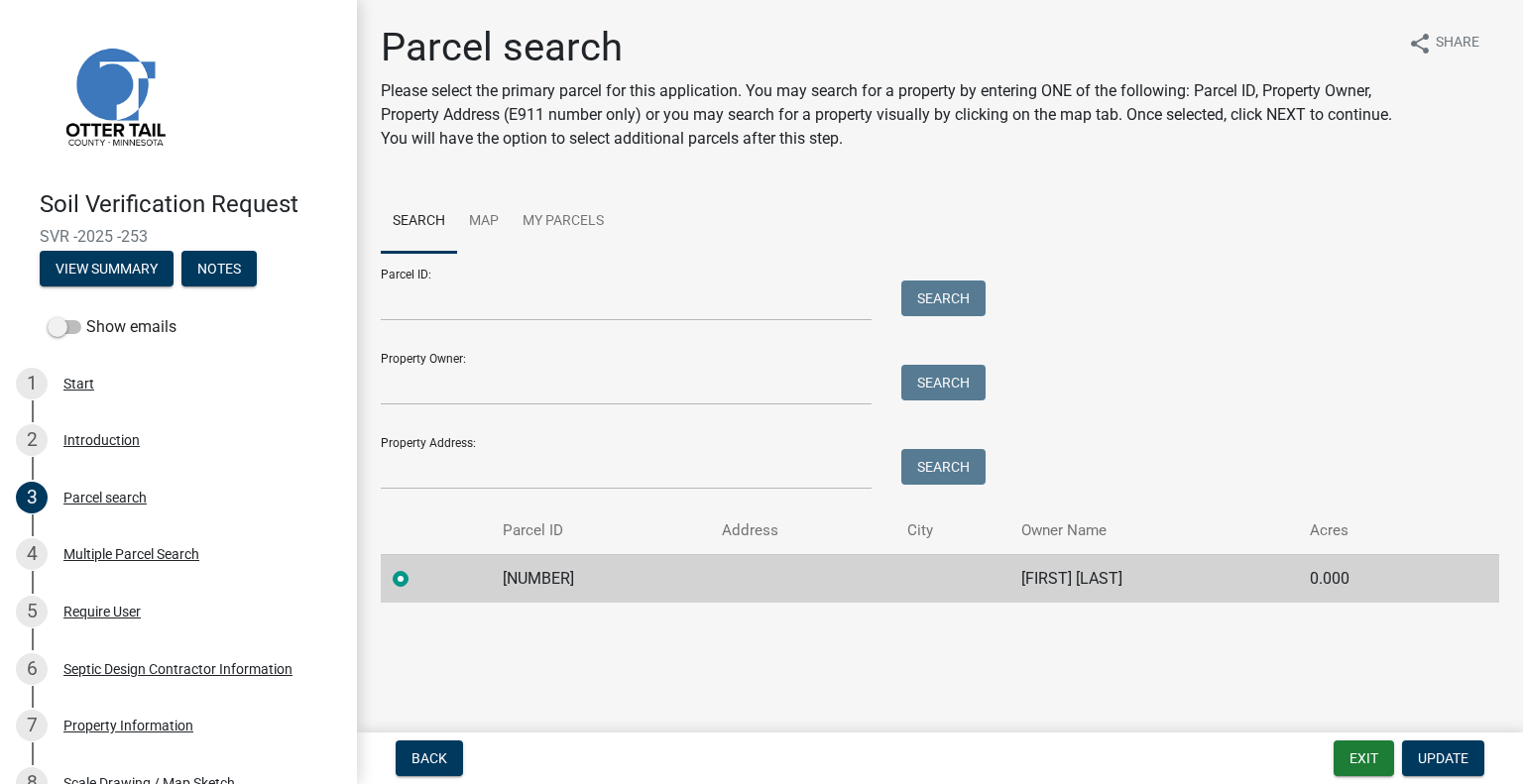 click on "07000080049001" 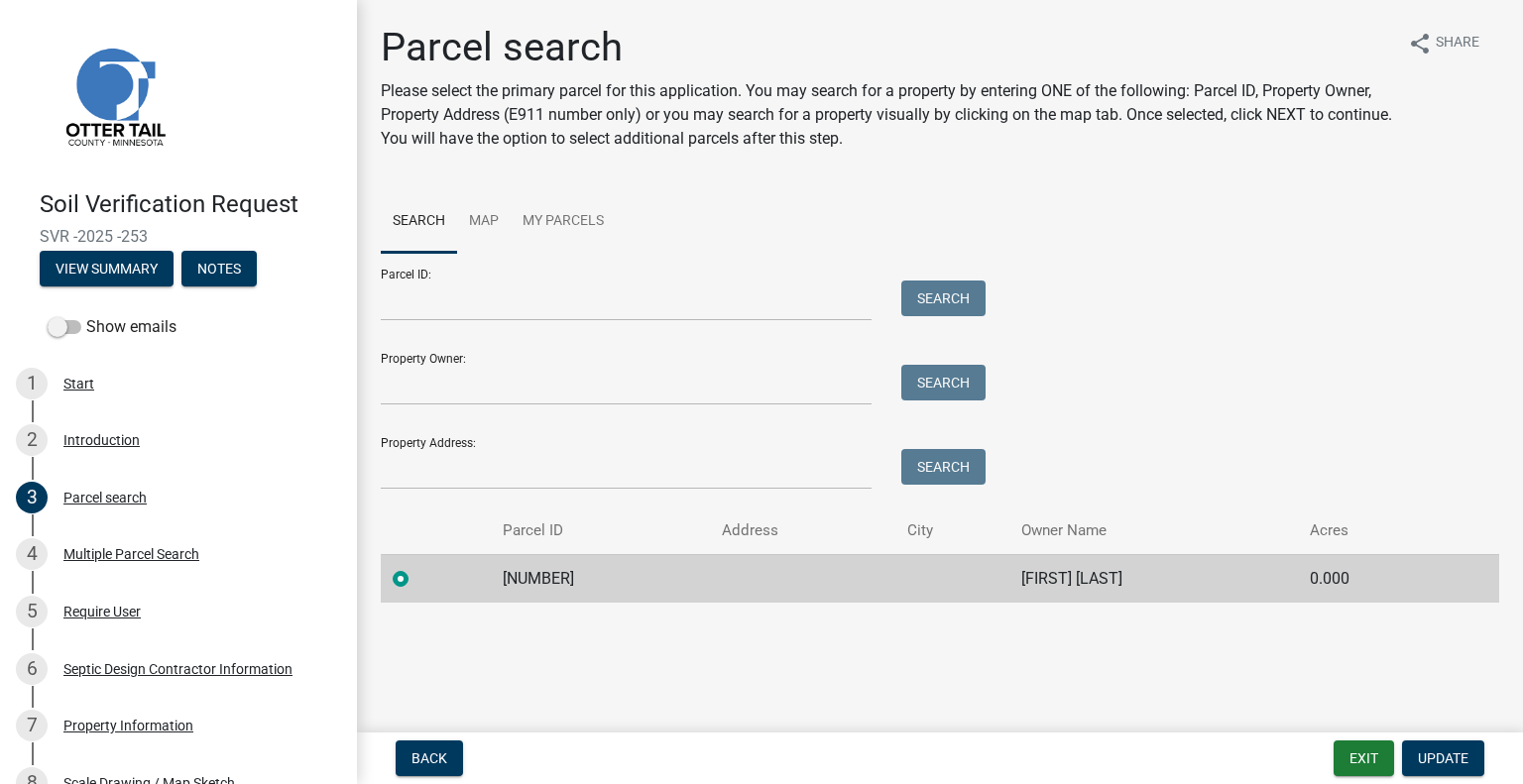 click on "KODY M KNICKREHM" 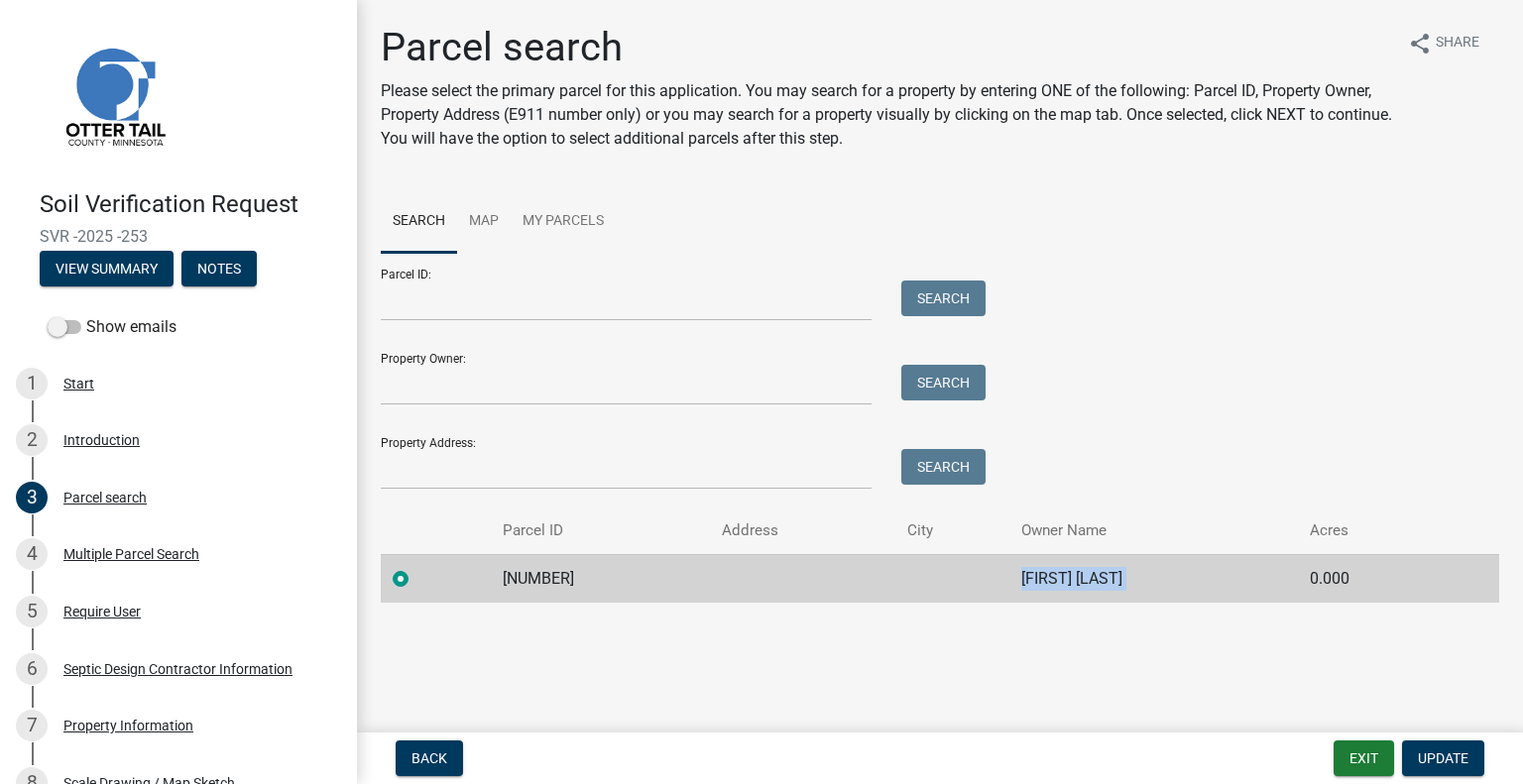 click on "KODY M KNICKREHM" 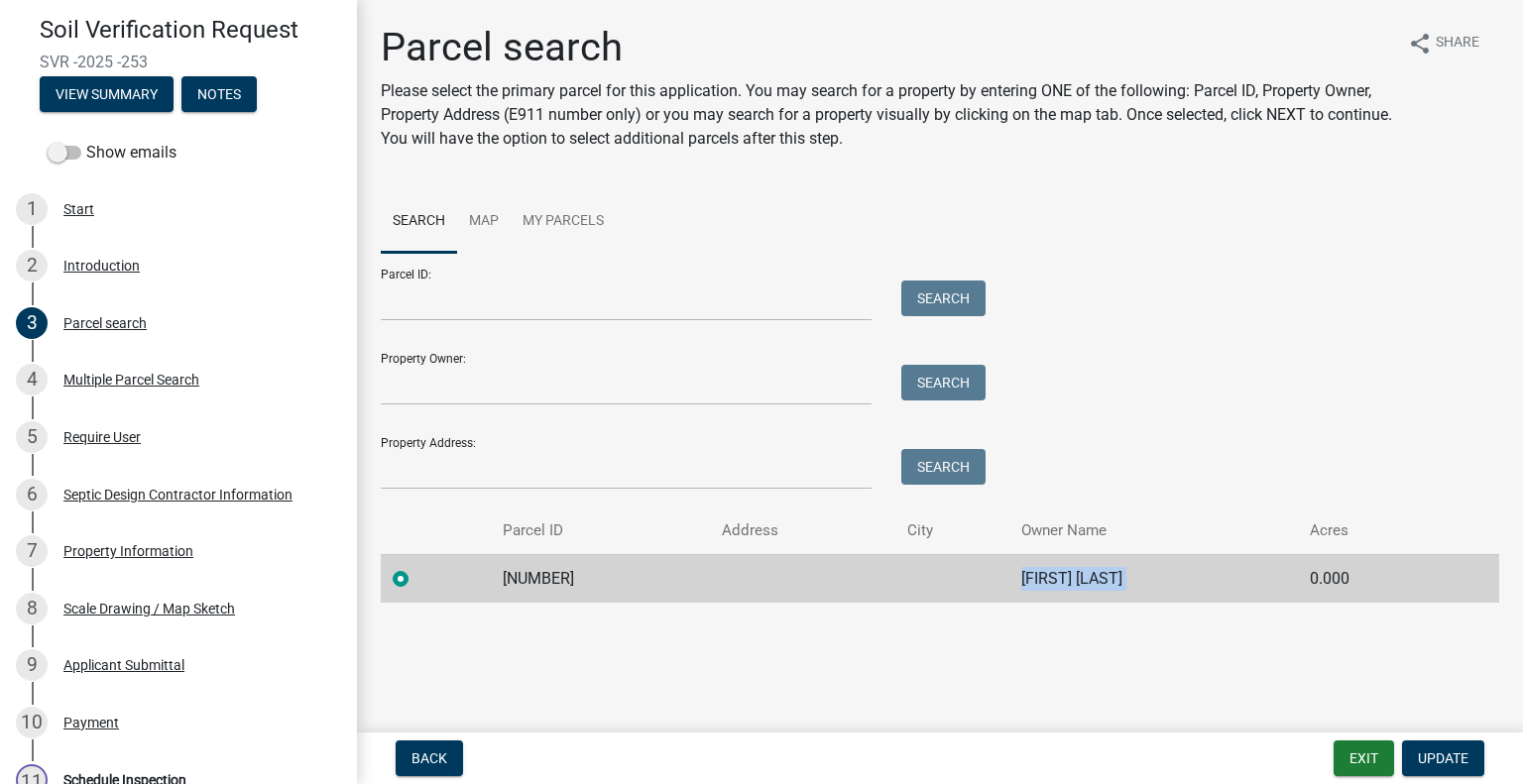 scroll, scrollTop: 440, scrollLeft: 0, axis: vertical 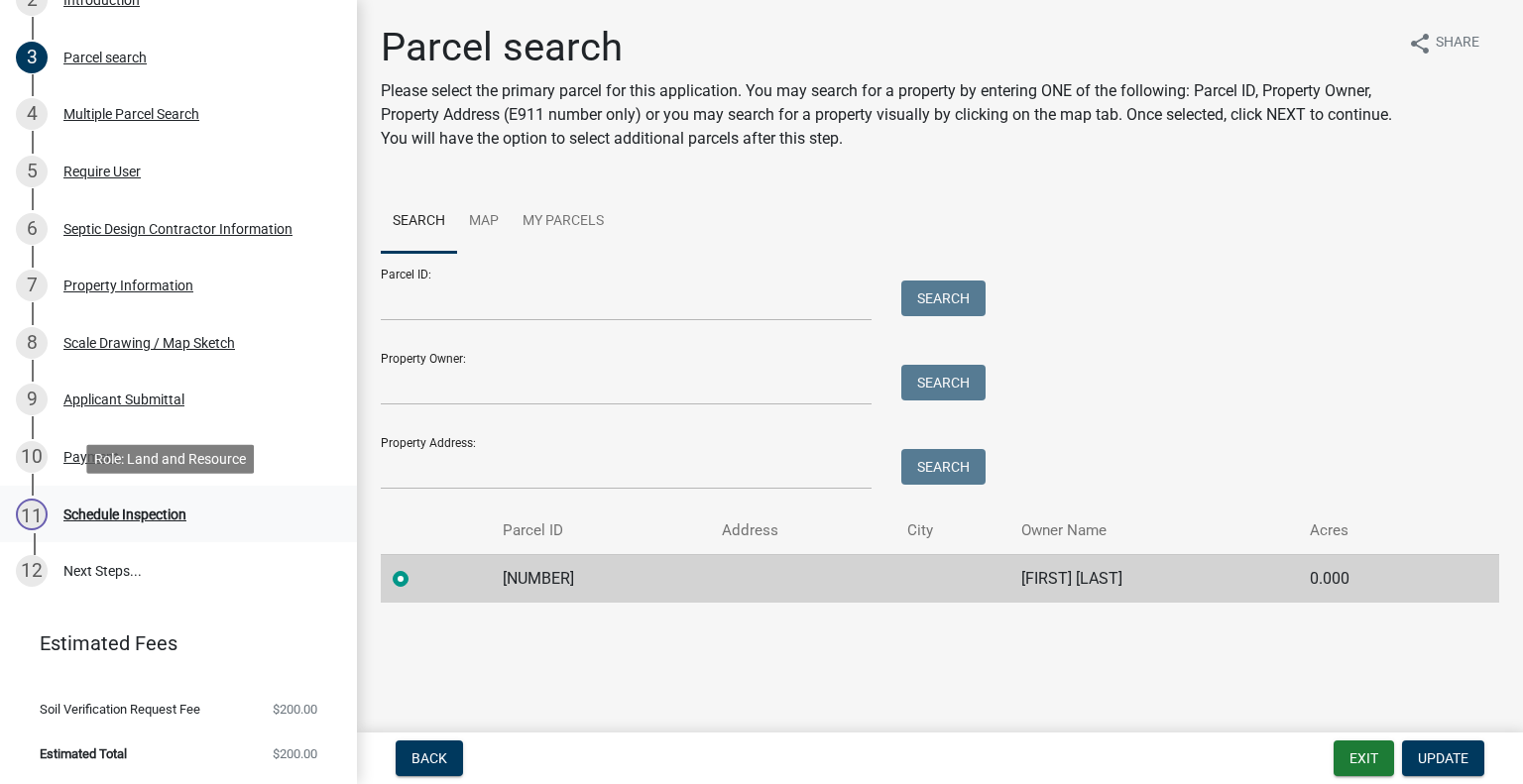 click on "Schedule Inspection" at bounding box center (125, 514) 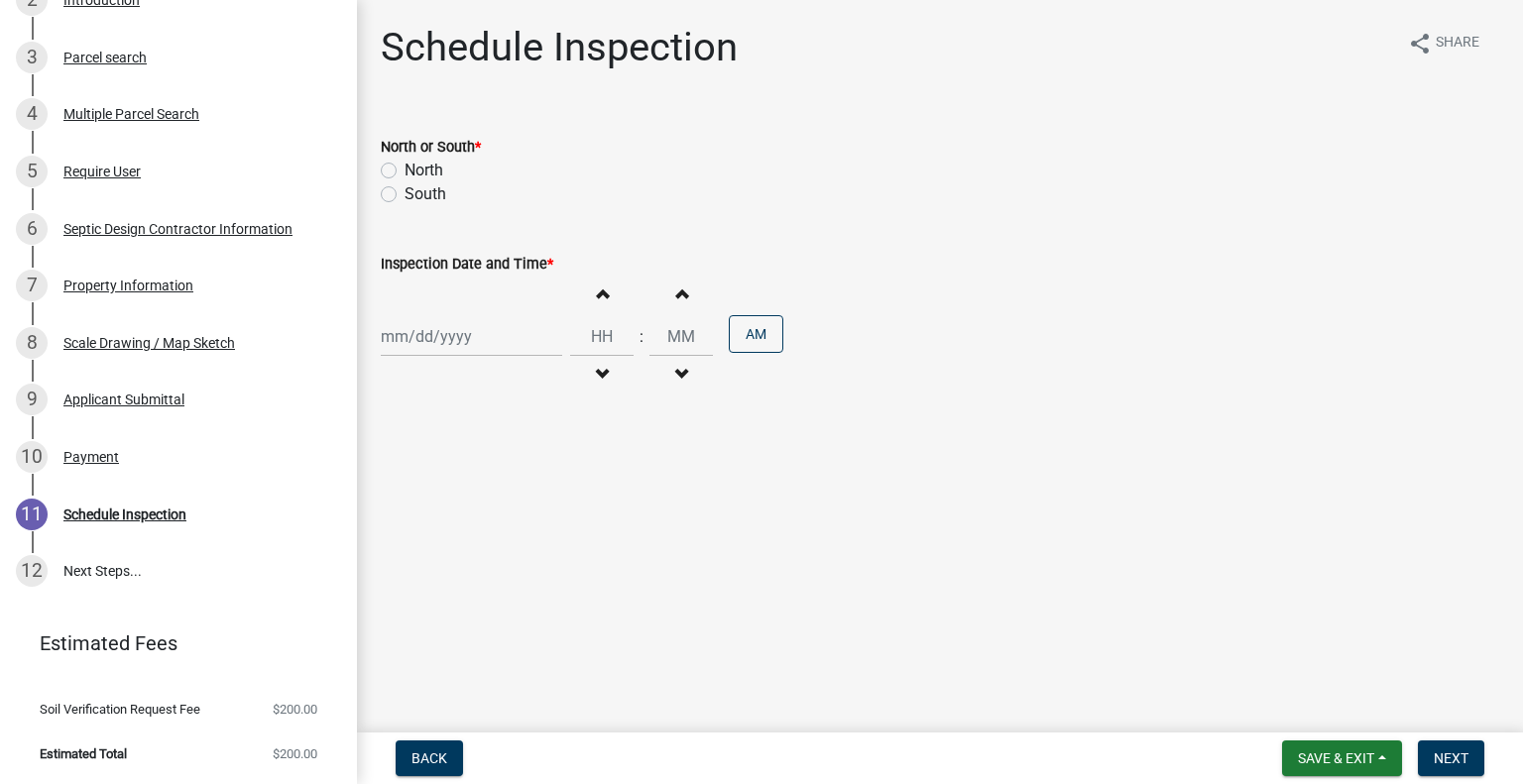 click on "North" 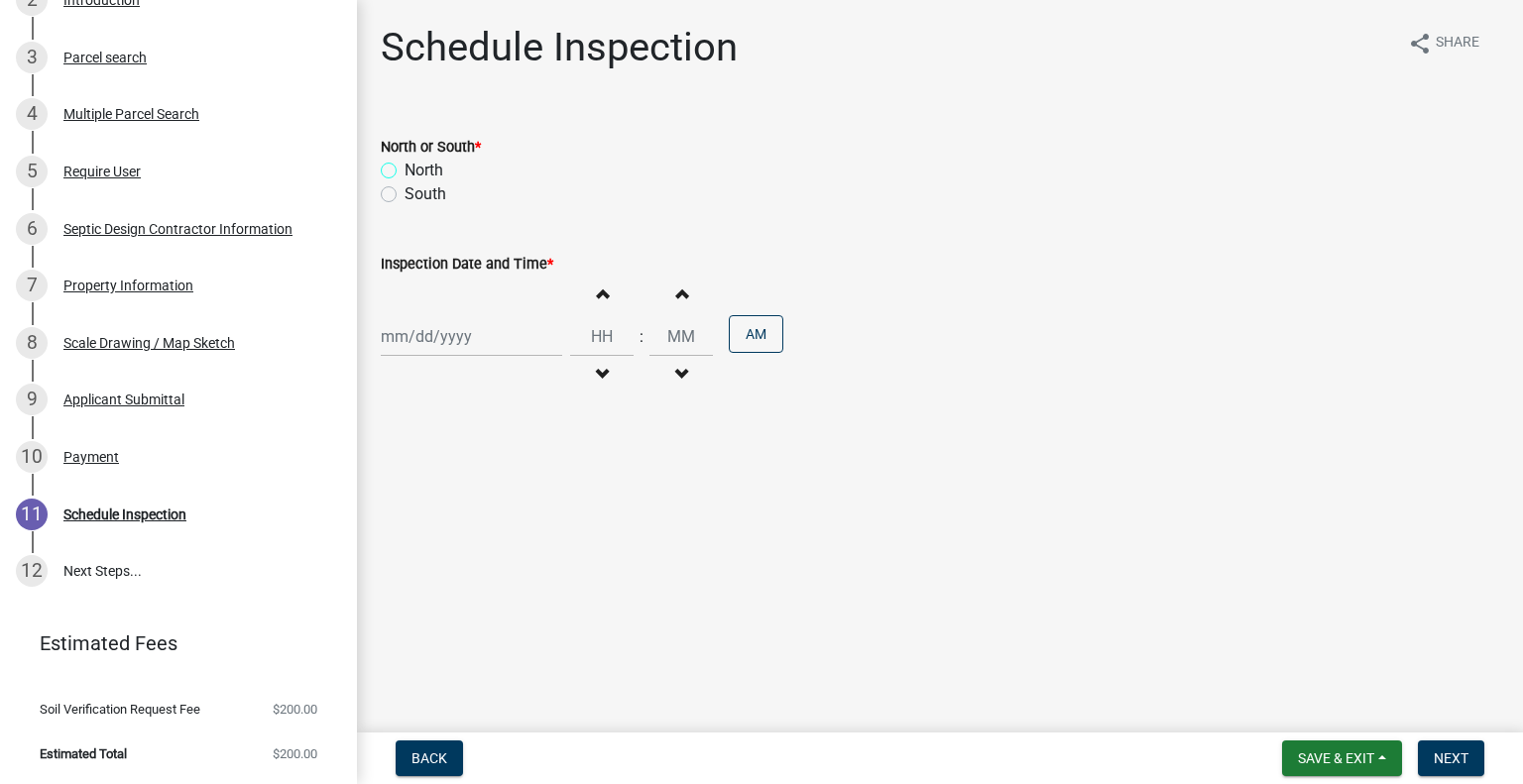 click on "North" at bounding box center (410, 165) 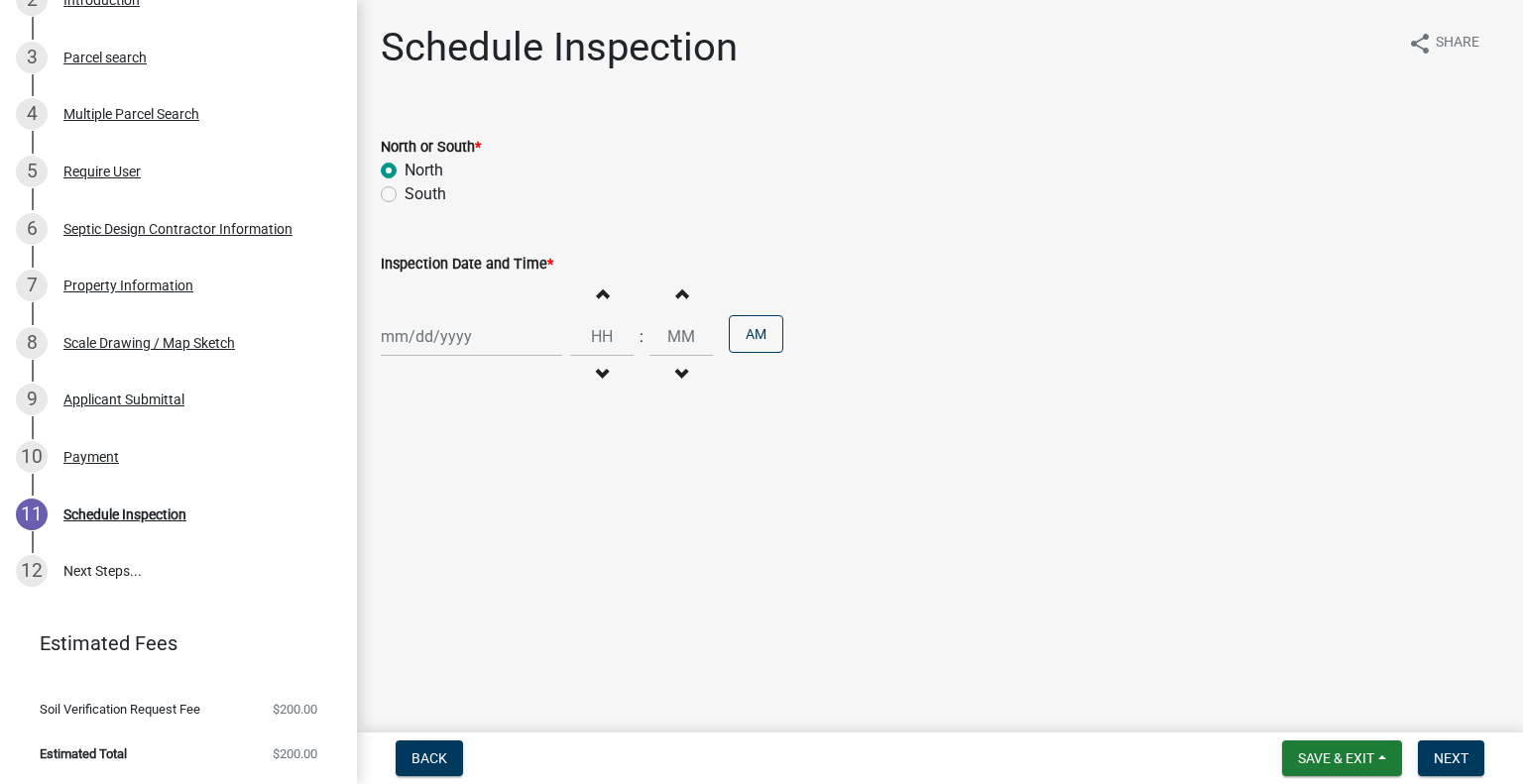 radio on "true" 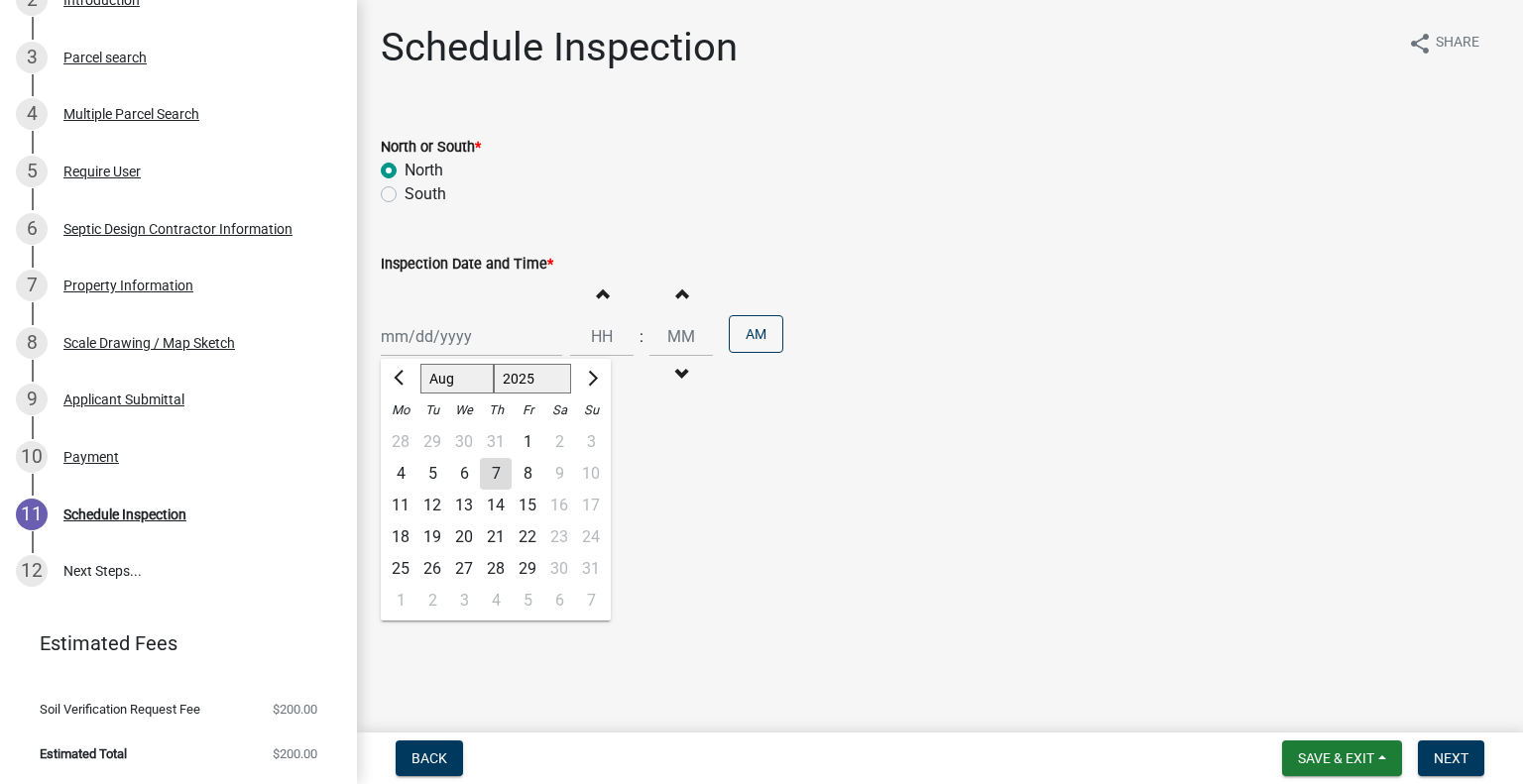 click on "8" 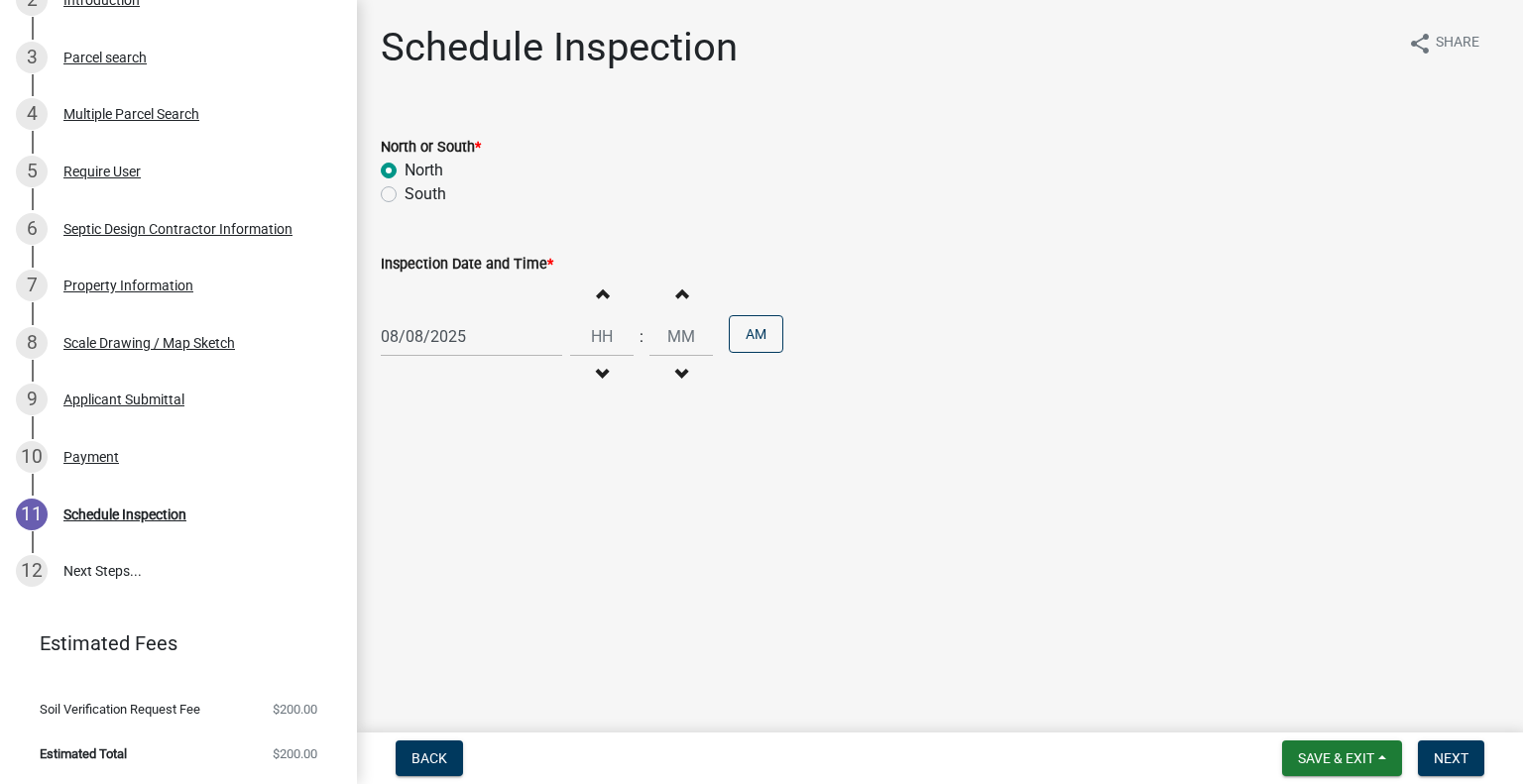 click at bounding box center [602, 375] 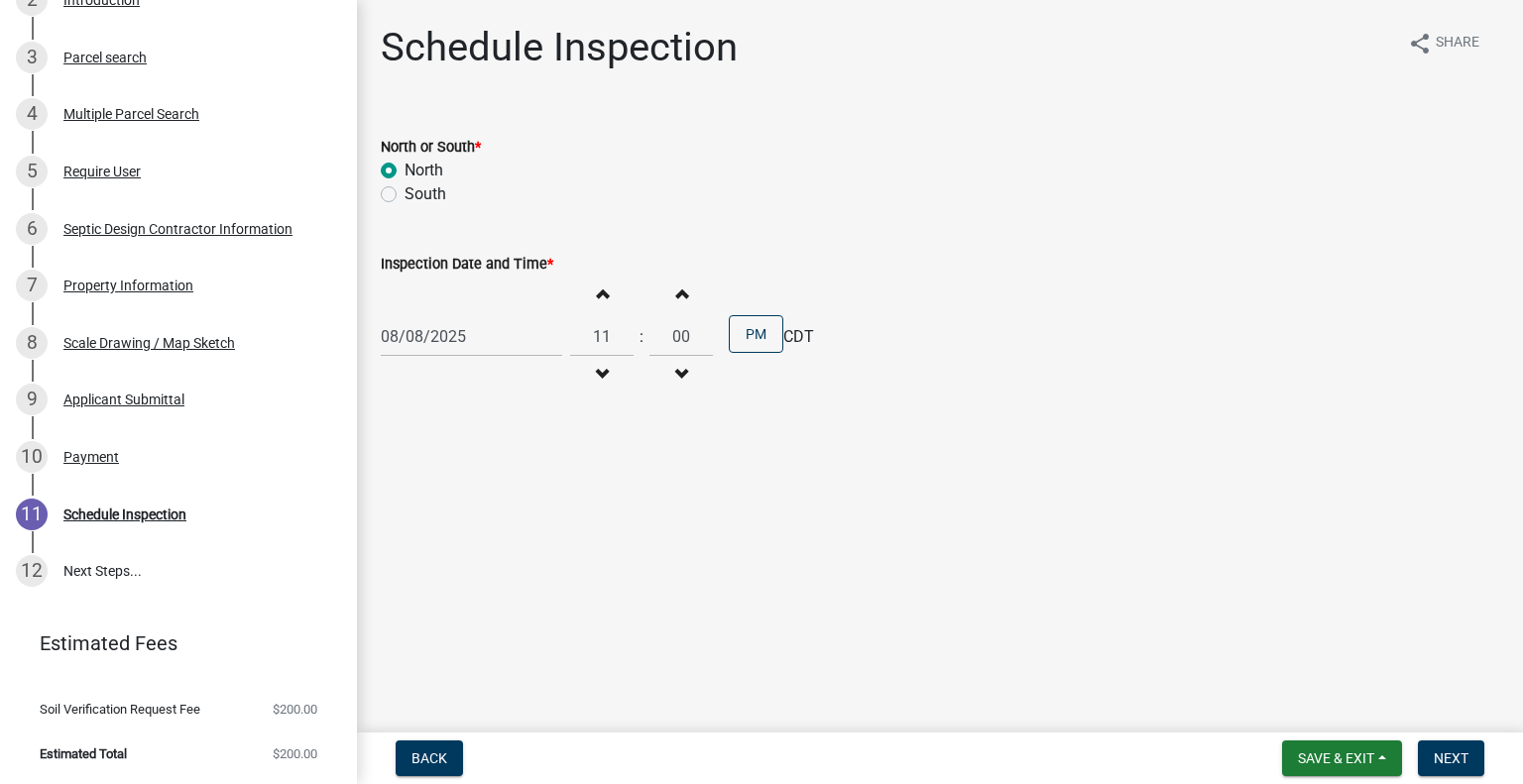click at bounding box center [602, 375] 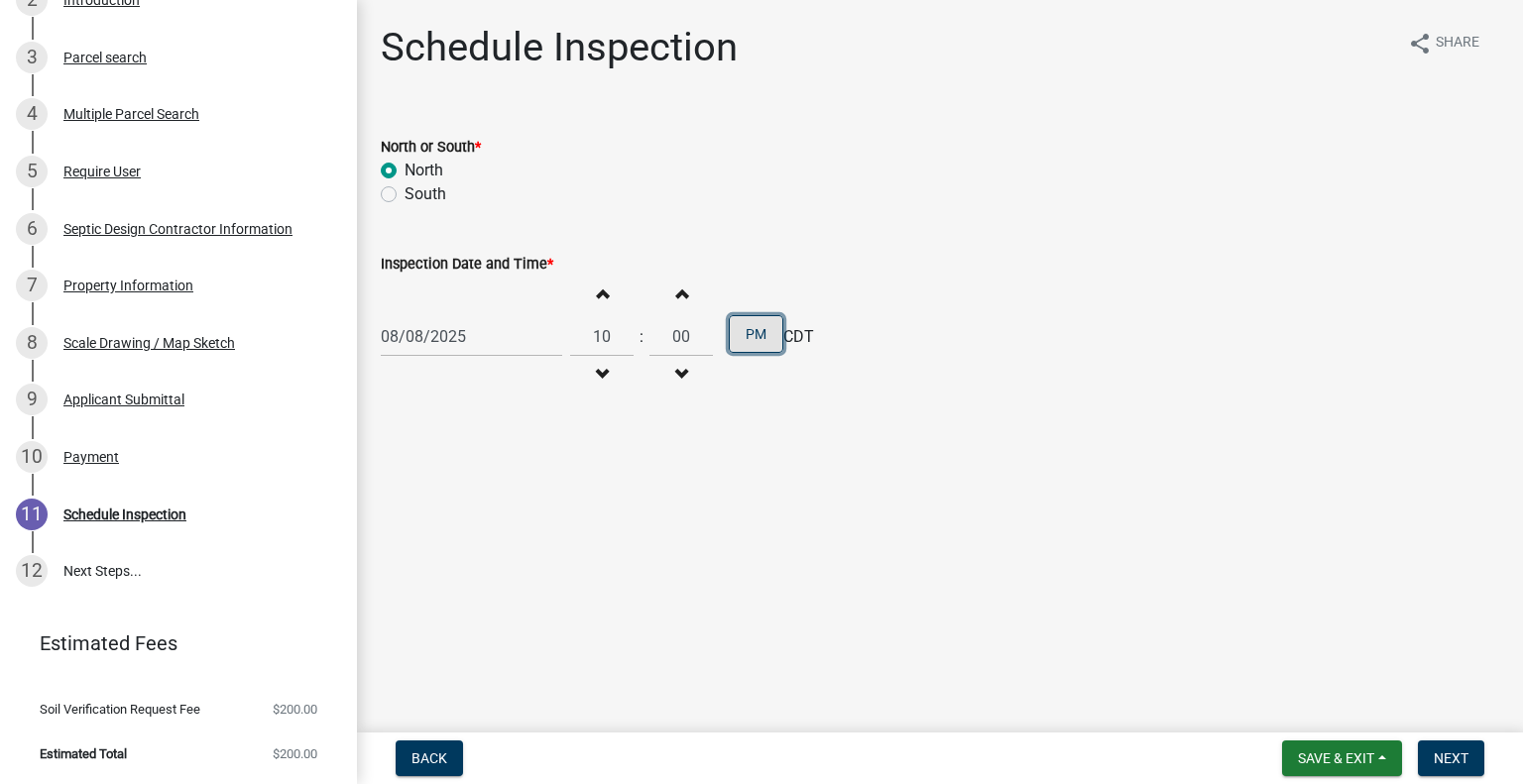 click on "PM" at bounding box center [756, 334] 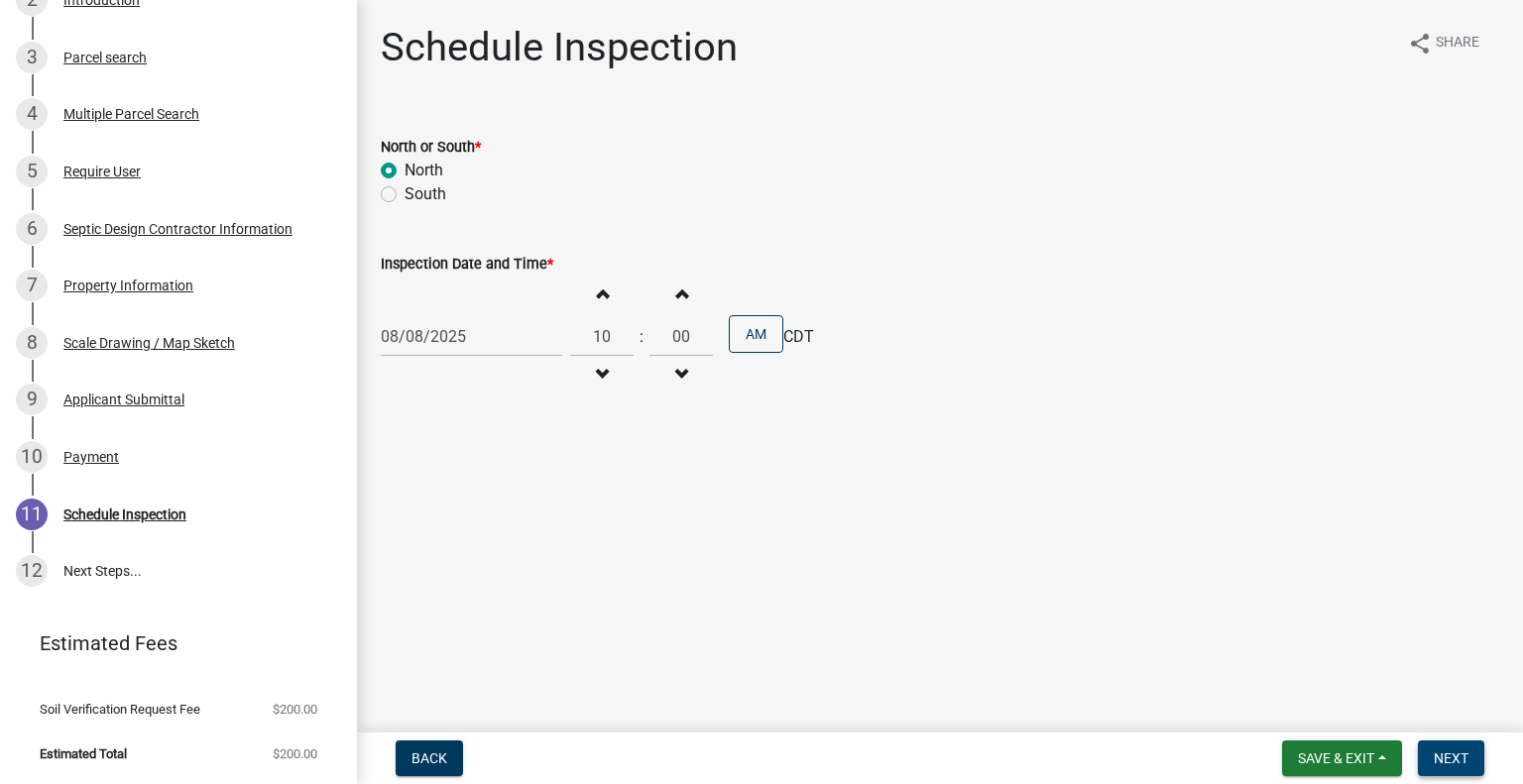 click on "Next" at bounding box center [1451, 758] 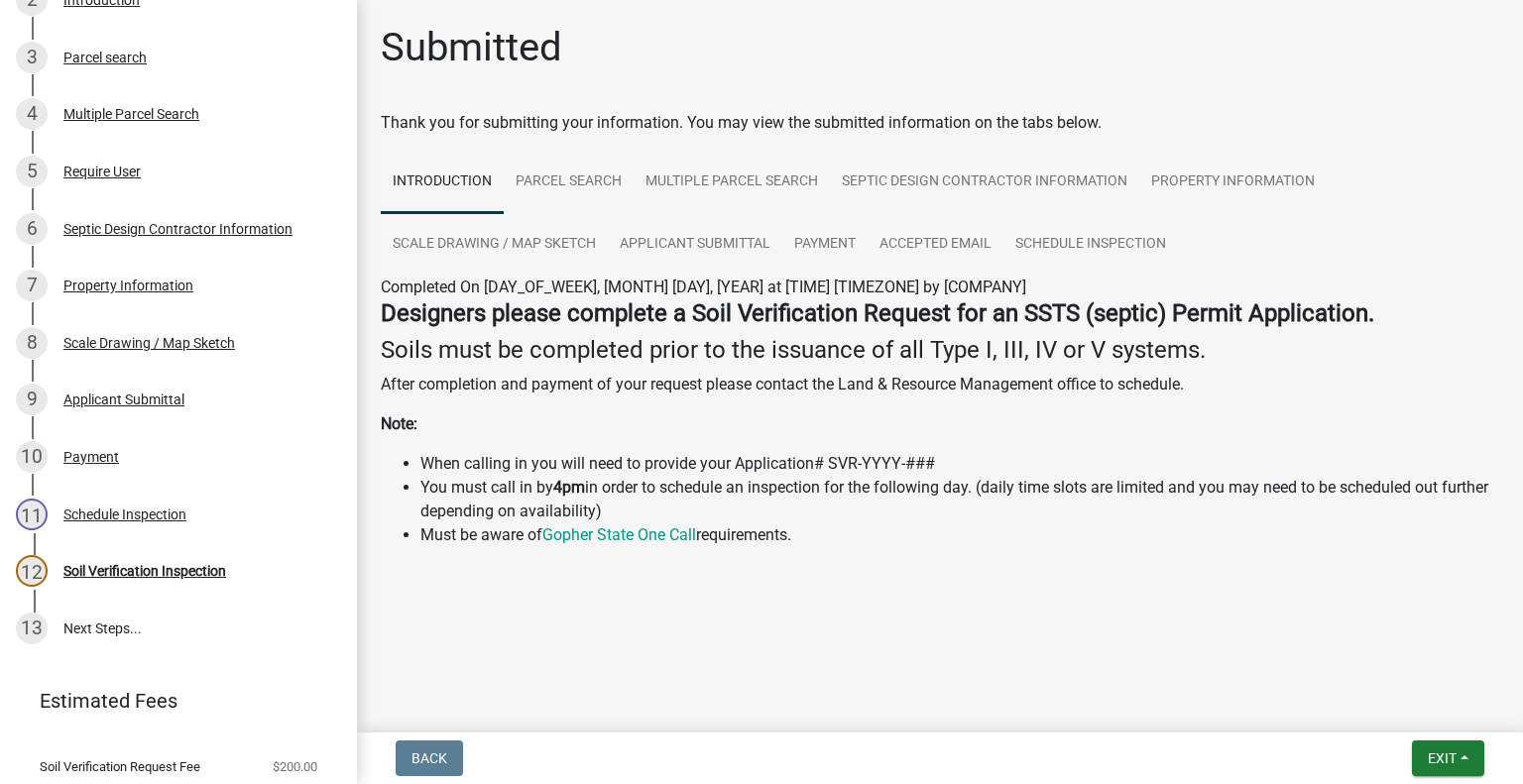 scroll, scrollTop: 497, scrollLeft: 0, axis: vertical 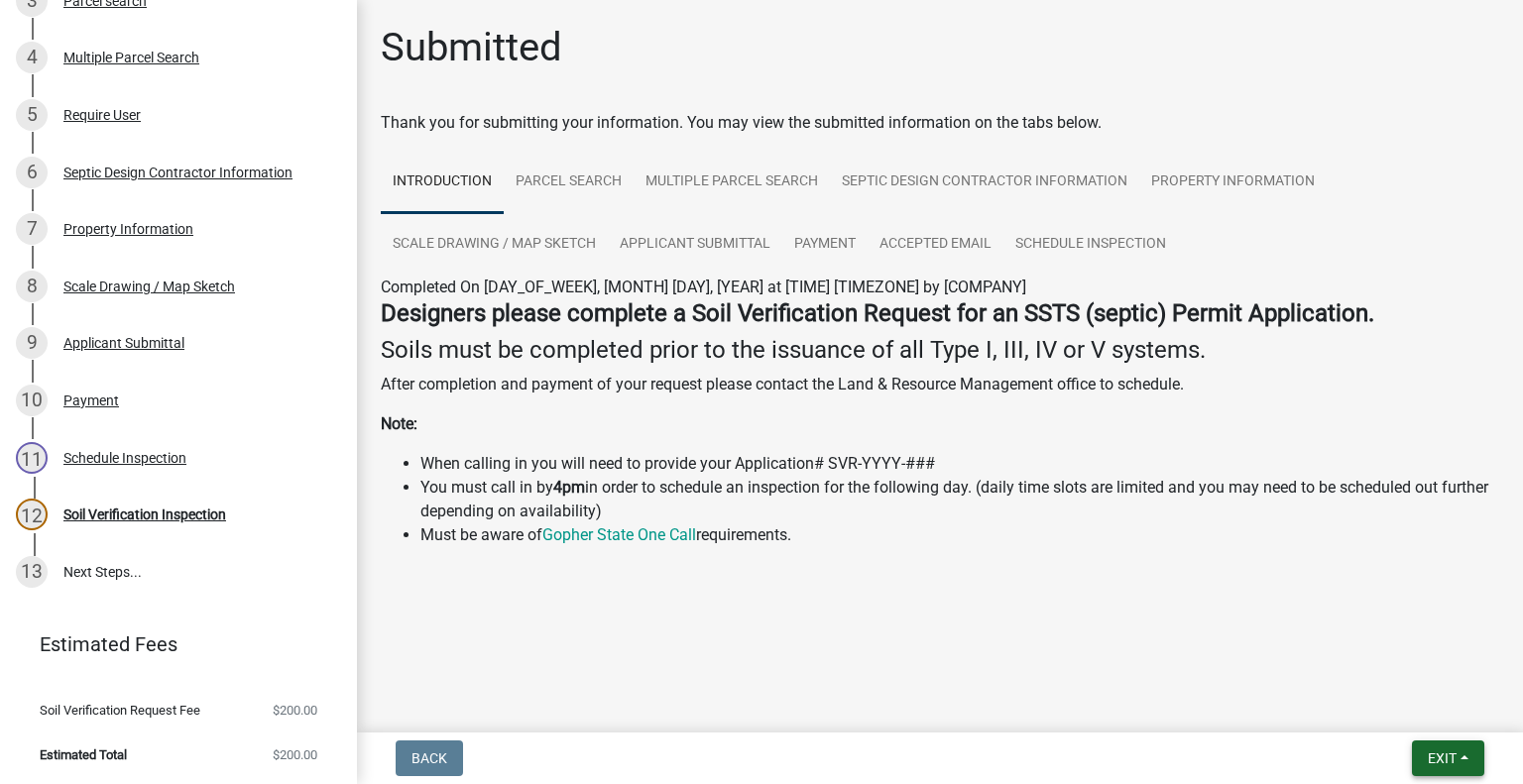click on "Exit" at bounding box center [1448, 758] 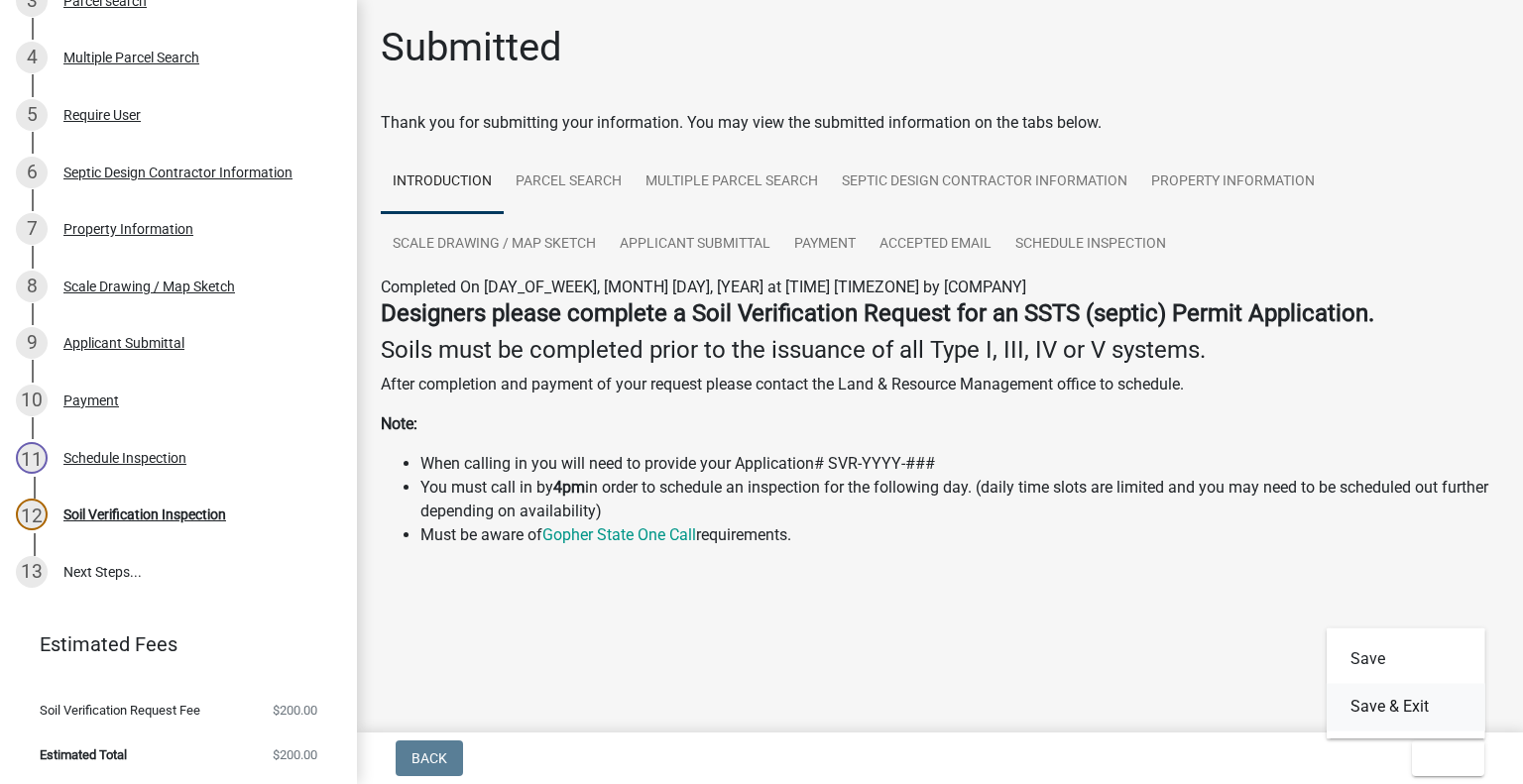 click on "Save & Exit" at bounding box center (1406, 707) 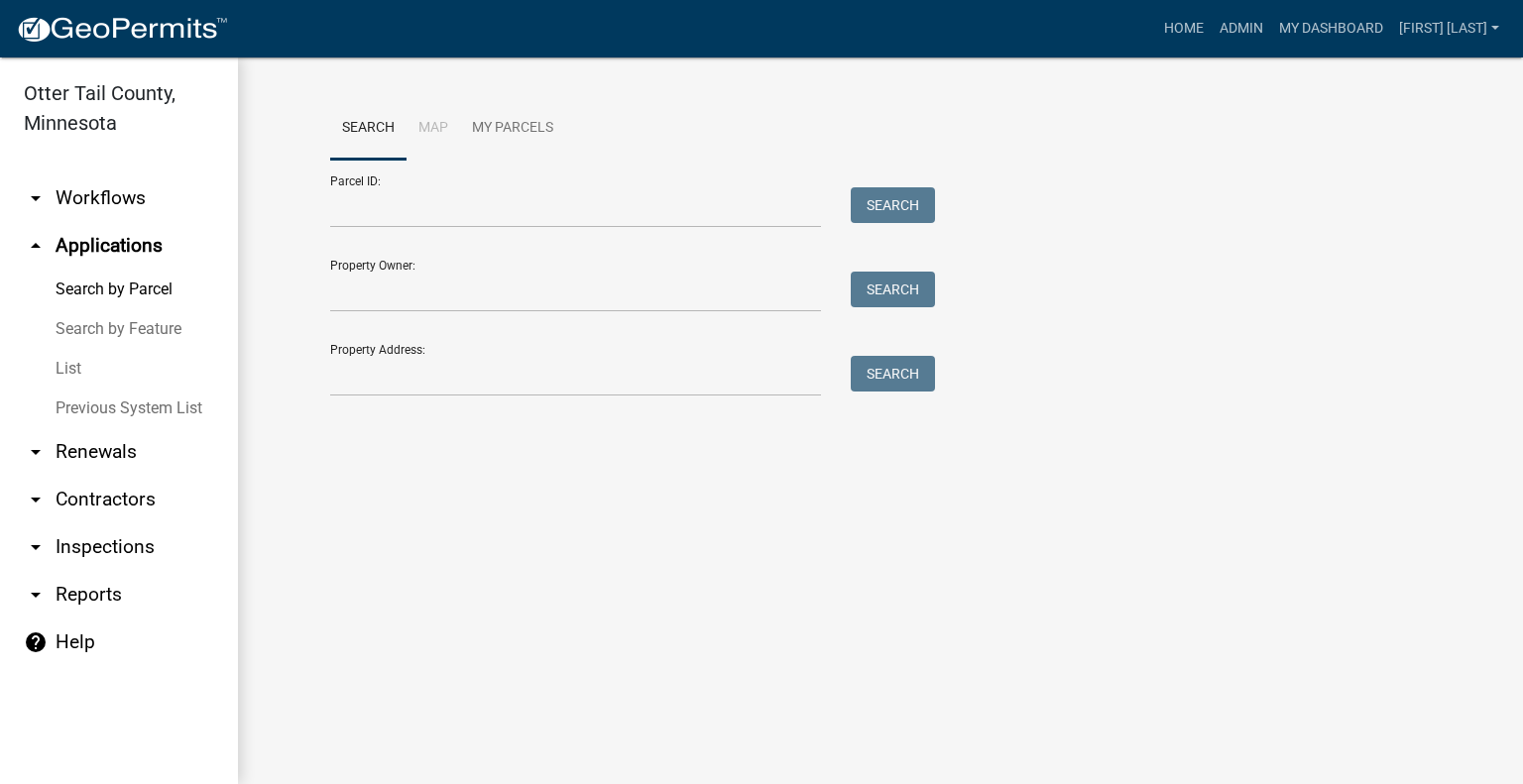 click on "arrow_drop_down   Workflows" at bounding box center (119, 198) 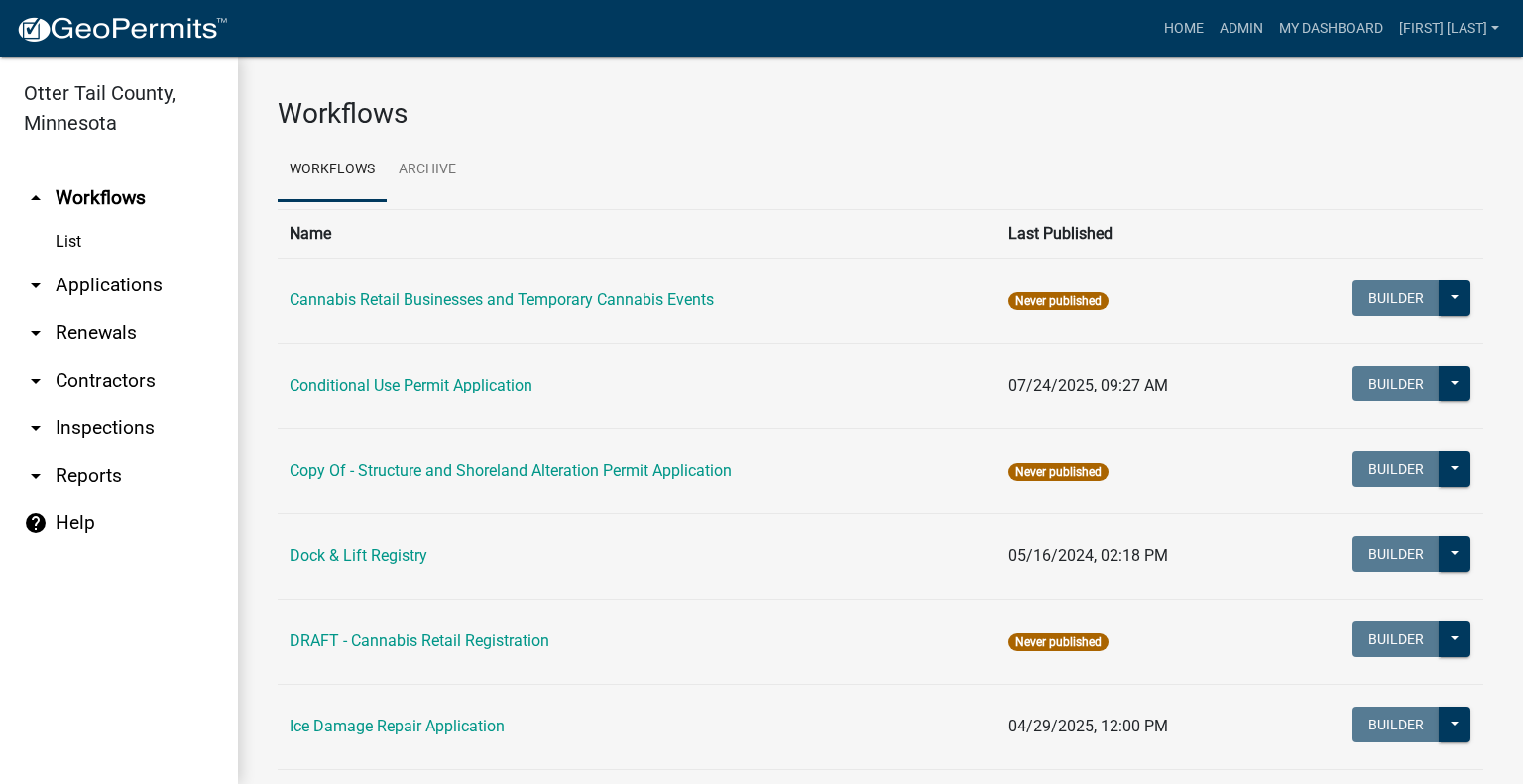 drag, startPoint x: 116, startPoint y: 281, endPoint x: 127, endPoint y: 278, distance: 11.4017543 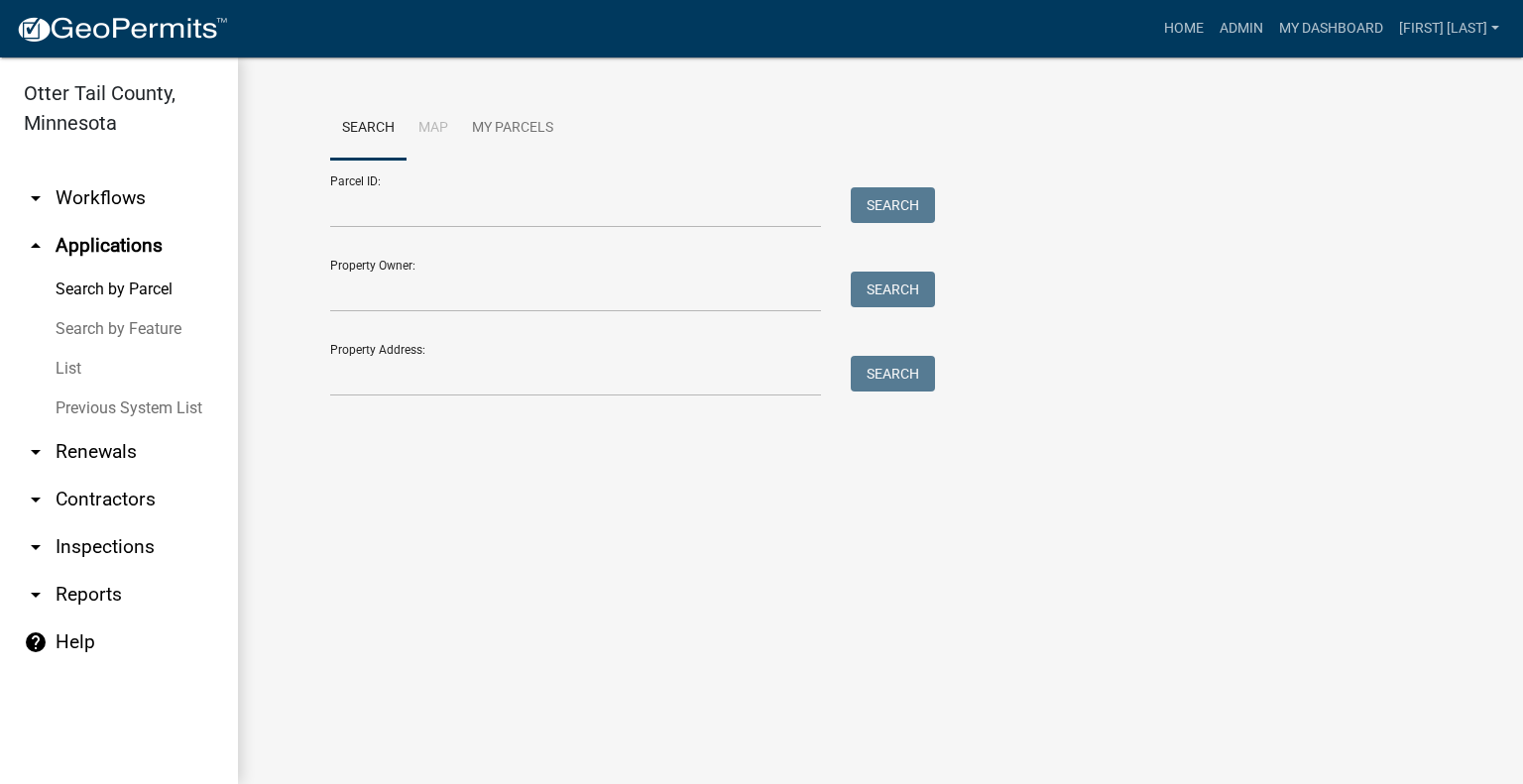 click on "arrow_drop_down   Workflows" at bounding box center (119, 198) 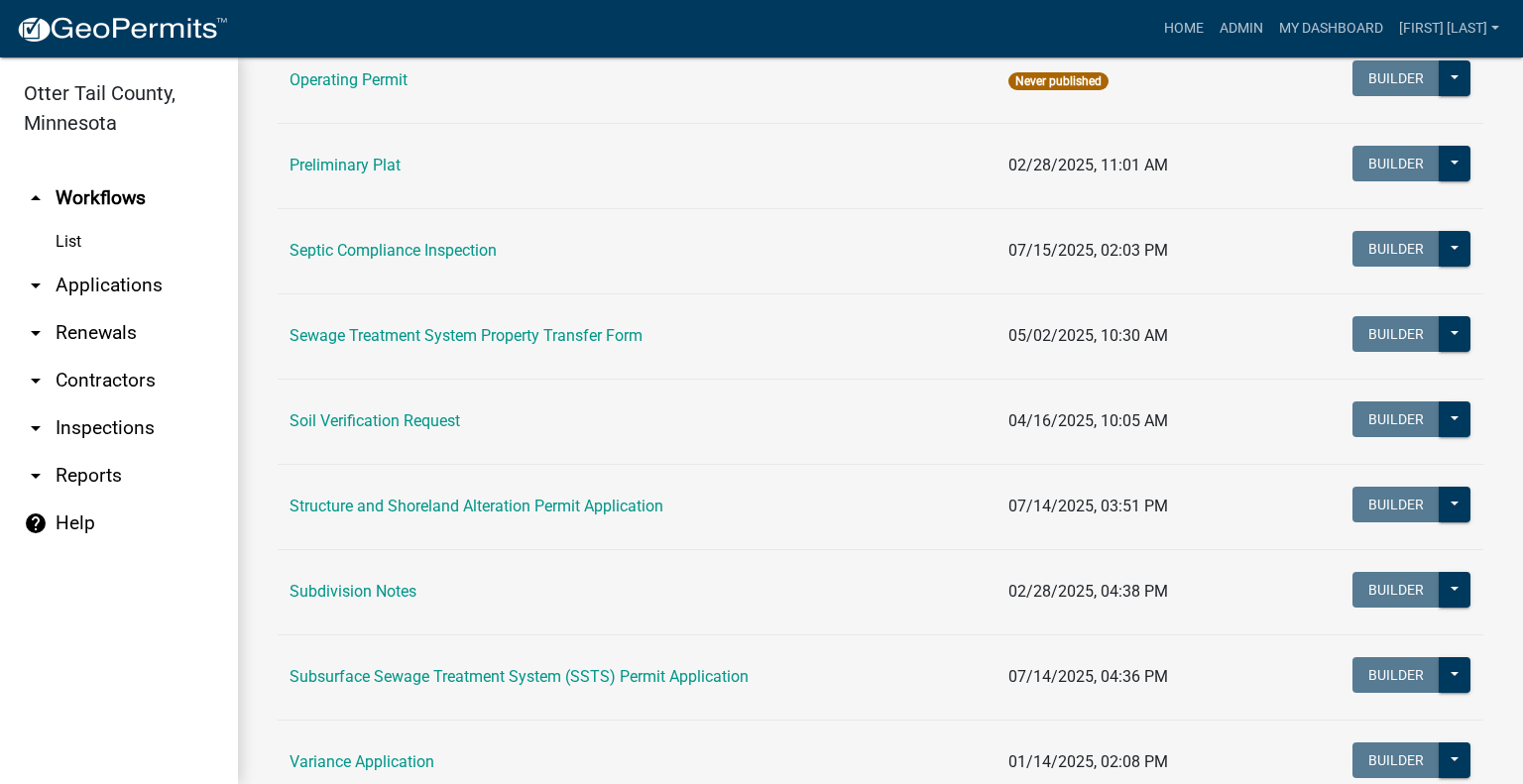 scroll, scrollTop: 991, scrollLeft: 0, axis: vertical 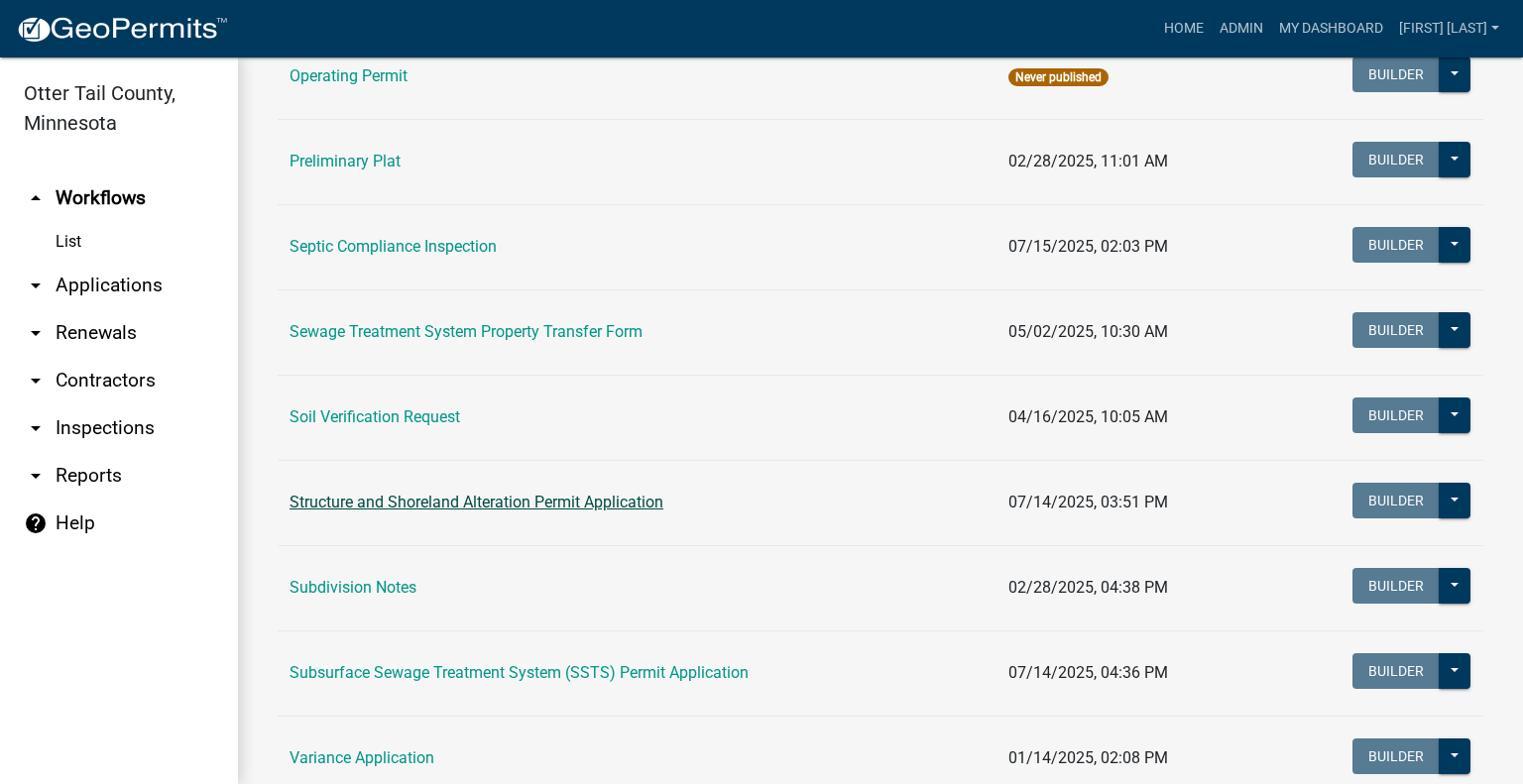 click on "Structure and Shoreland Alteration Permit Application" at bounding box center [476, 502] 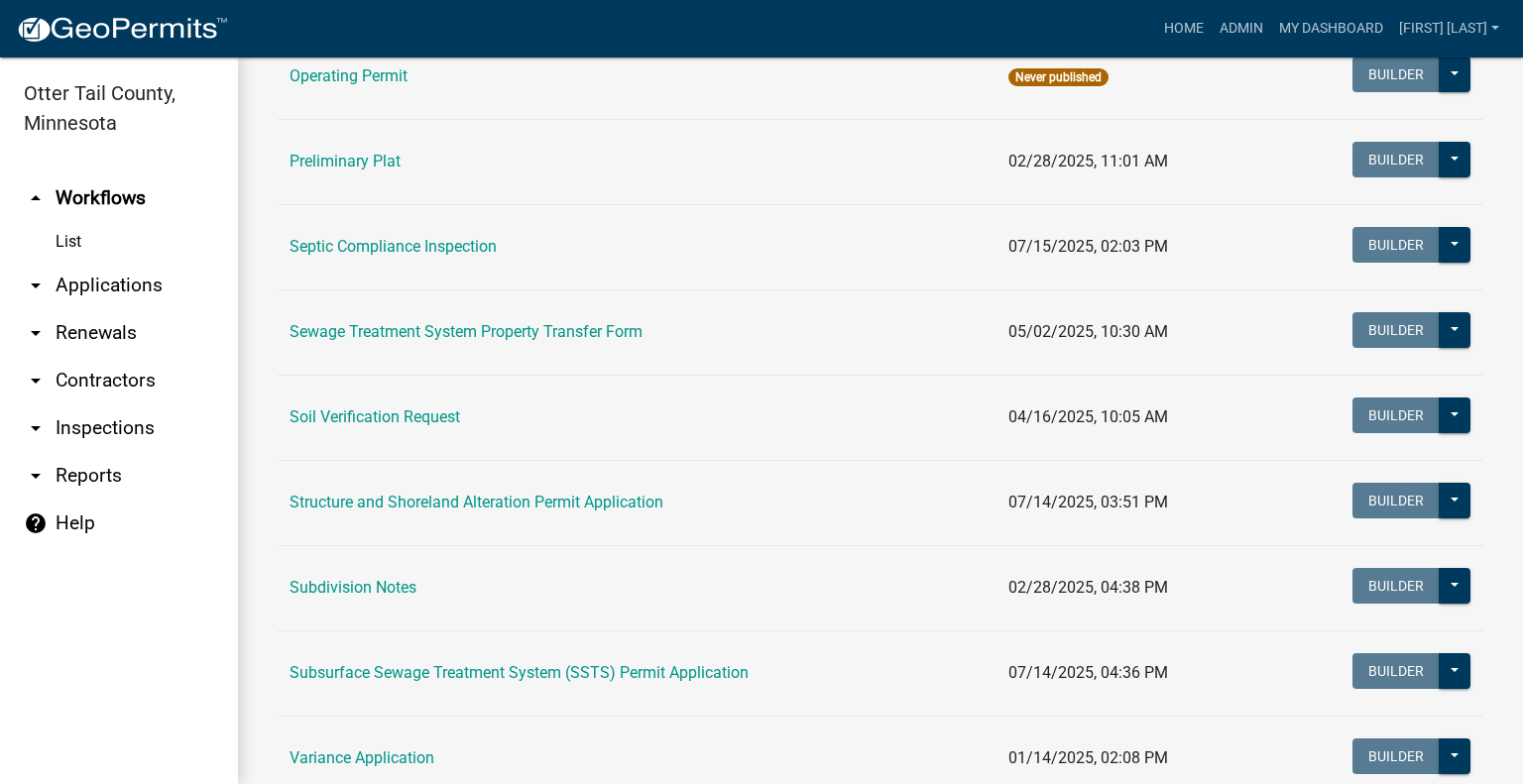 scroll, scrollTop: 0, scrollLeft: 0, axis: both 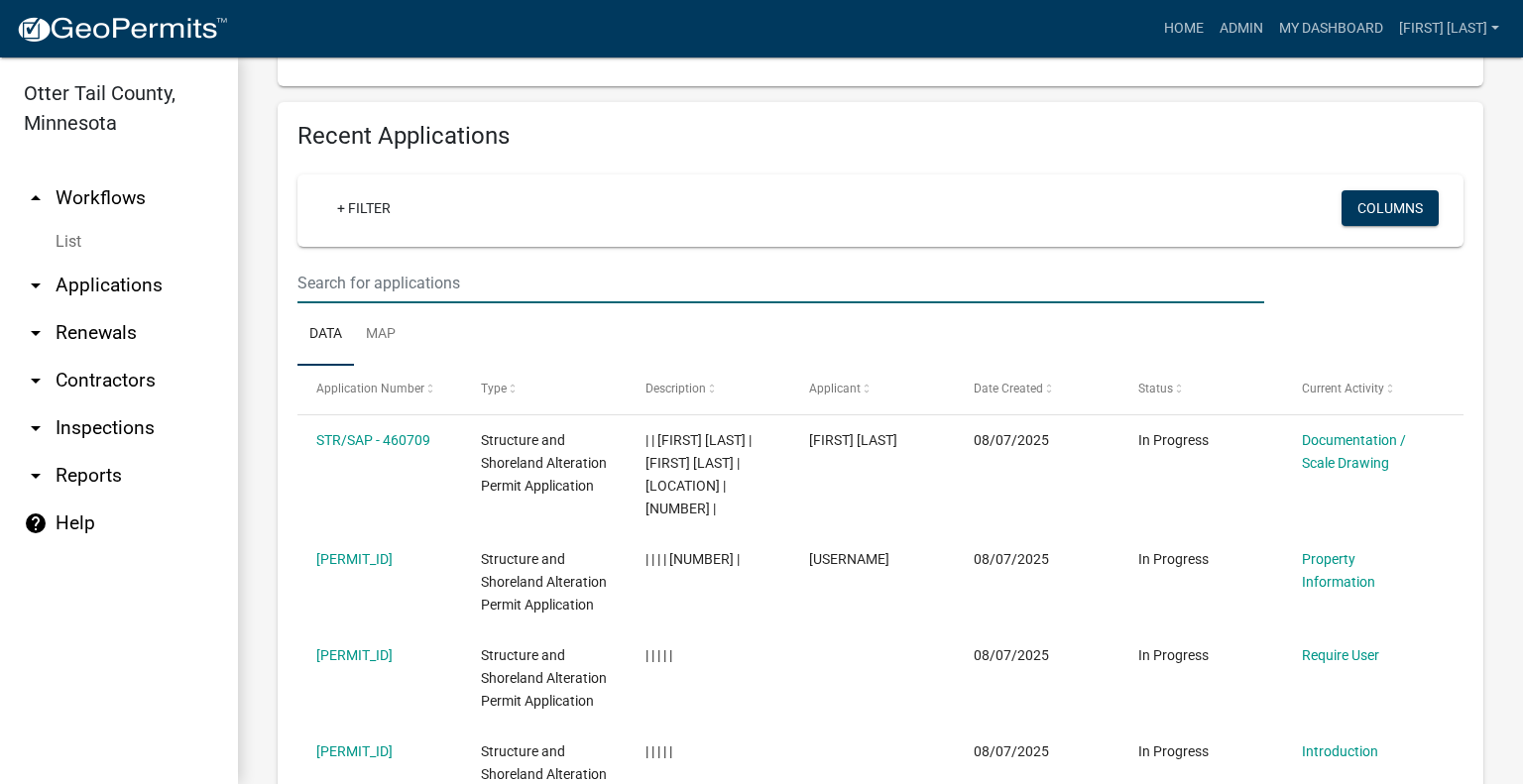 click at bounding box center (780, -1485) 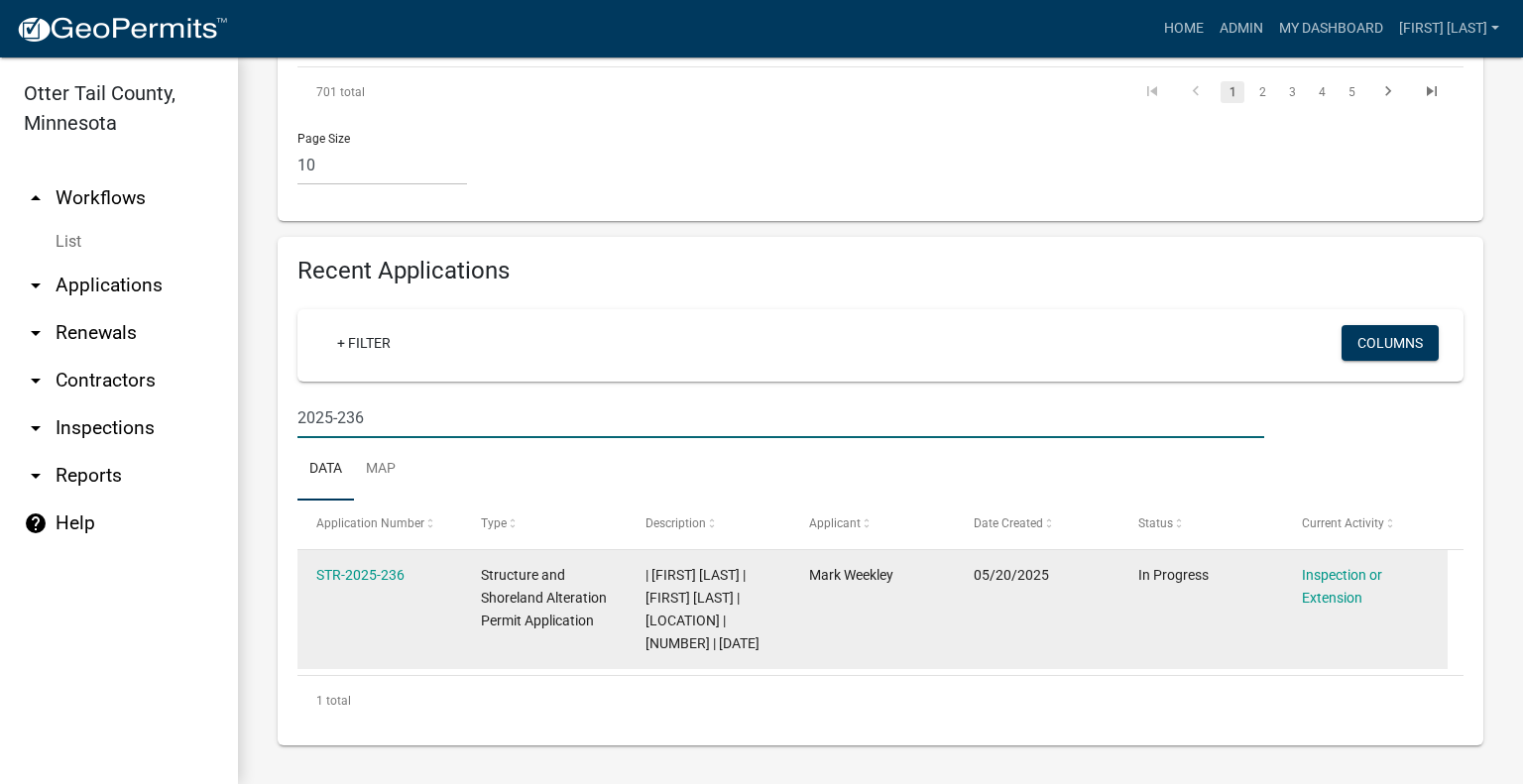 scroll, scrollTop: 2171, scrollLeft: 0, axis: vertical 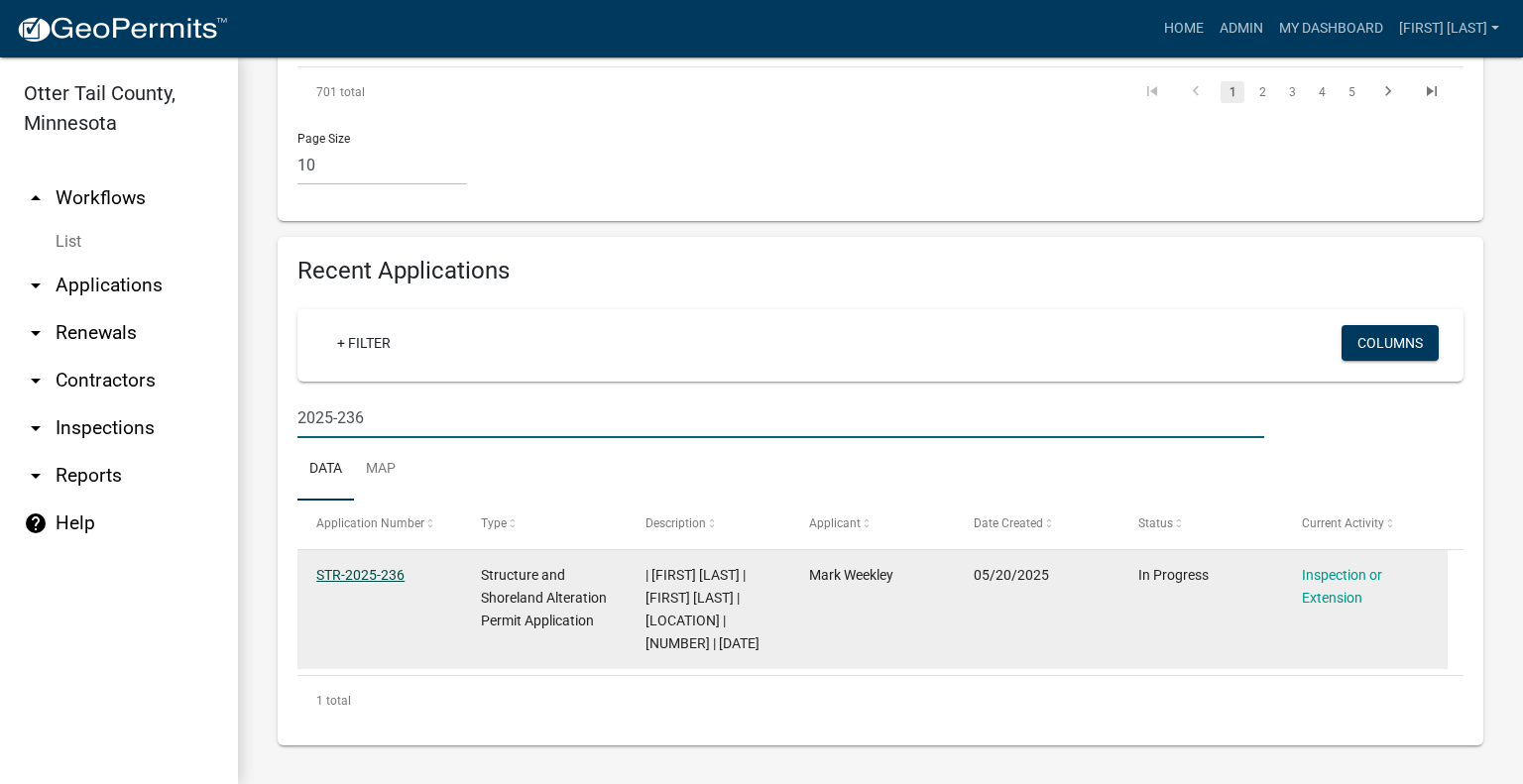 type on "2025-236" 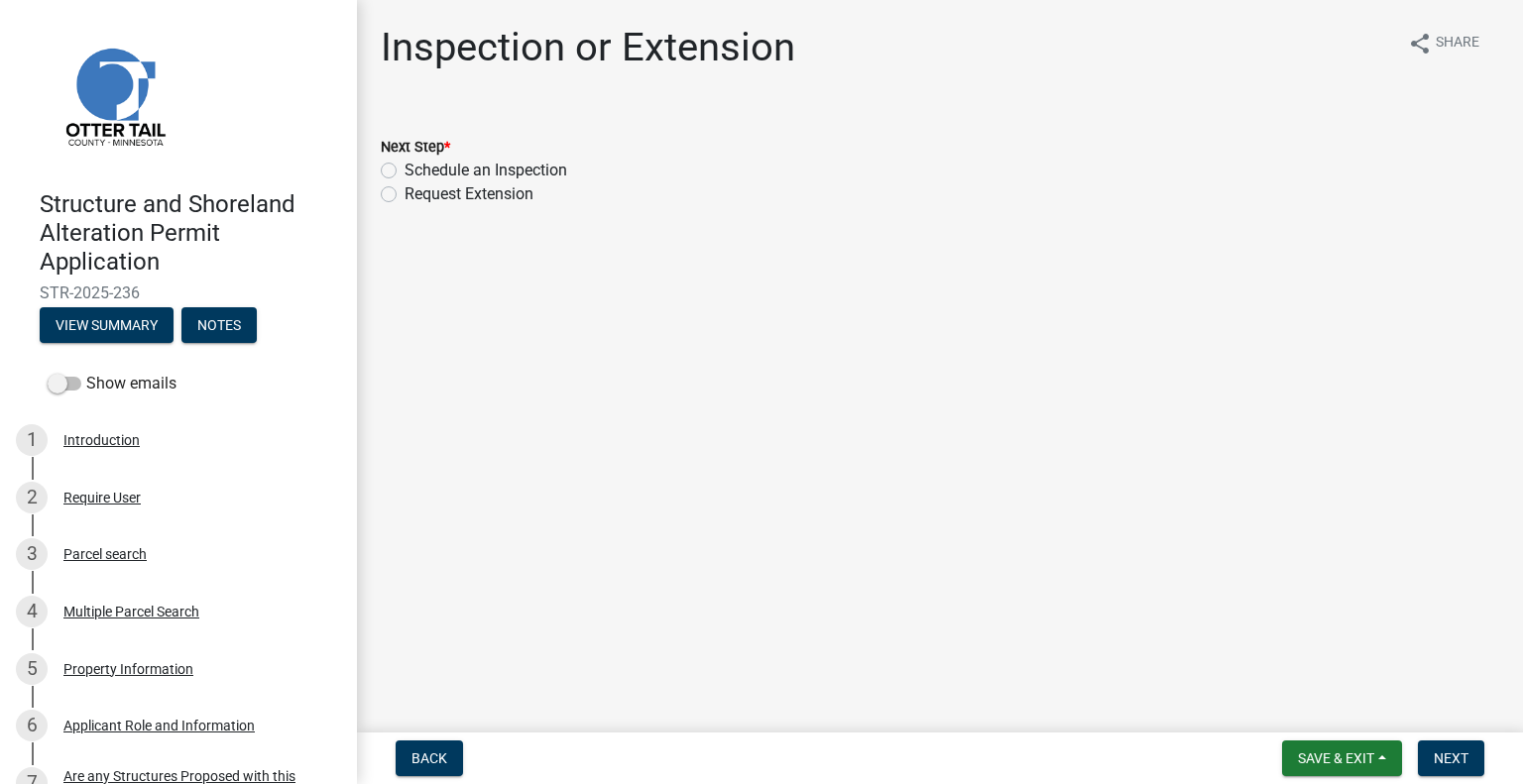 click on "Schedule an Inspection" 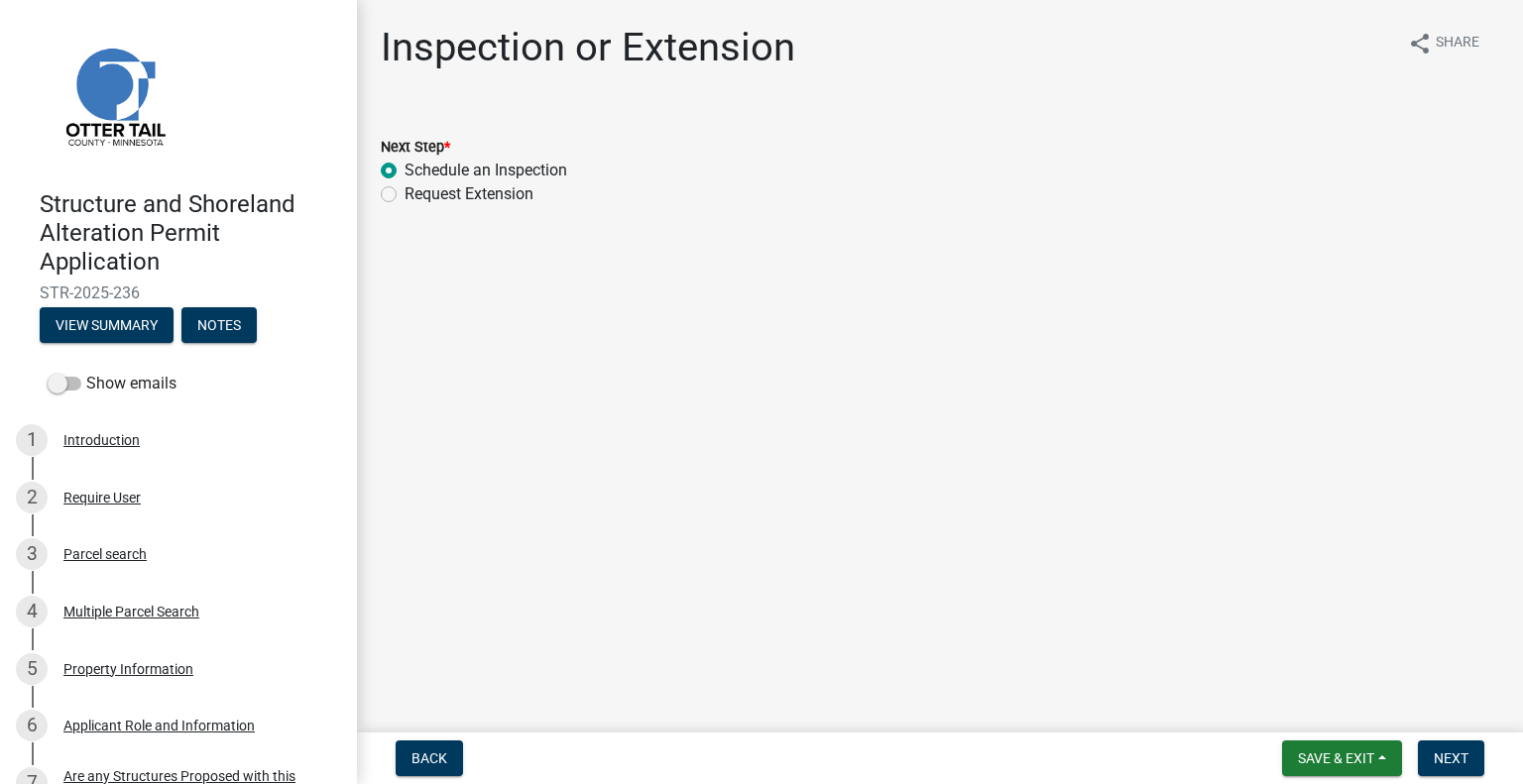 radio on "true" 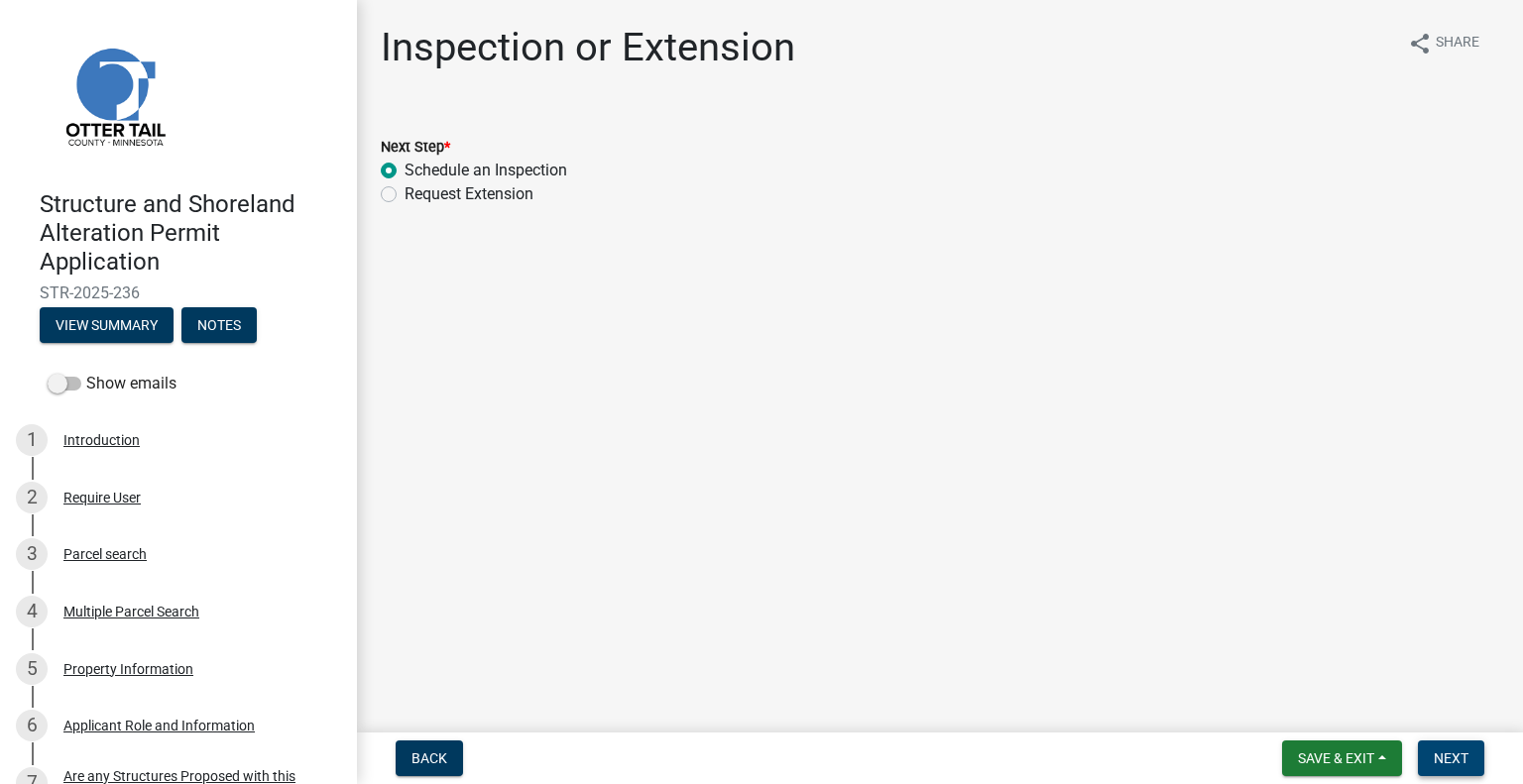 click on "Next" at bounding box center (1451, 758) 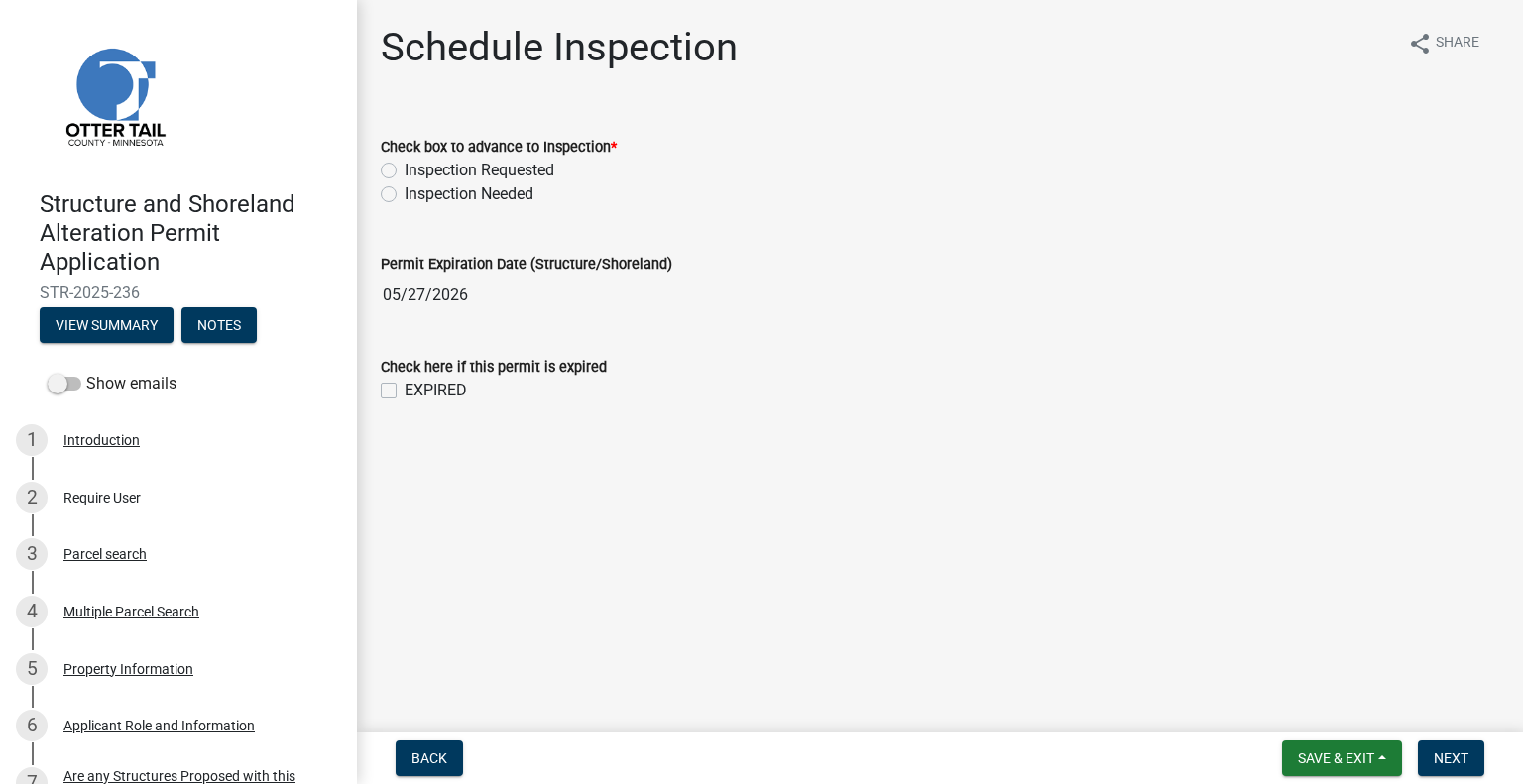 click on "Inspection Requested" 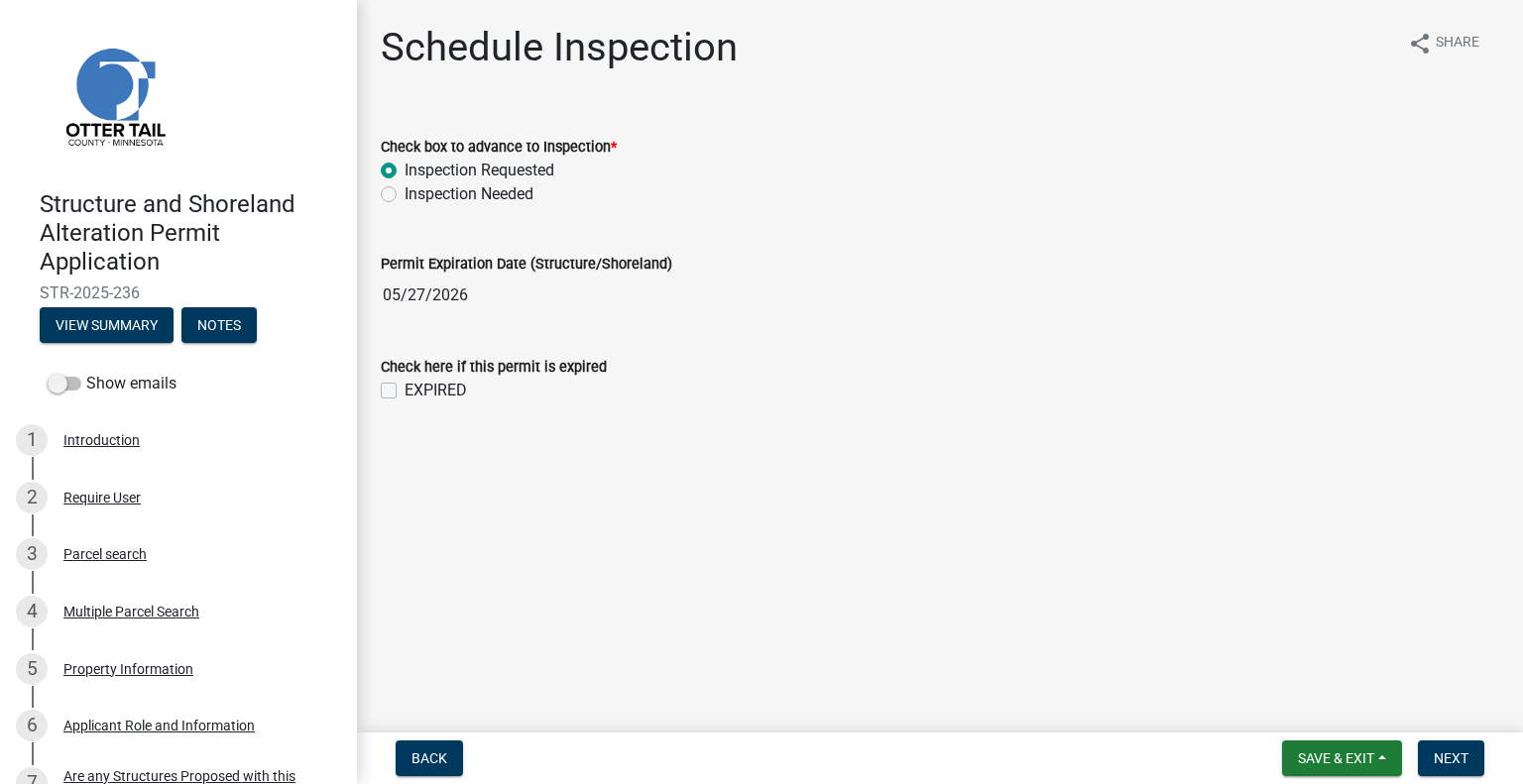 radio on "true" 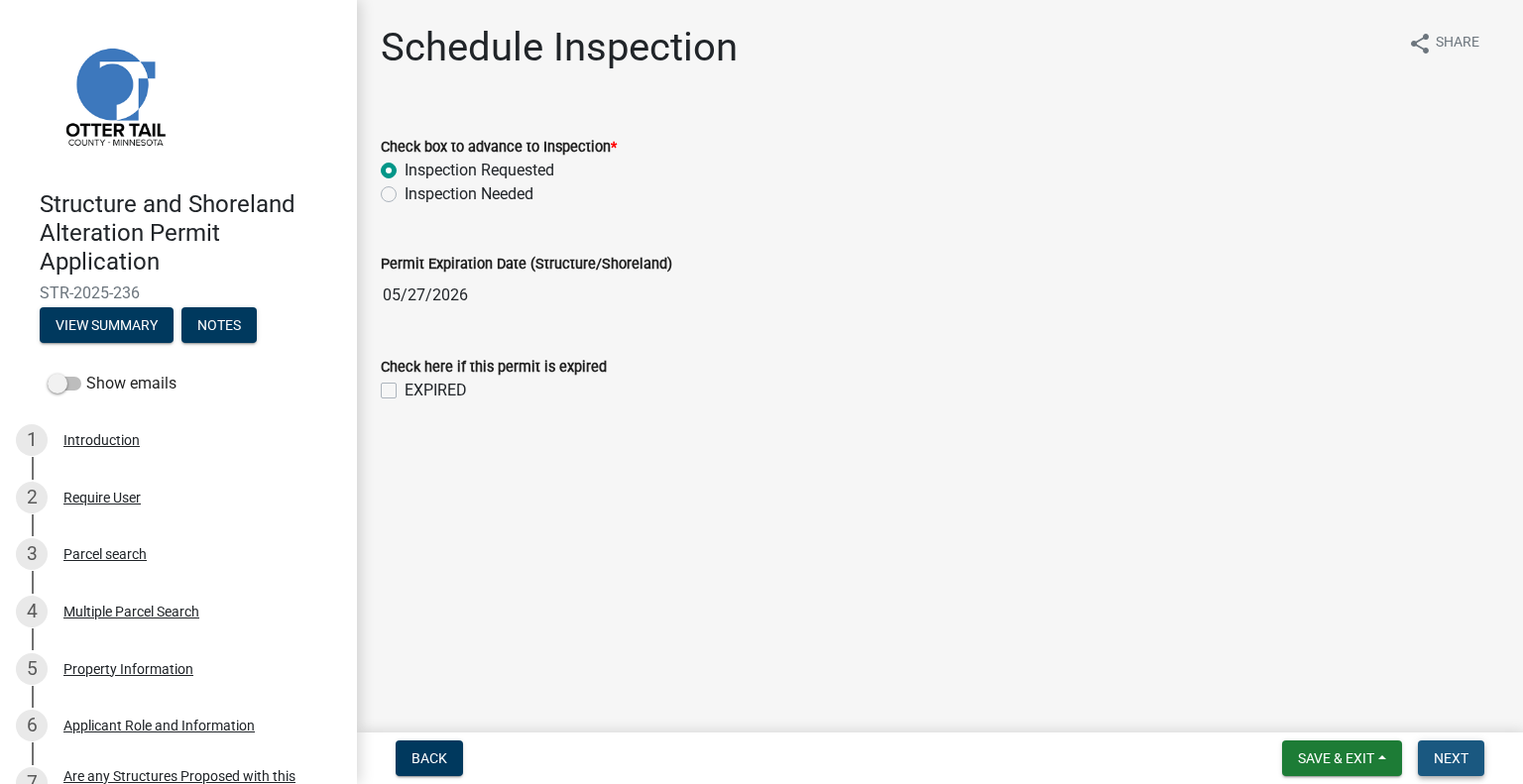 click on "Next" at bounding box center [1451, 758] 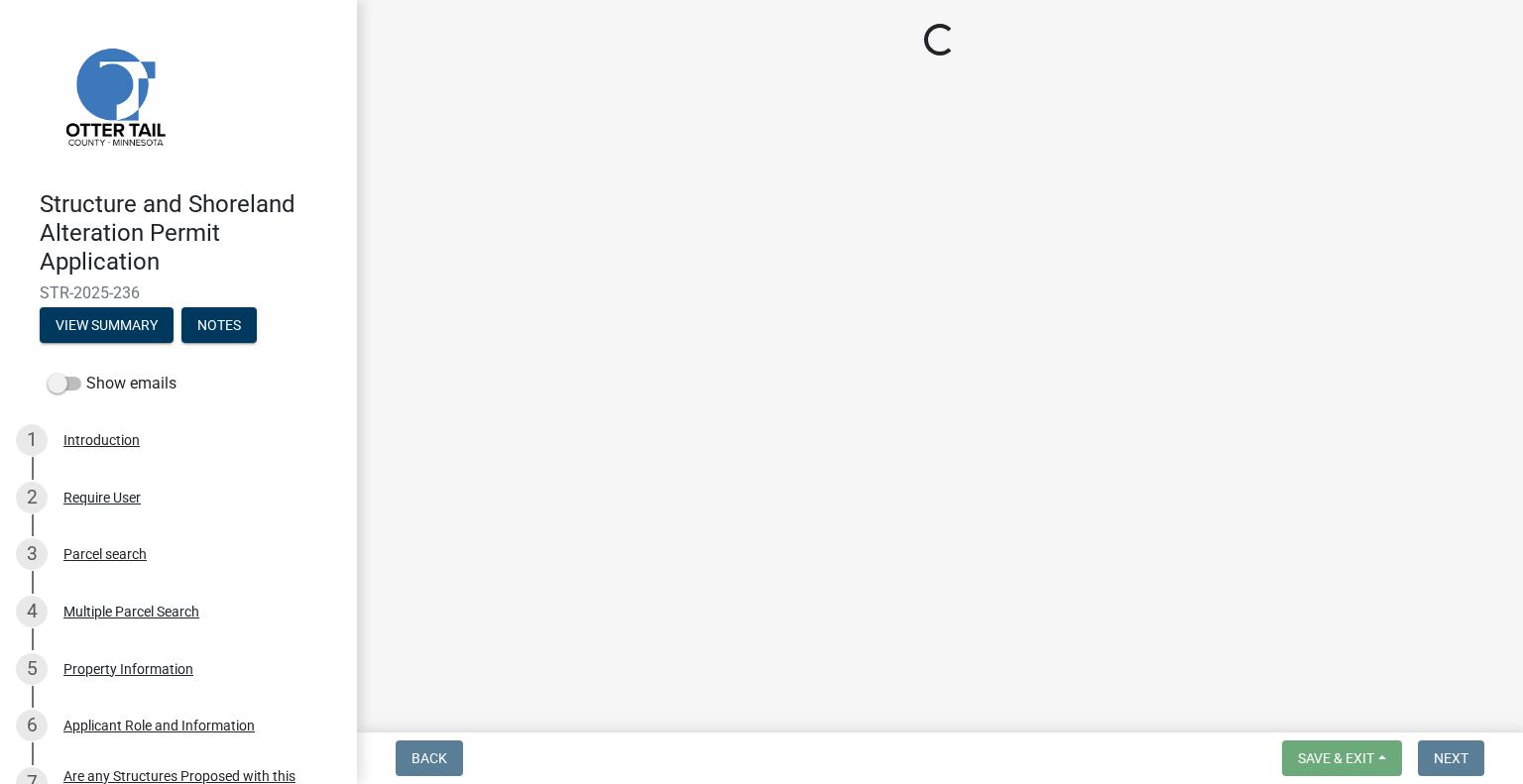 select on "710d5f49-2663-4e73-9718-d0c4e189f5ed" 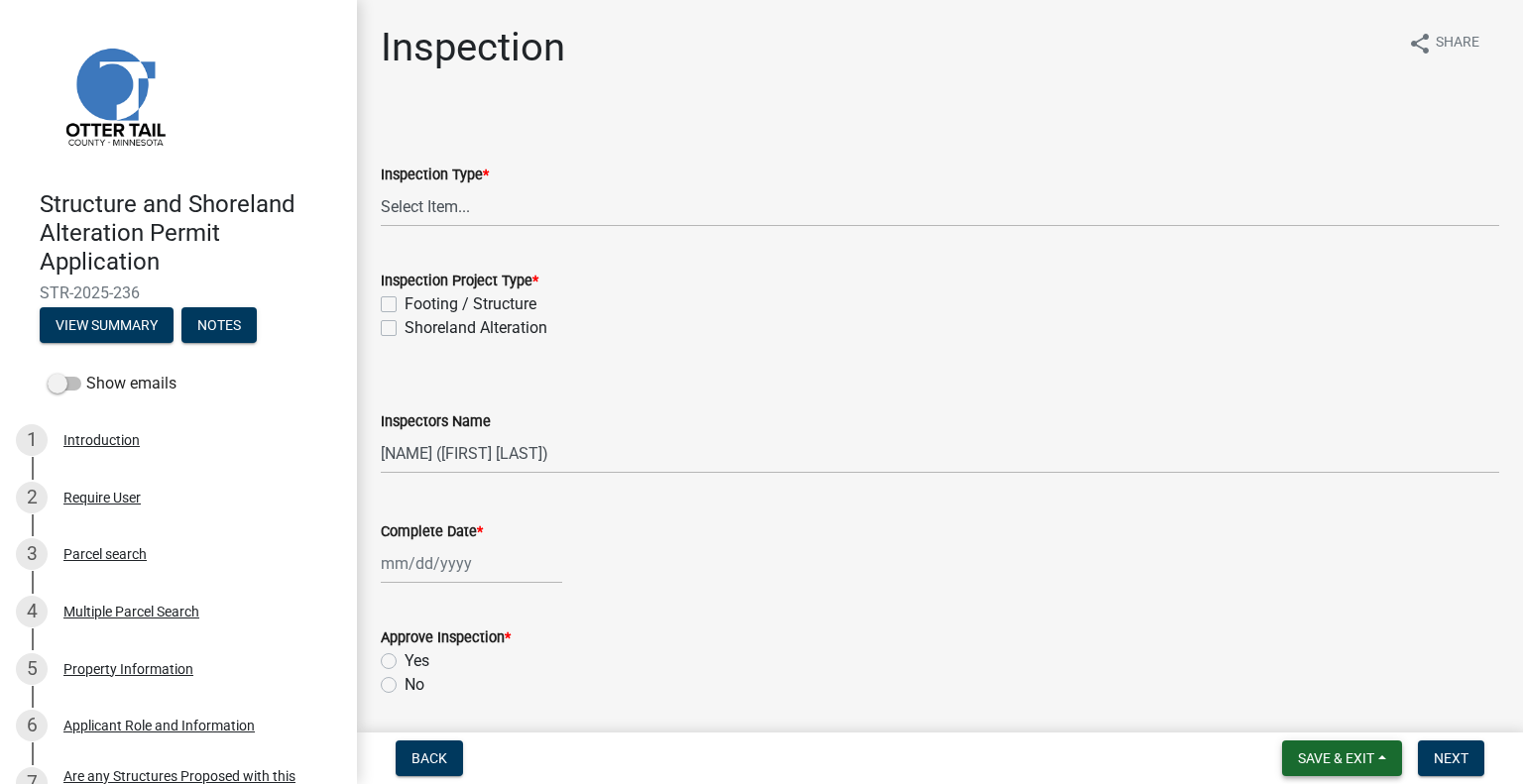 click on "Save & Exit" at bounding box center (1336, 758) 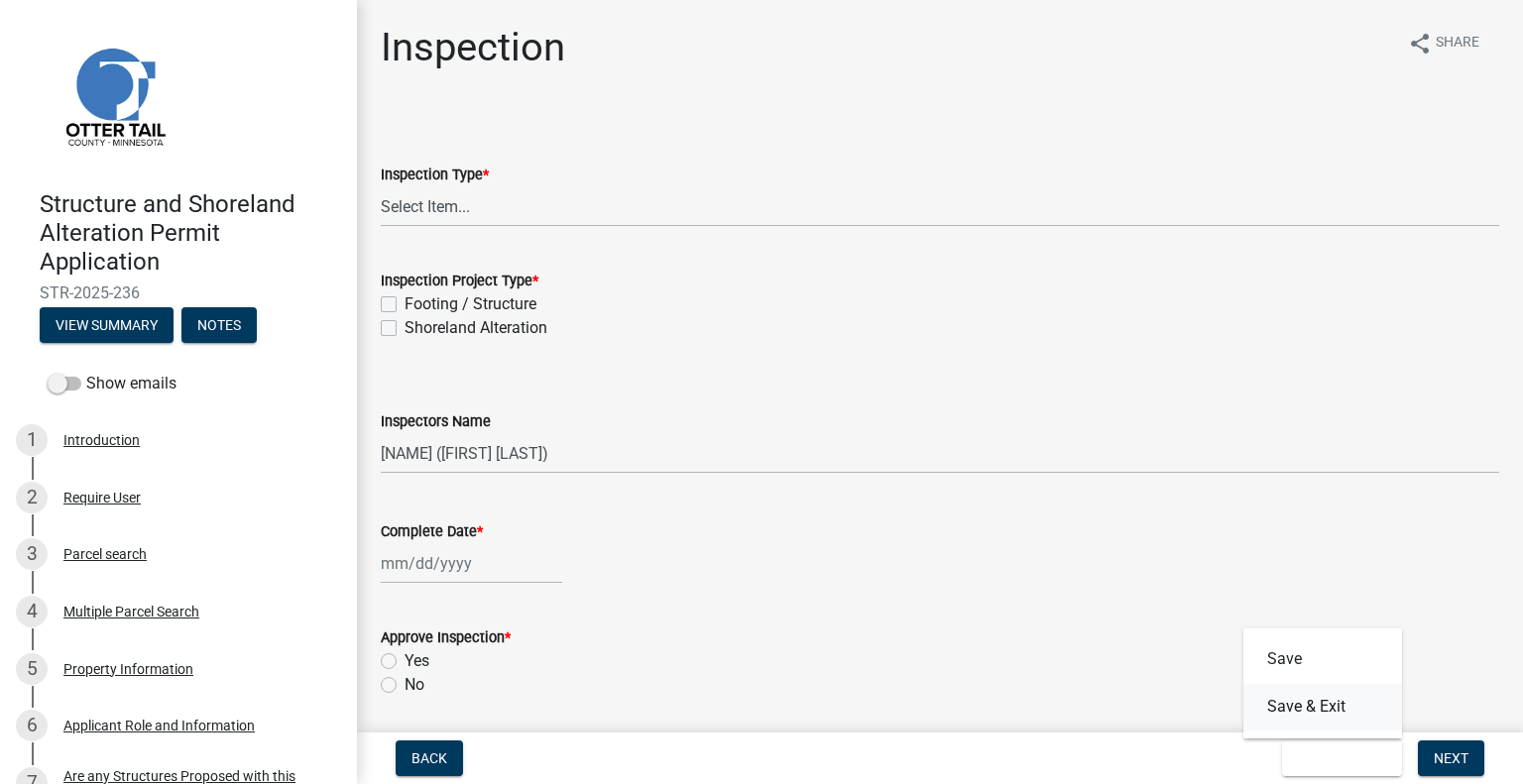 click on "Save & Exit" at bounding box center [1323, 707] 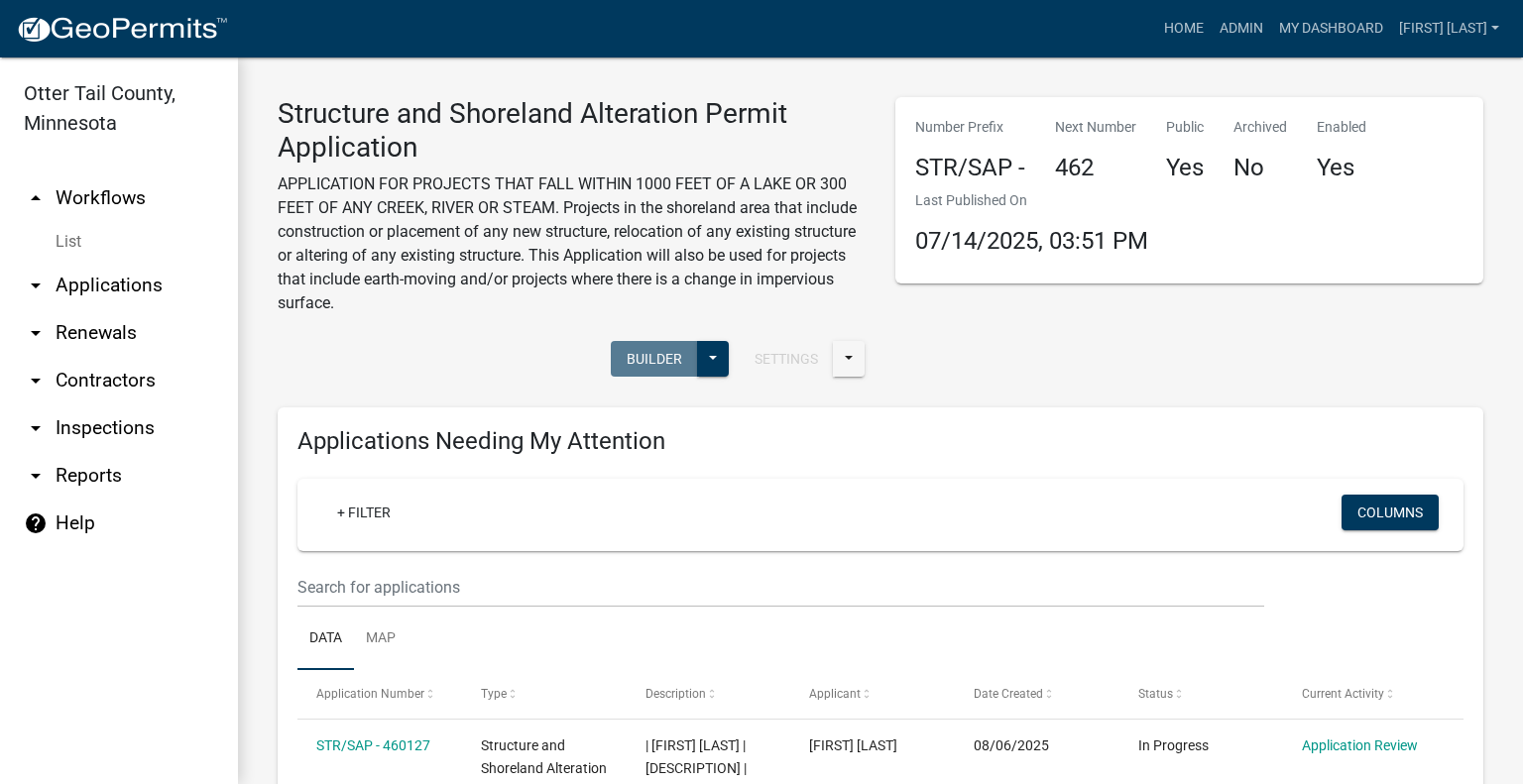 click on "arrow_drop_down   Applications" at bounding box center [119, 285] 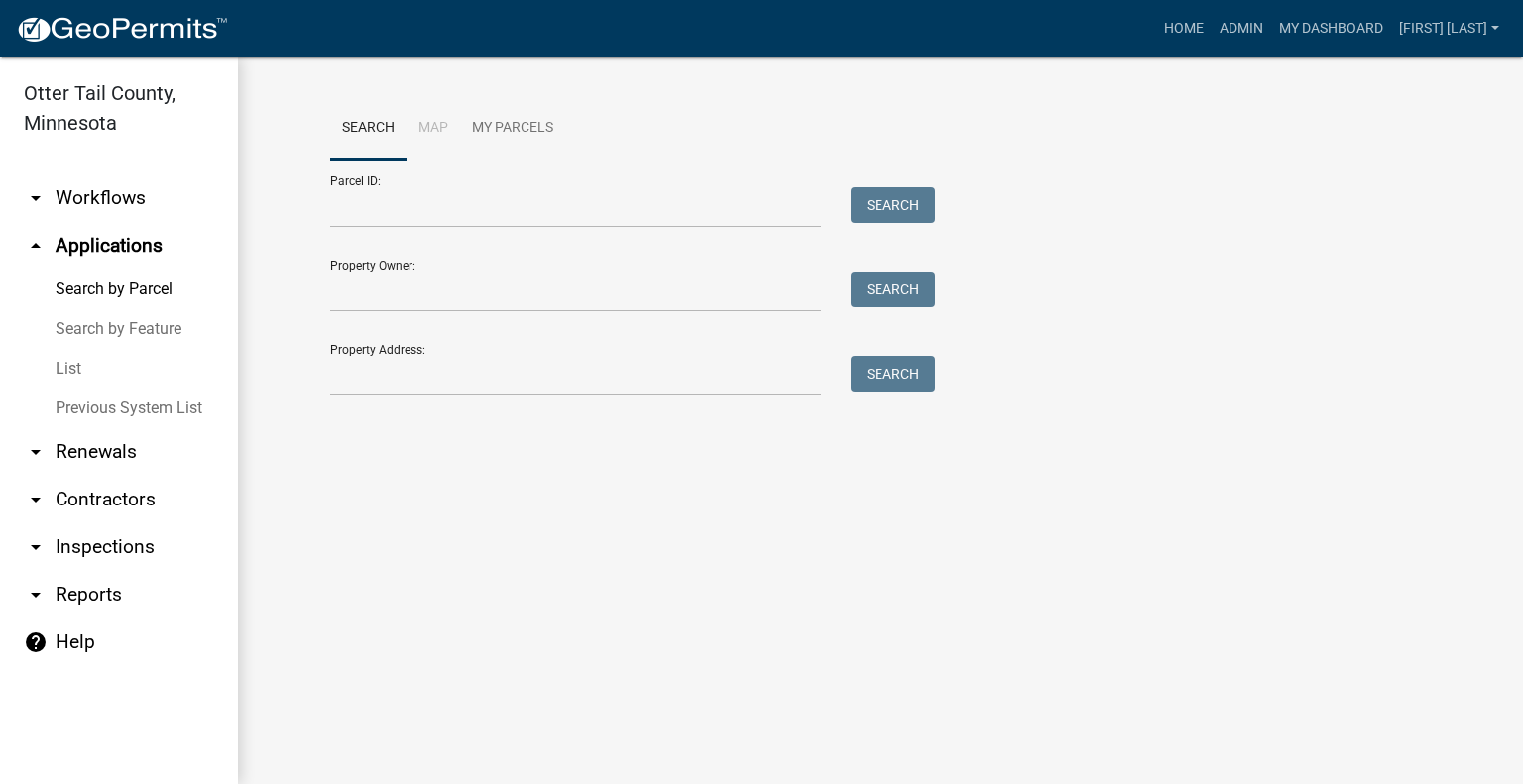 click on "arrow_drop_down   Workflows" at bounding box center (119, 198) 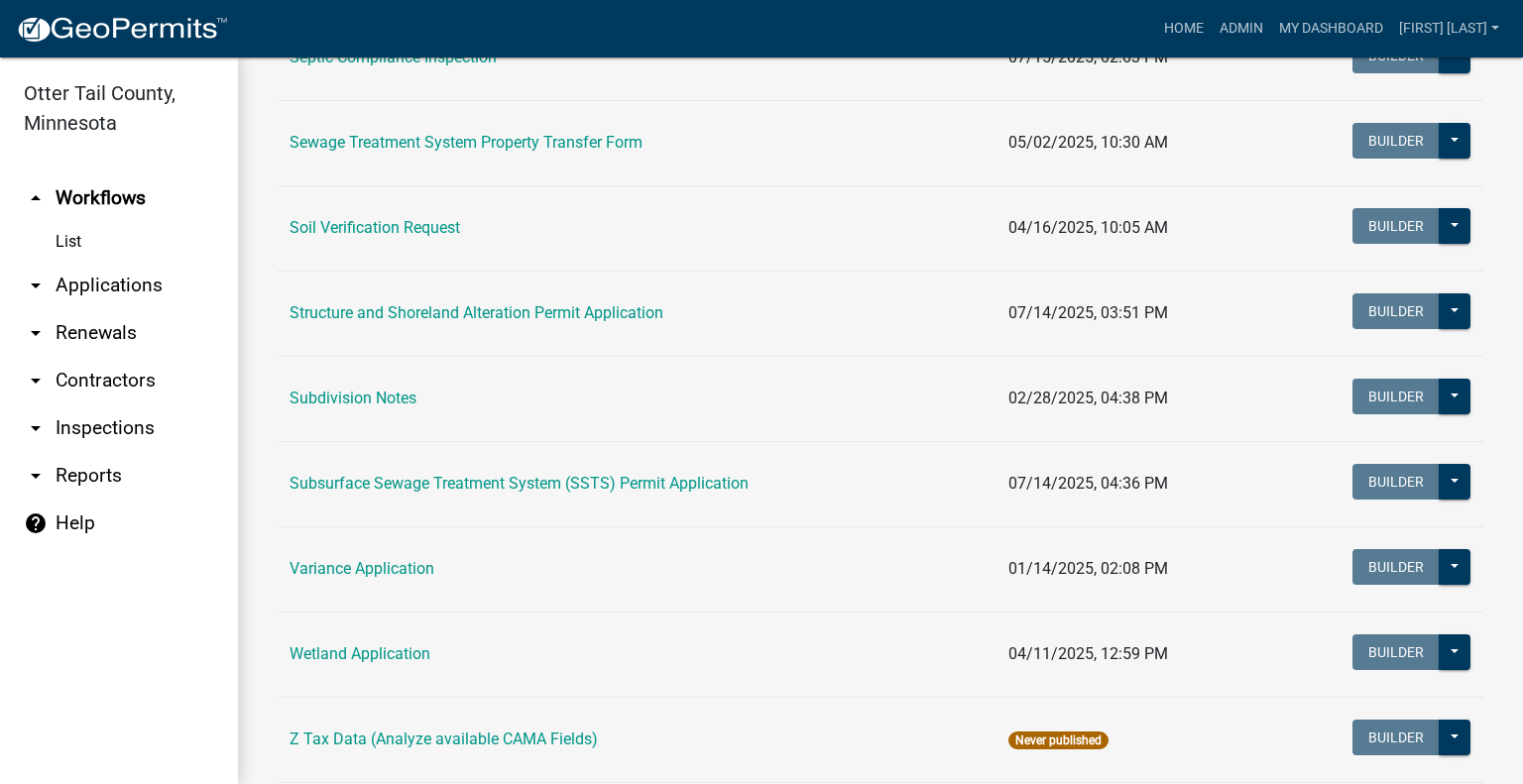 scroll, scrollTop: 1199, scrollLeft: 0, axis: vertical 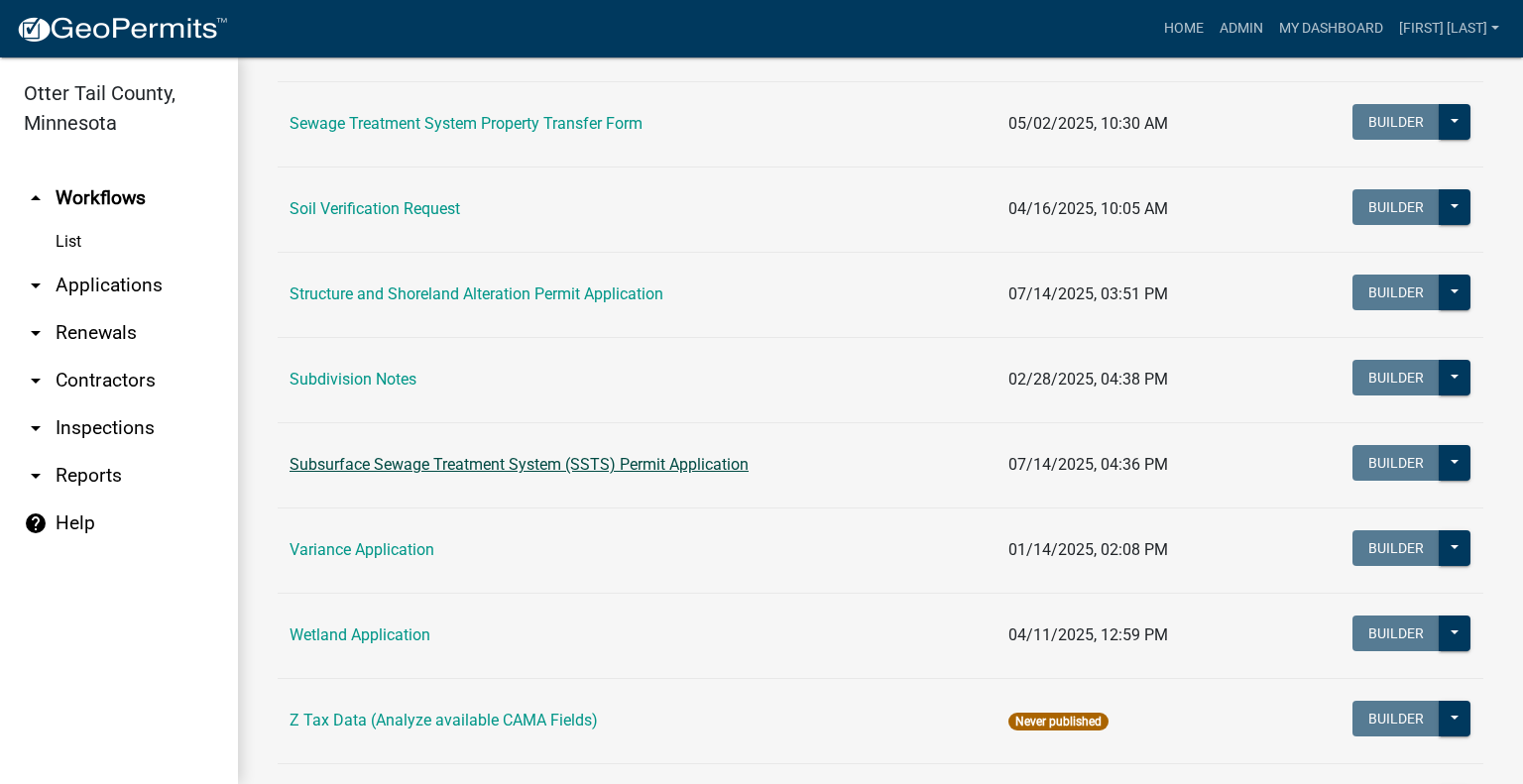 click on "Subsurface Sewage Treatment System (SSTS) Permit Application" at bounding box center (519, 464) 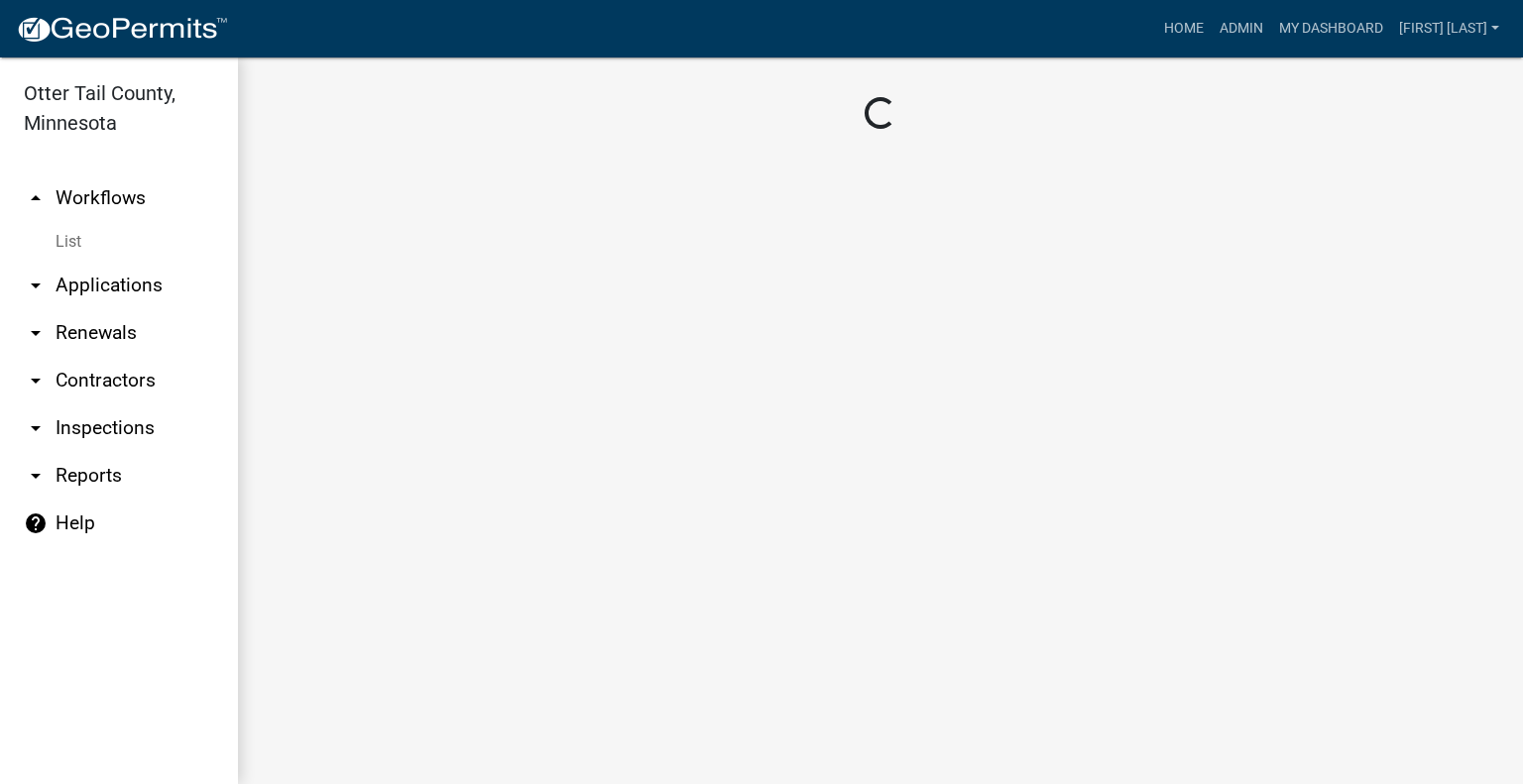 scroll, scrollTop: 0, scrollLeft: 0, axis: both 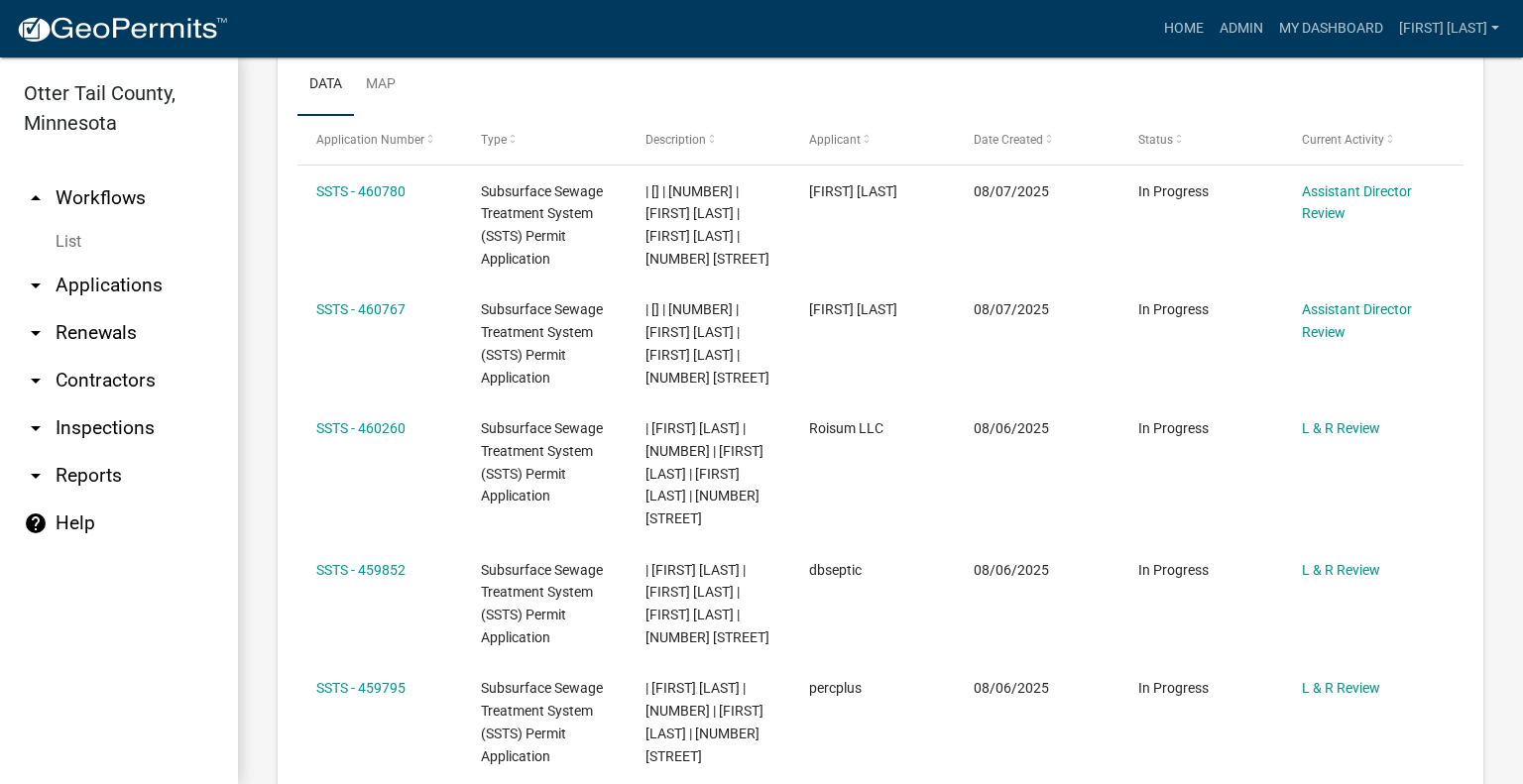 click at bounding box center (780, 33) 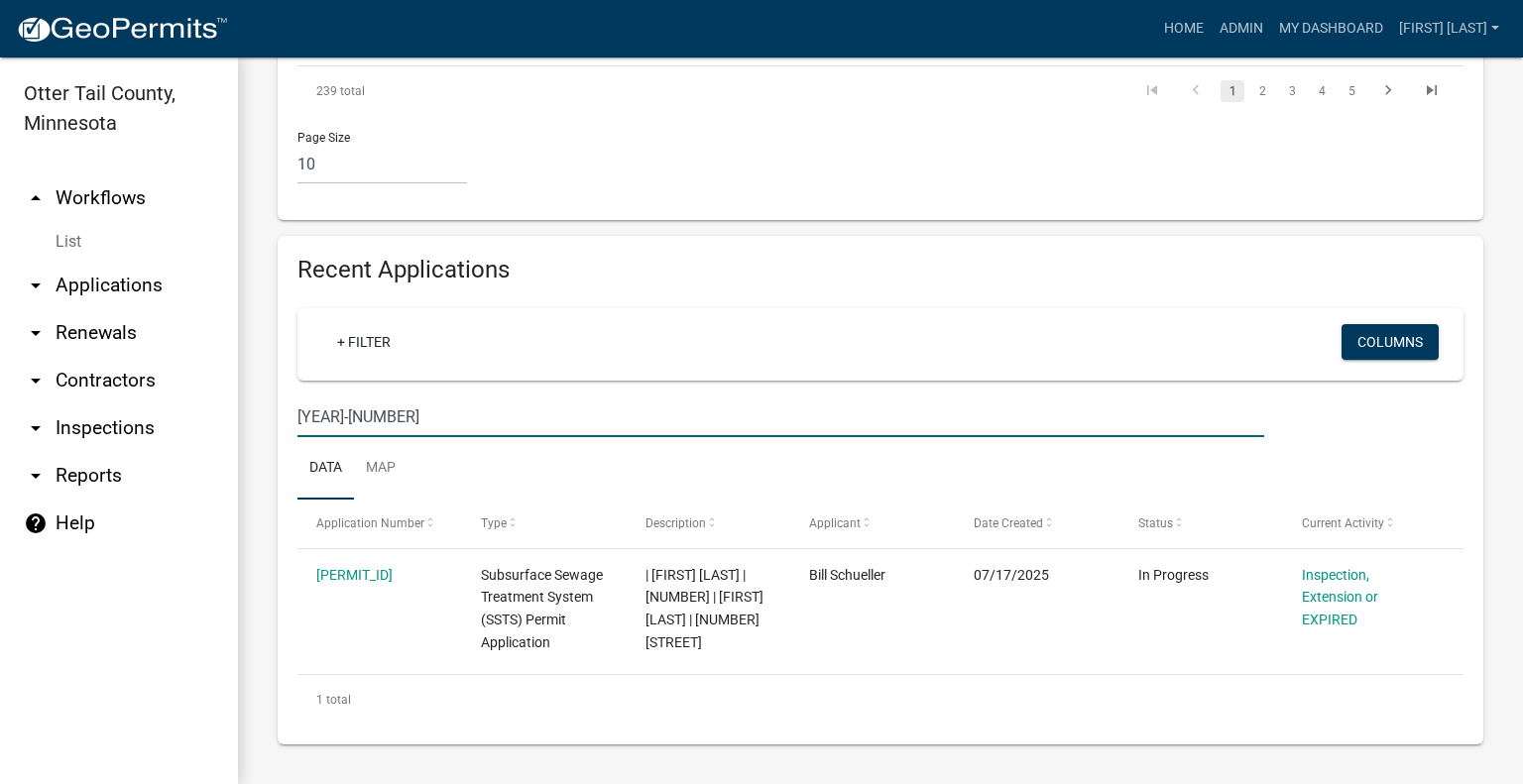 scroll, scrollTop: 2055, scrollLeft: 0, axis: vertical 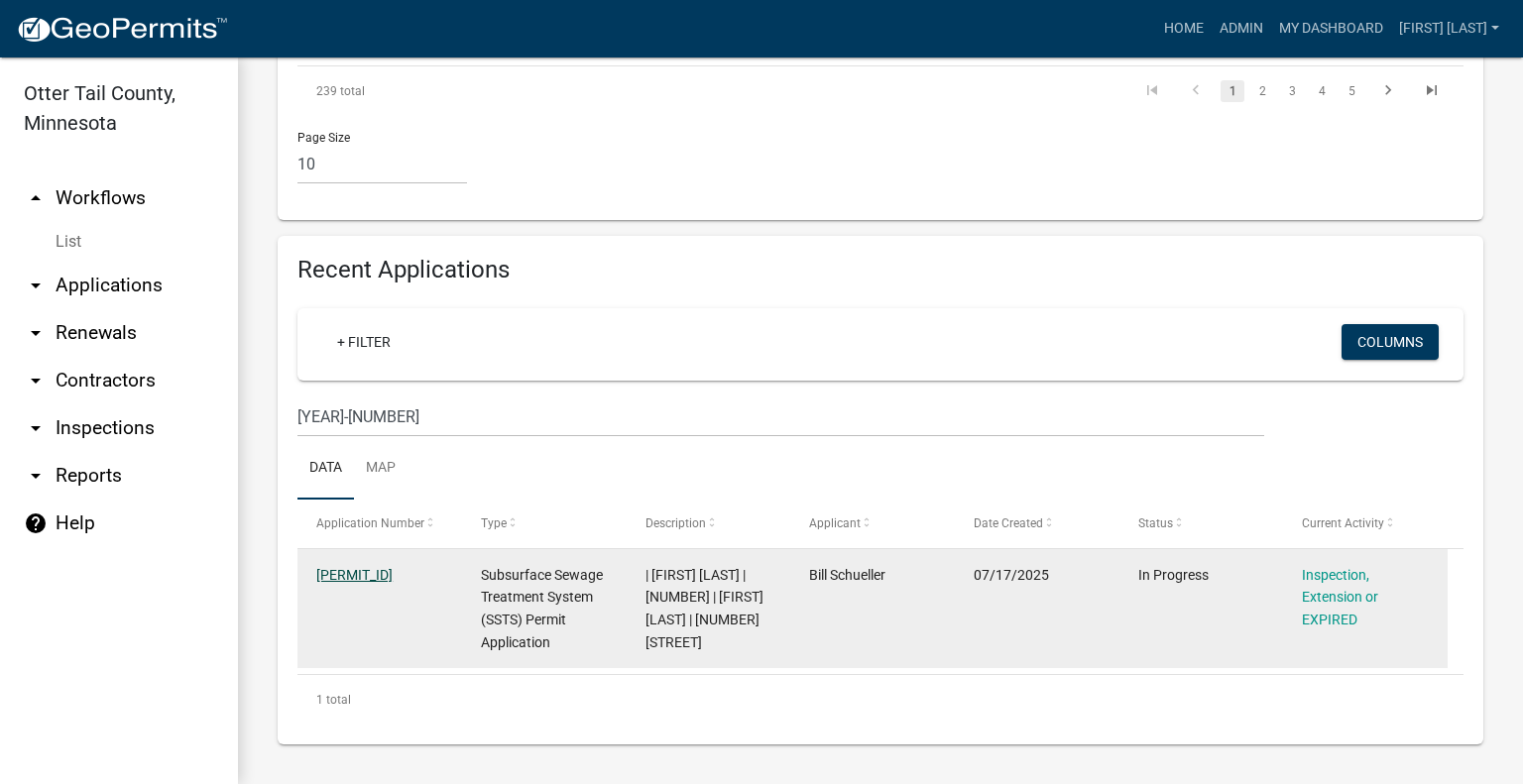 click on "SSTS-2025-265" 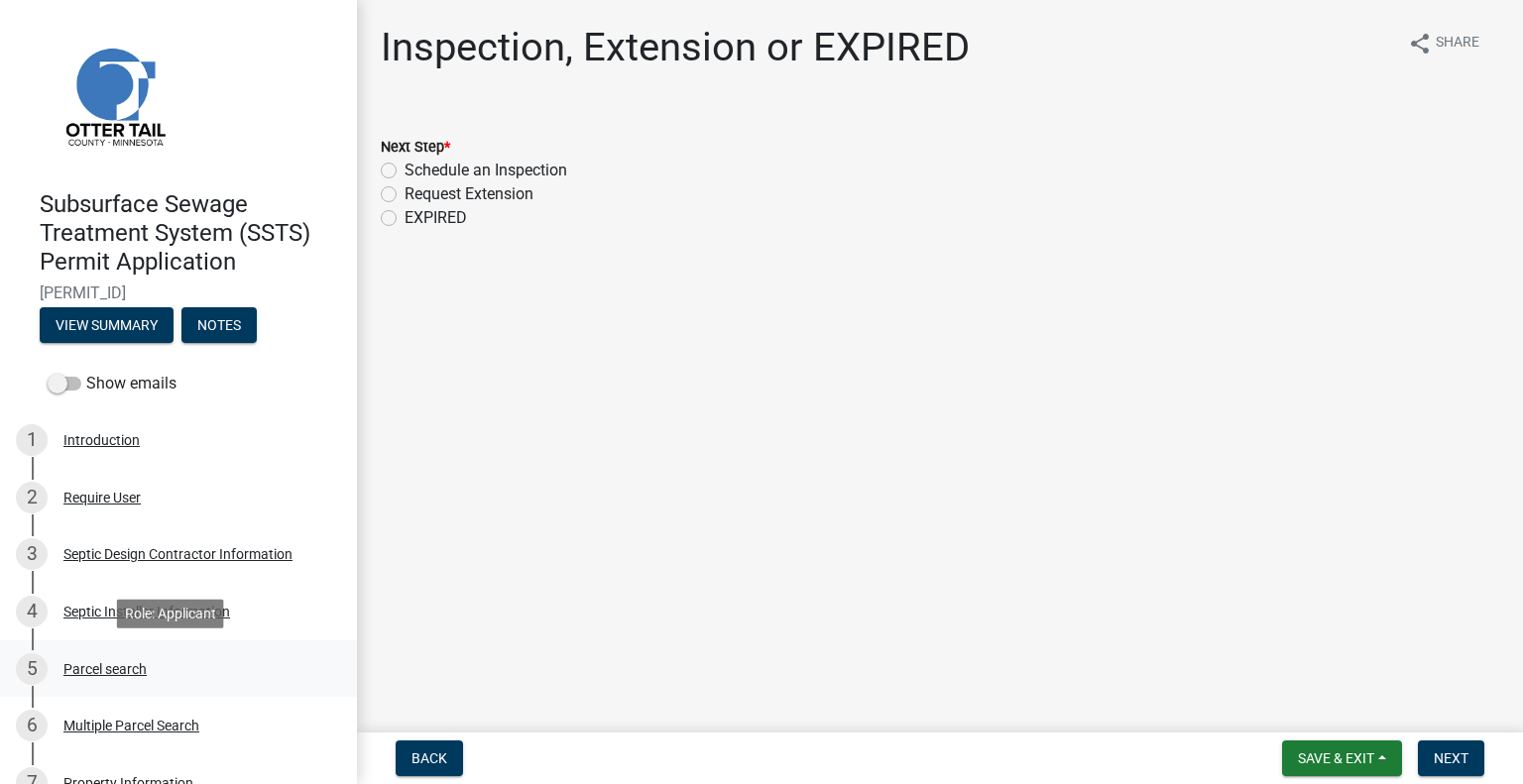click on "Parcel search" at bounding box center (105, 669) 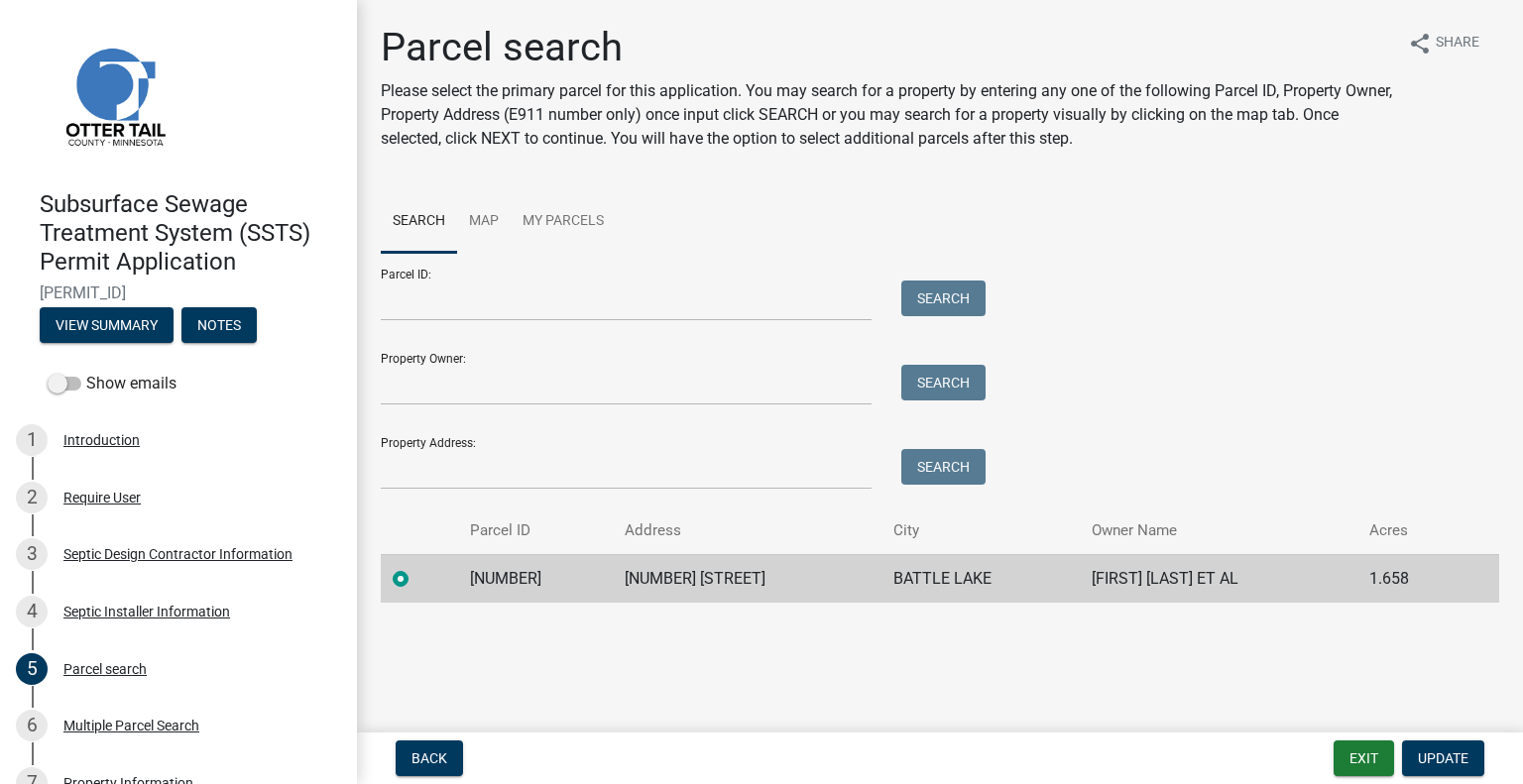 click on "10000990421000" 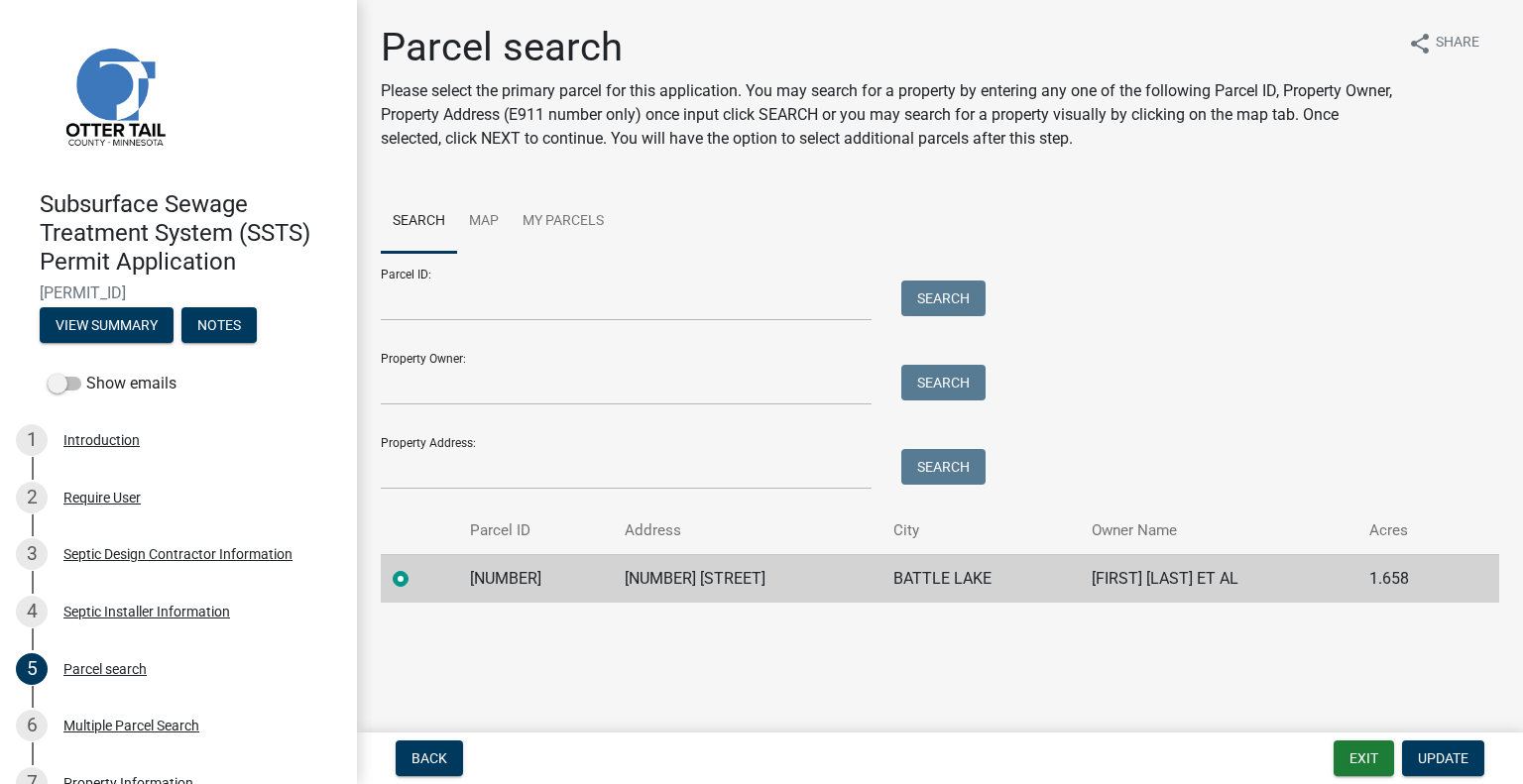 click on "38423 COUNTRY ESTATE RD" 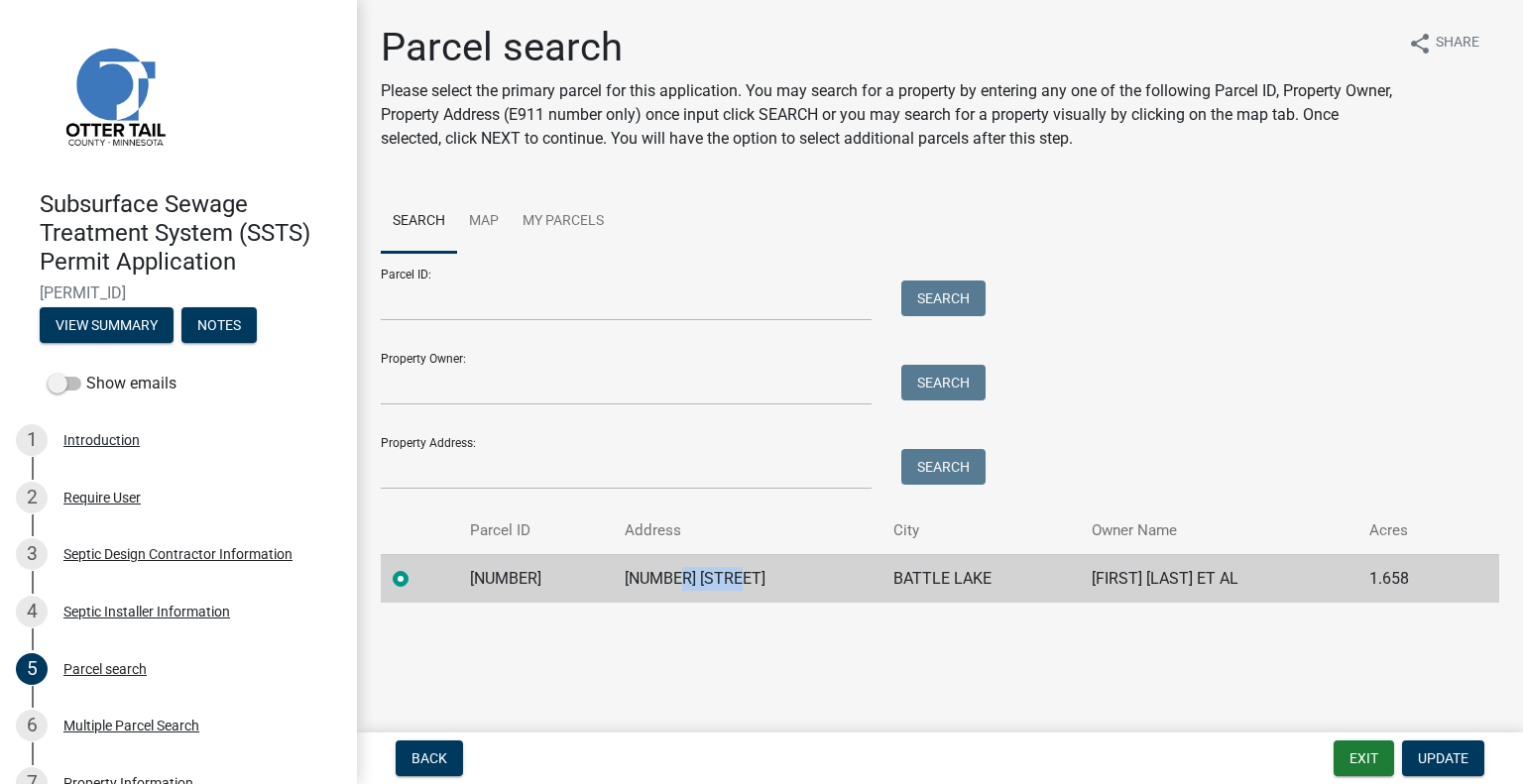 click on "38423 COUNTRY ESTATE RD" 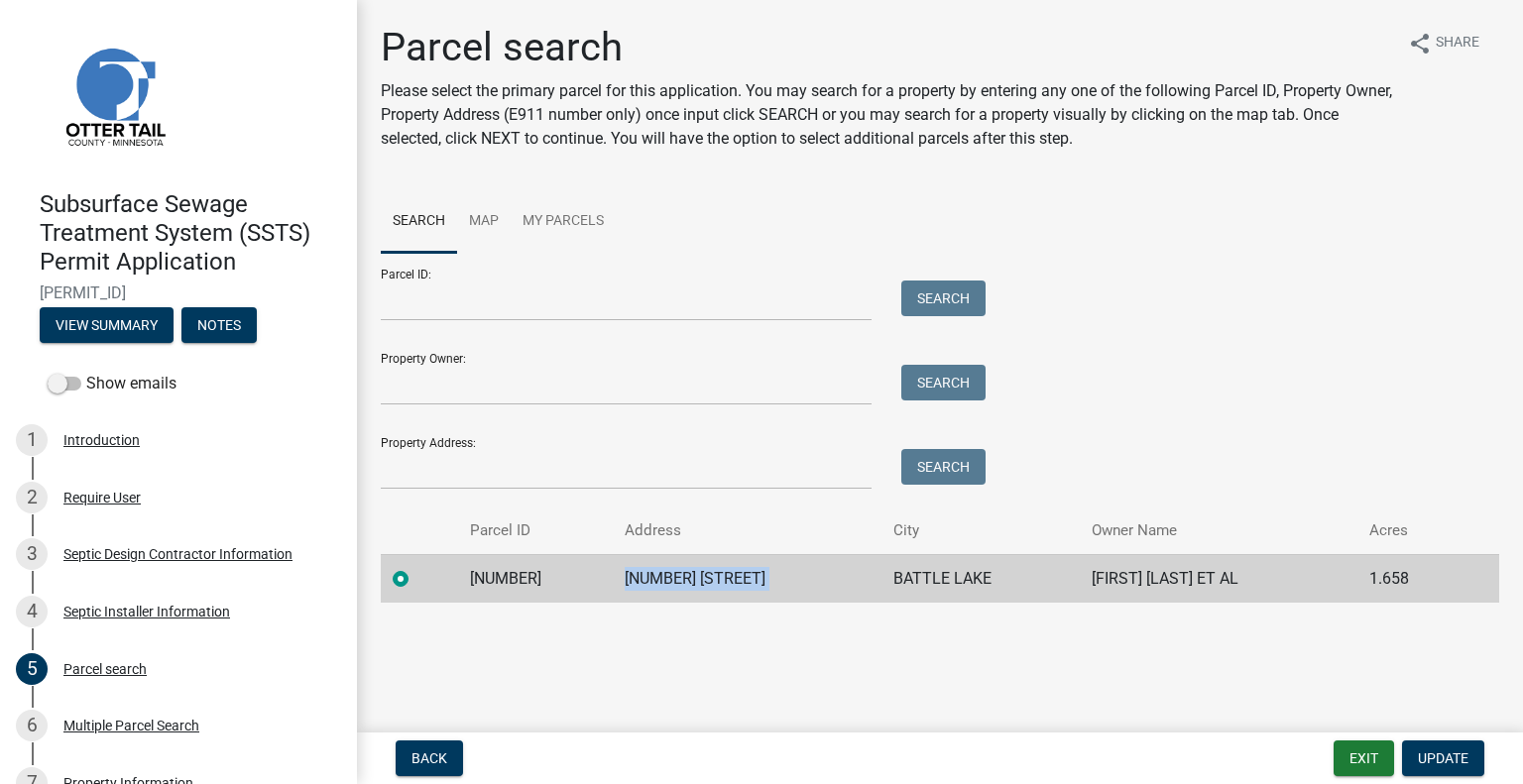 click on "38423 COUNTRY ESTATE RD" 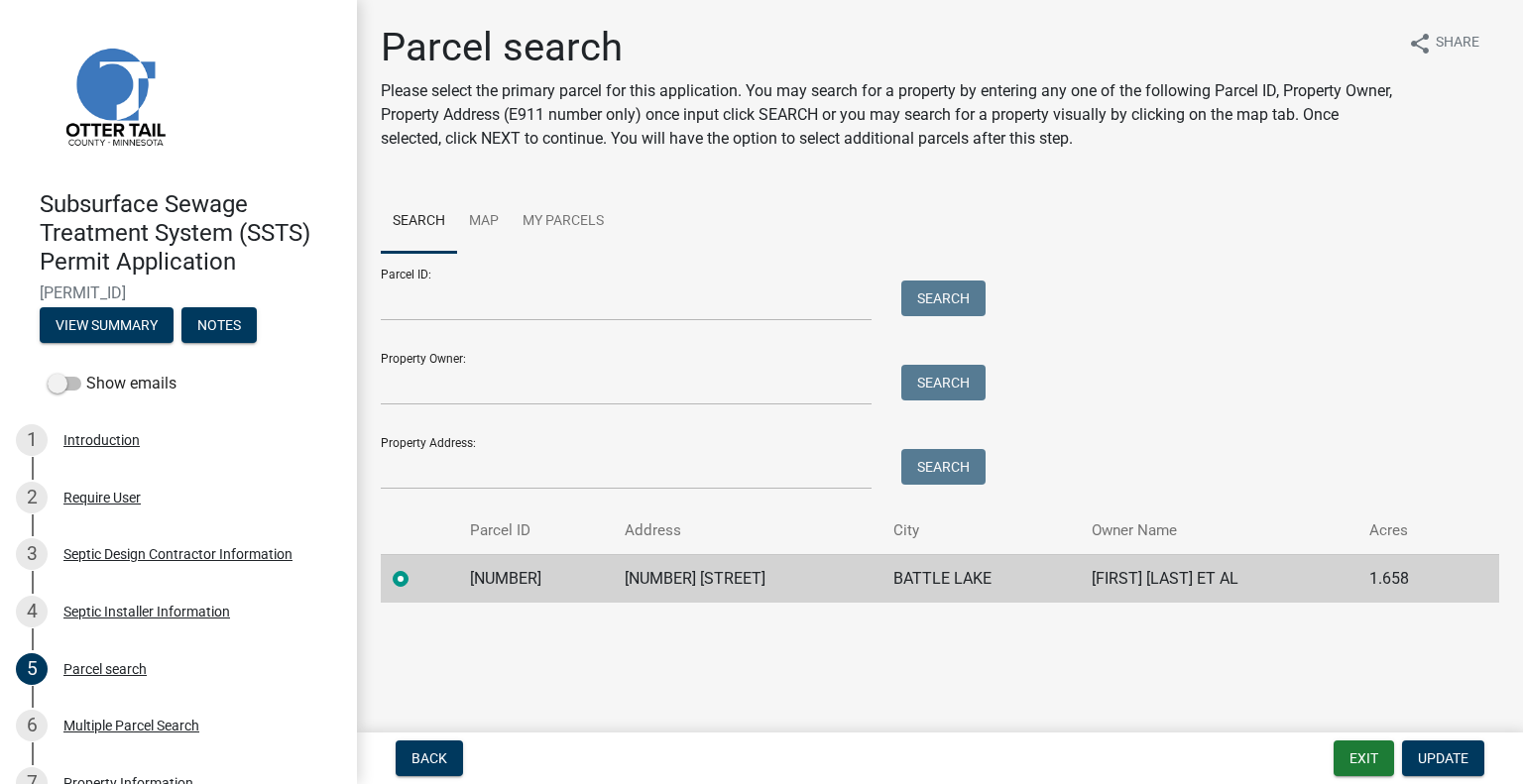 click on "BATTLE LAKE" 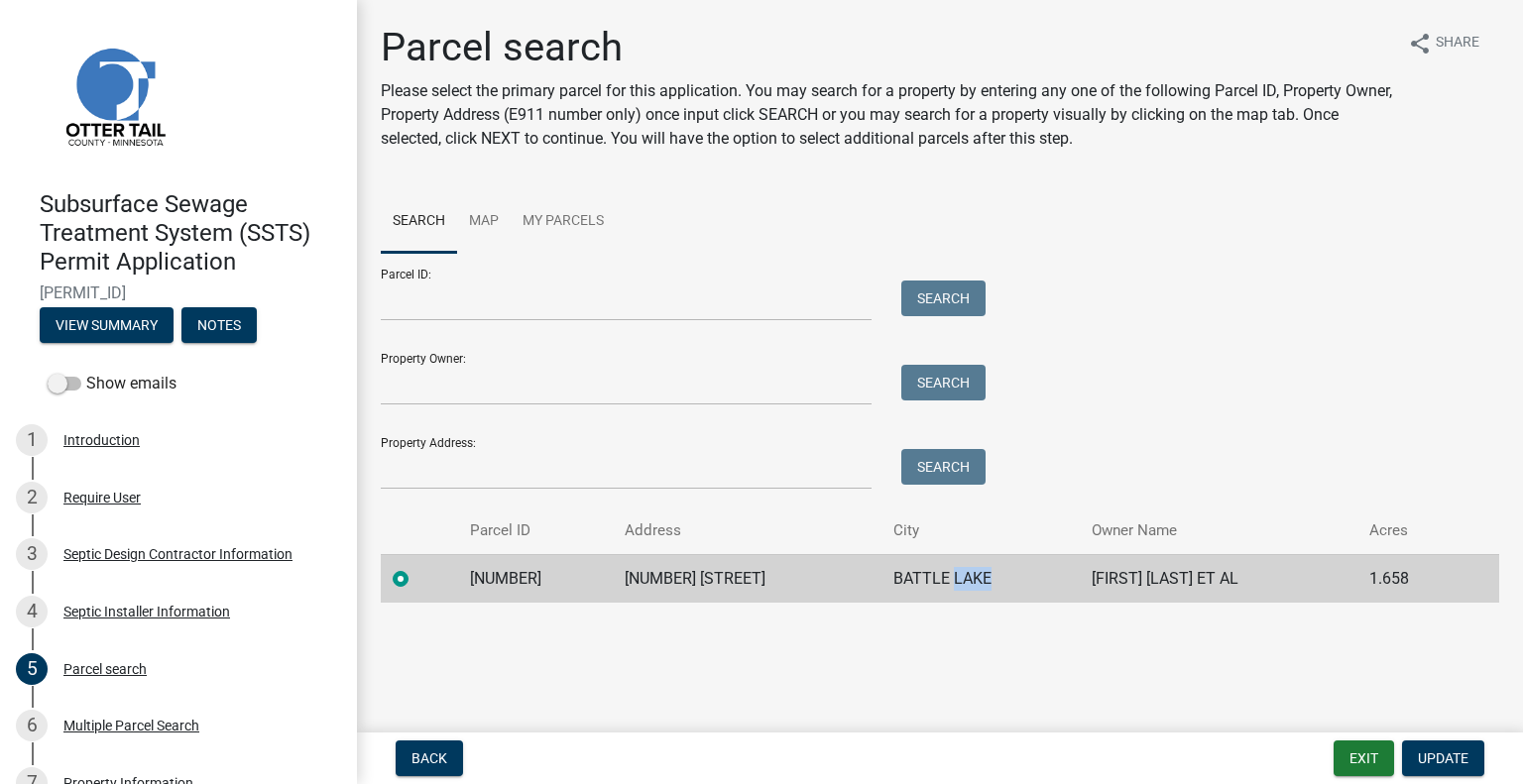 click on "BATTLE LAKE" 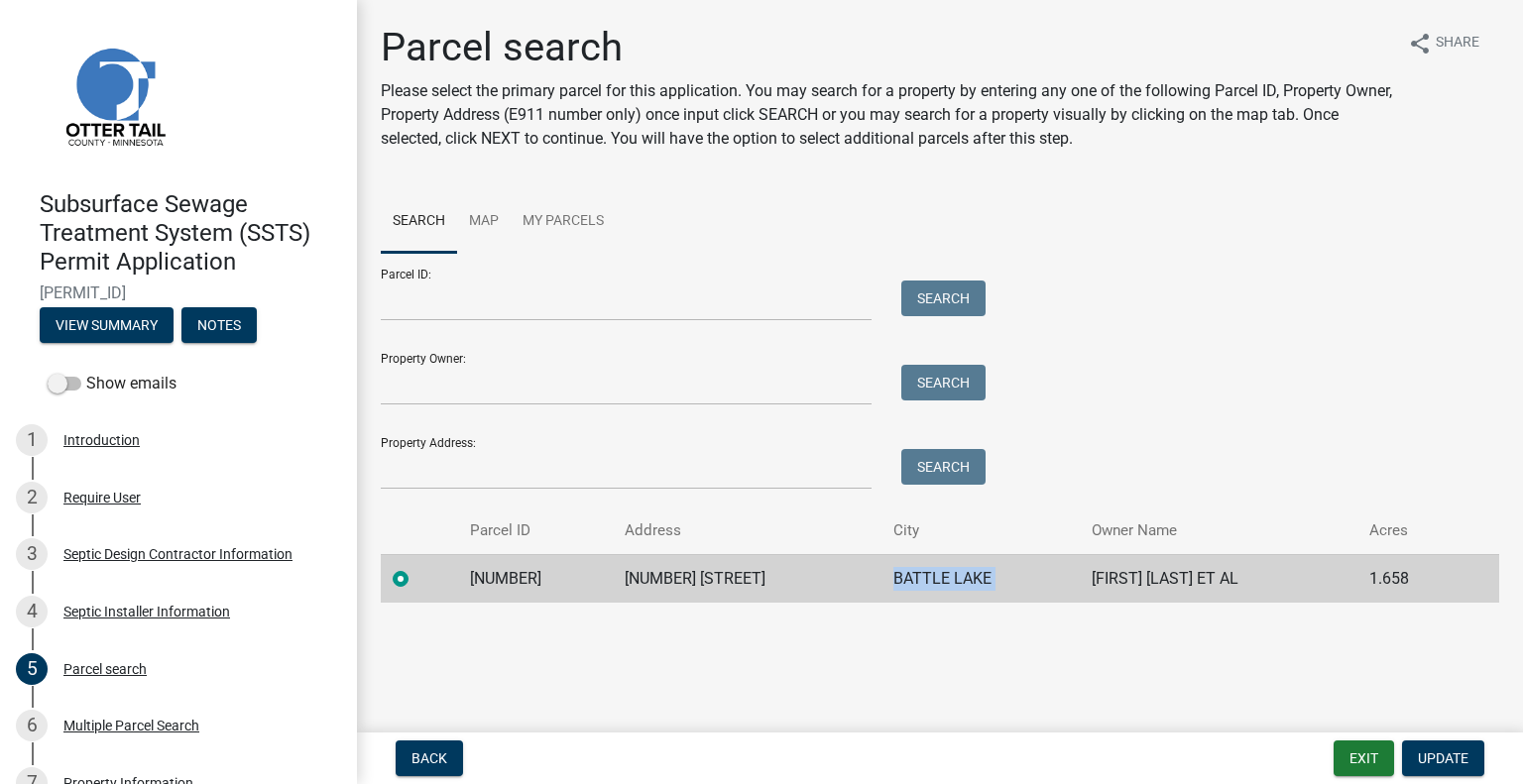 click on "BATTLE LAKE" 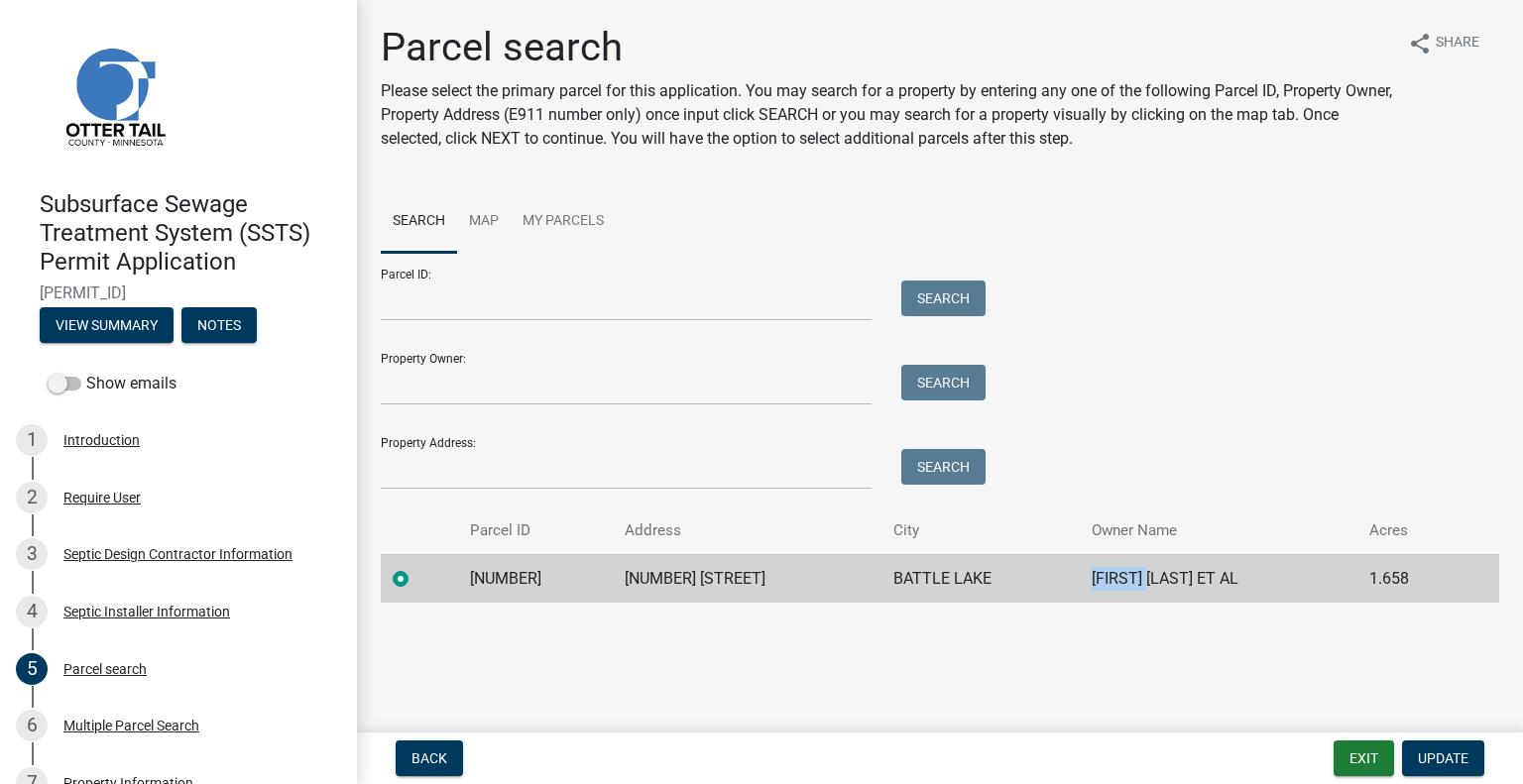 click on "MARILYN J ODEAN ET AL" 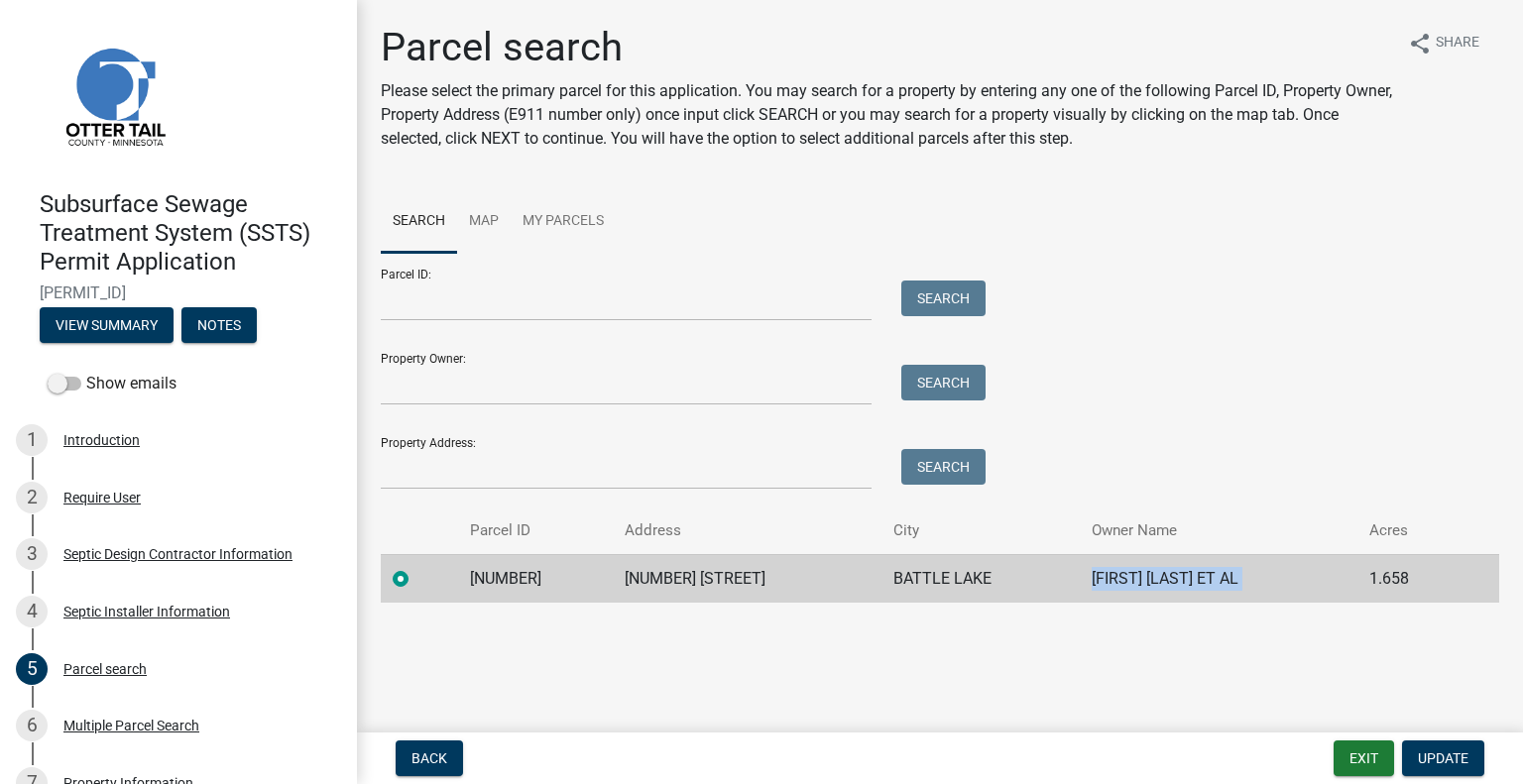 click on "MARILYN J ODEAN ET AL" 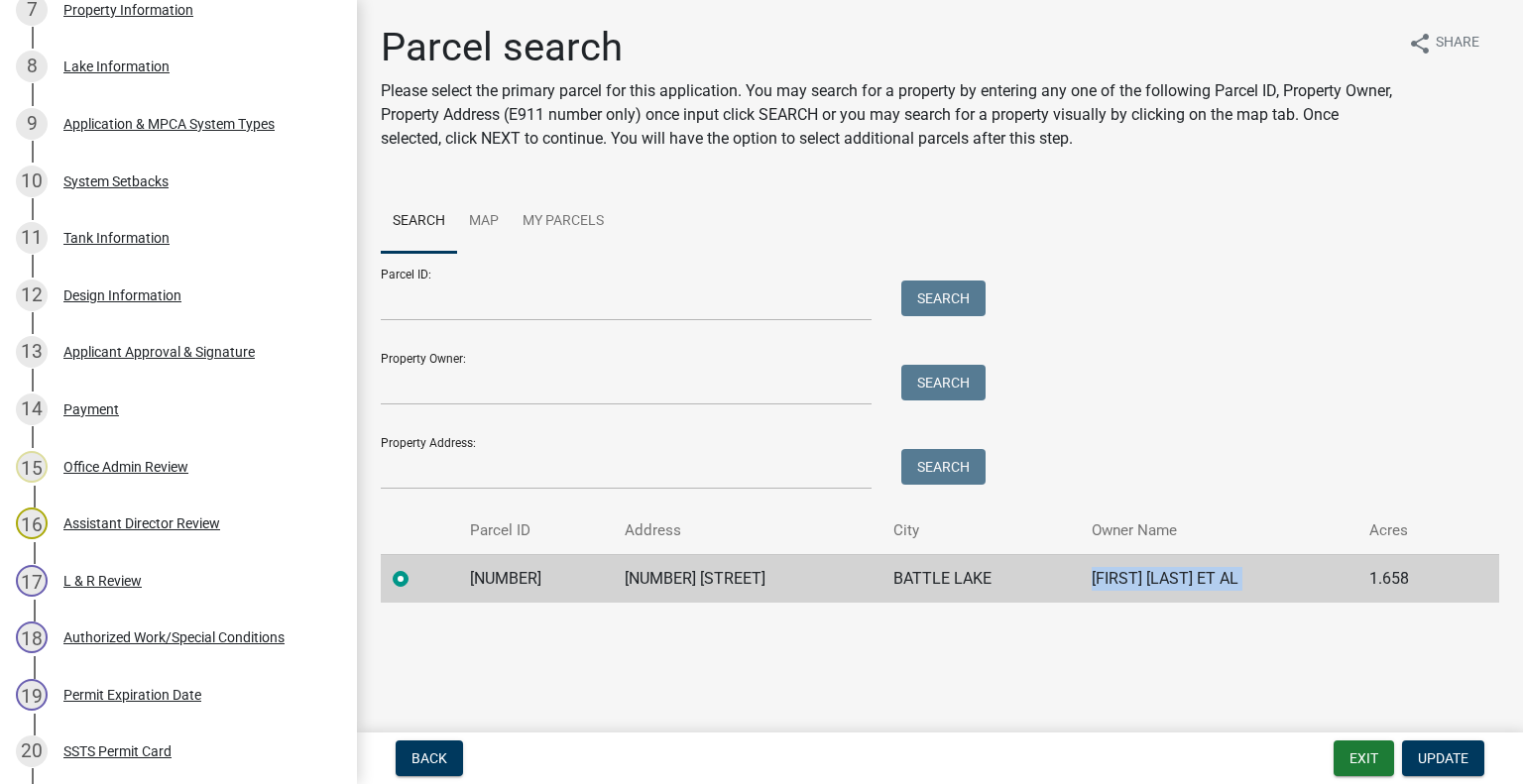 scroll, scrollTop: 1064, scrollLeft: 0, axis: vertical 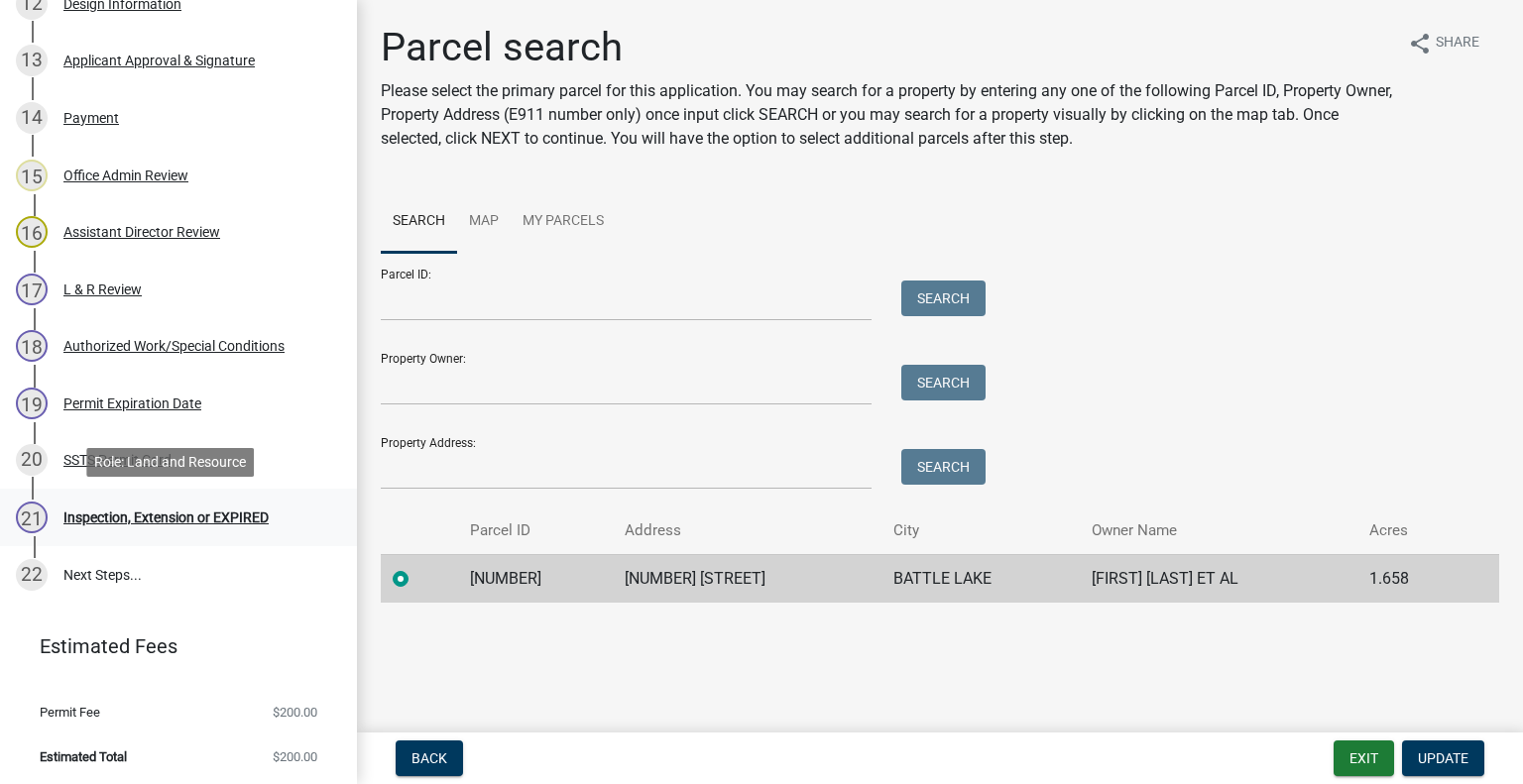 click on "Inspection, Extension or EXPIRED" at bounding box center [166, 517] 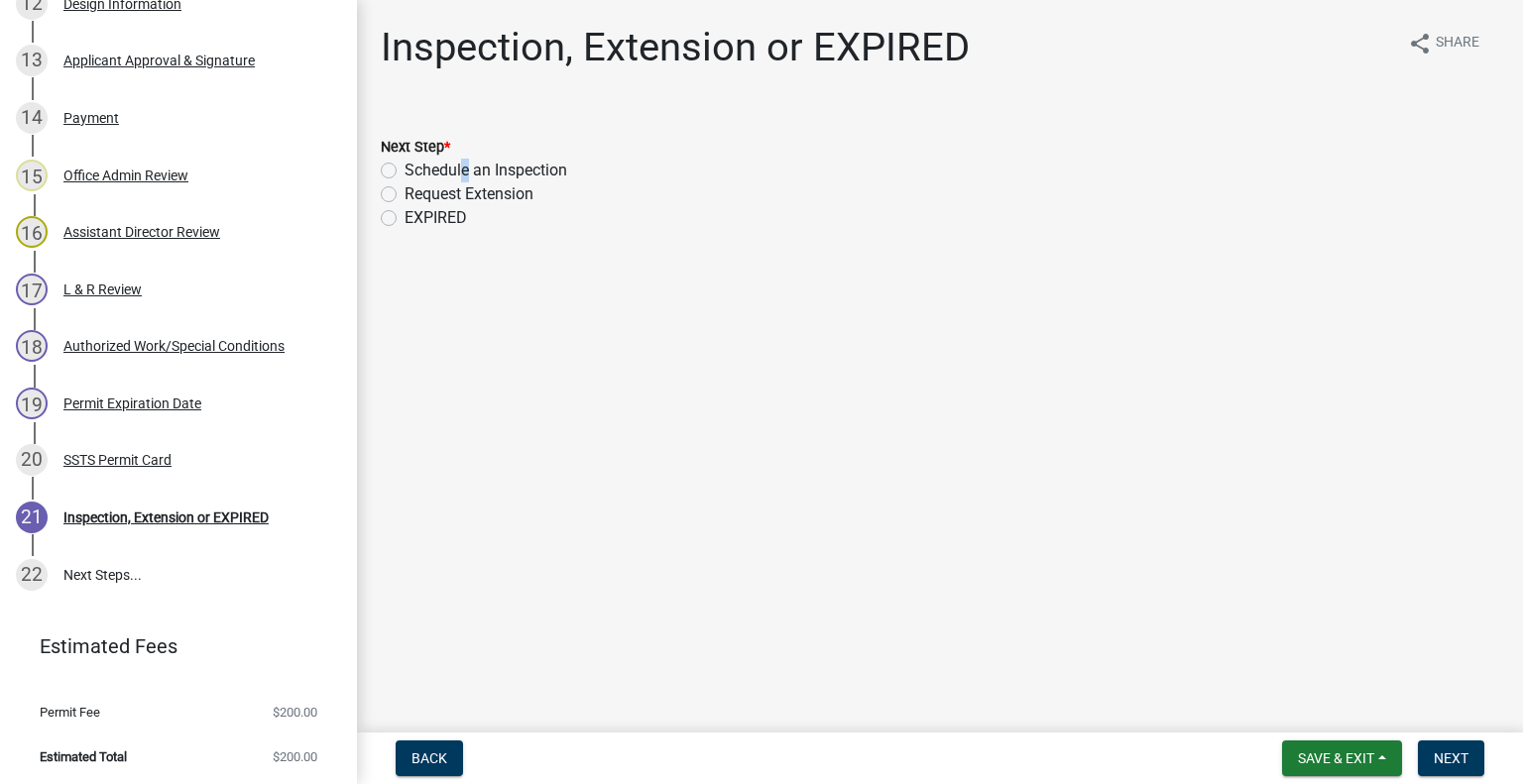 click on "Schedule an Inspection" 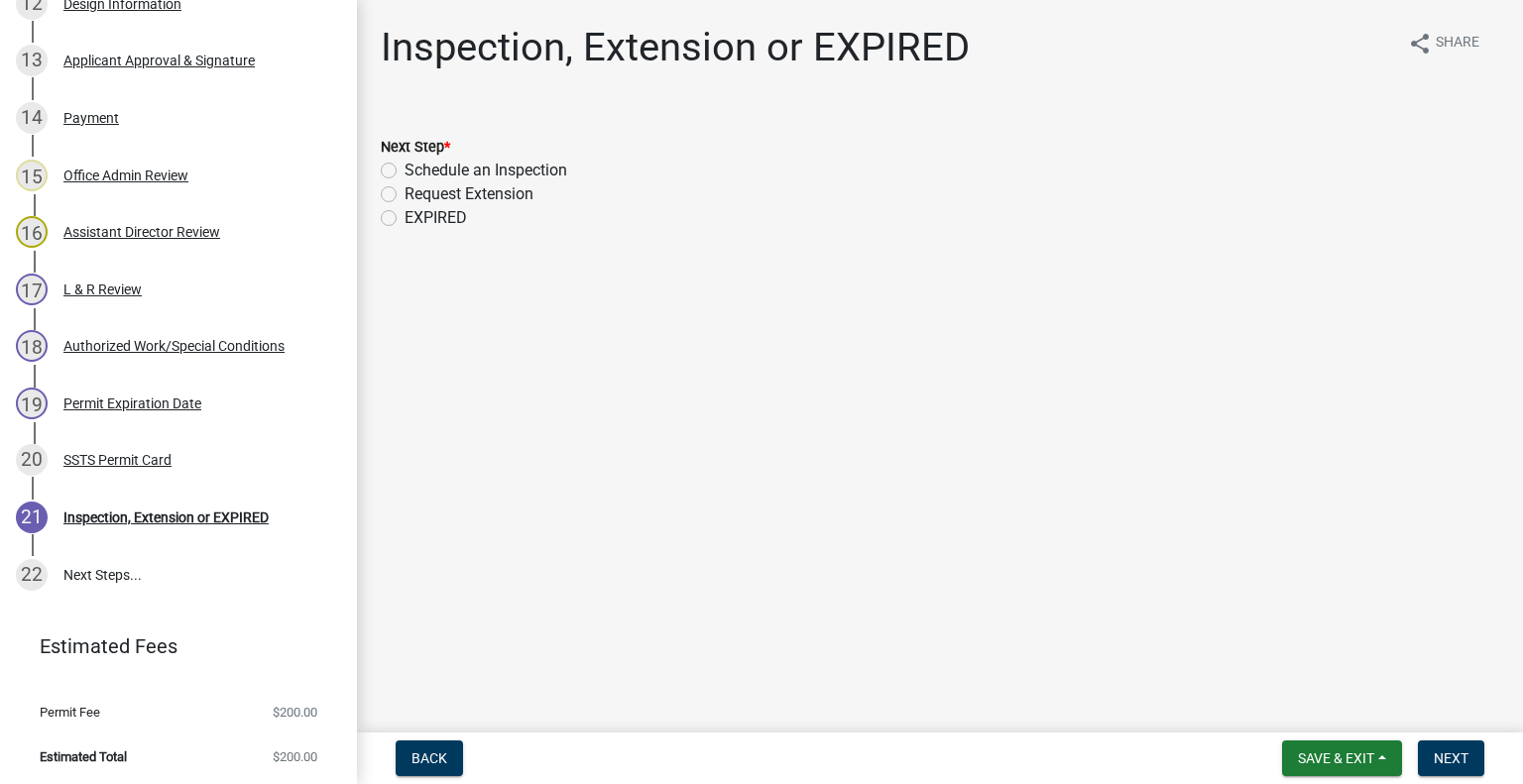 click on "Request Extension" 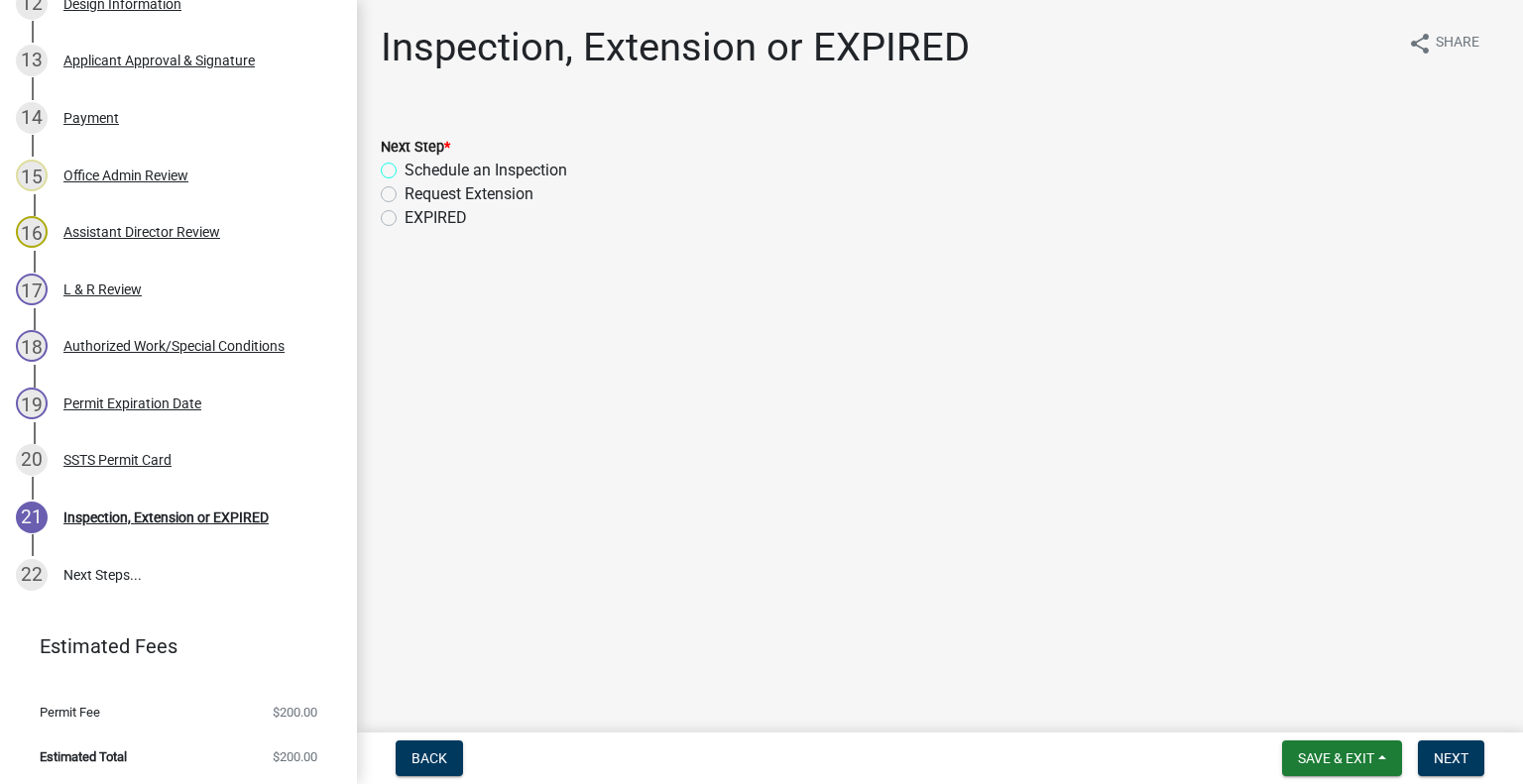 click on "Schedule an Inspection" at bounding box center (410, 165) 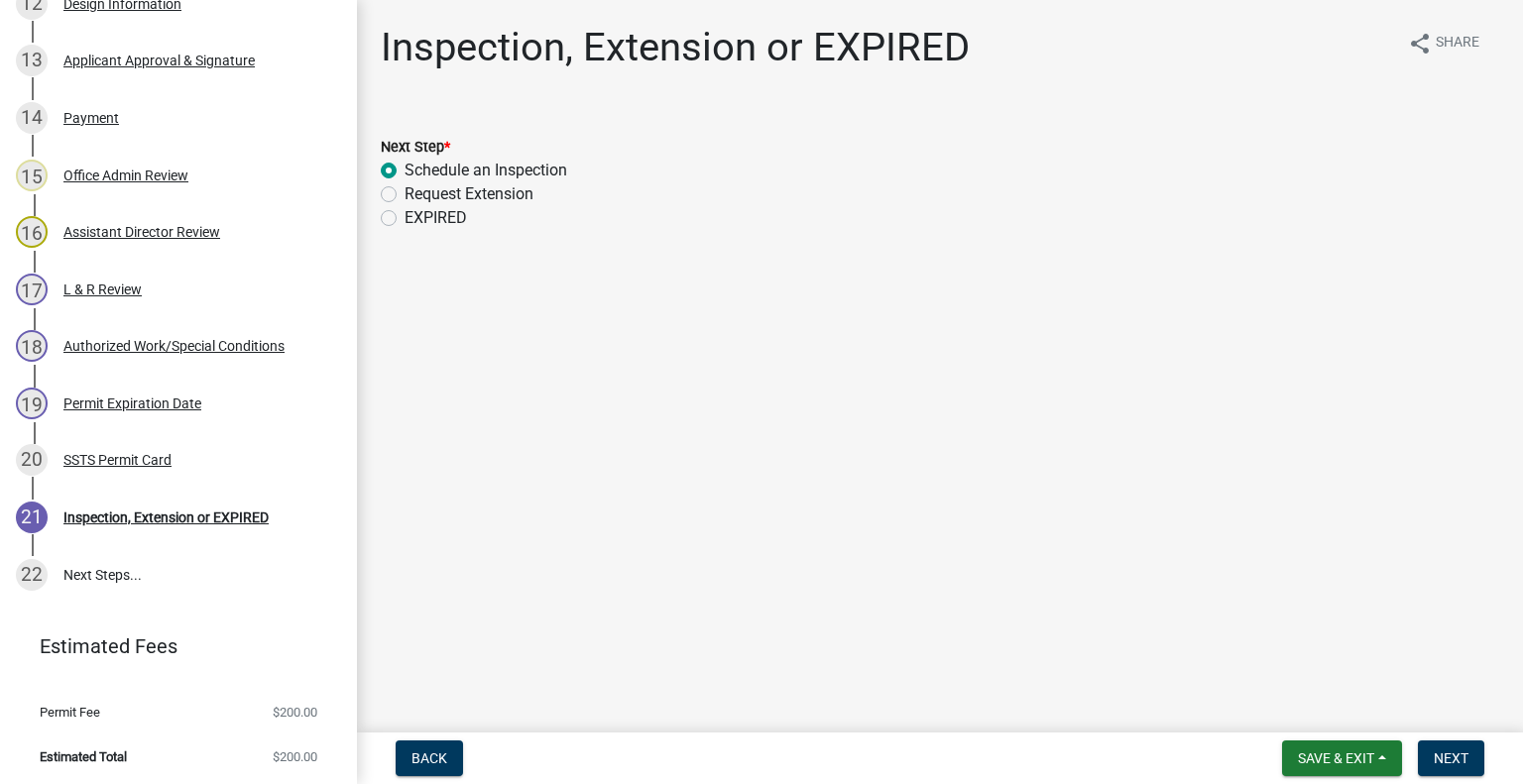 radio on "true" 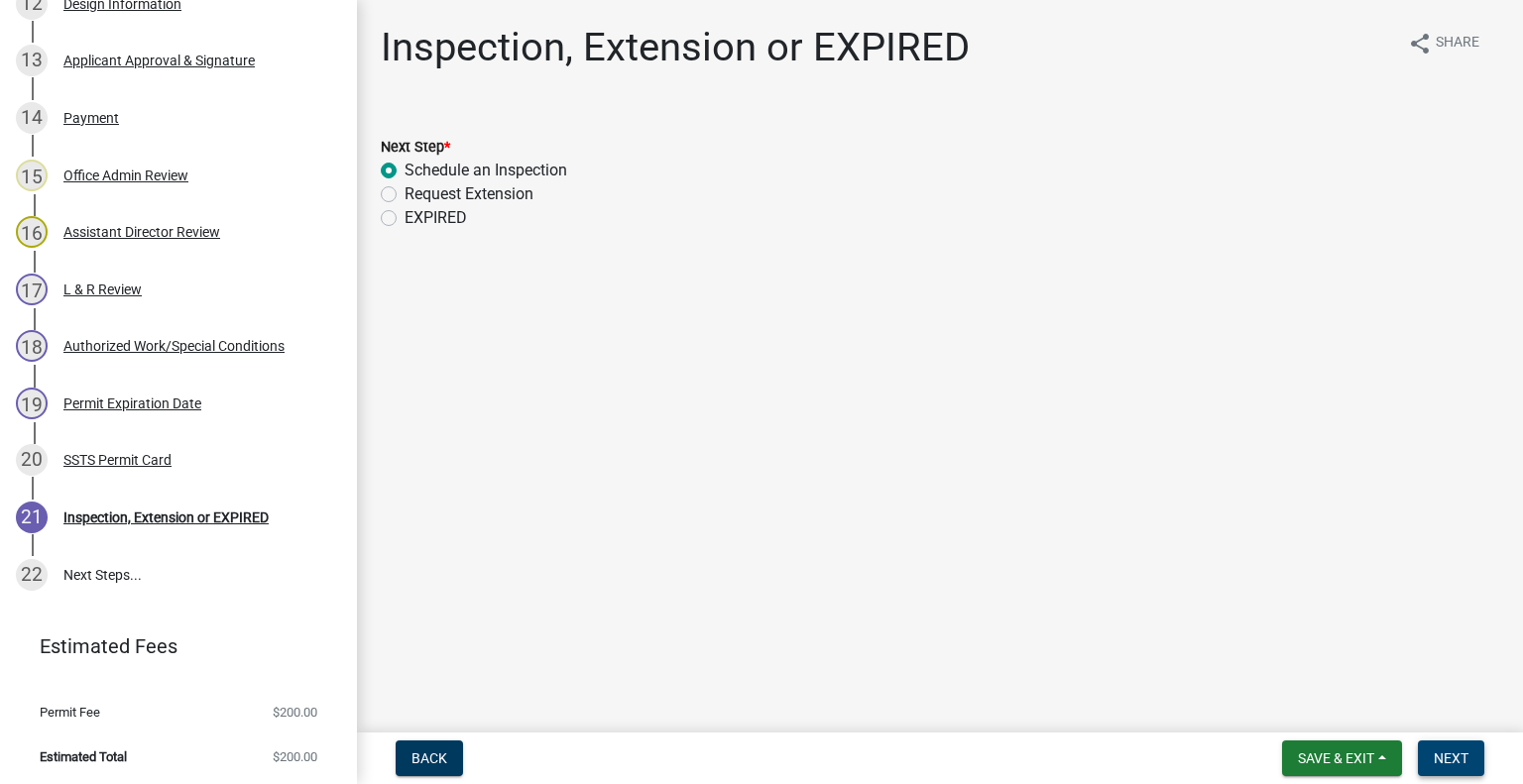 click on "Next" at bounding box center (1451, 758) 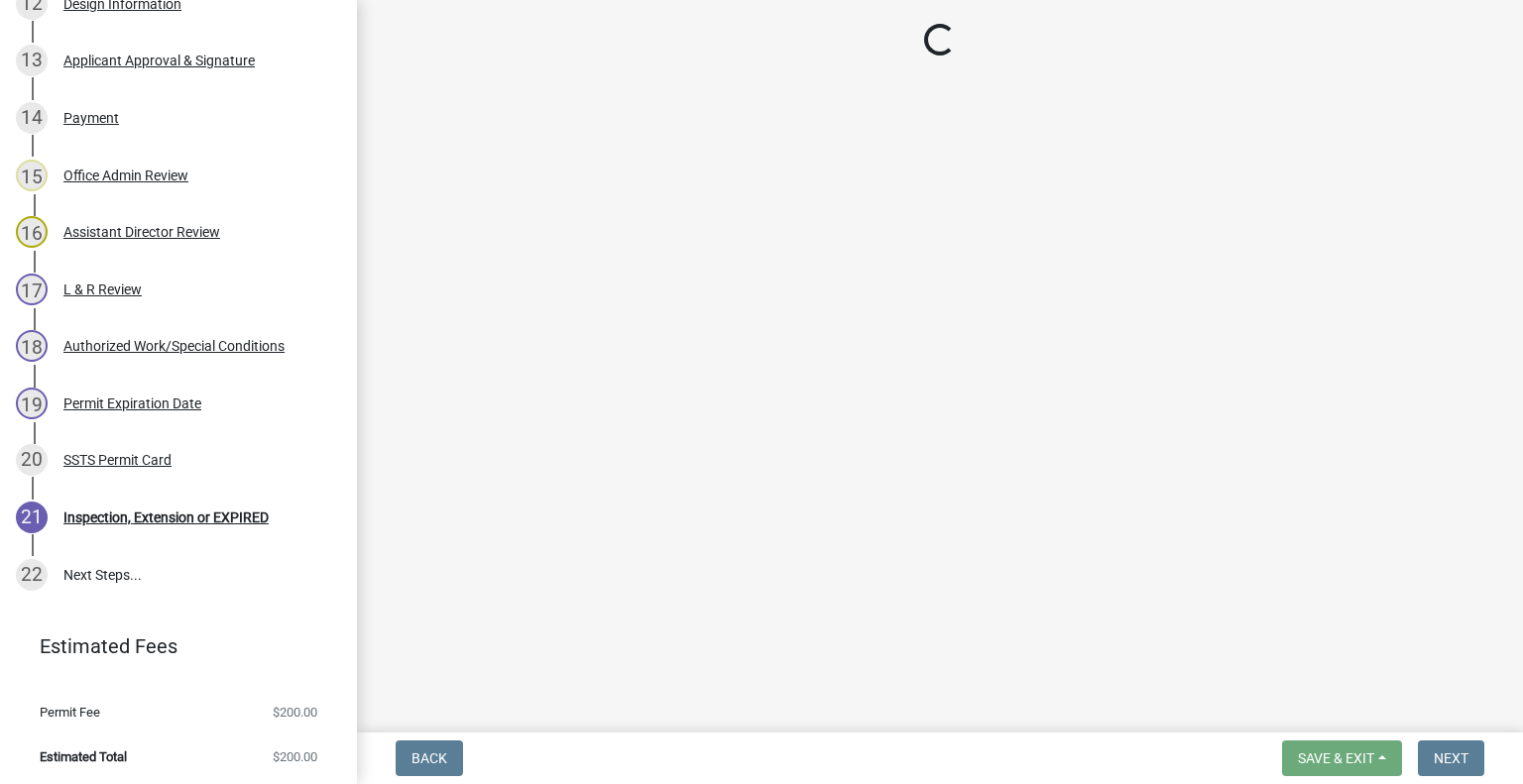 scroll, scrollTop: 1122, scrollLeft: 0, axis: vertical 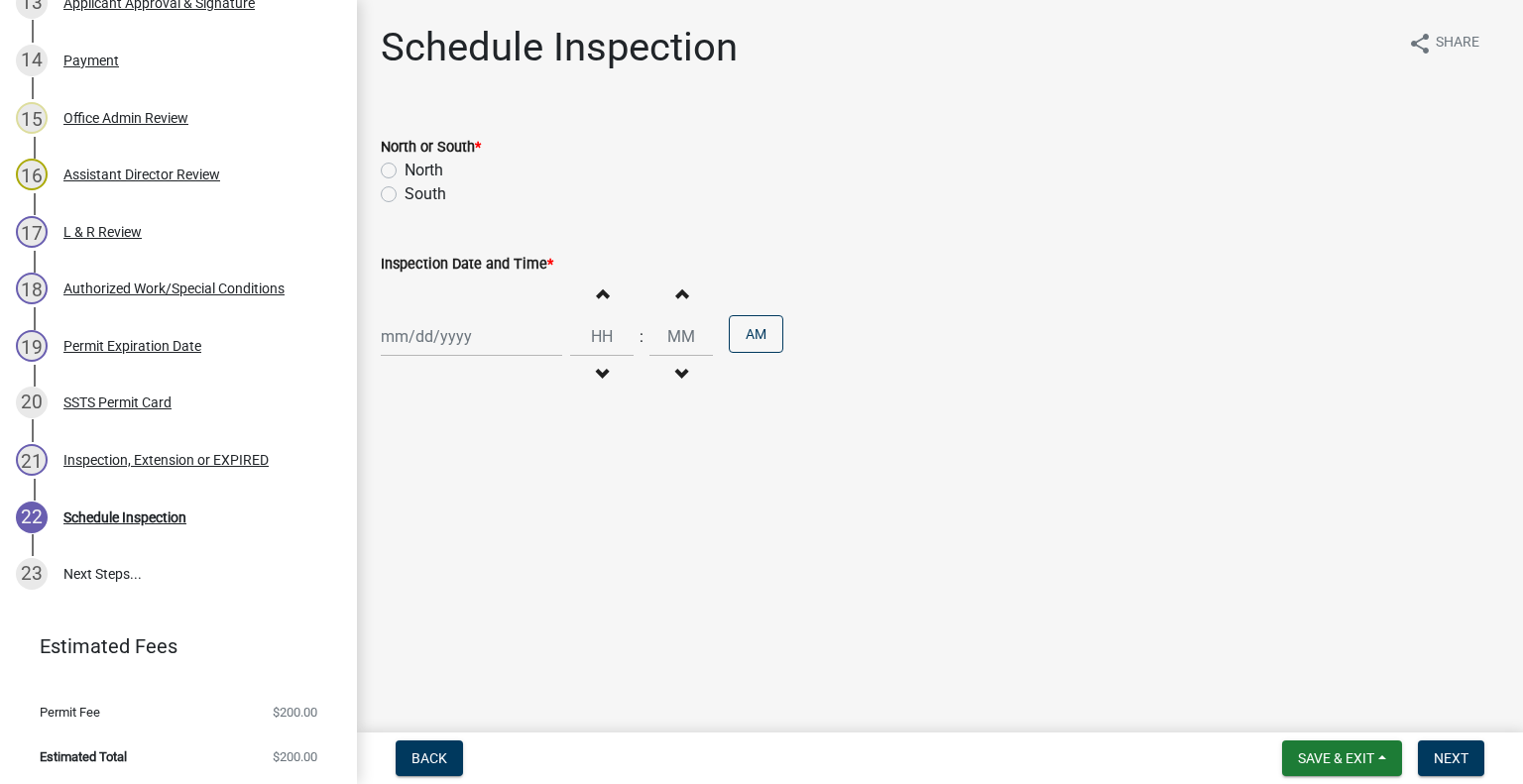 click on "South" 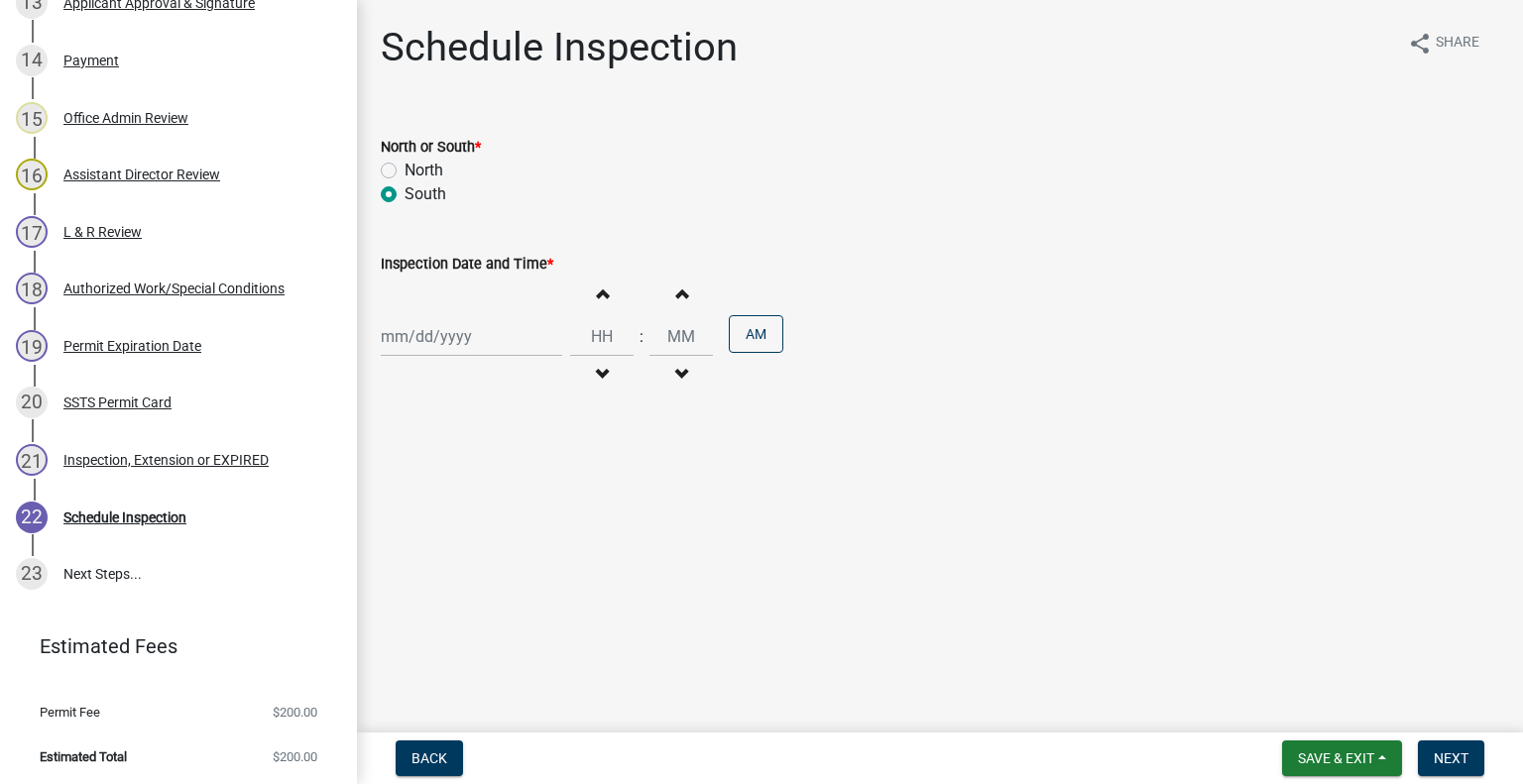radio on "true" 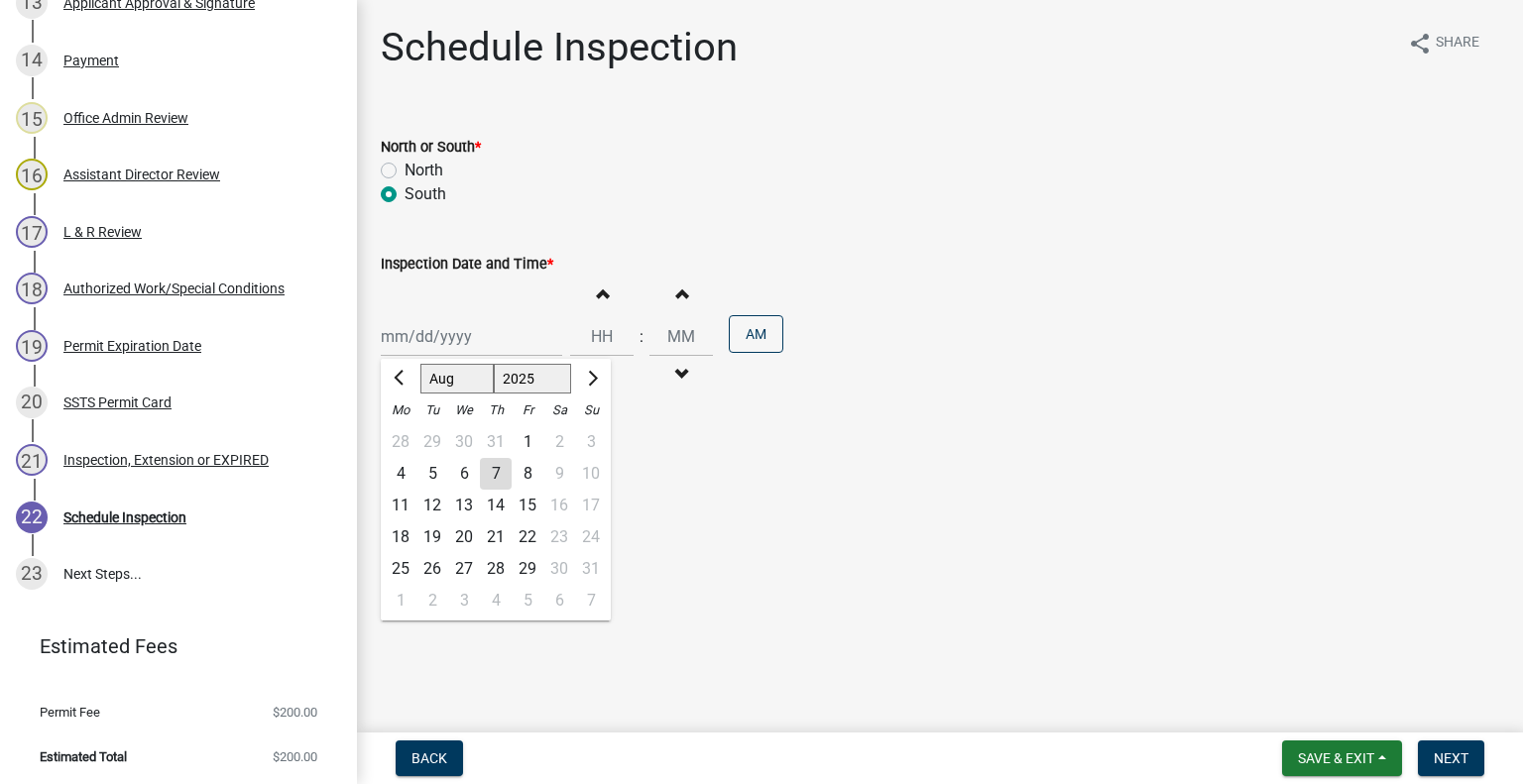 click on "8" 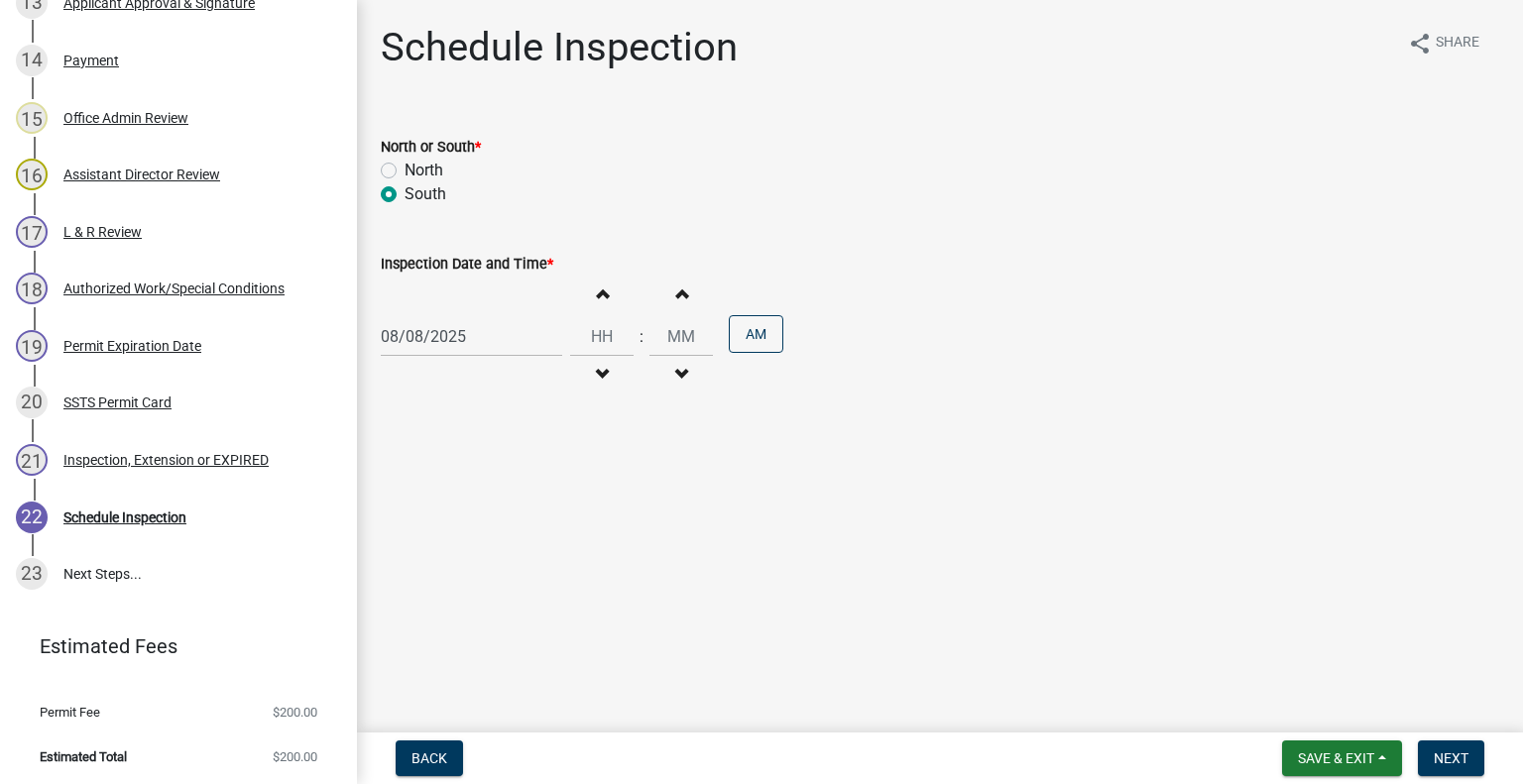 click at bounding box center (602, 375) 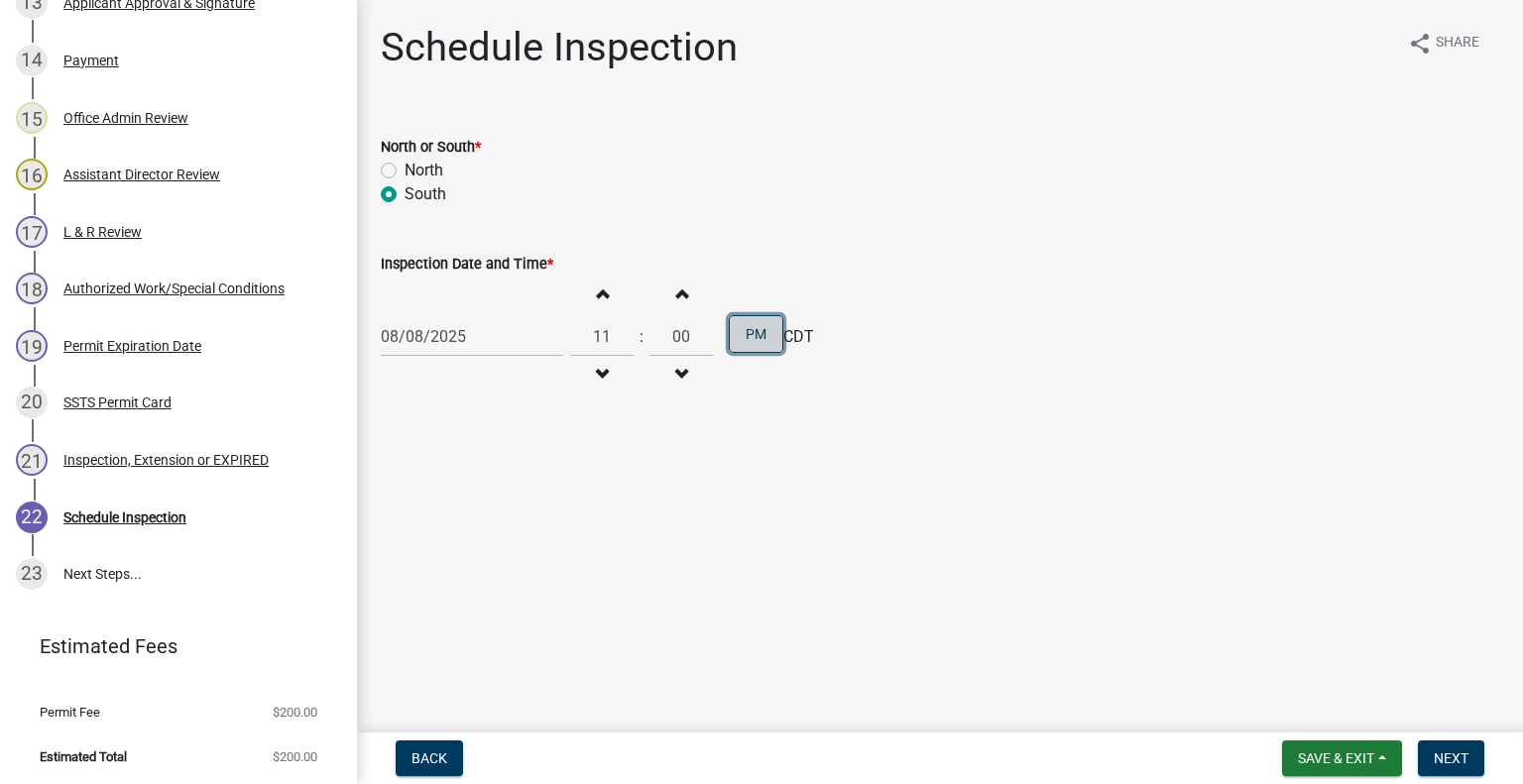 click on "PM" at bounding box center (756, 334) 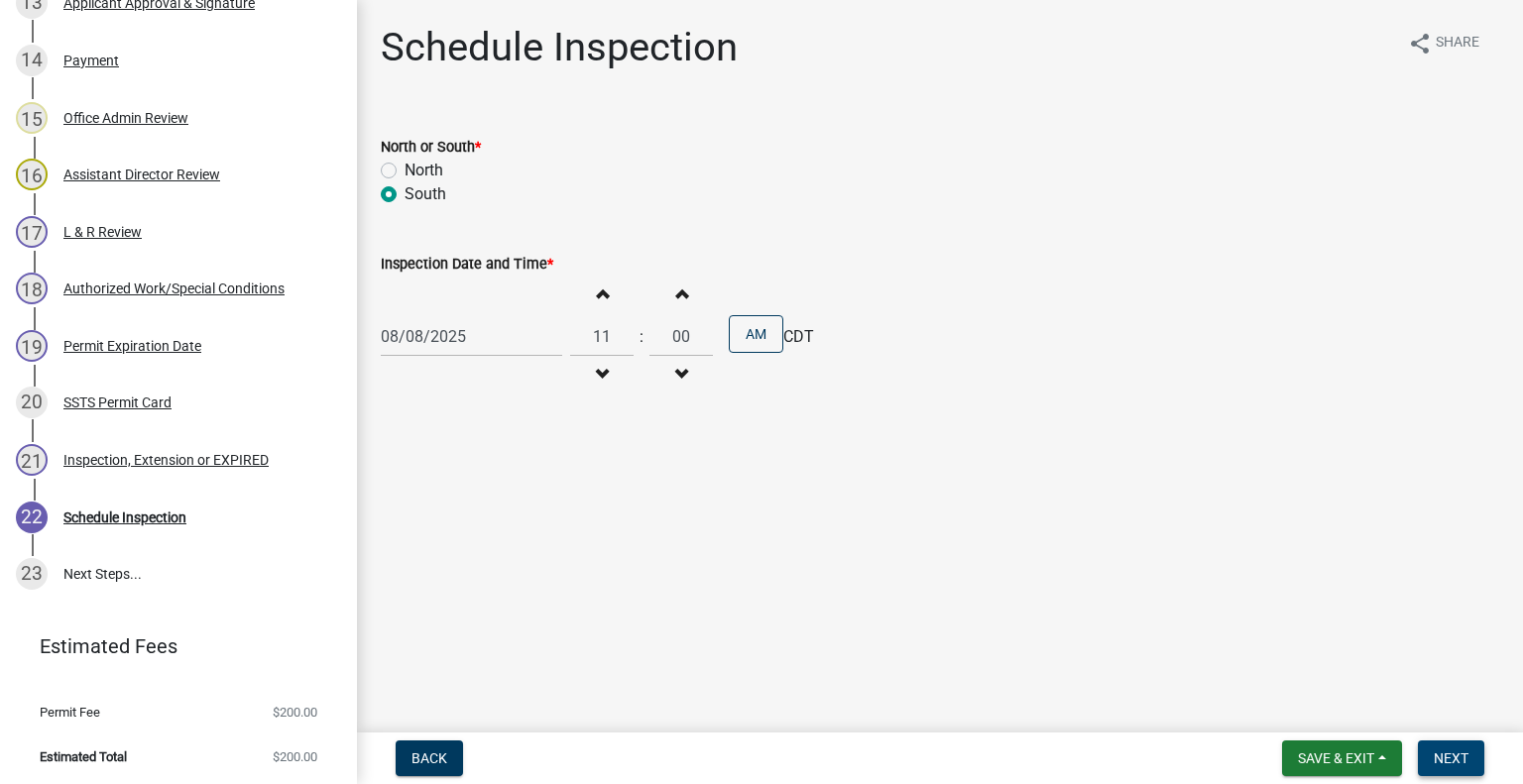 click on "Next" at bounding box center [1451, 758] 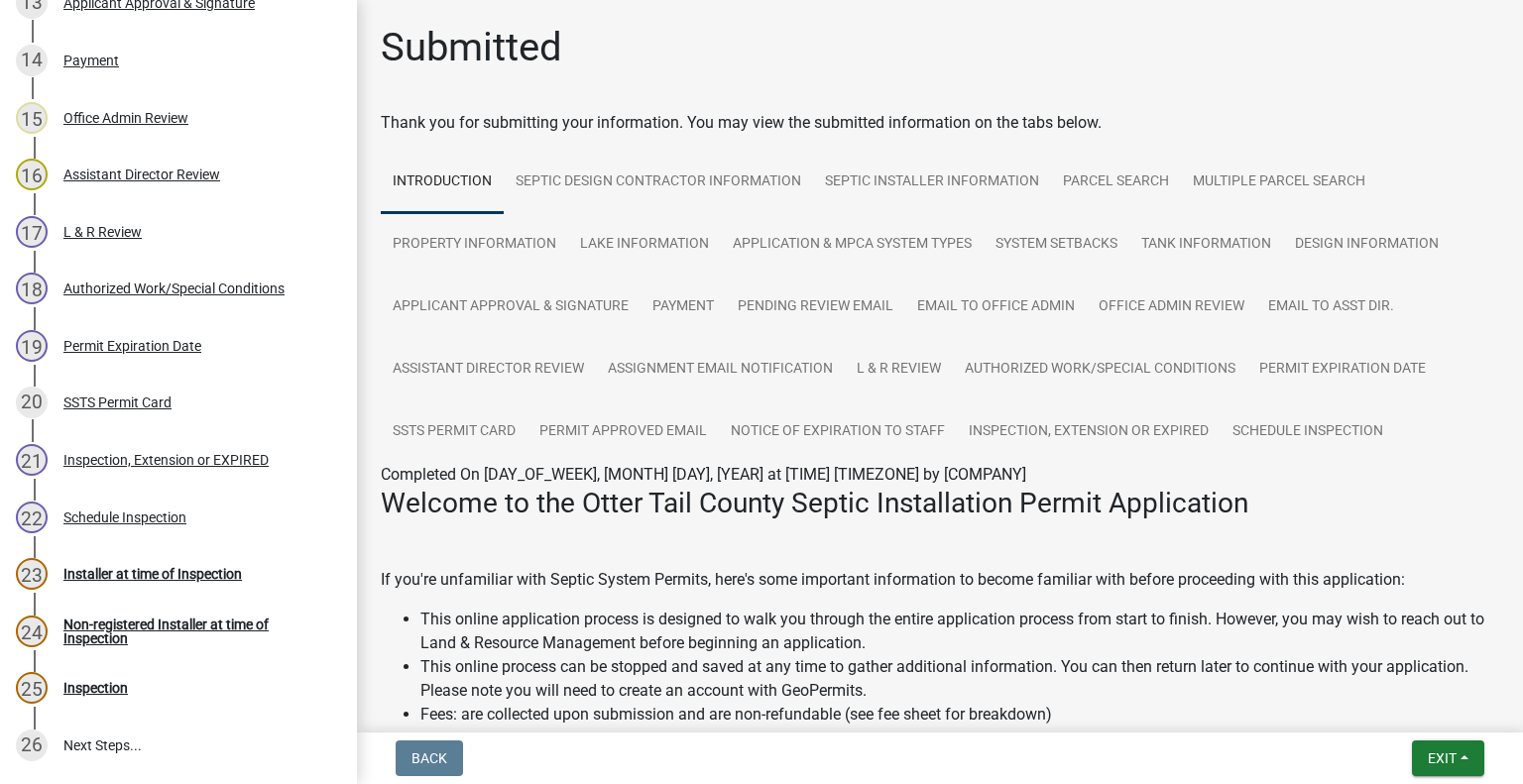 scroll, scrollTop: 1292, scrollLeft: 0, axis: vertical 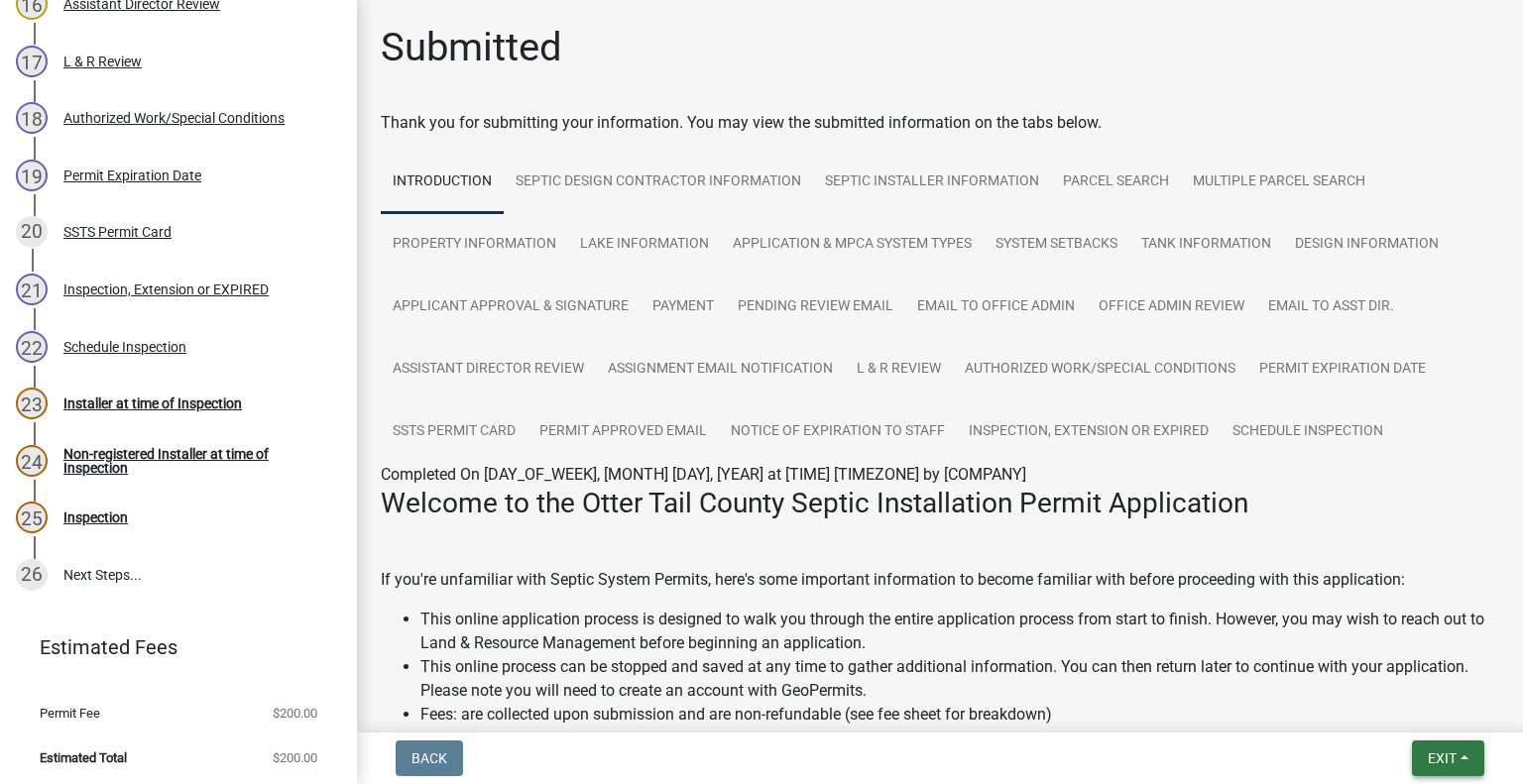 click on "Exit" at bounding box center (1442, 758) 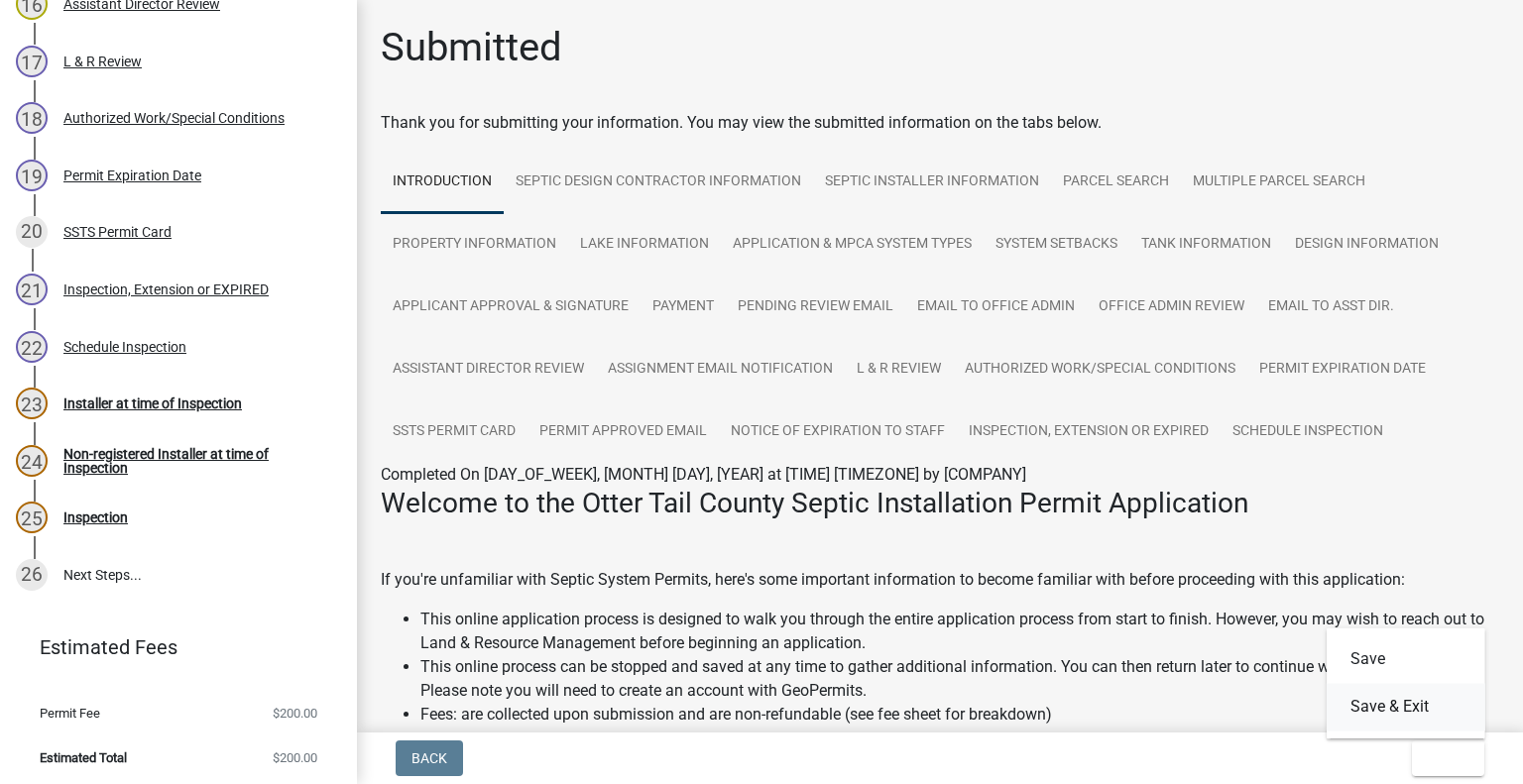 click on "Save & Exit" at bounding box center (1406, 707) 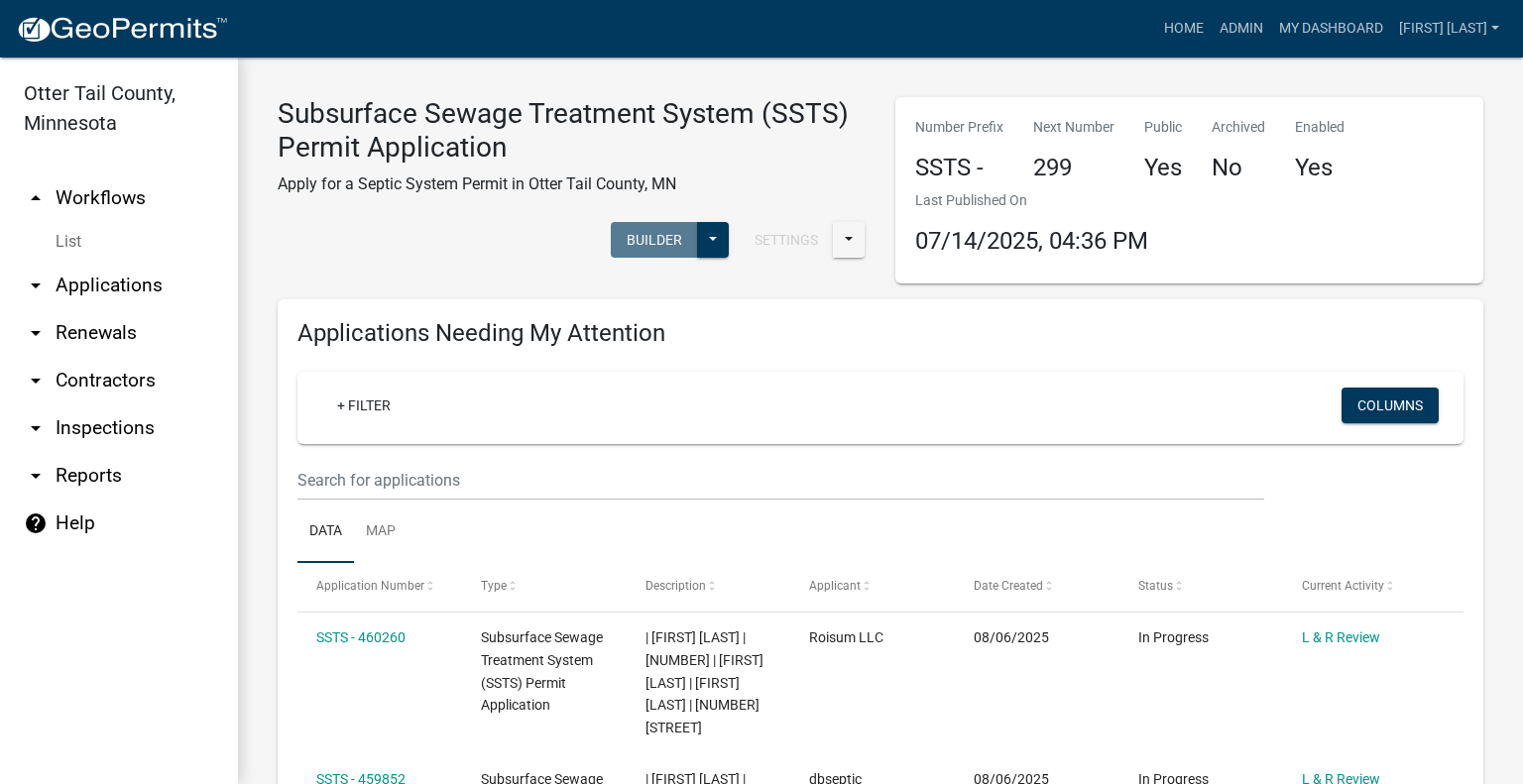 click on "arrow_drop_down   Applications" at bounding box center [119, 285] 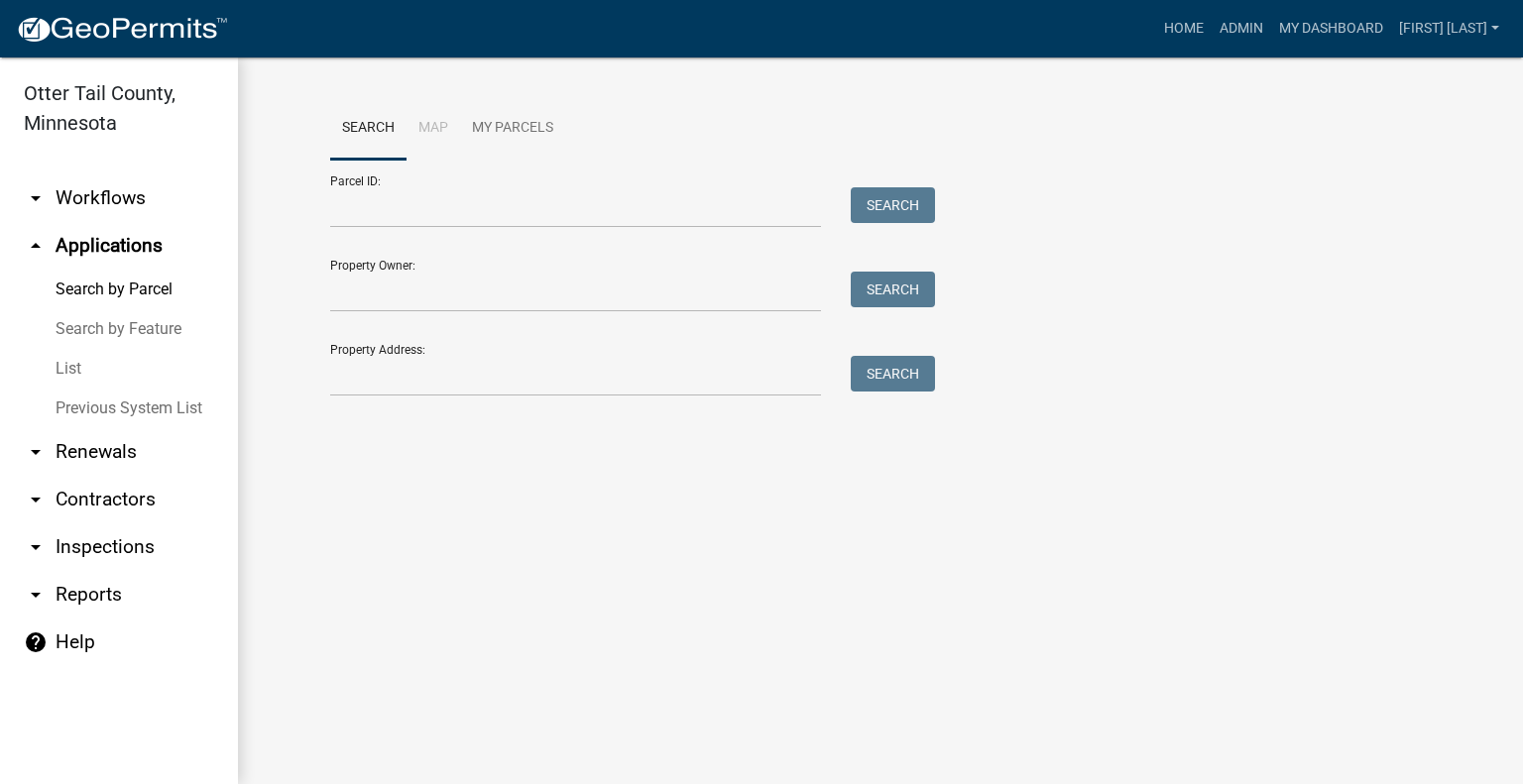 click on "arrow_drop_down   Workflows" at bounding box center [119, 198] 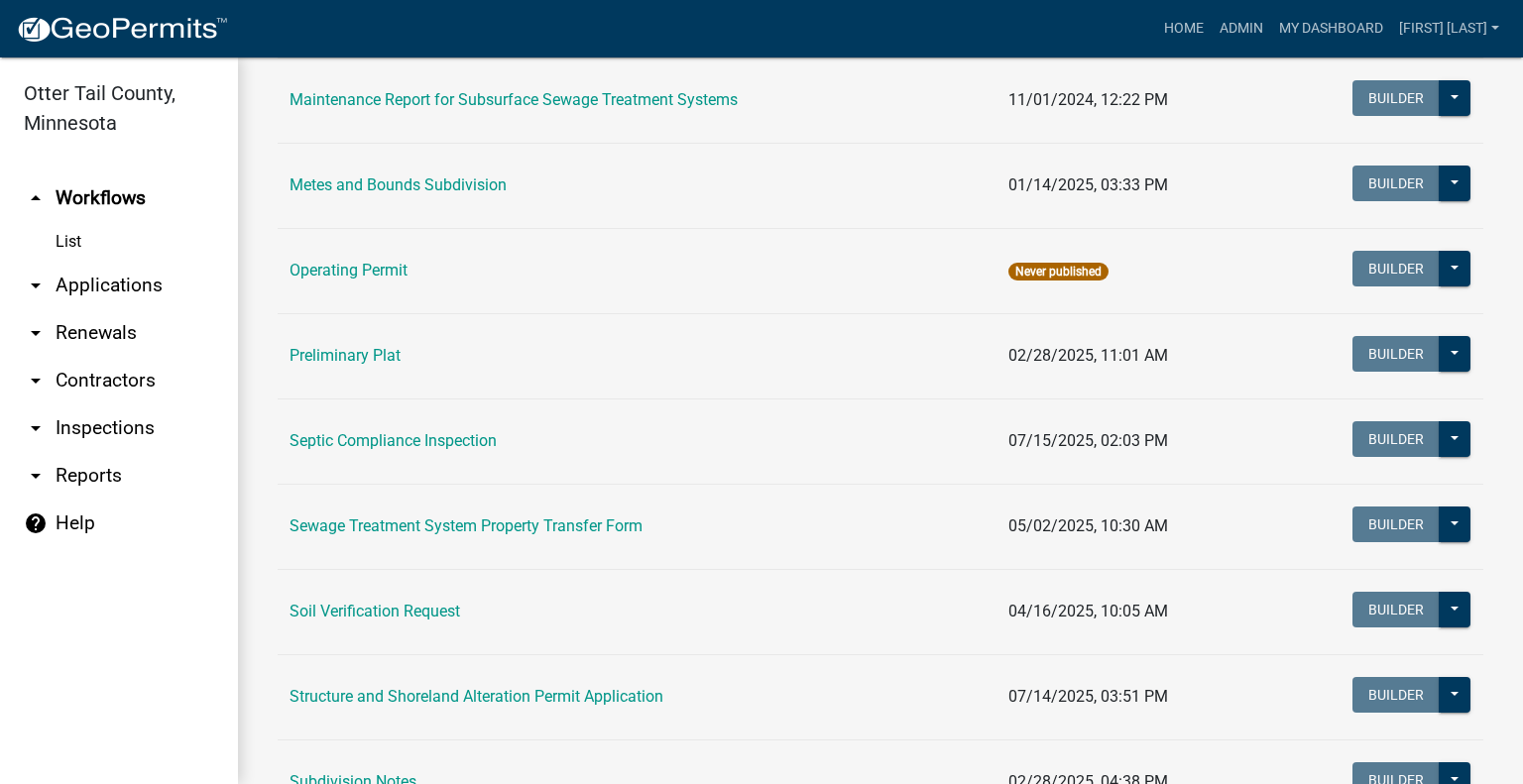 scroll, scrollTop: 793, scrollLeft: 0, axis: vertical 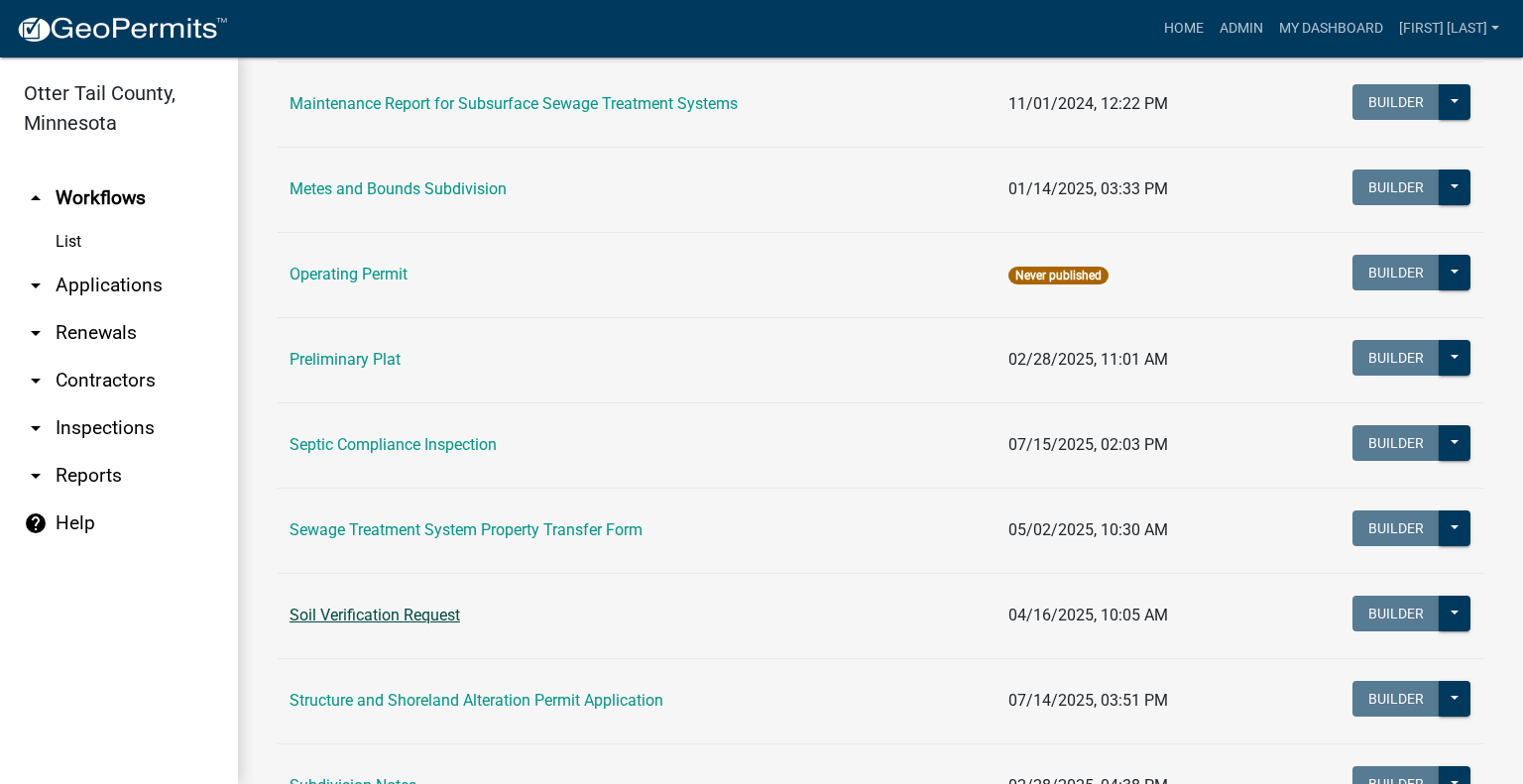 click on "Soil Verification Request" at bounding box center (375, 615) 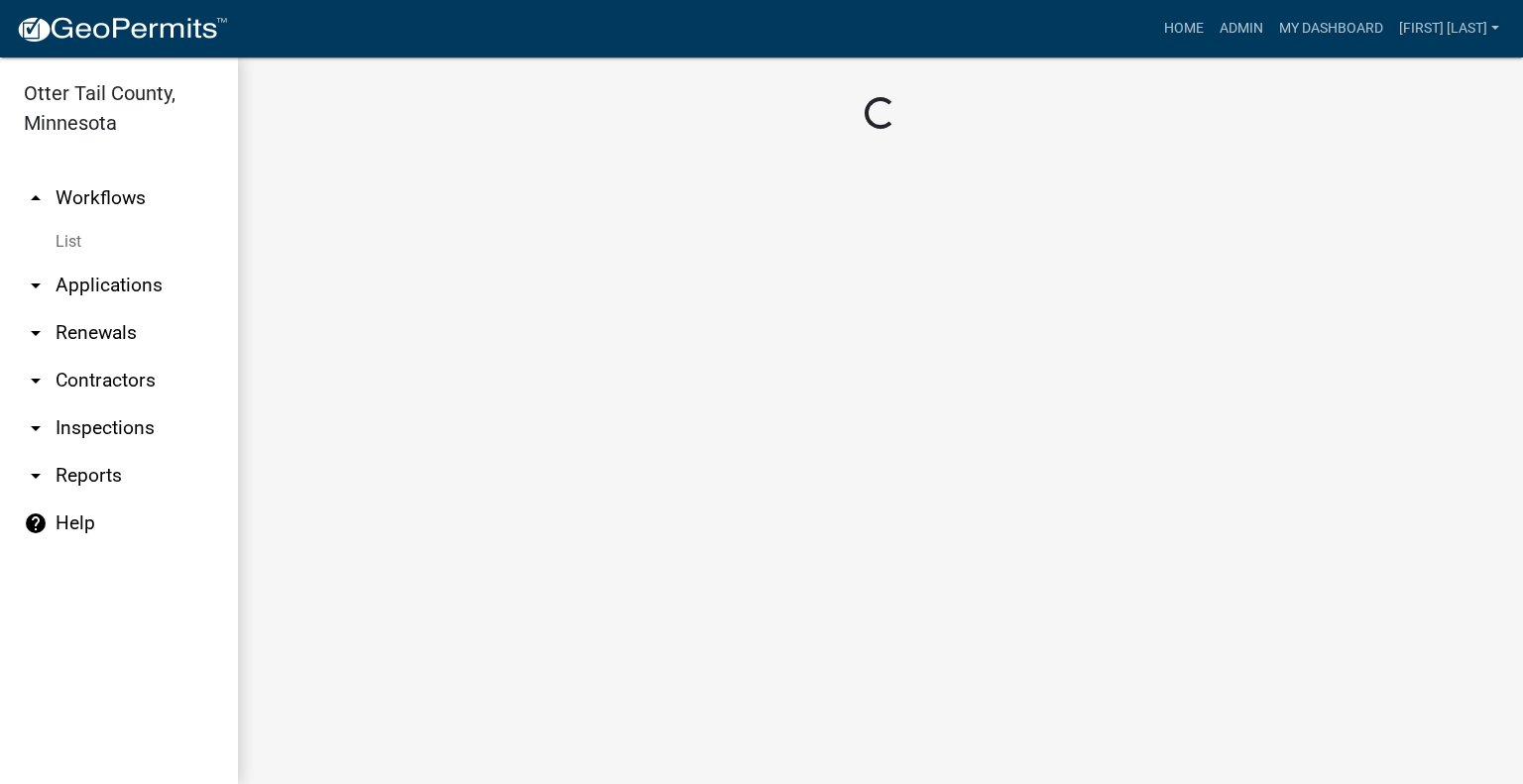 scroll, scrollTop: 0, scrollLeft: 0, axis: both 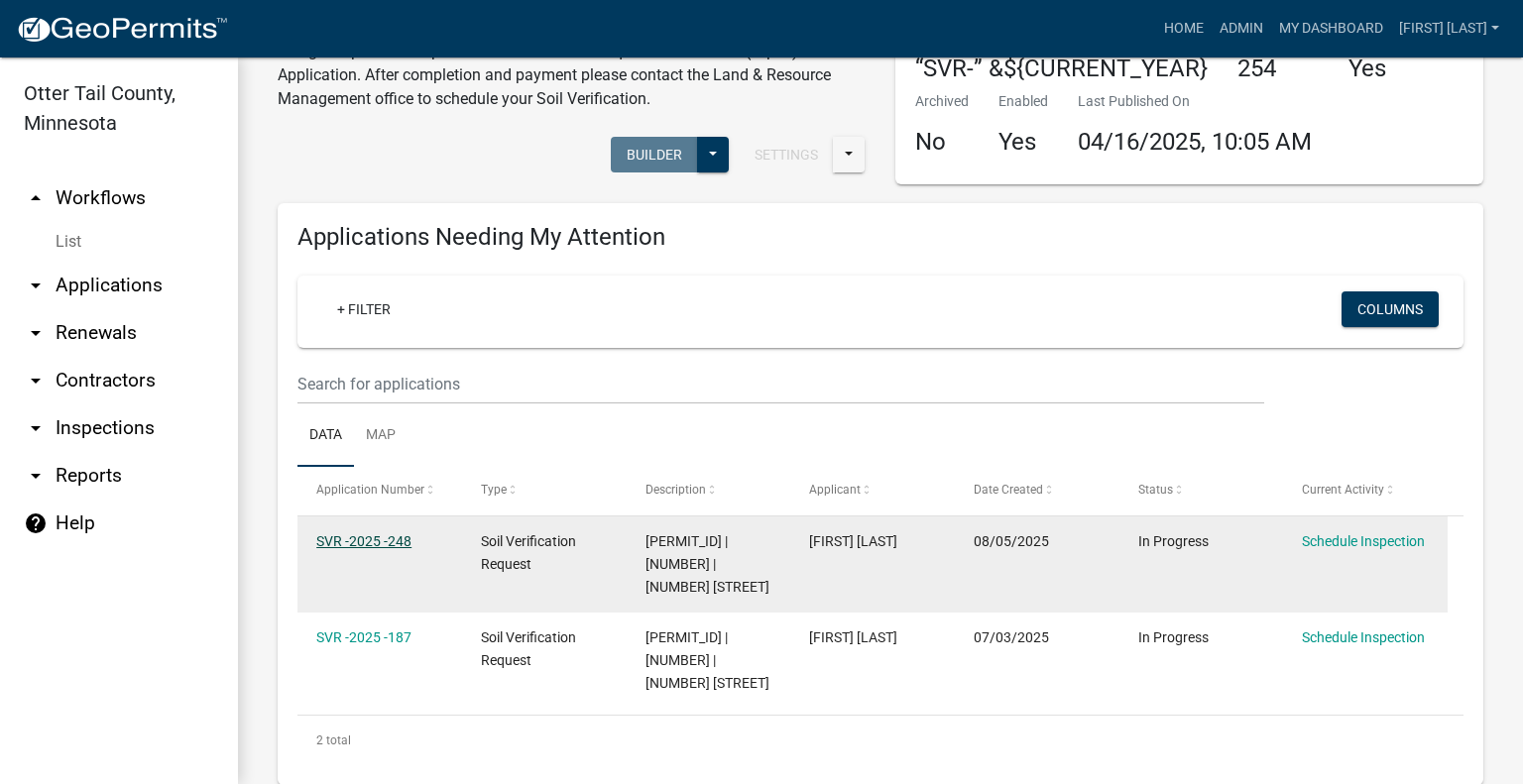 click on "SVR -2025 -248" 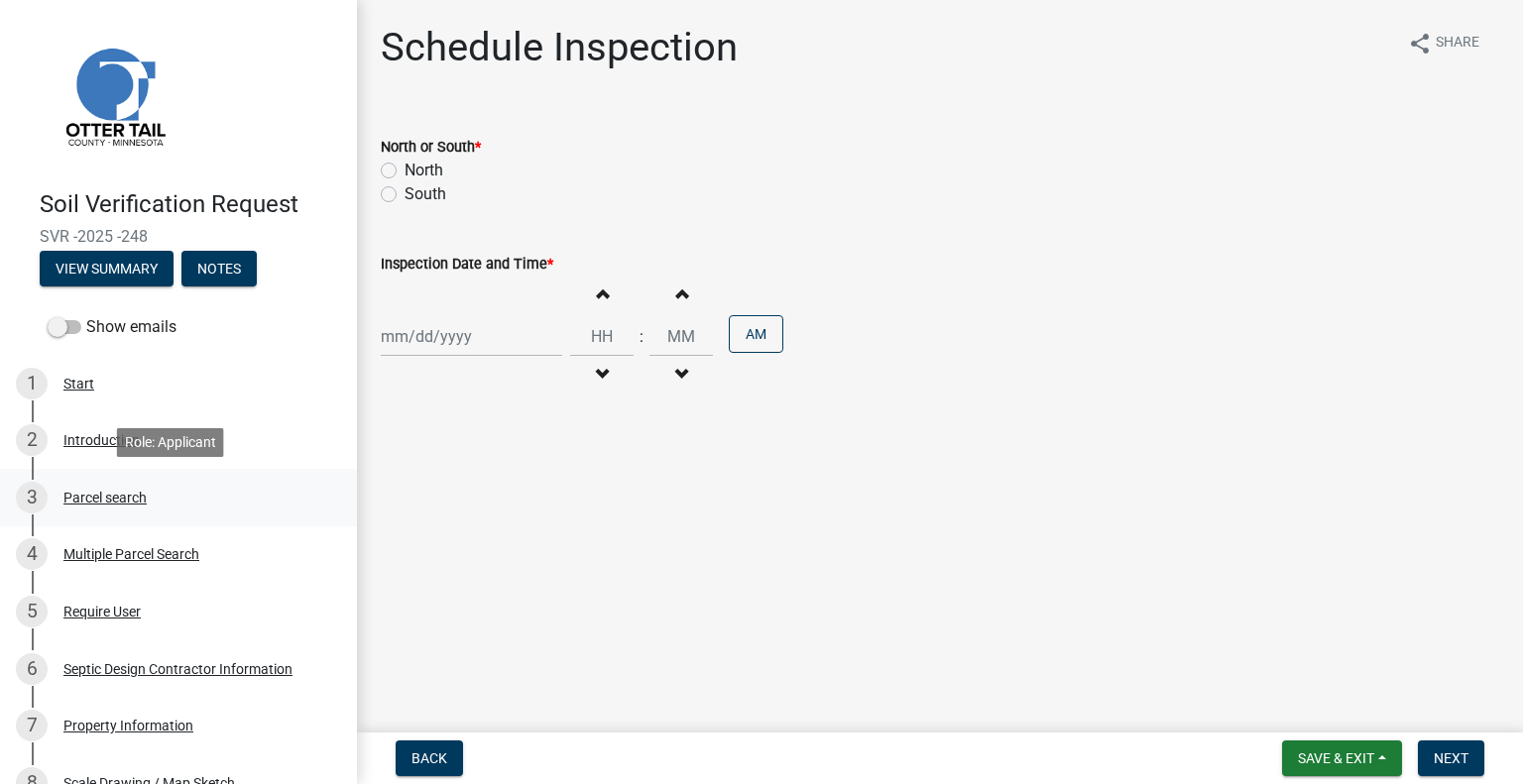 click on "Parcel search" at bounding box center [105, 498] 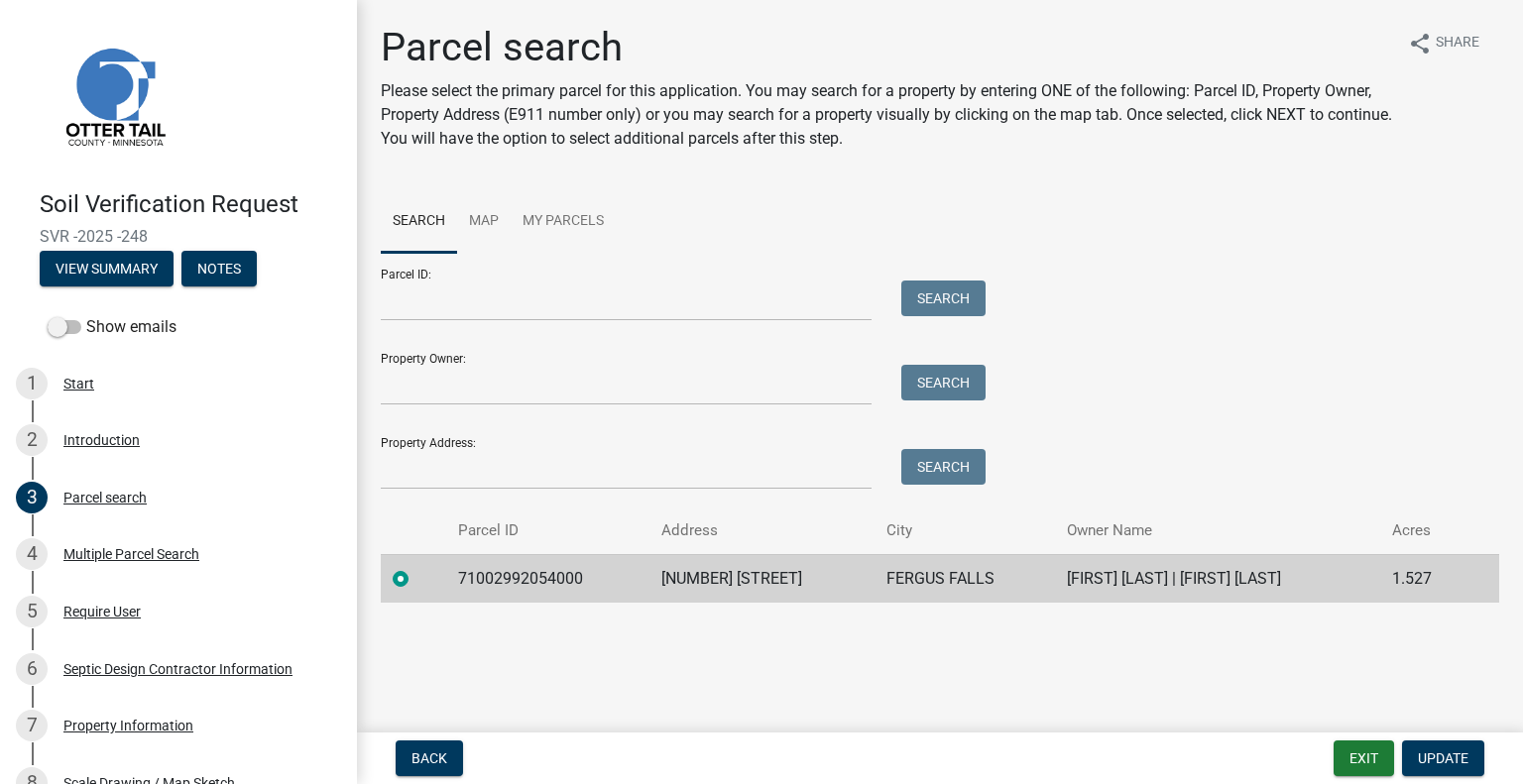 click on "71002992054000" 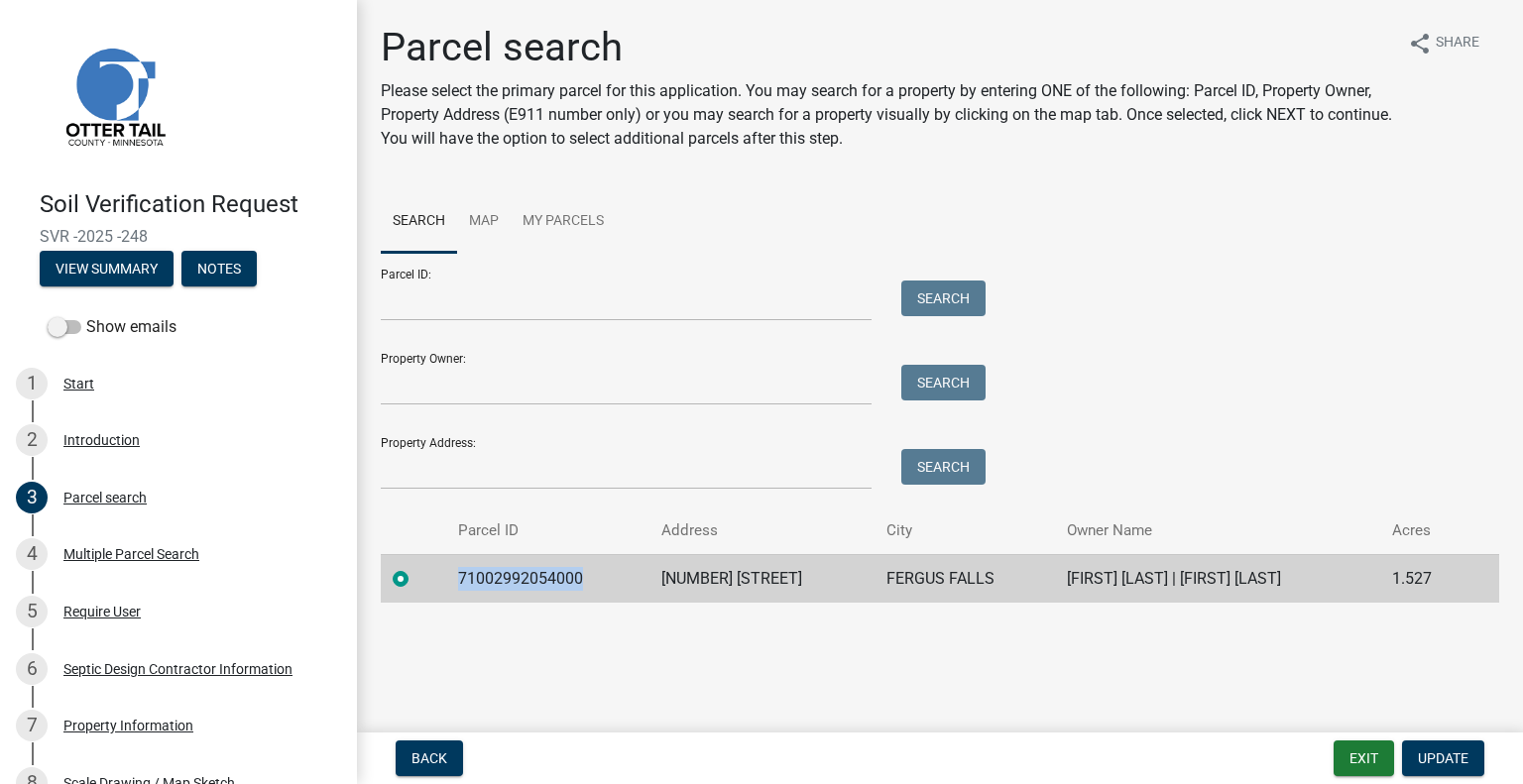 click on "71002992054000" 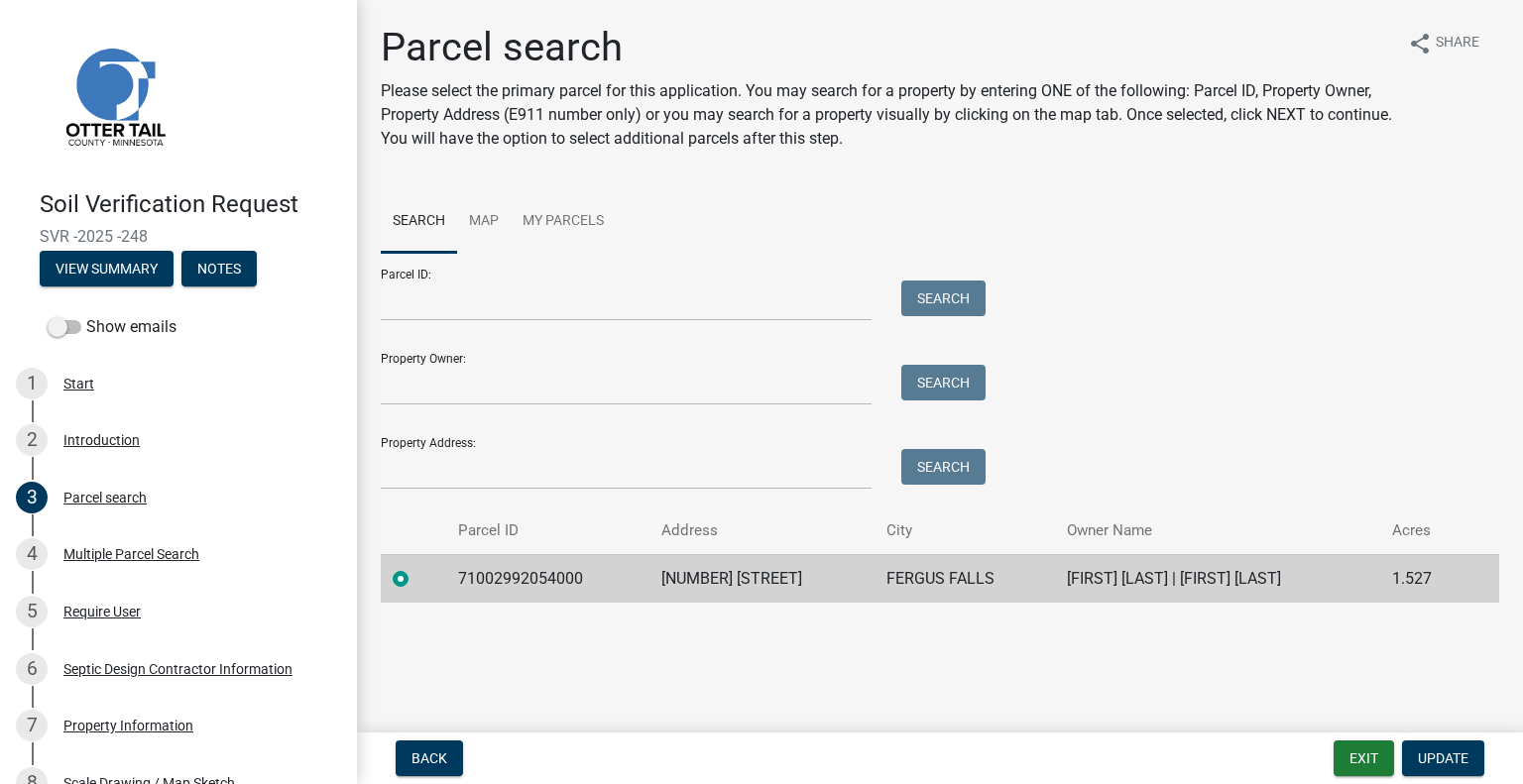 click on "524 WOODLAND DR" 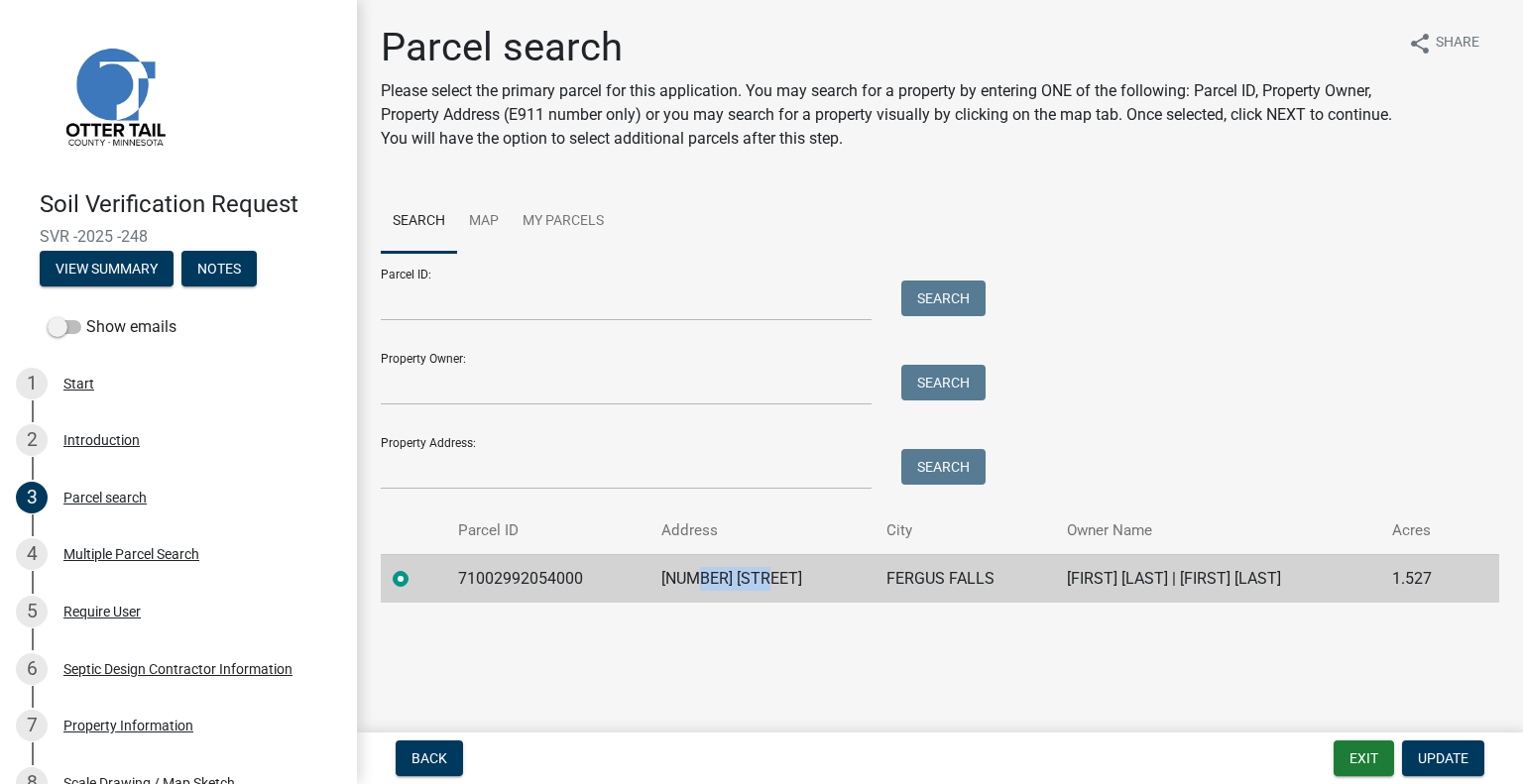 click on "524 WOODLAND DR" 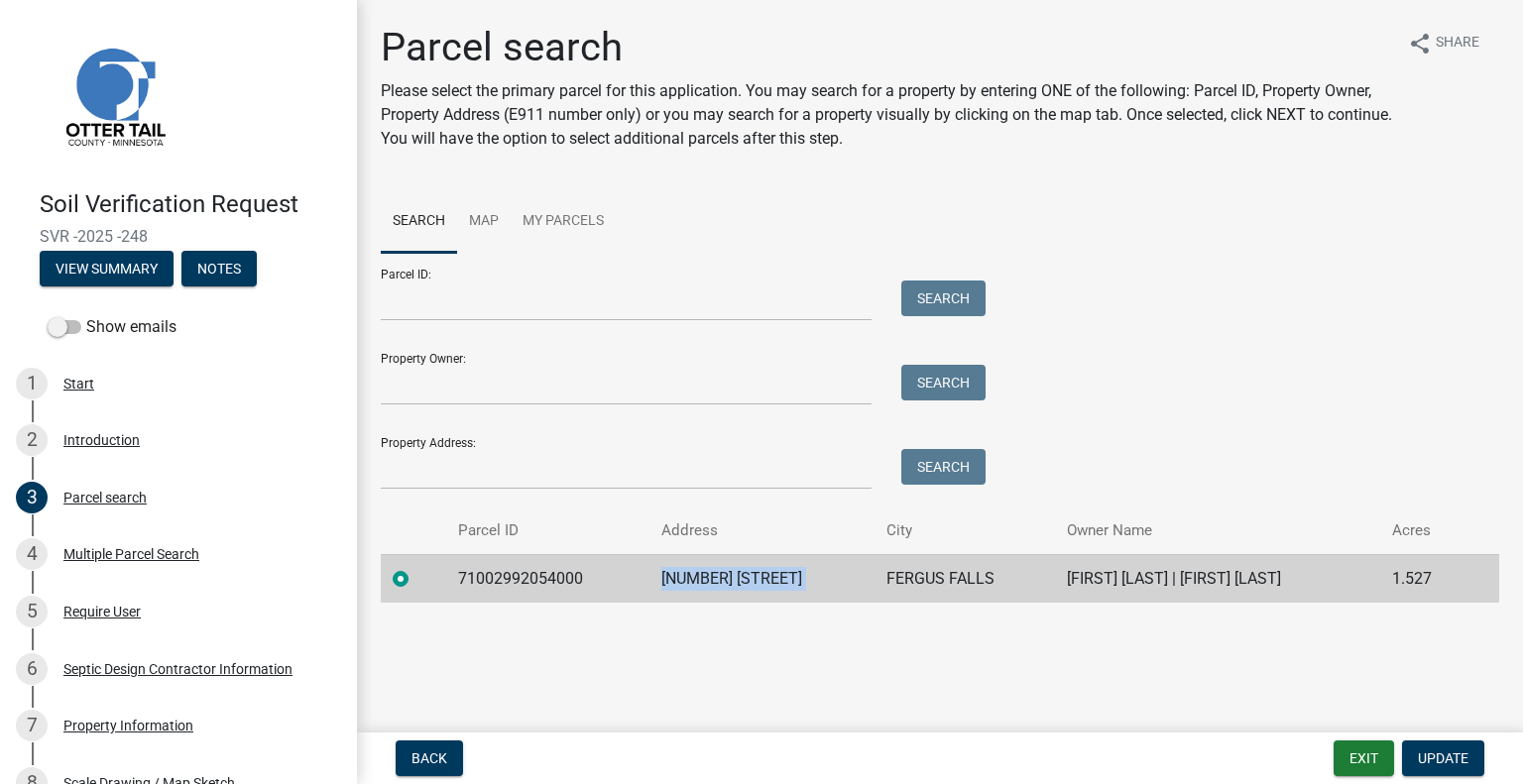 click on "524 WOODLAND DR" 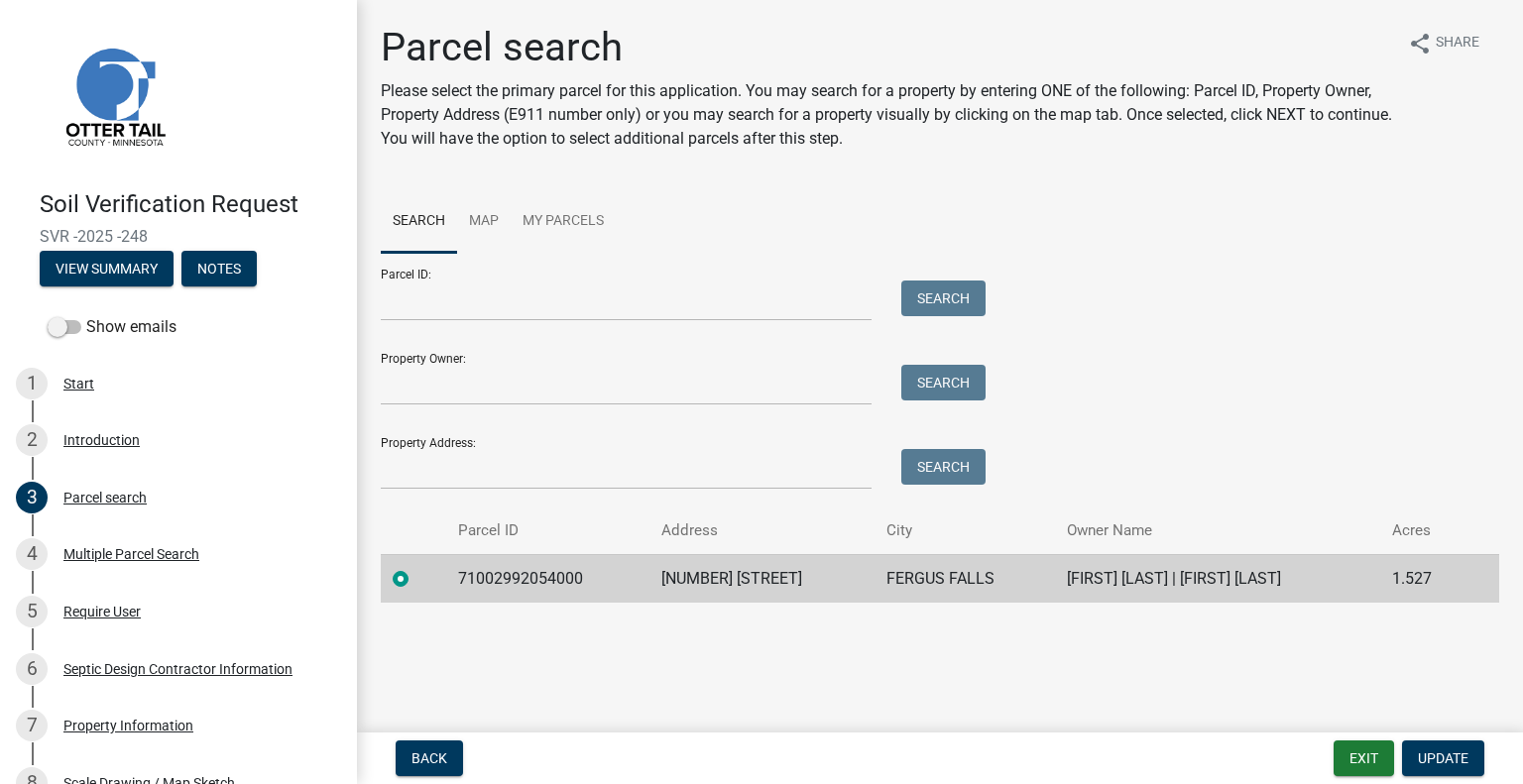 click on "FERGUS FALLS" 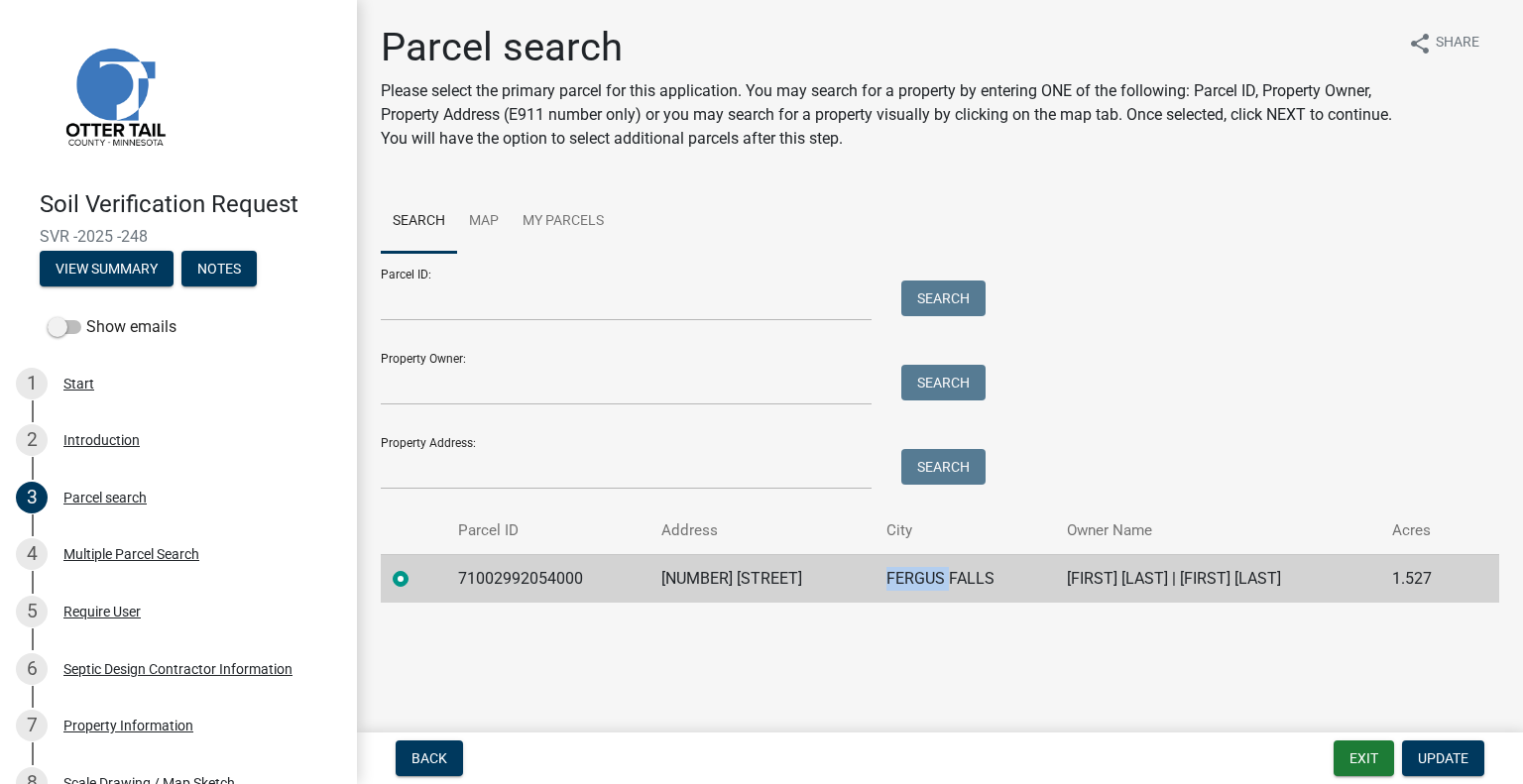 click on "FERGUS FALLS" 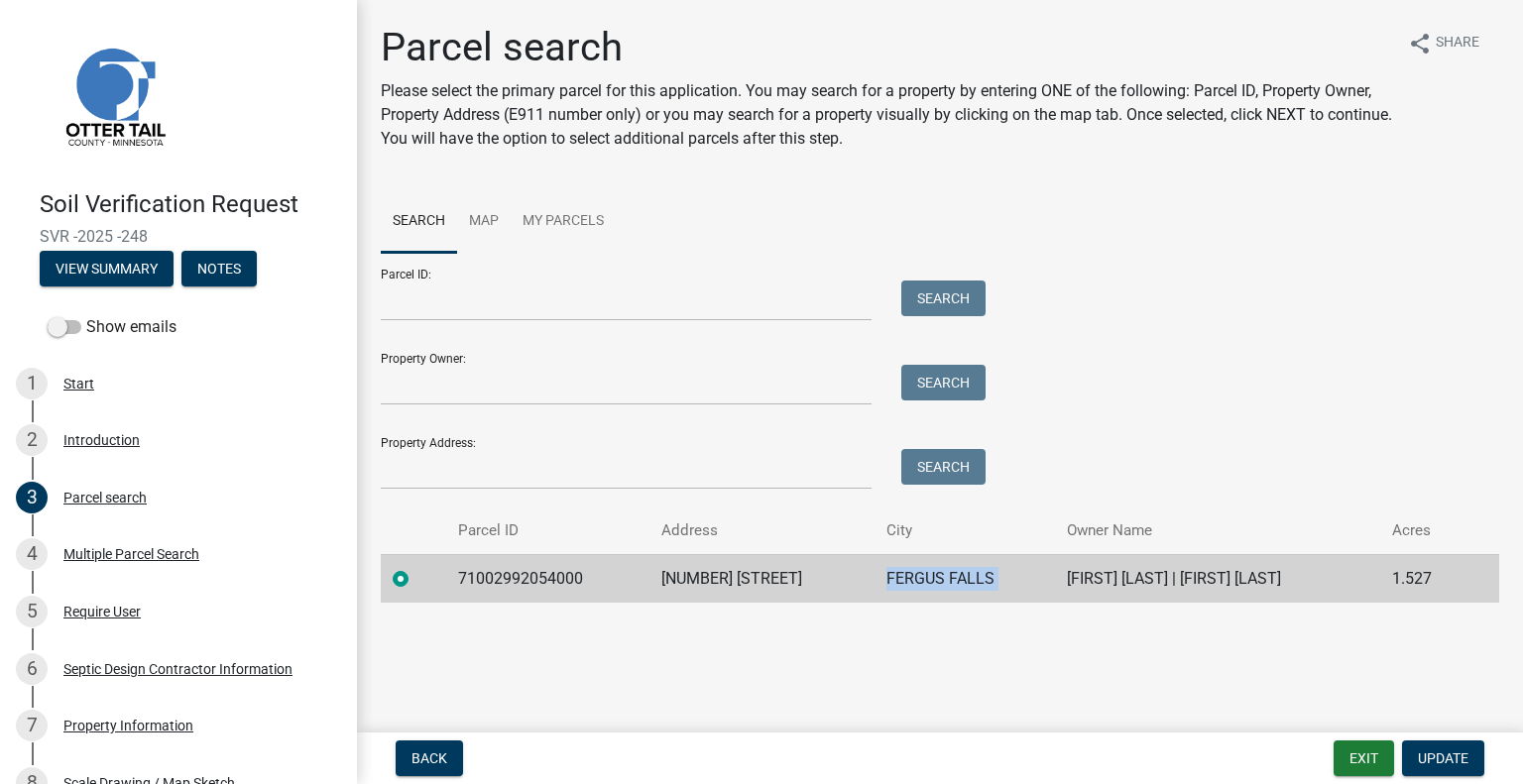 click on "FERGUS FALLS" 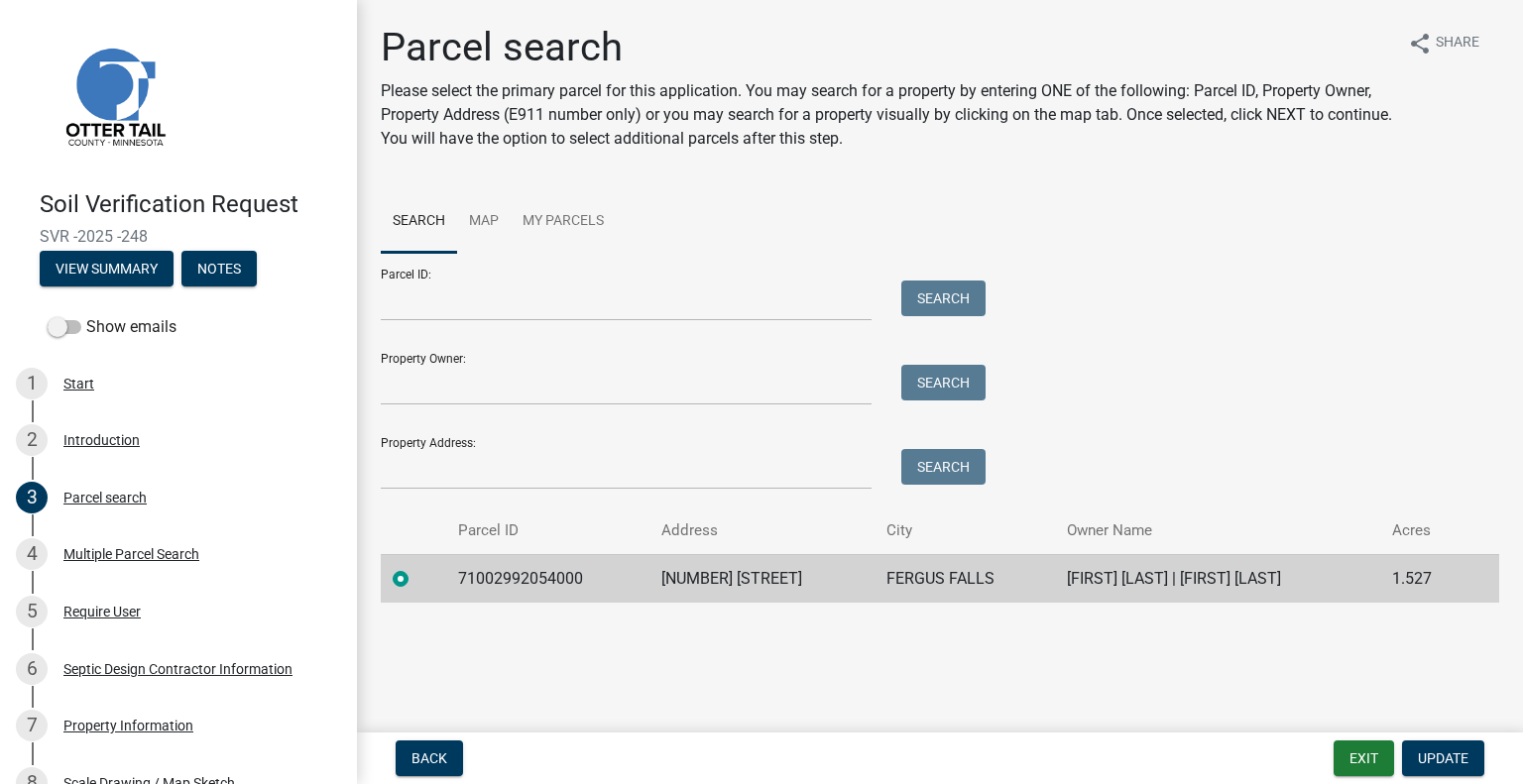 click on "EUGENE E SCHMIDT | MAXINE M SCHMIDT" 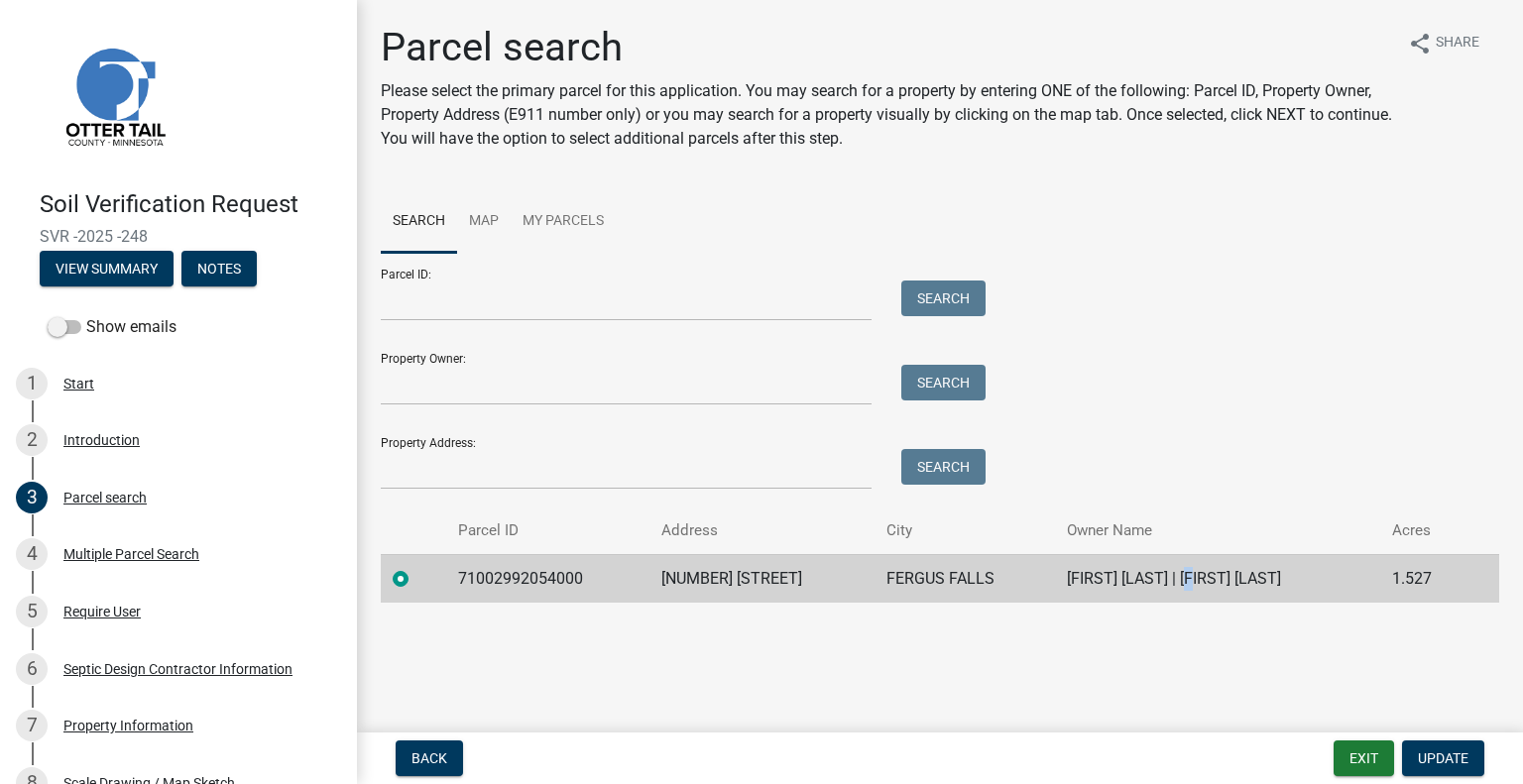 click on "EUGENE E SCHMIDT | MAXINE M SCHMIDT" 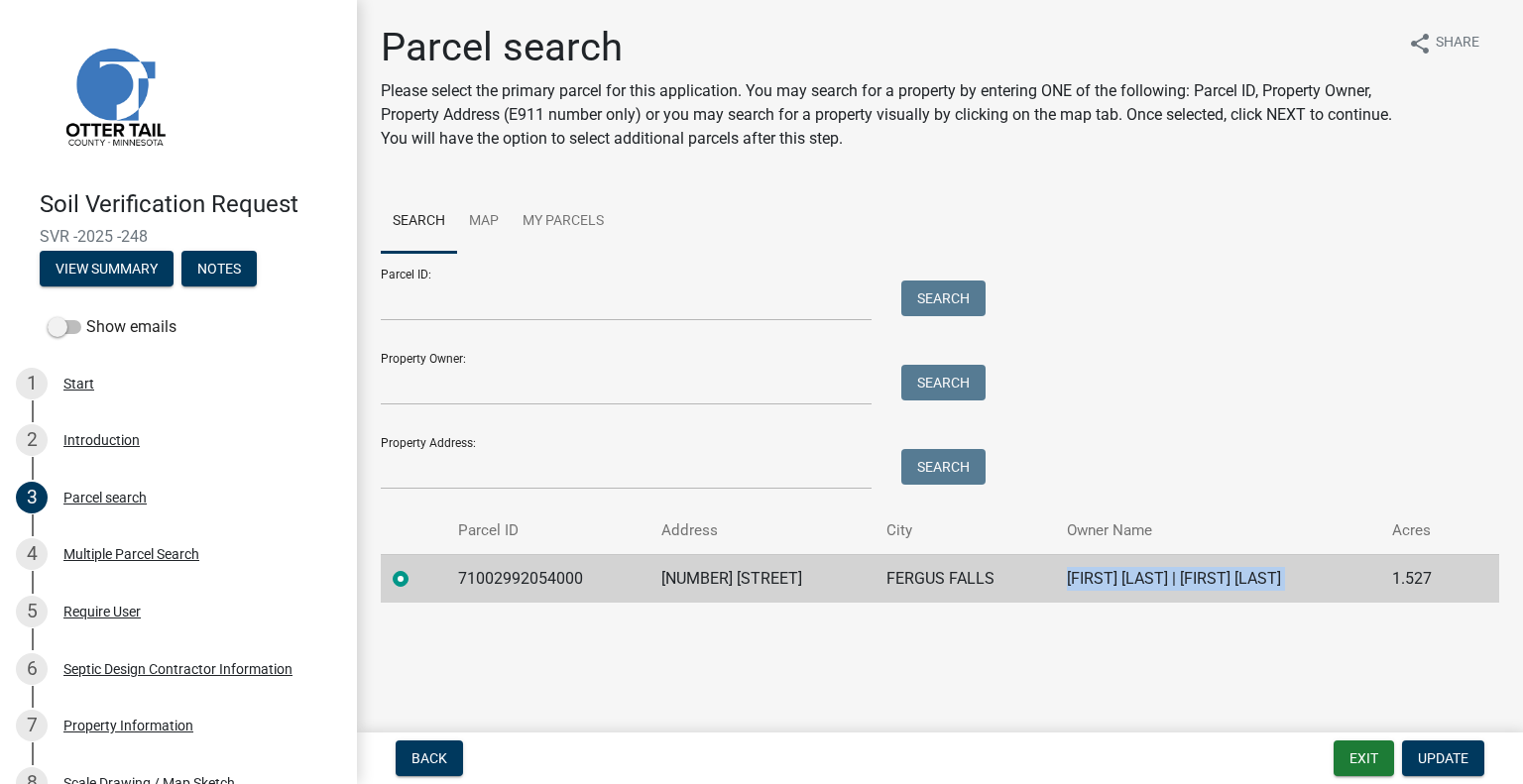 click on "EUGENE E SCHMIDT | MAXINE M SCHMIDT" 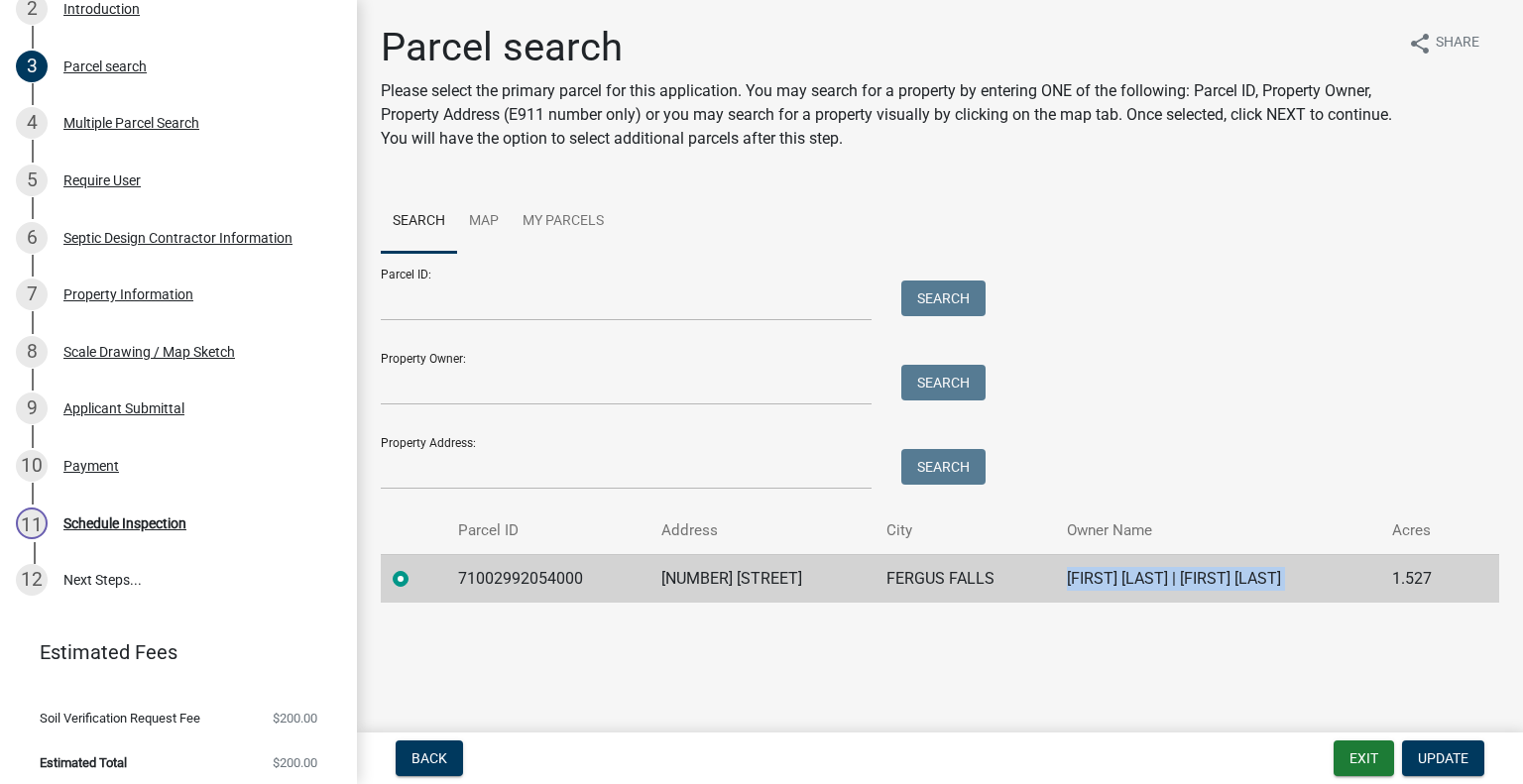 scroll, scrollTop: 440, scrollLeft: 0, axis: vertical 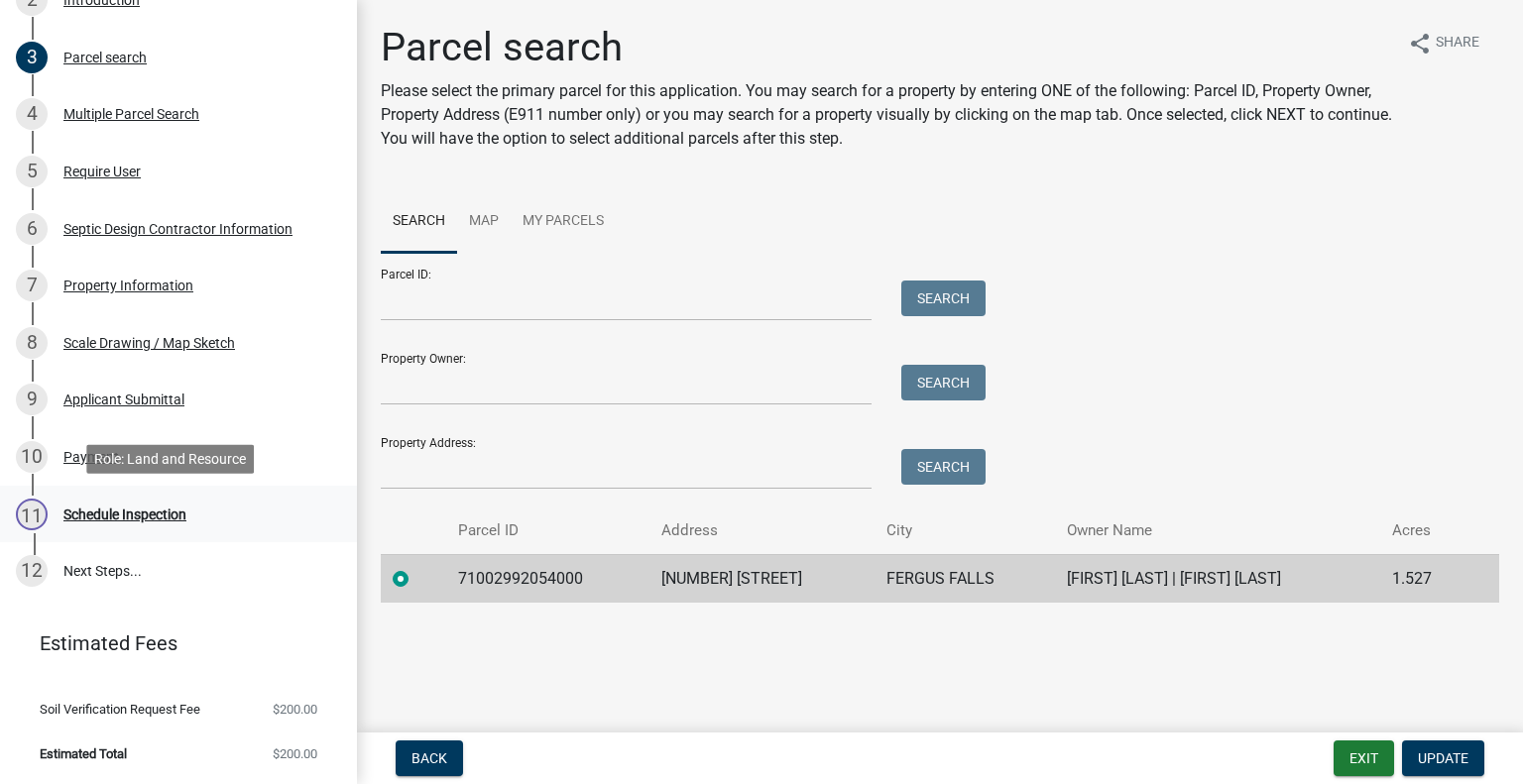 click on "Schedule Inspection" at bounding box center [125, 514] 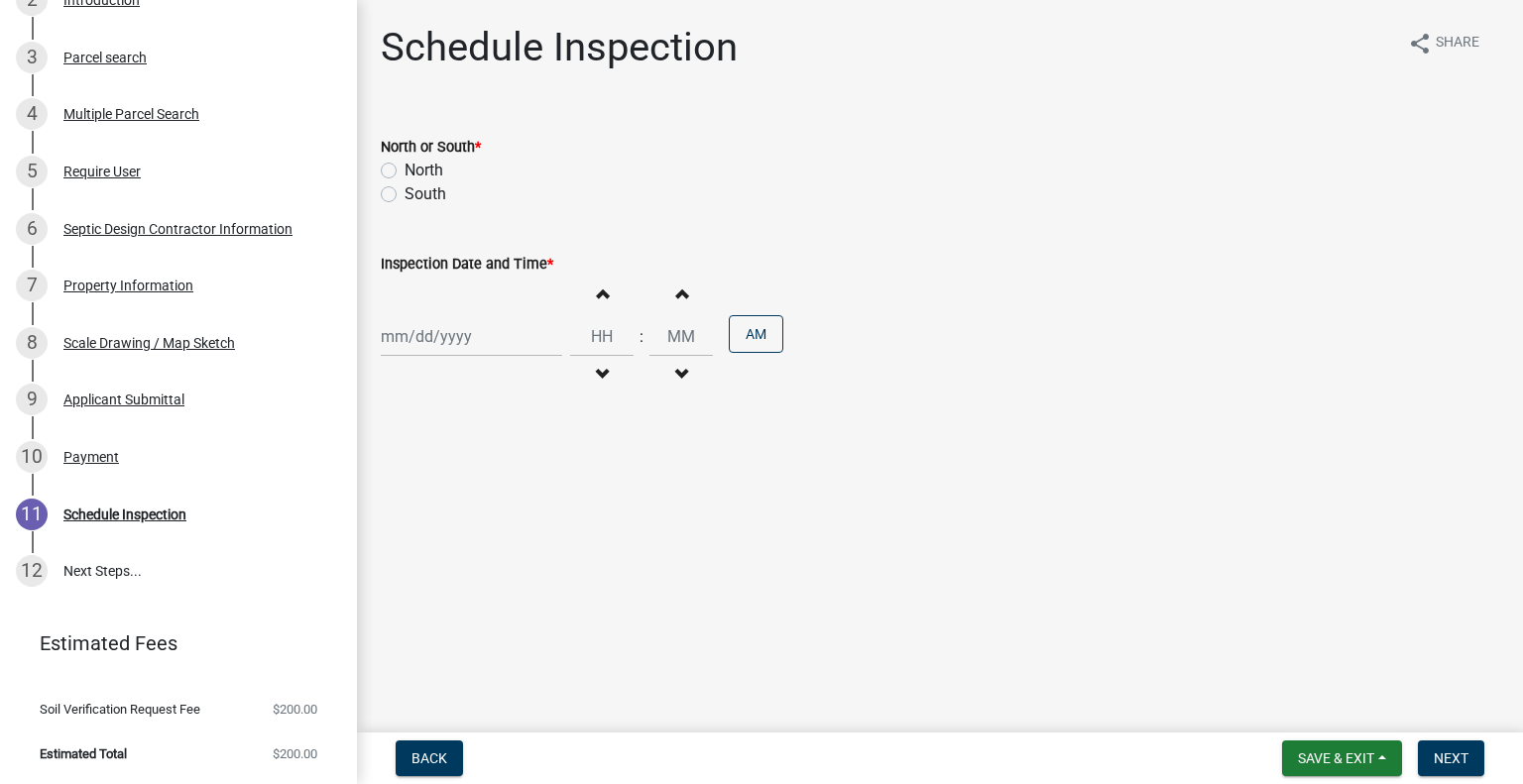click on "South" 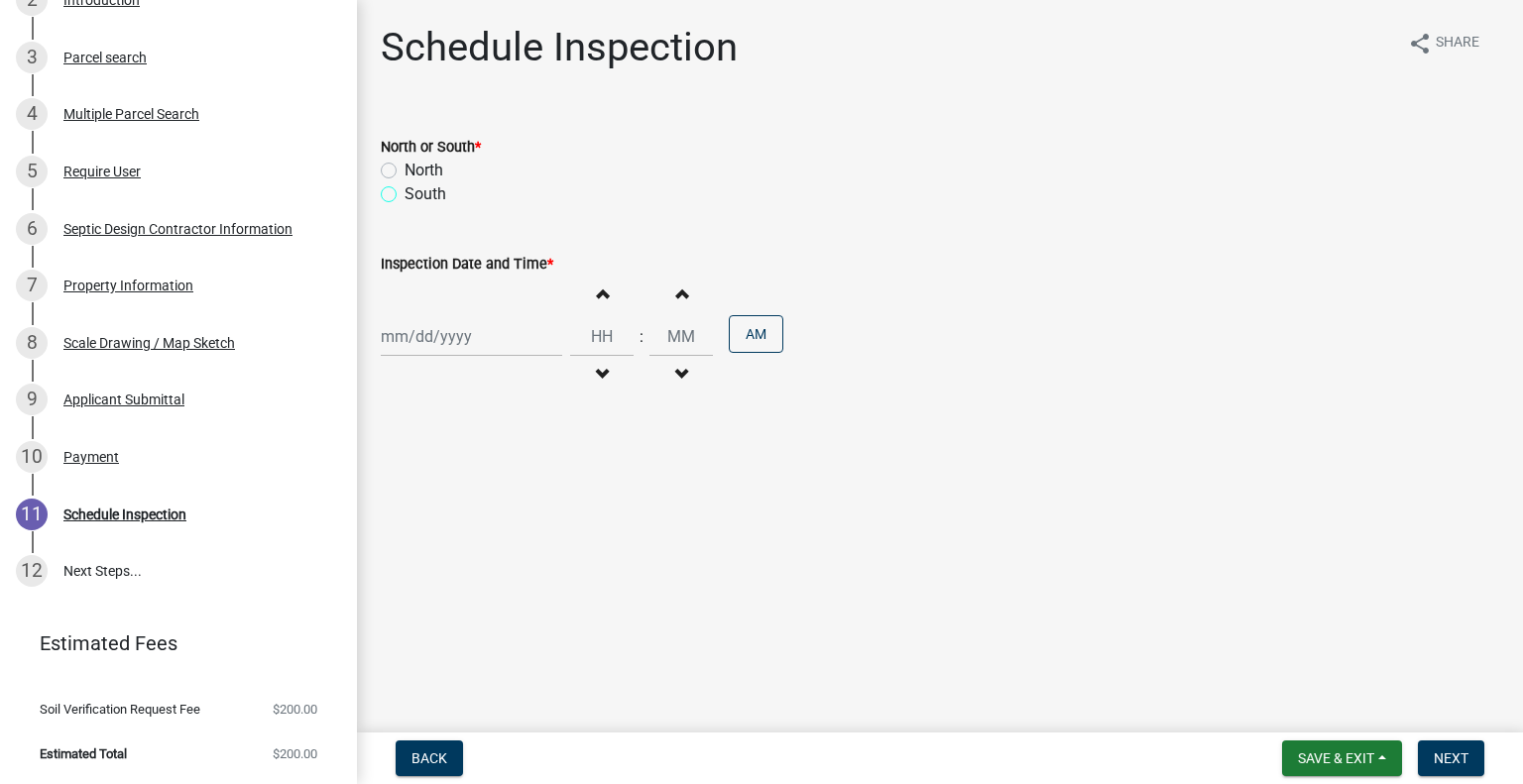 click on "South" at bounding box center (410, 188) 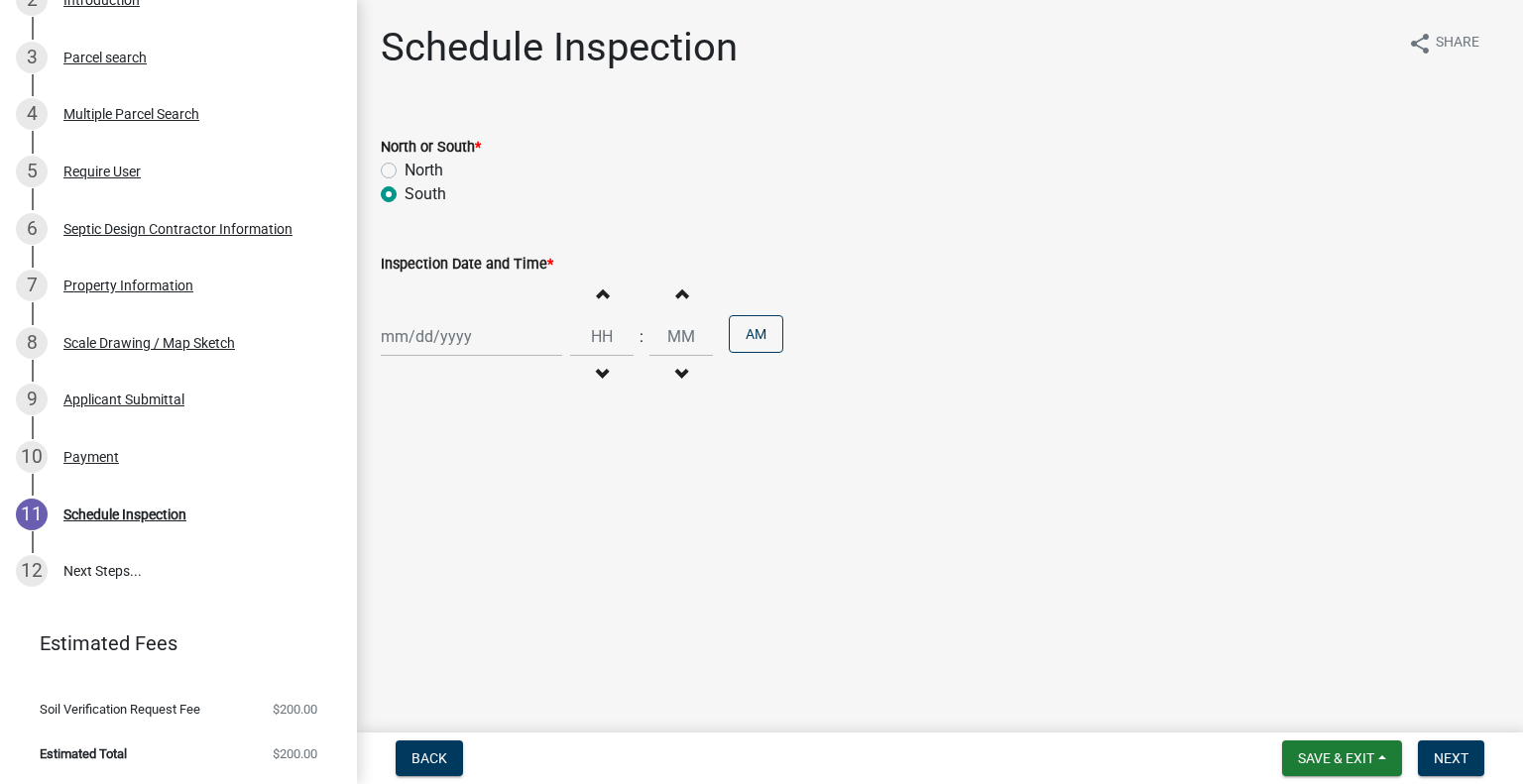 radio on "true" 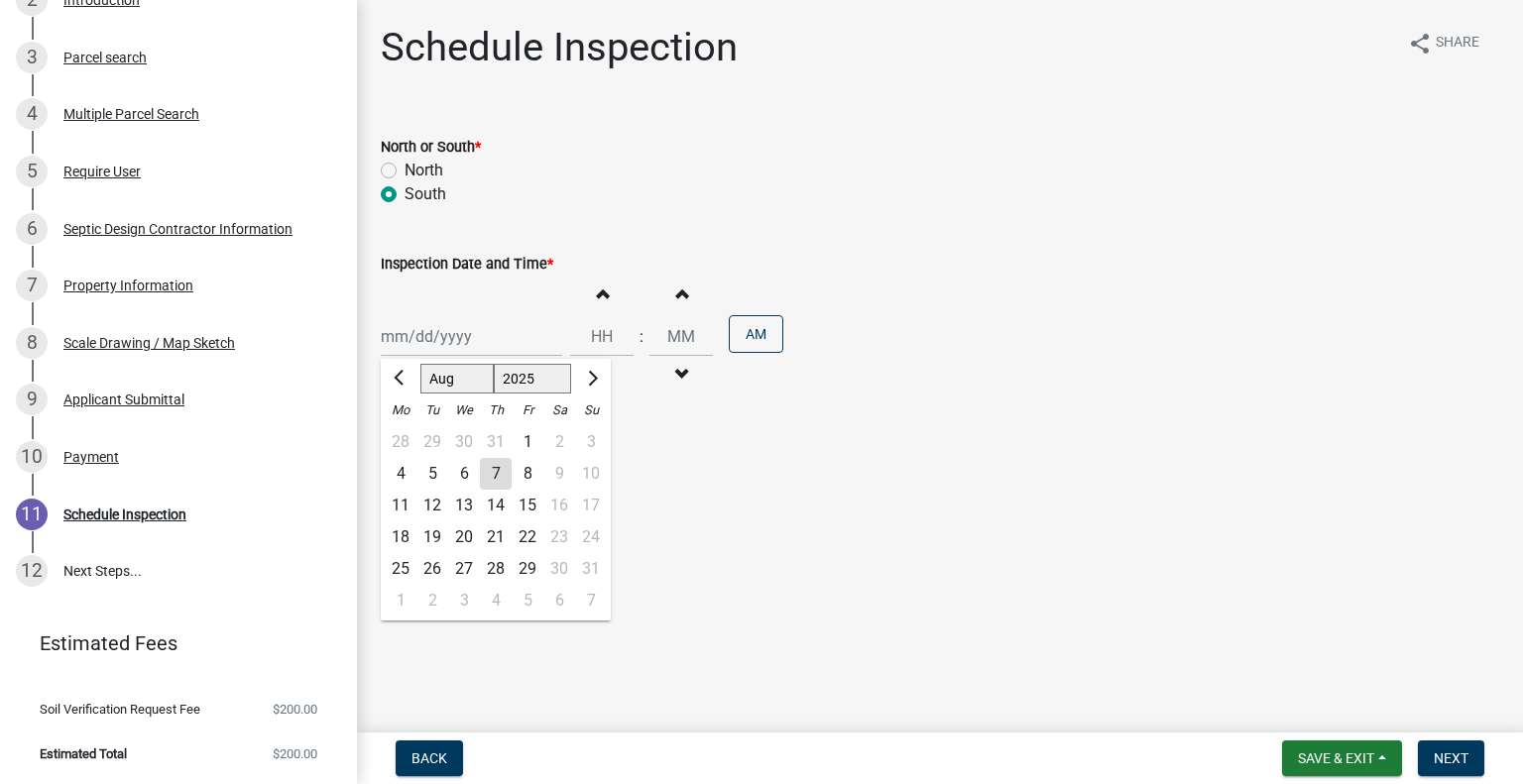 click on "11" 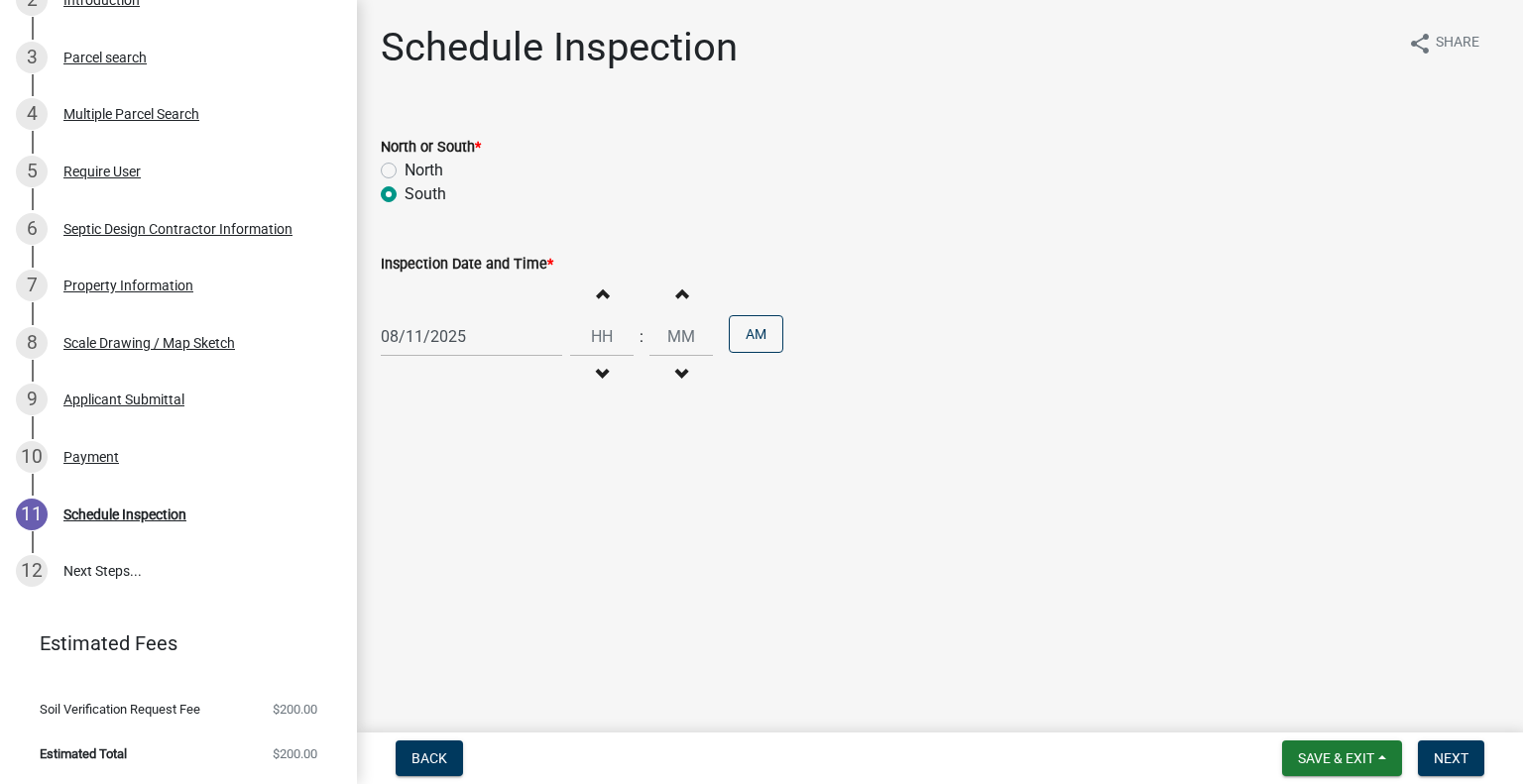 click at bounding box center (602, 375) 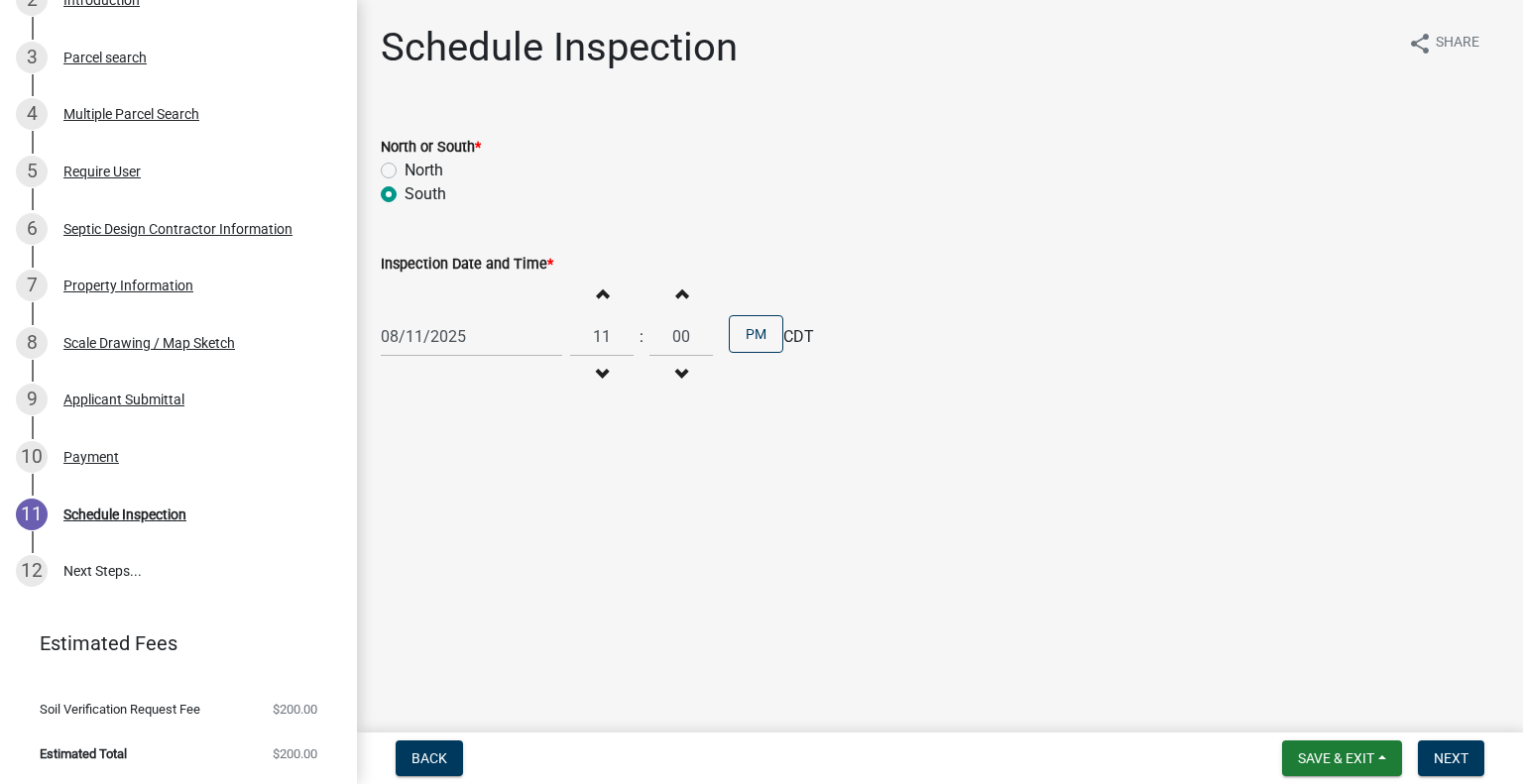 click on "Increment hours" at bounding box center (602, 293) 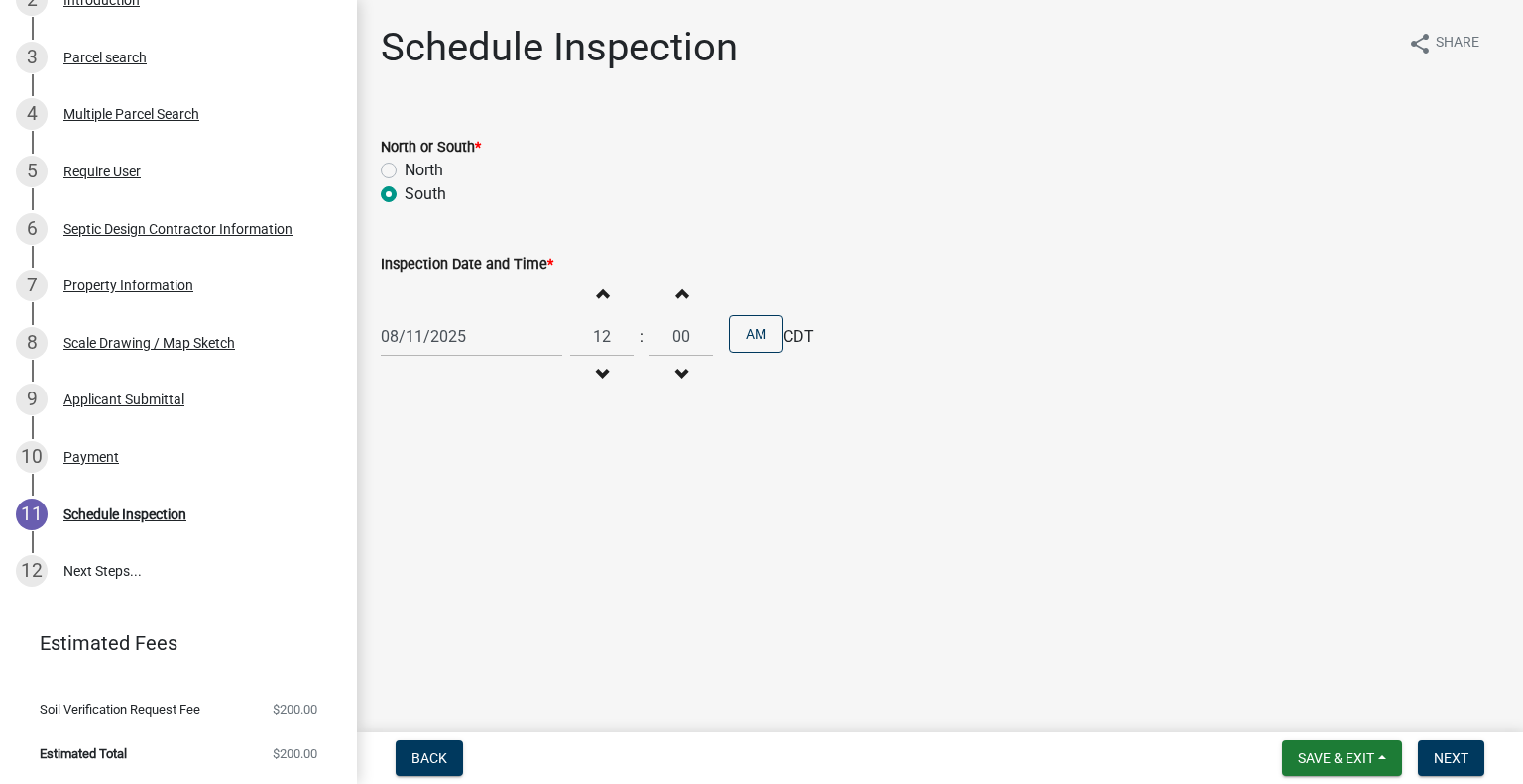 click on "Increment hours" at bounding box center [602, 293] 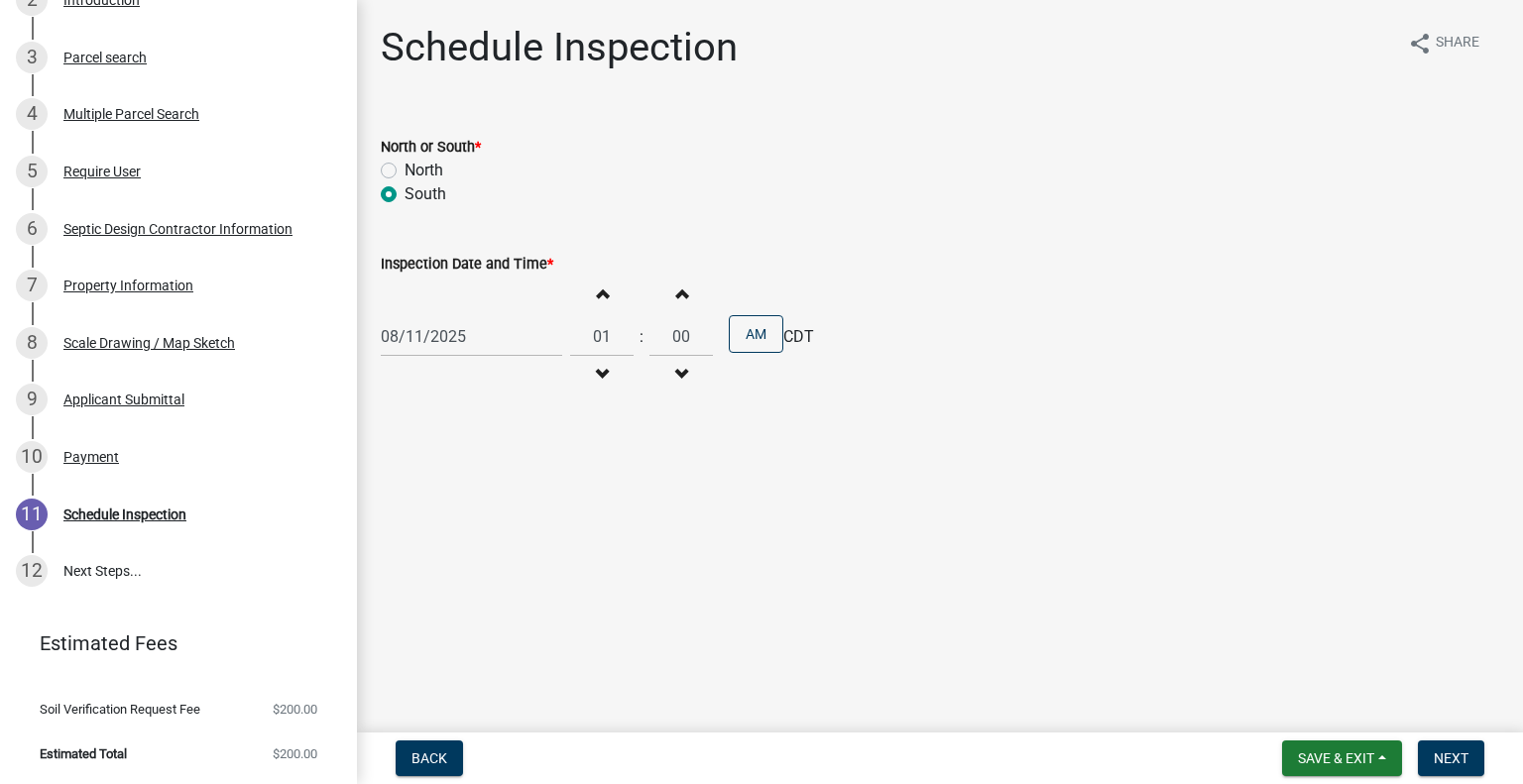 drag, startPoint x: 587, startPoint y: 300, endPoint x: 777, endPoint y: 344, distance: 195.0282 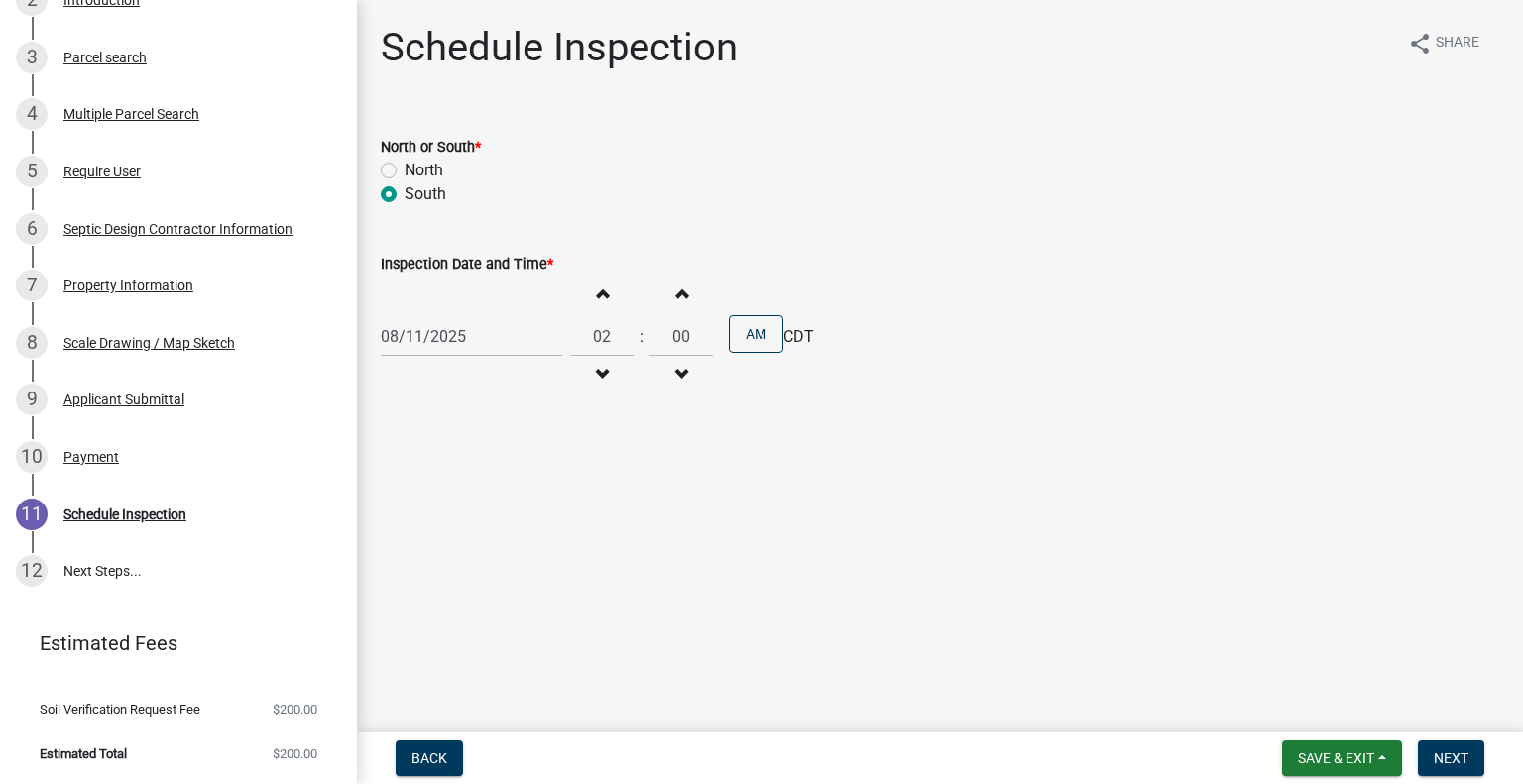 click on "Increment hours" at bounding box center (602, 293) 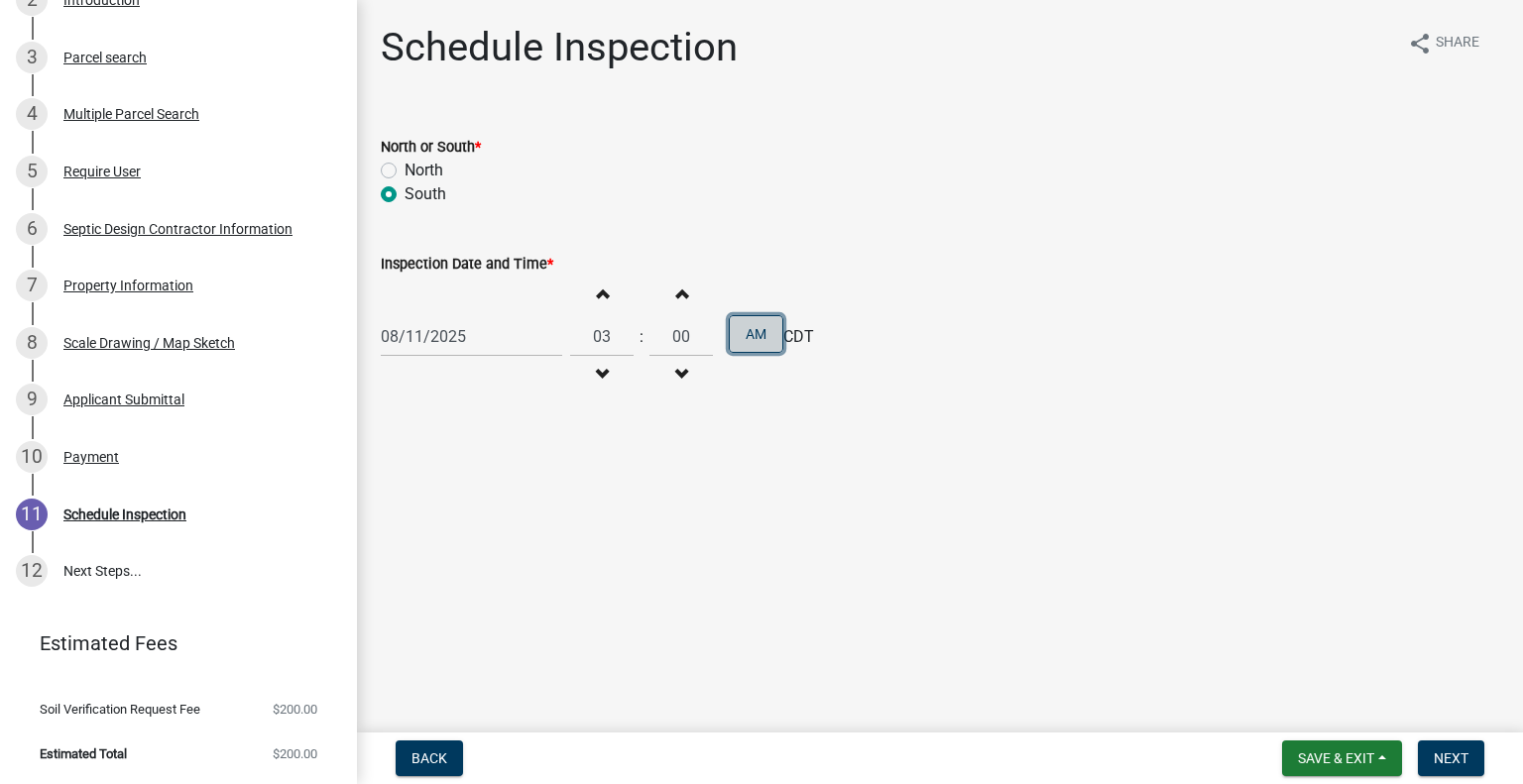 click on "AM" at bounding box center (756, 334) 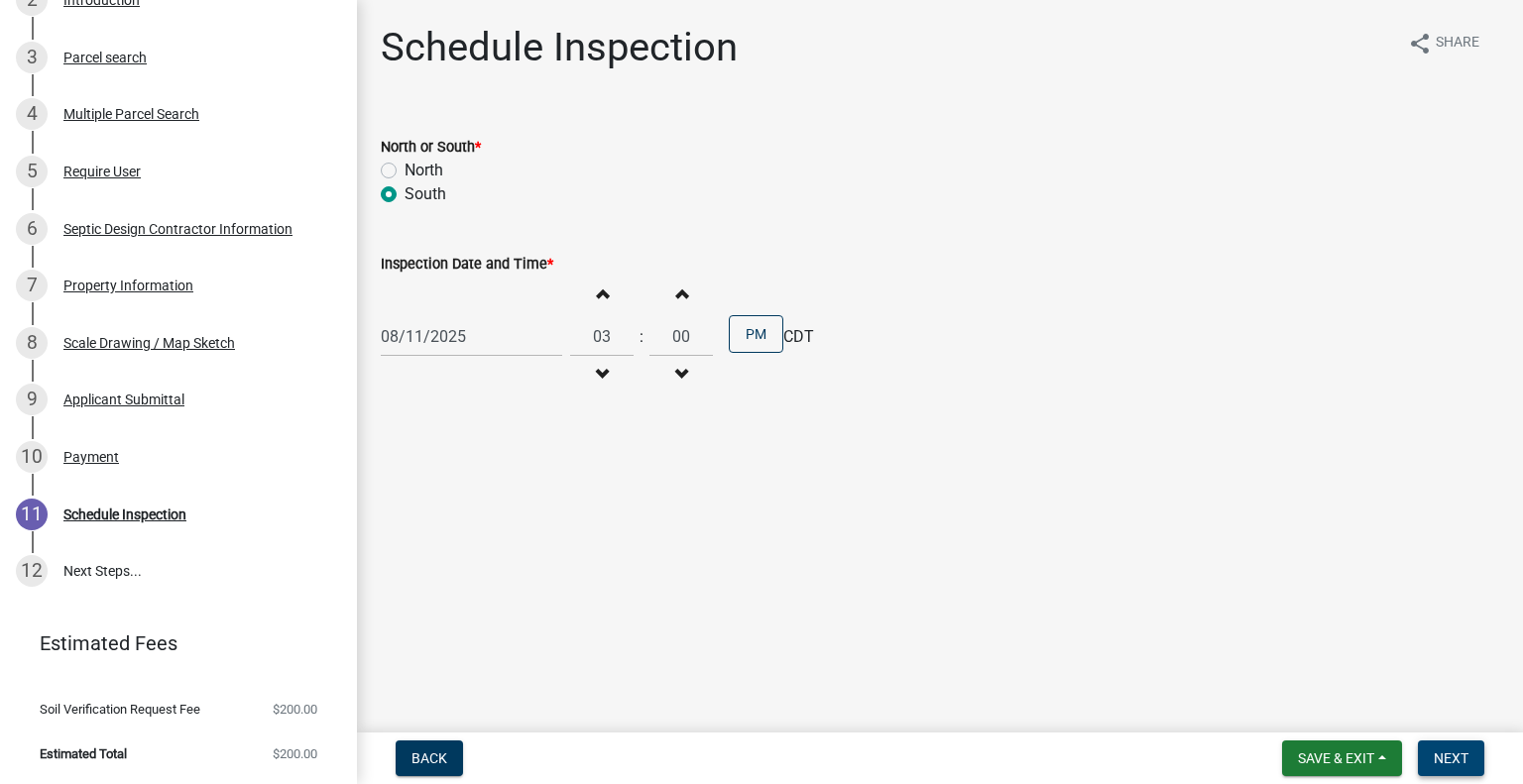 click on "Next" at bounding box center [1451, 758] 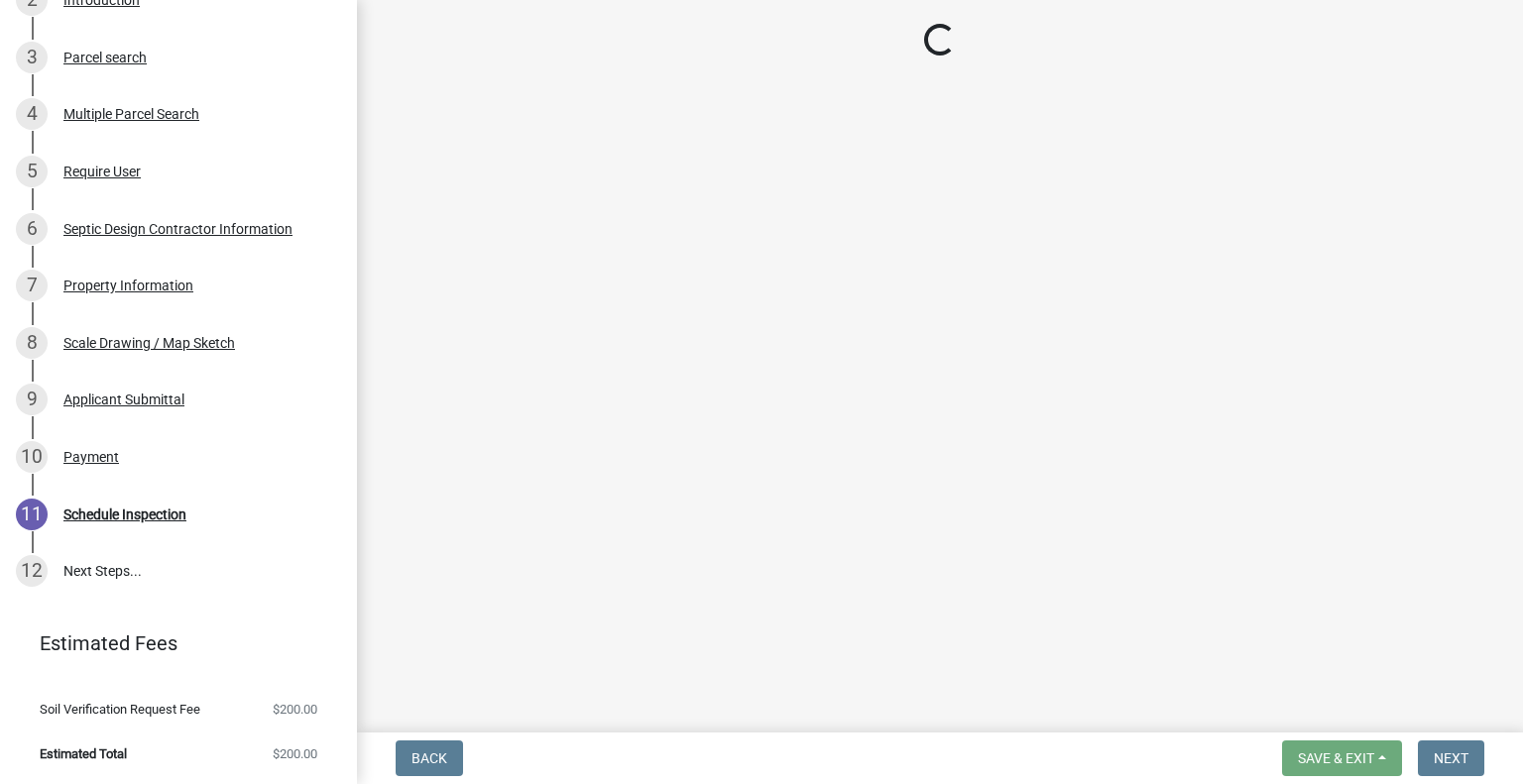 scroll, scrollTop: 497, scrollLeft: 0, axis: vertical 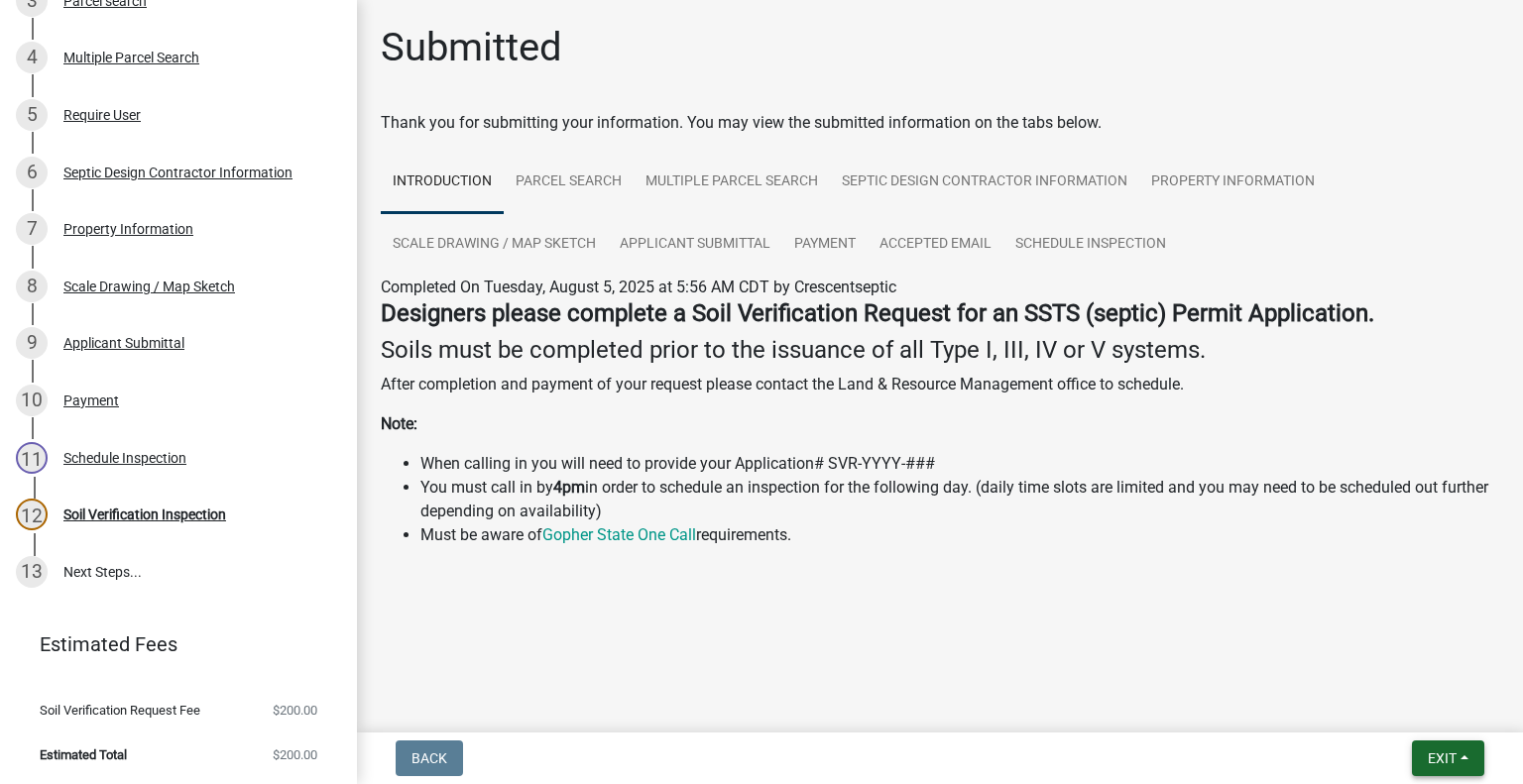 click on "Exit" at bounding box center [1442, 758] 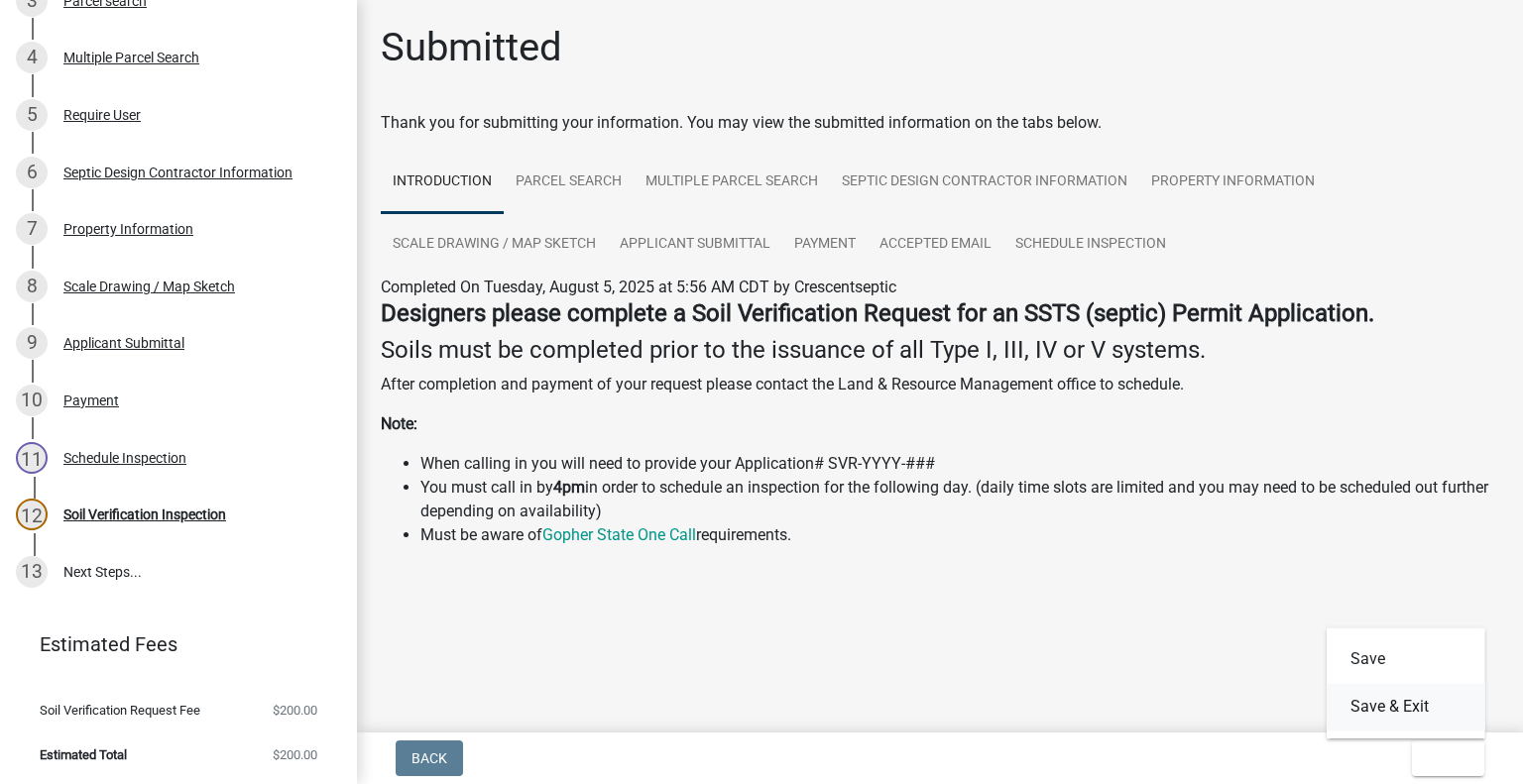 click on "Save & Exit" at bounding box center (1406, 707) 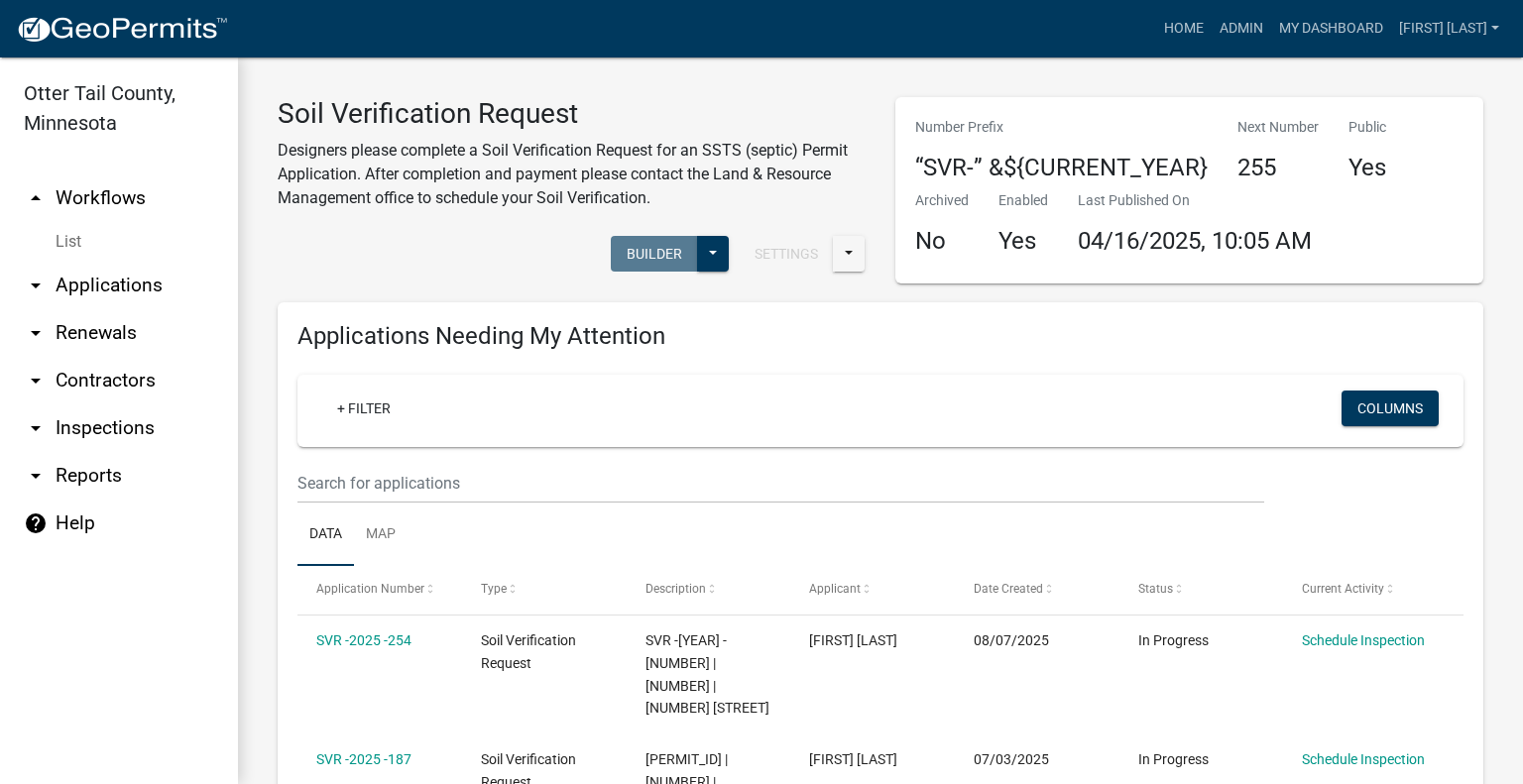 click on "arrow_drop_down   Applications" at bounding box center [119, 285] 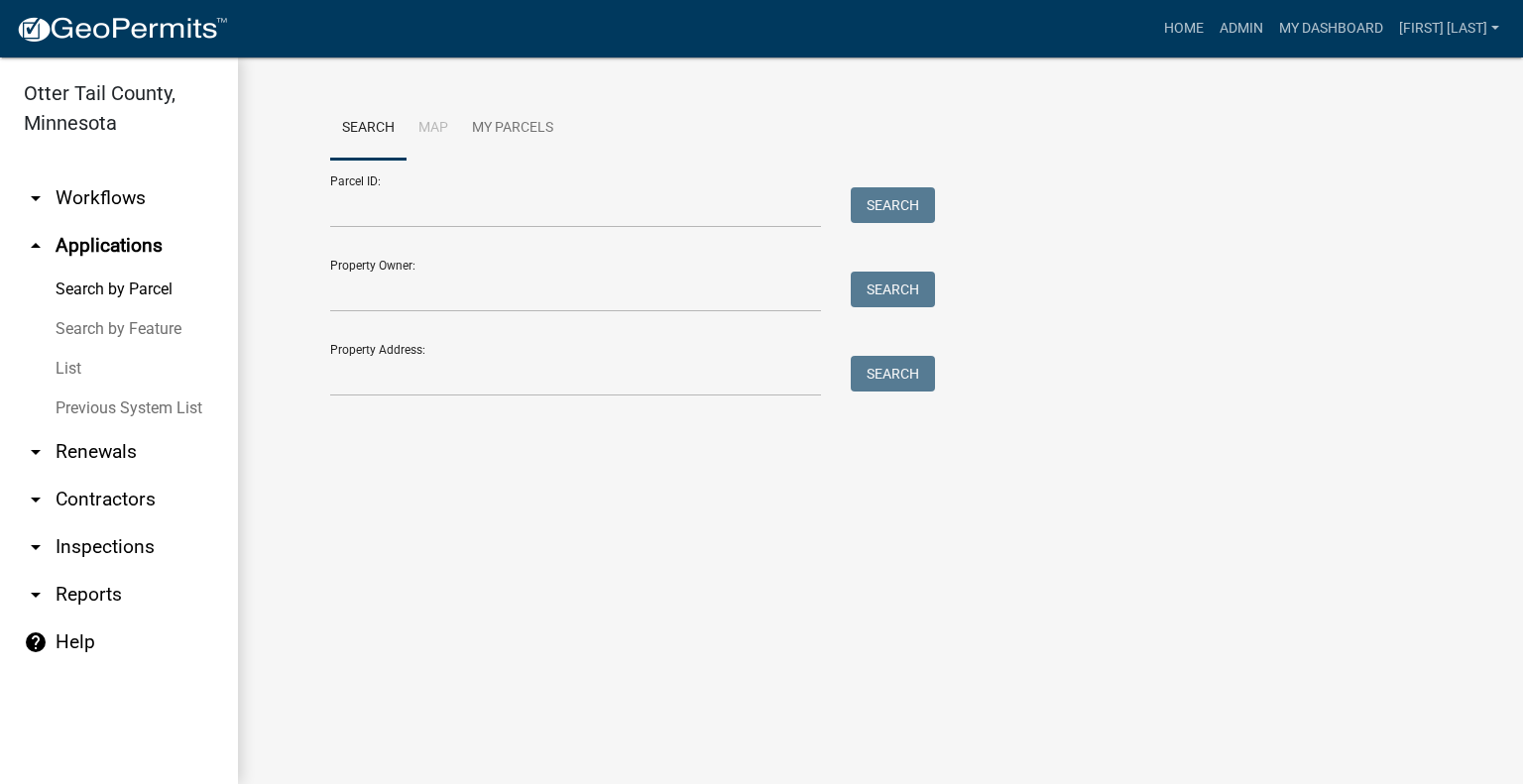 click on "arrow_drop_down   Workflows" at bounding box center [119, 198] 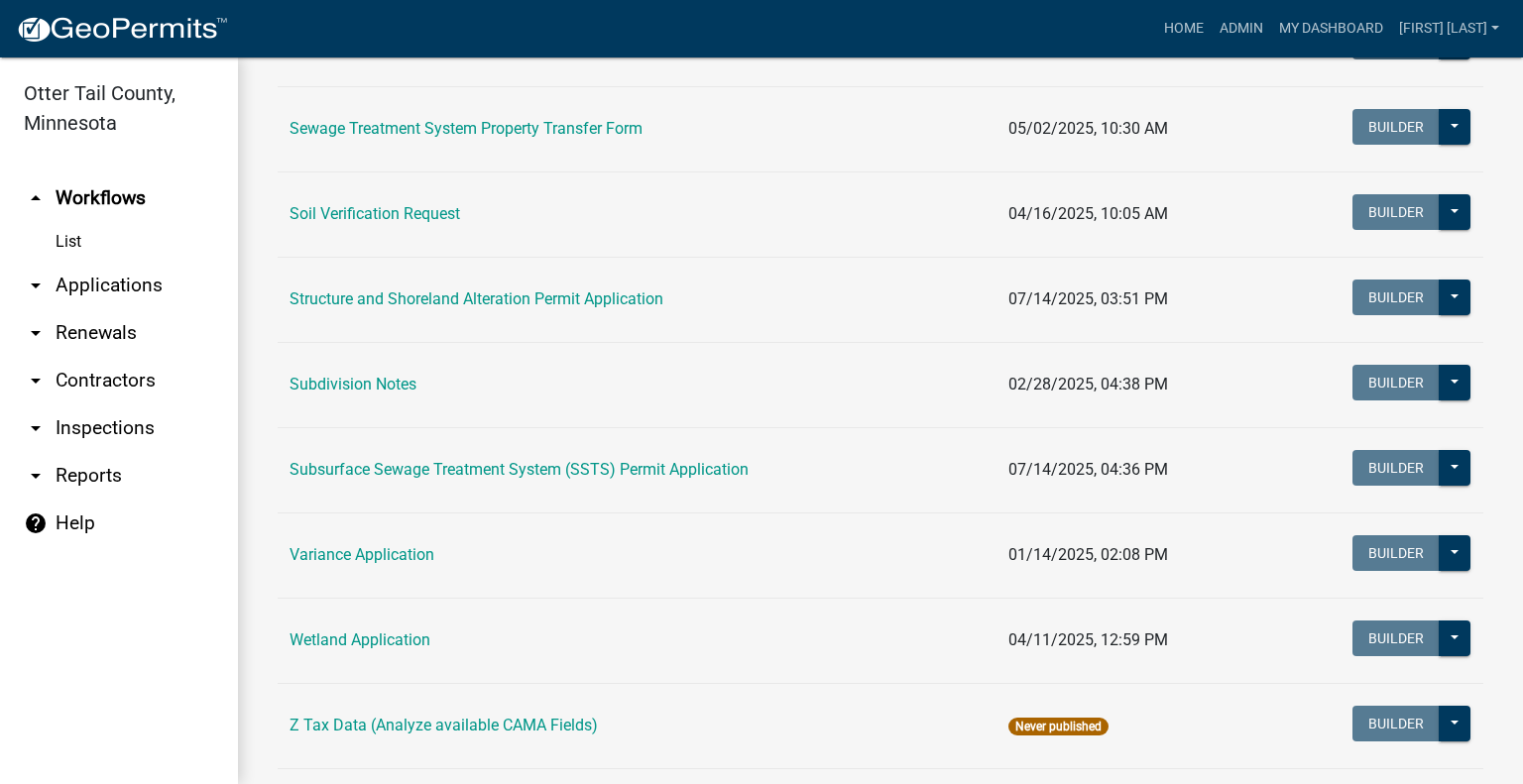 scroll, scrollTop: 1204, scrollLeft: 0, axis: vertical 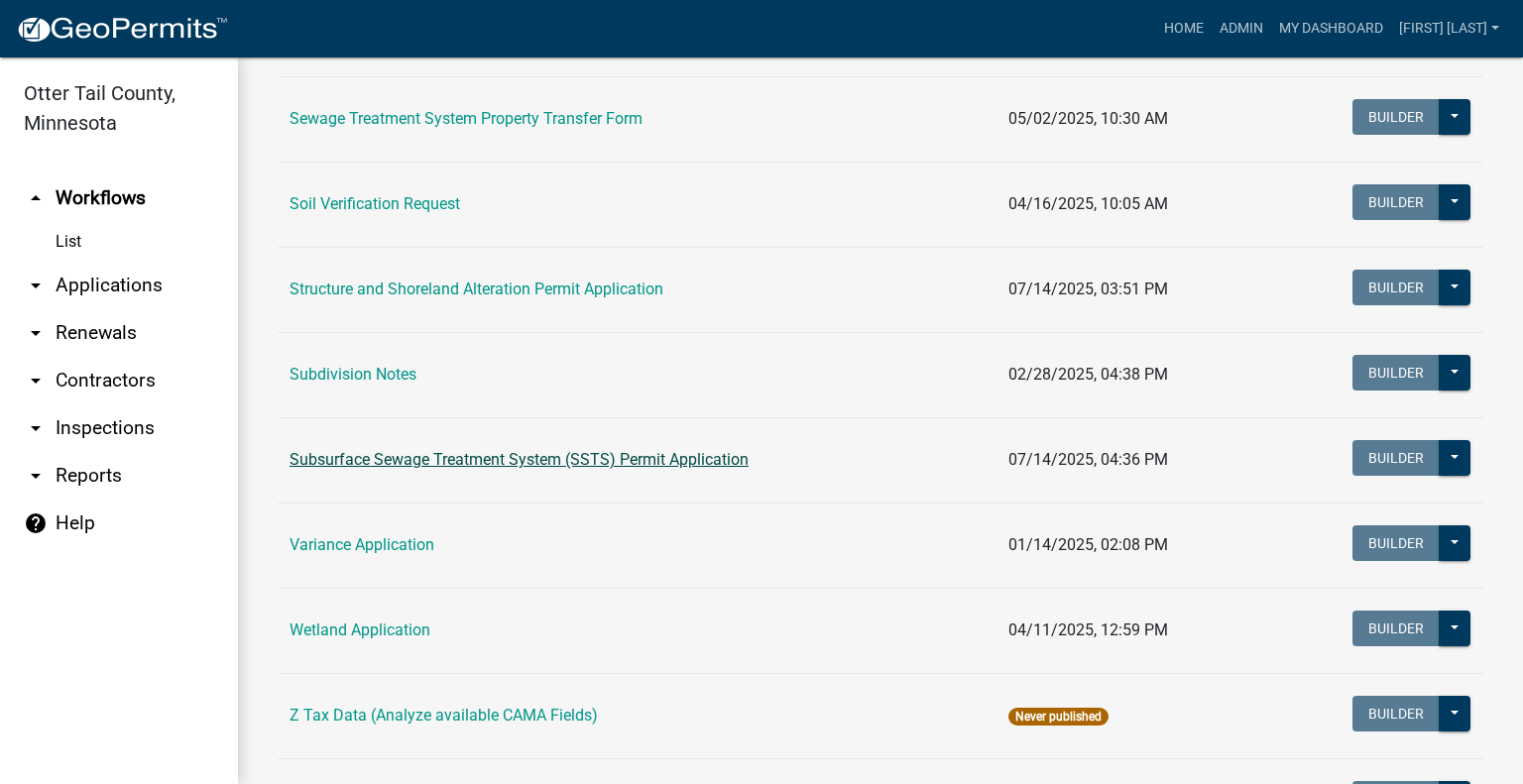 click on "Subsurface Sewage Treatment System (SSTS) Permit Application" at bounding box center [519, 459] 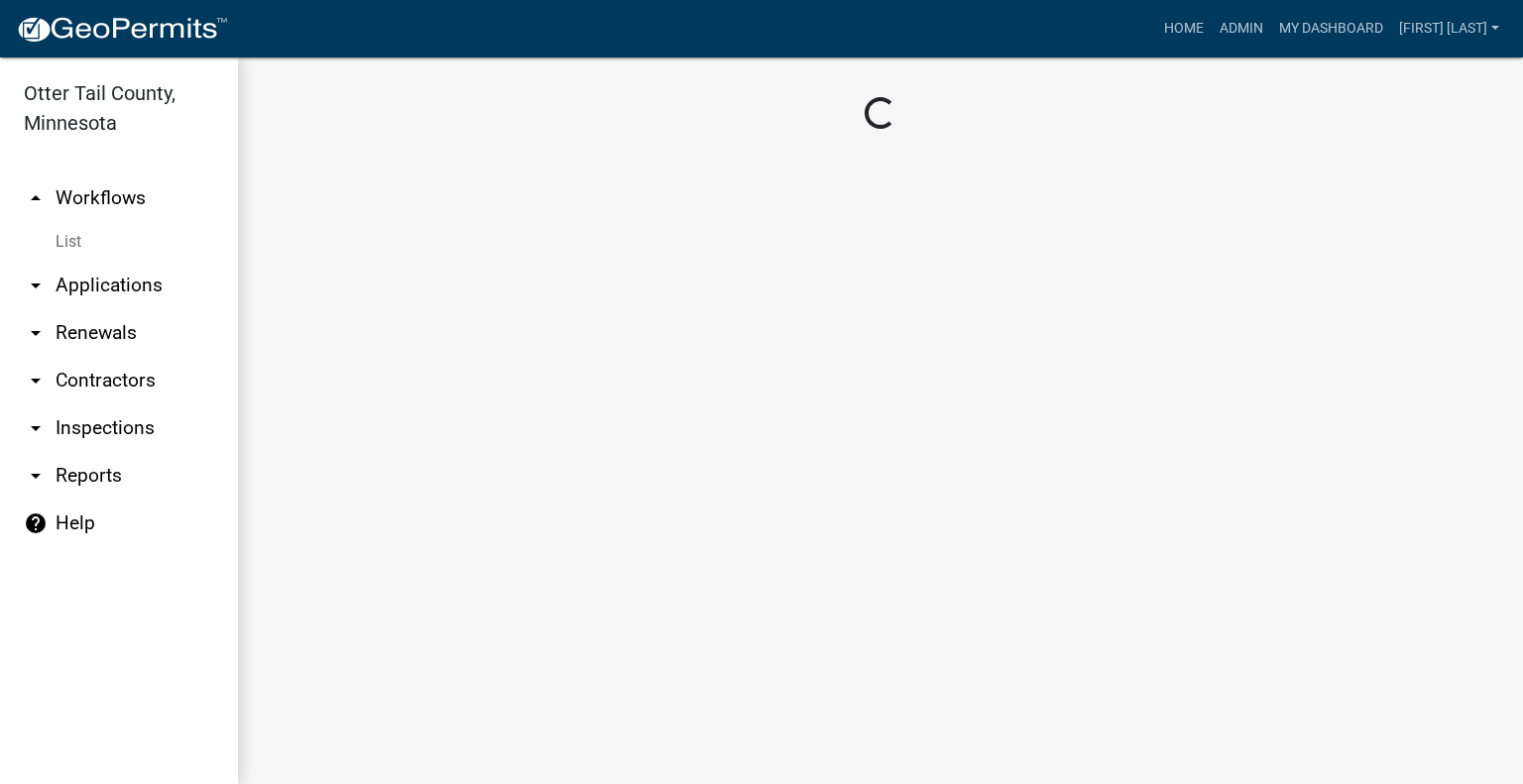 scroll, scrollTop: 0, scrollLeft: 0, axis: both 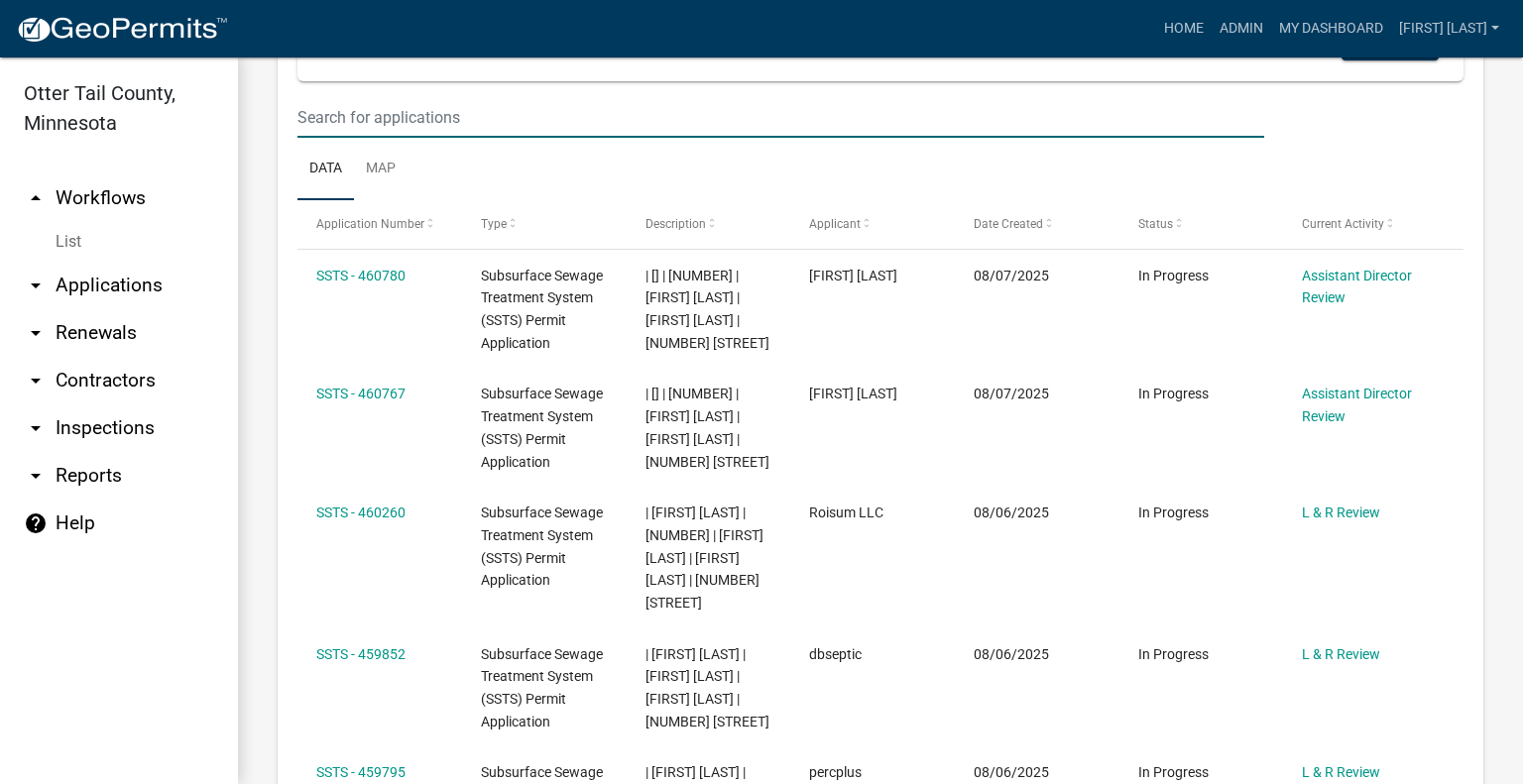 click at bounding box center (780, -1672) 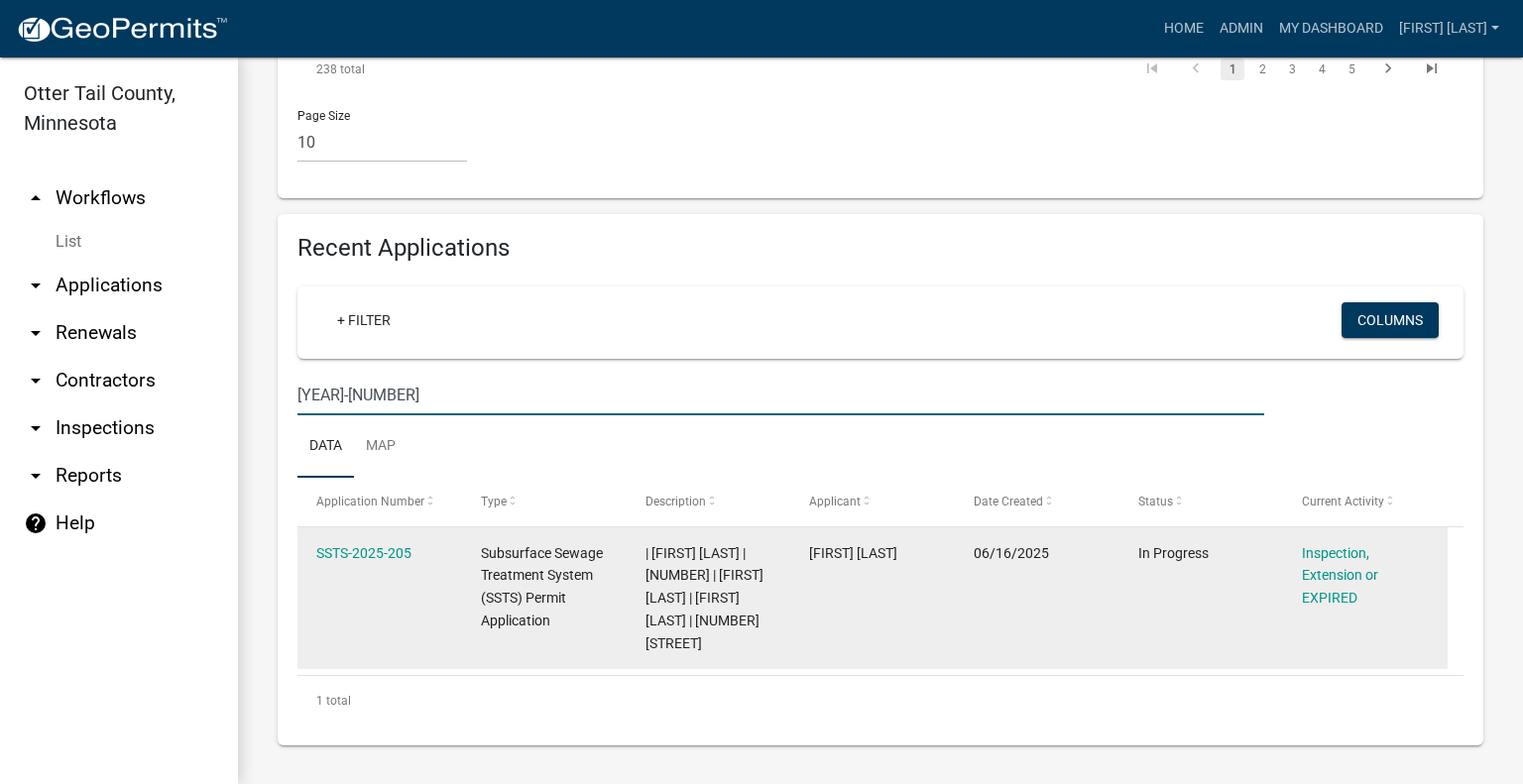 scroll, scrollTop: 2077, scrollLeft: 0, axis: vertical 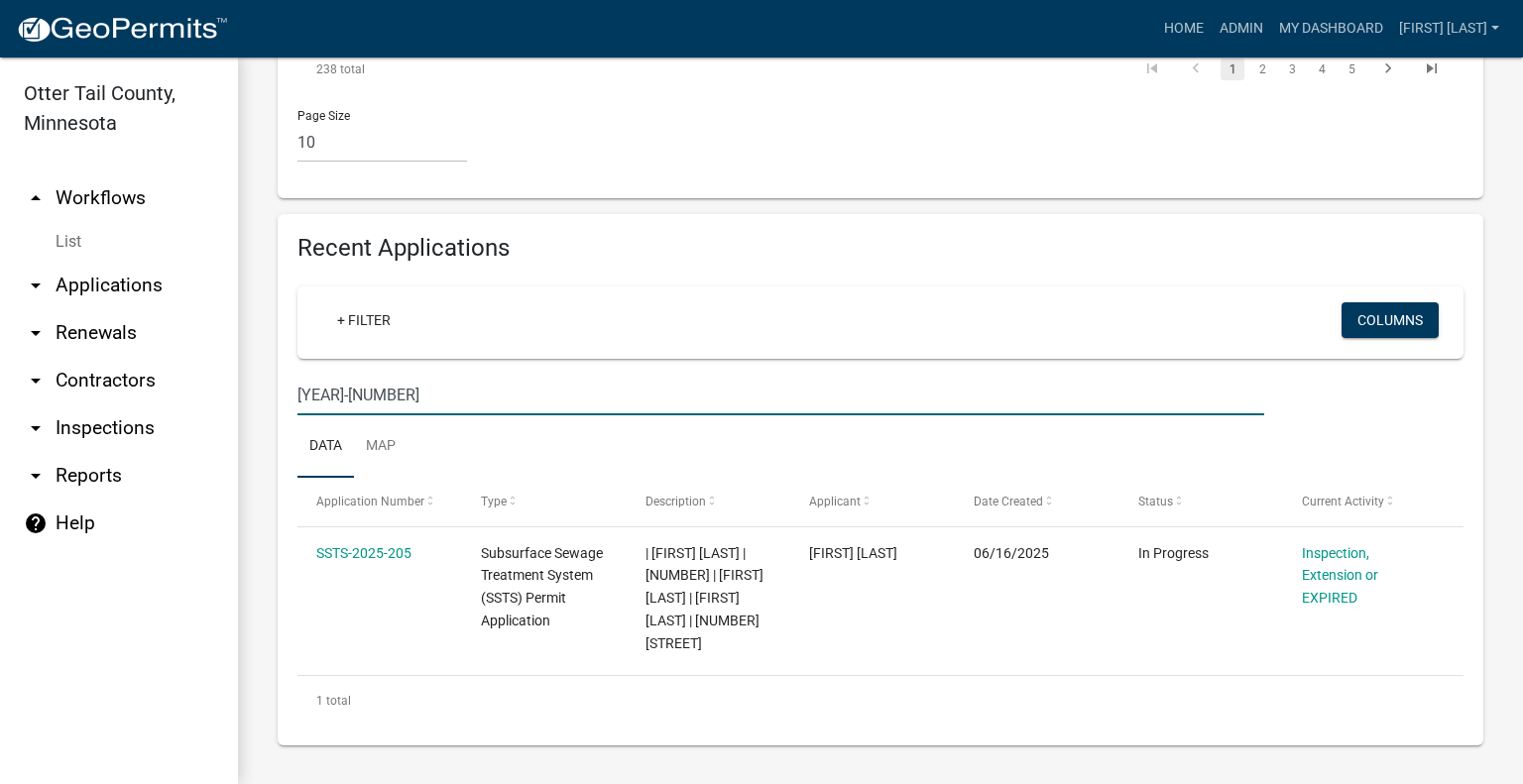 type on "2025-205" 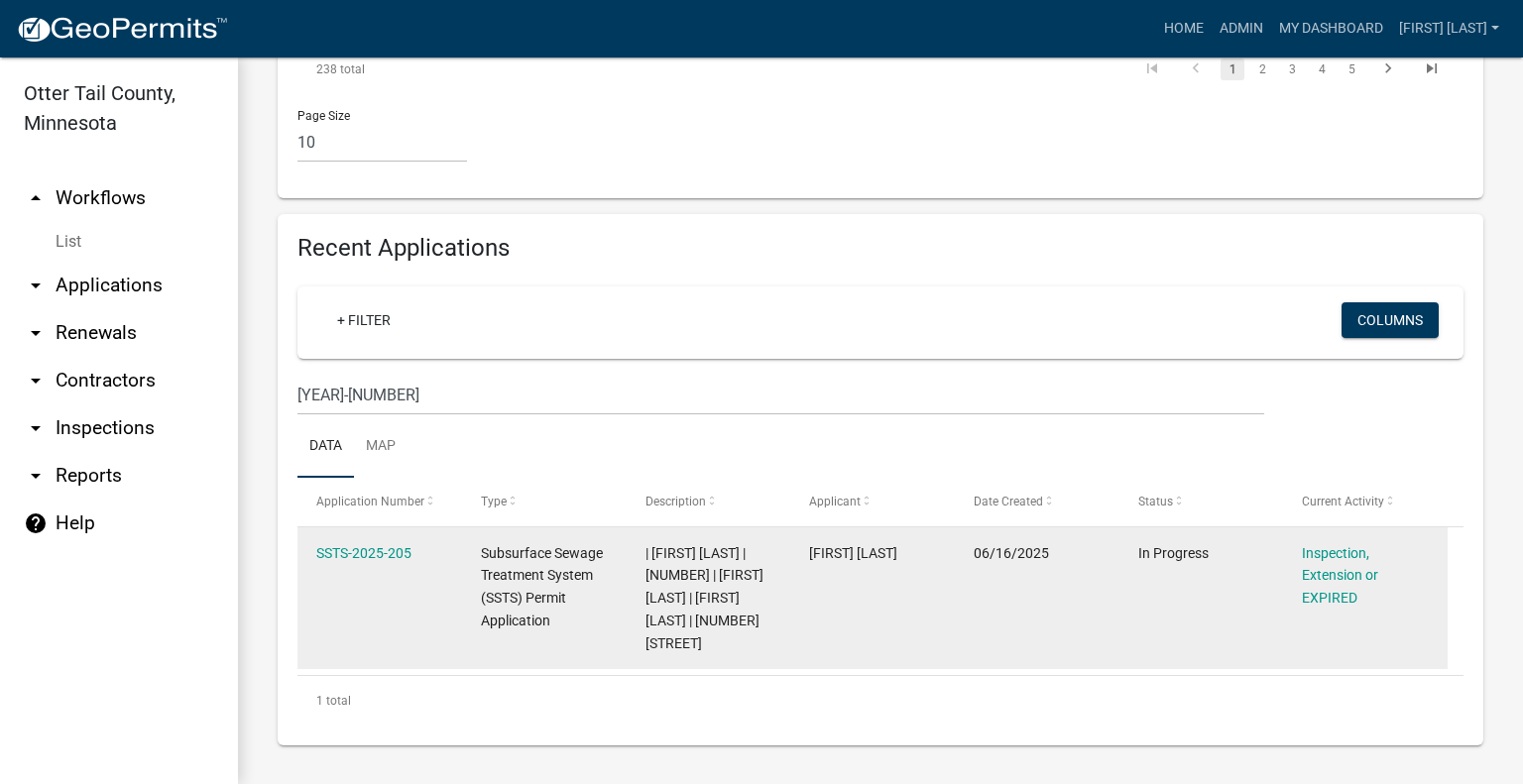 click on "SSTS-2025-205" 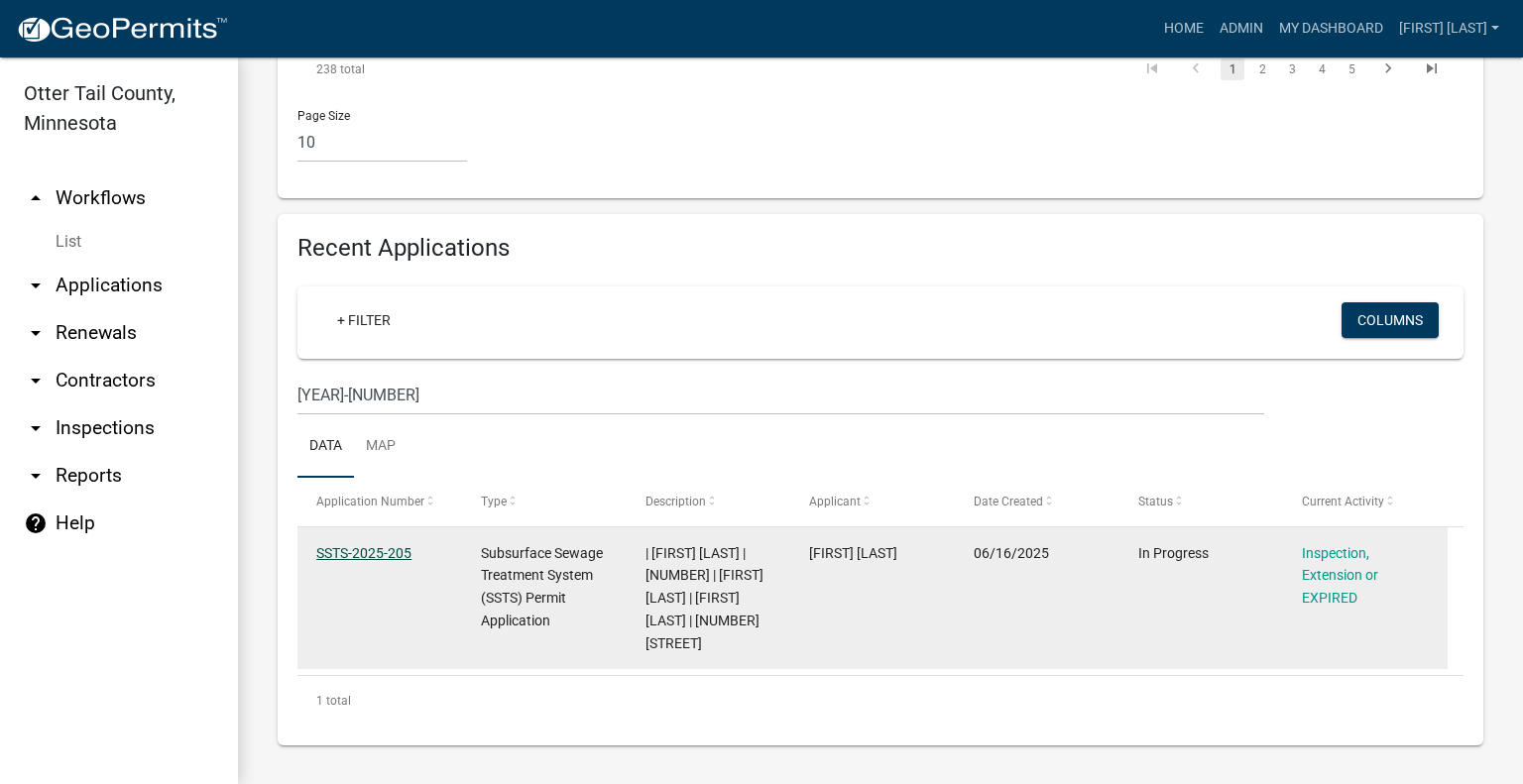 click on "SSTS-2025-205" 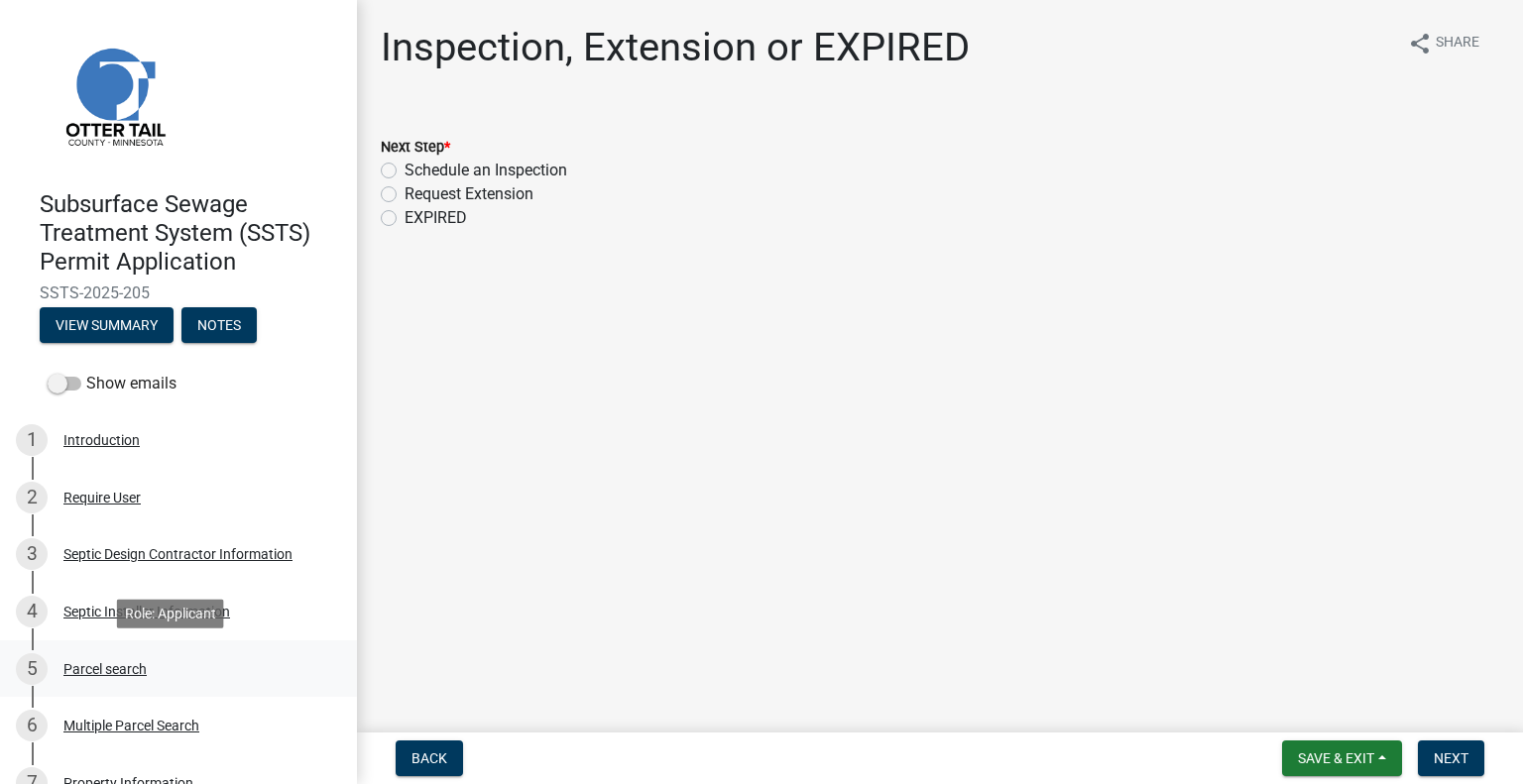 click on "5     Parcel search" at bounding box center [171, 669] 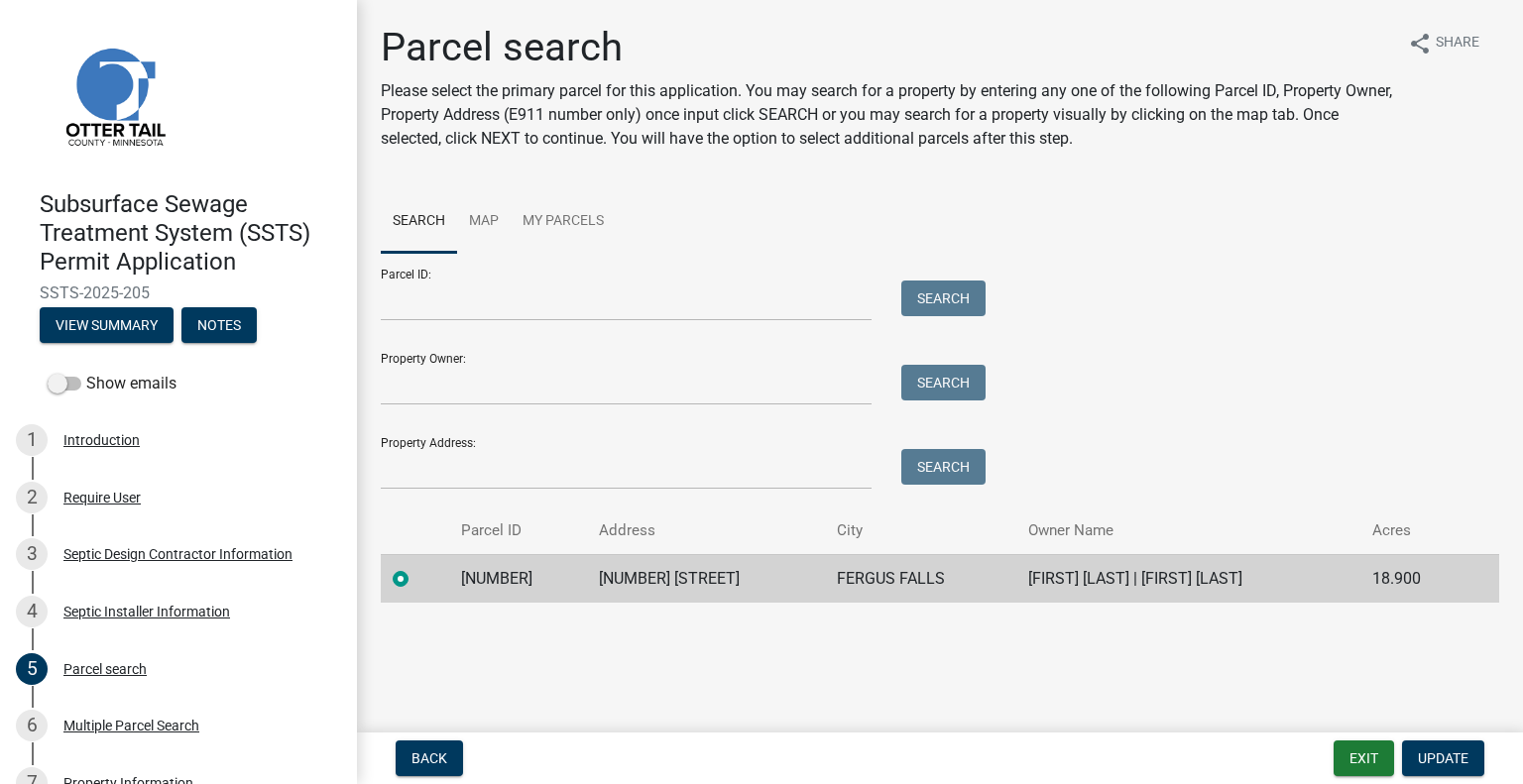 click on "06000130091006" 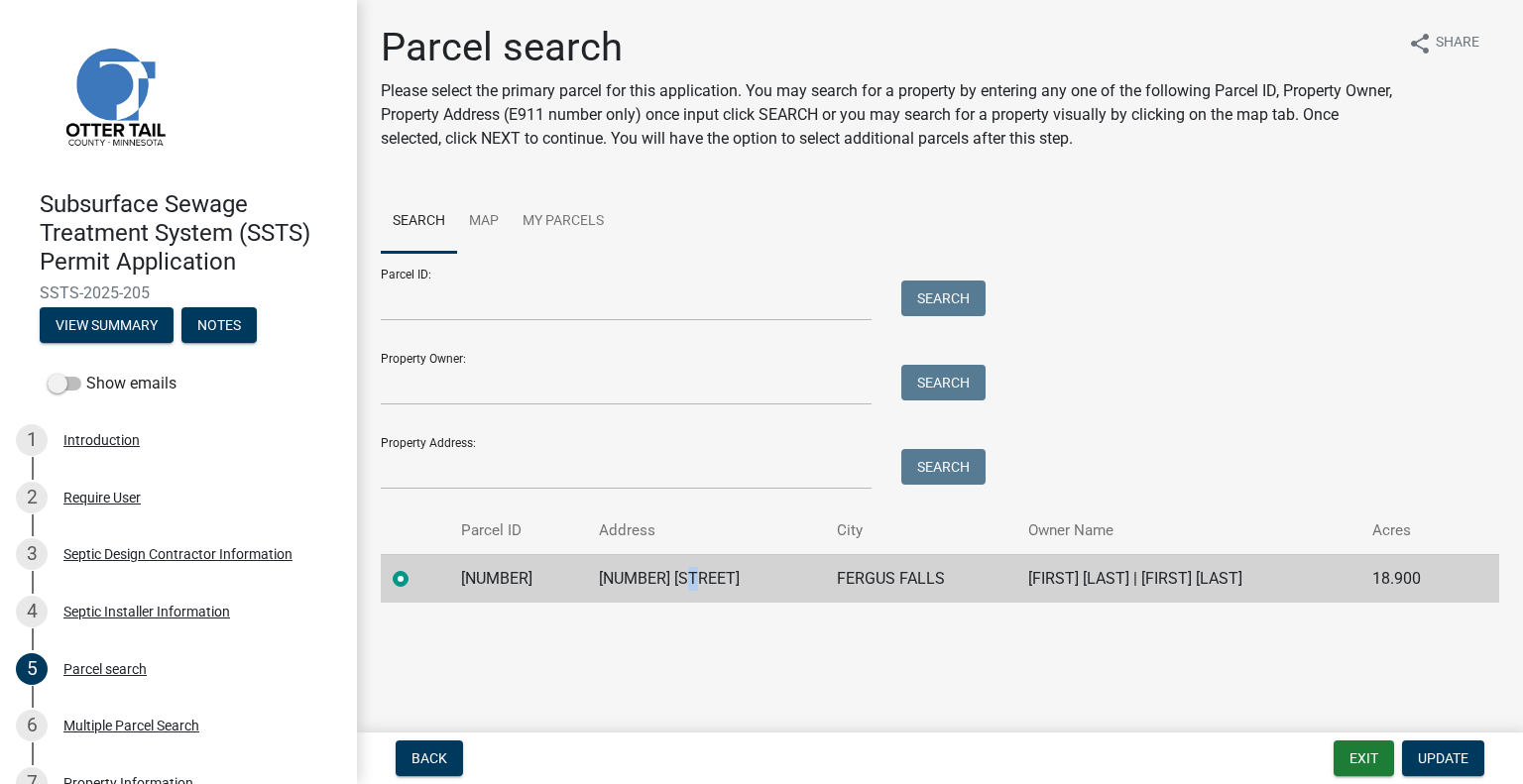 click on "3831 PEBBLE SHORES DR" 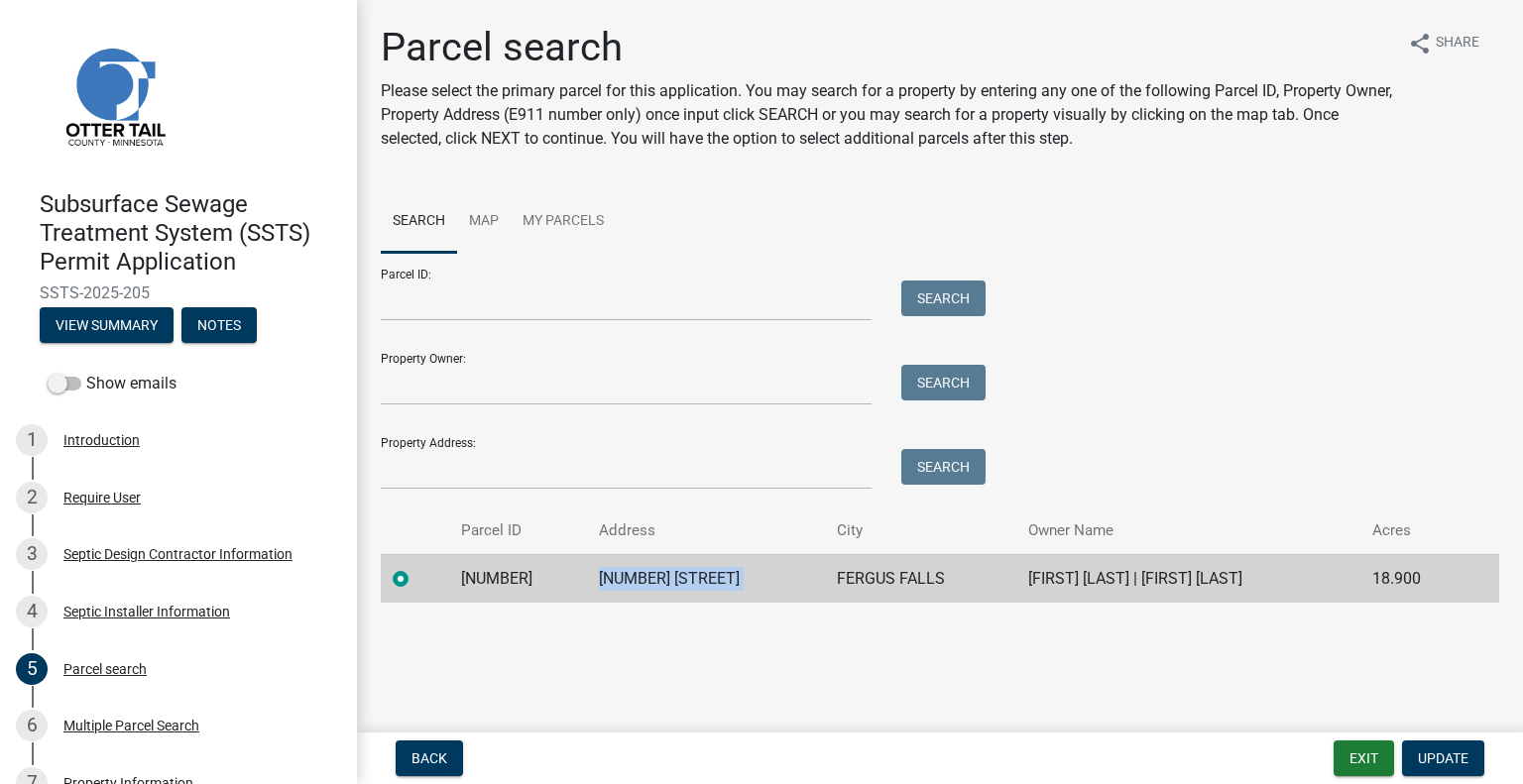 click on "3831 PEBBLE SHORES DR" 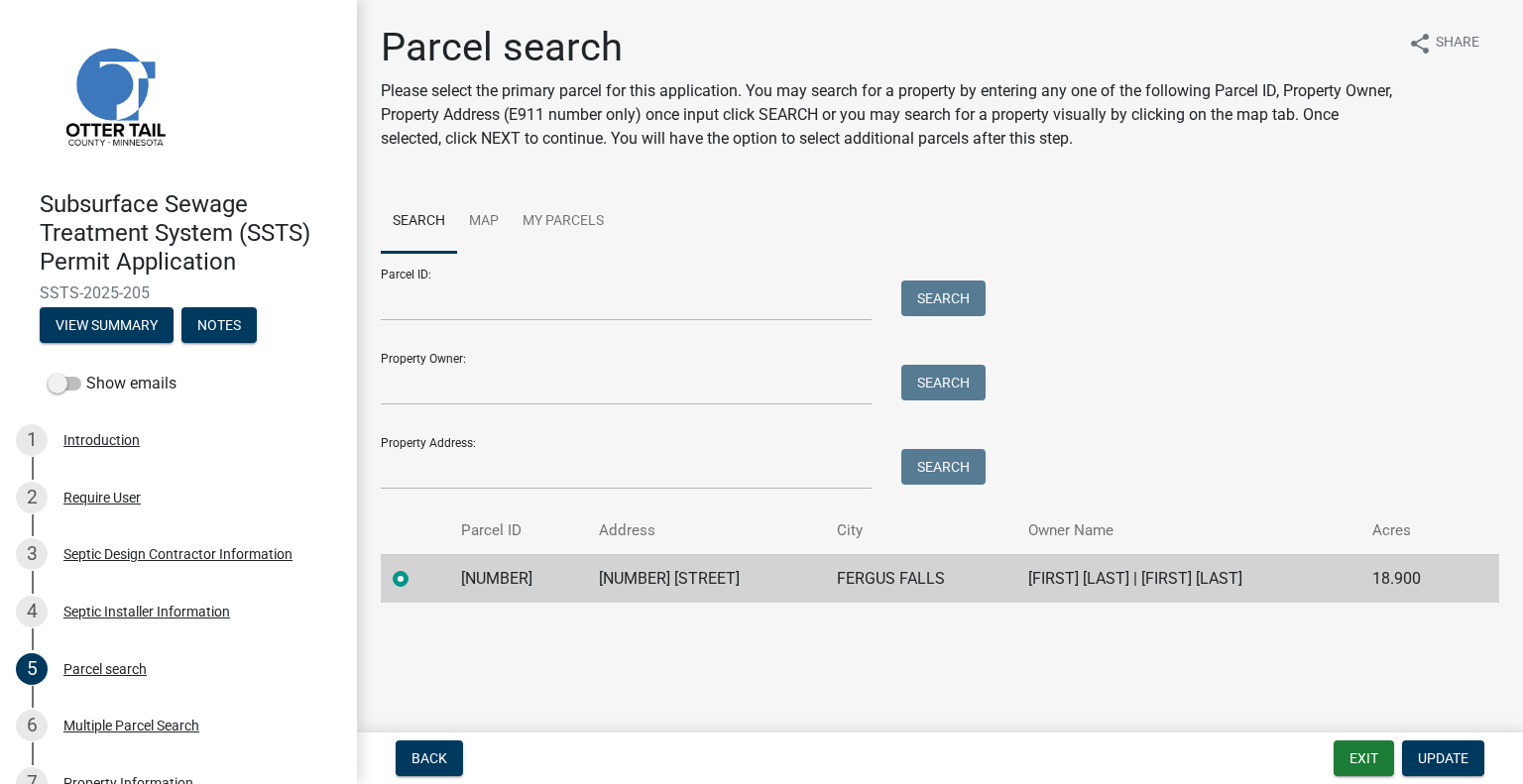 click on "FERGUS FALLS" 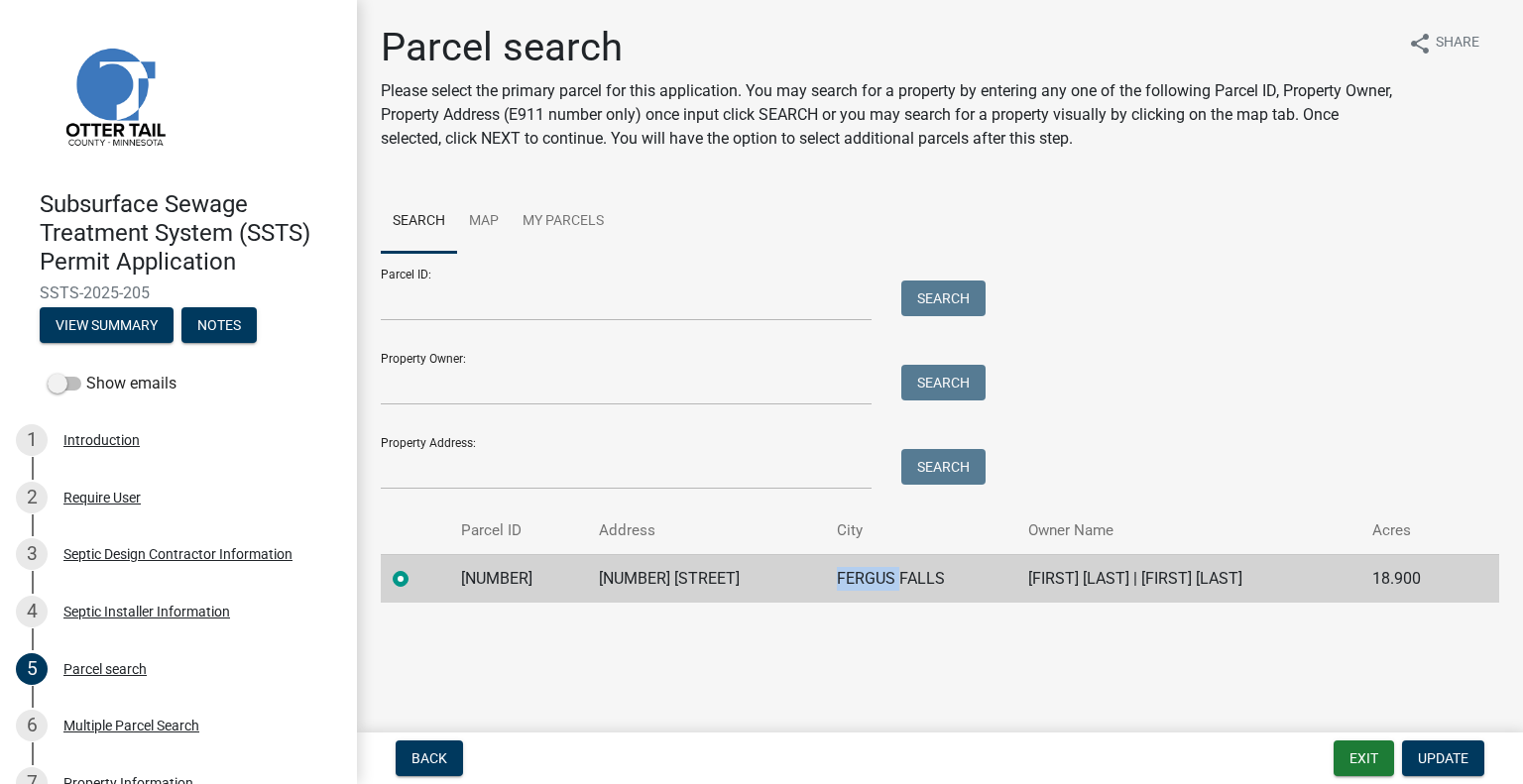 click on "FERGUS FALLS" 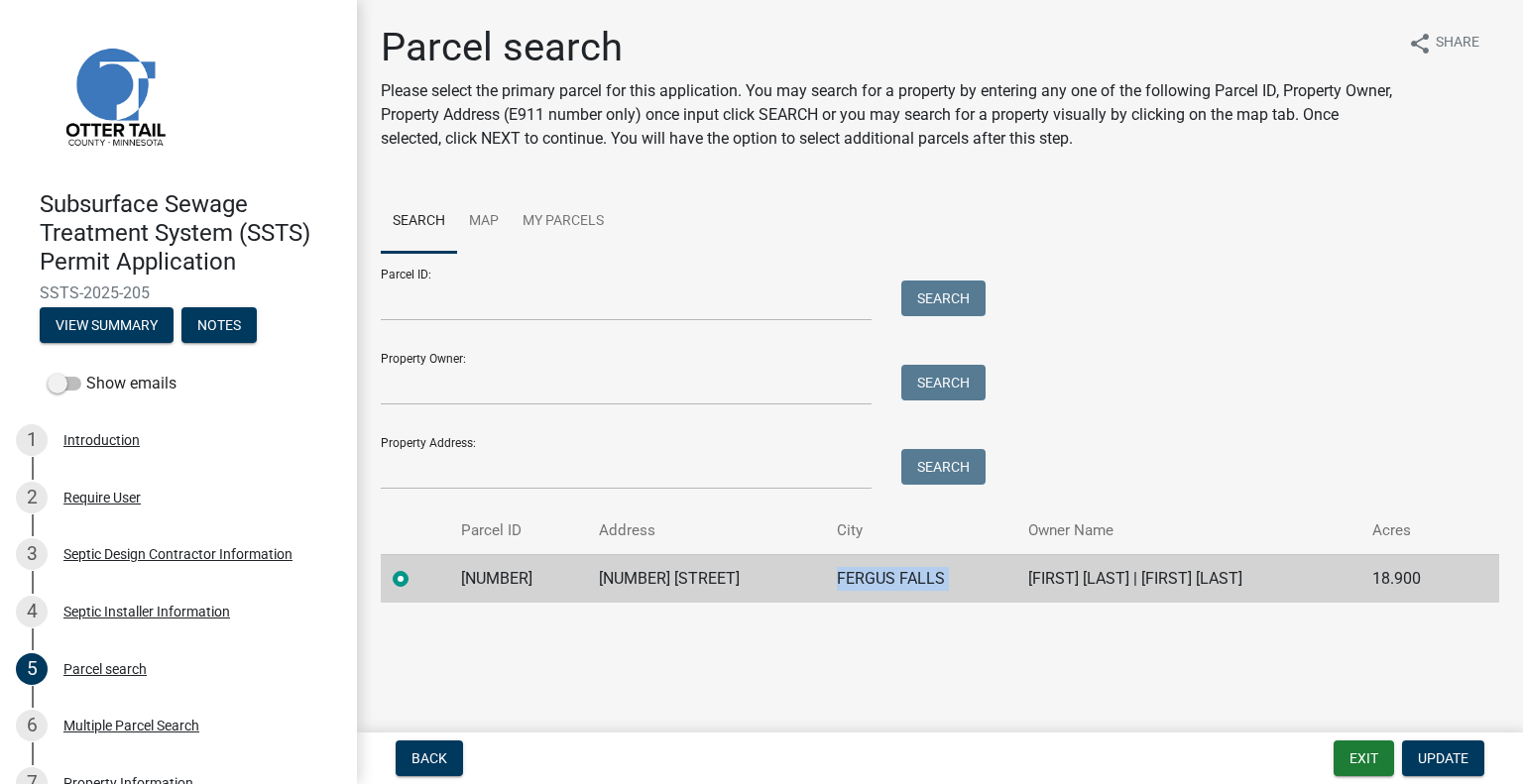 click on "FERGUS FALLS" 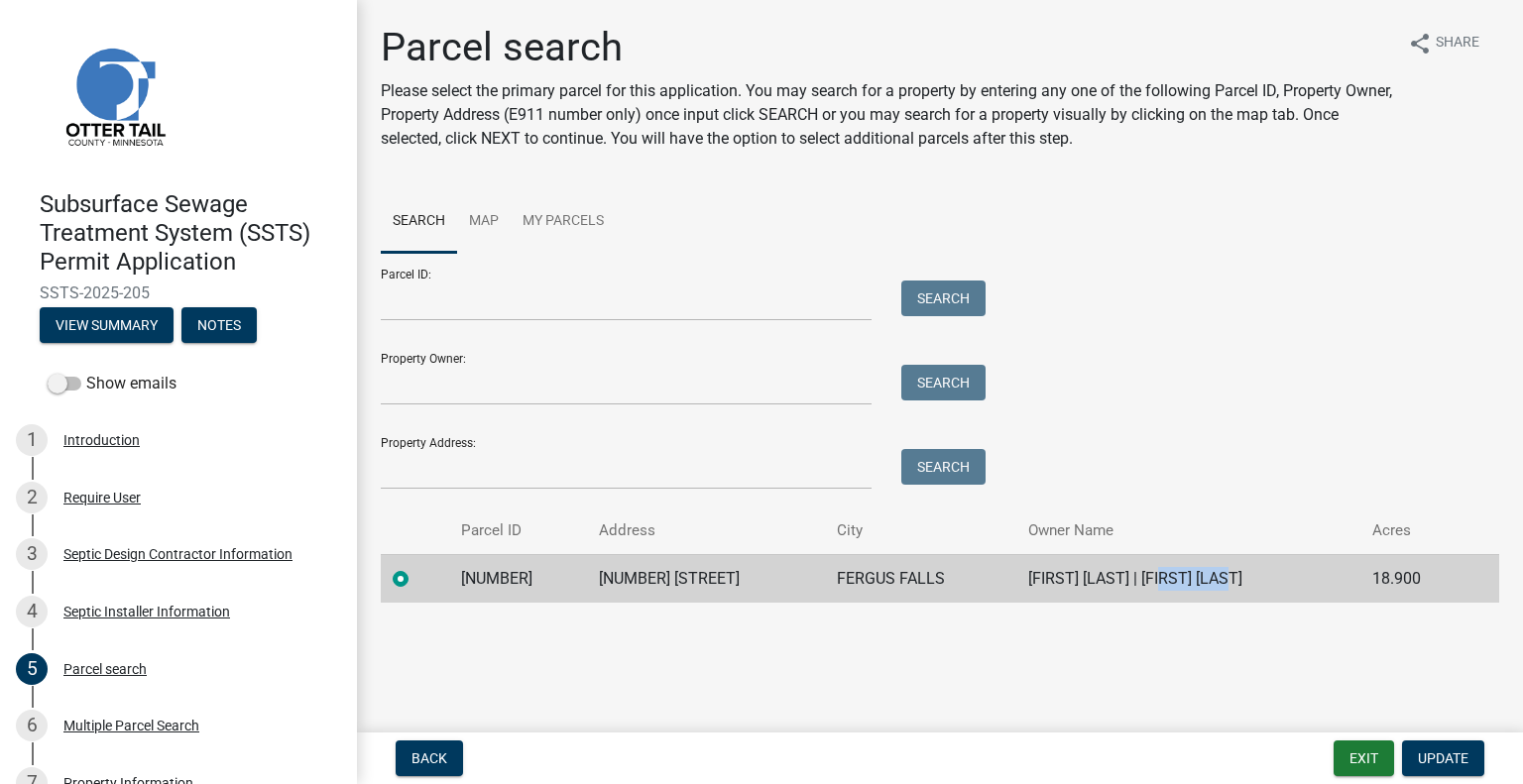 click on "MICHAEL N EVAVOLD | PATRICIA A EVAVOLD" 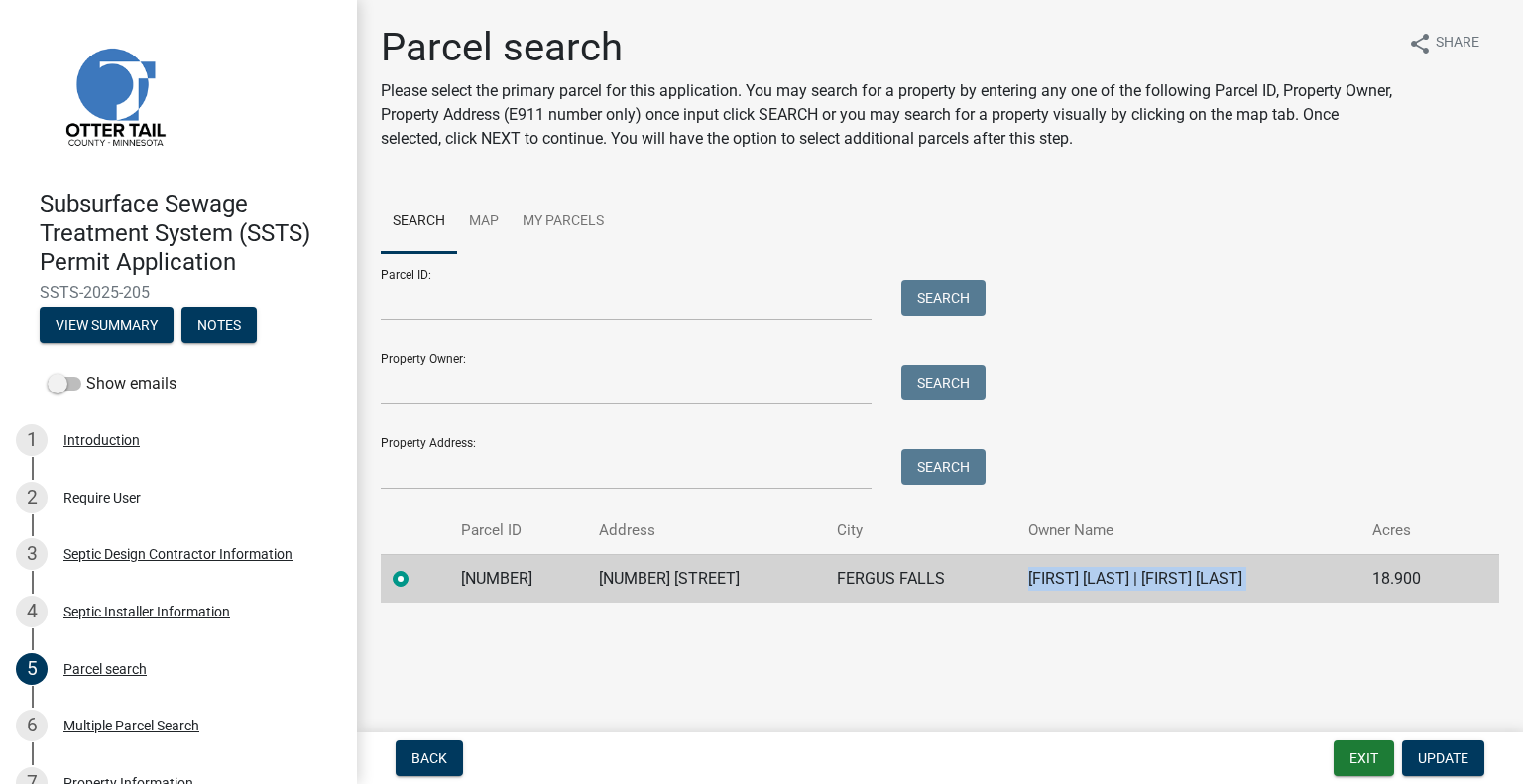 click on "MICHAEL N EVAVOLD | PATRICIA A EVAVOLD" 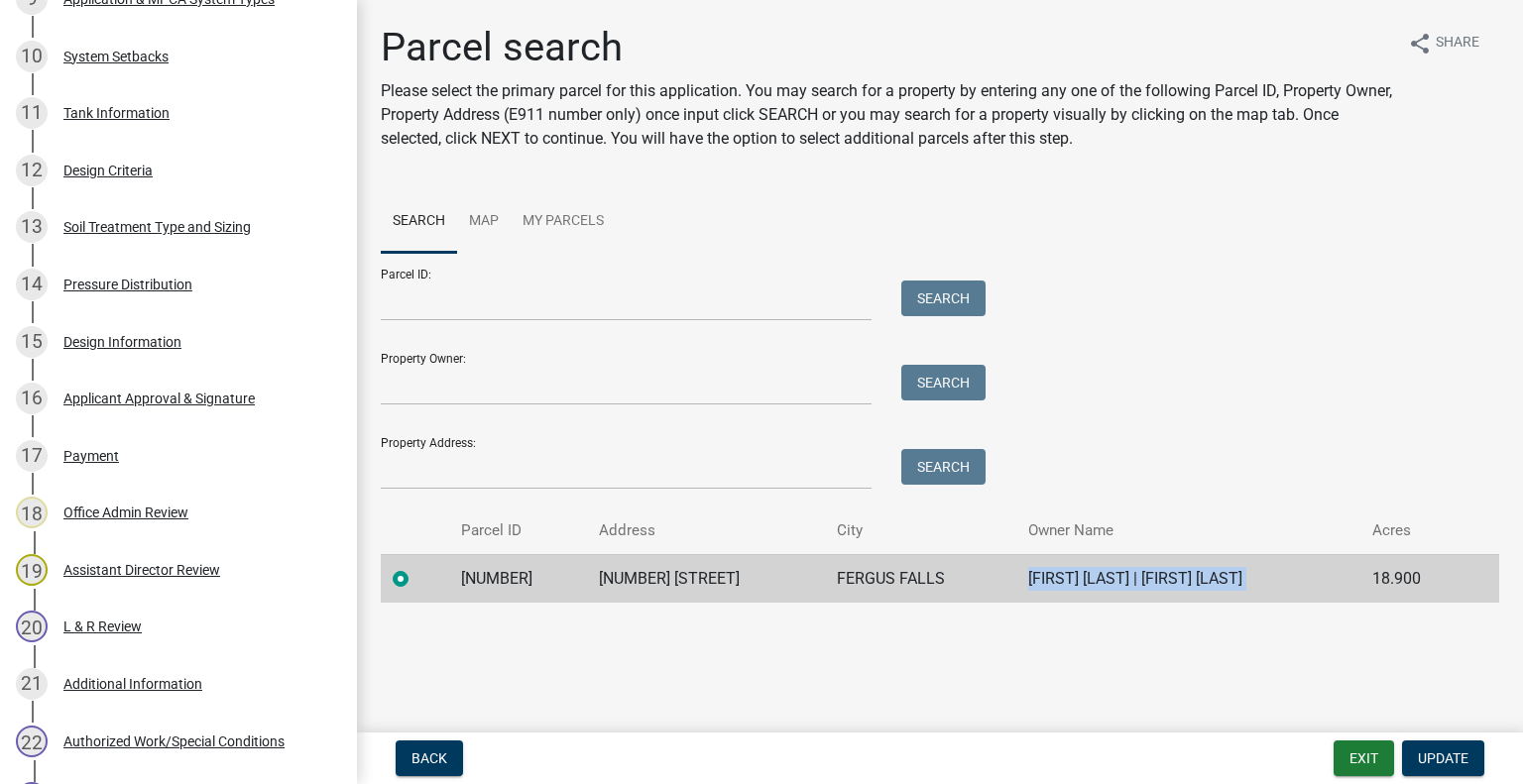scroll, scrollTop: 1353, scrollLeft: 0, axis: vertical 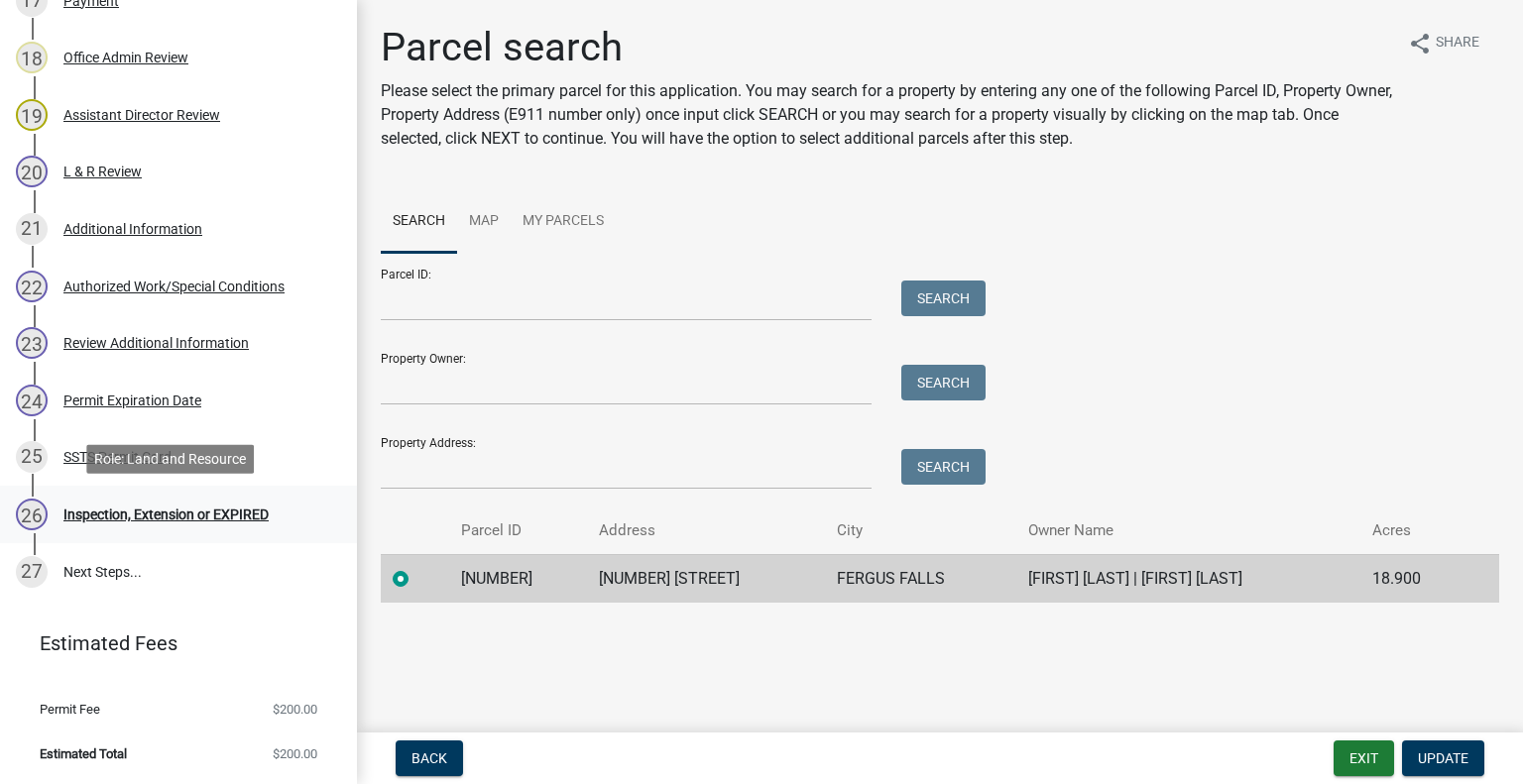 click on "Inspection, Extension or EXPIRED" at bounding box center (166, 514) 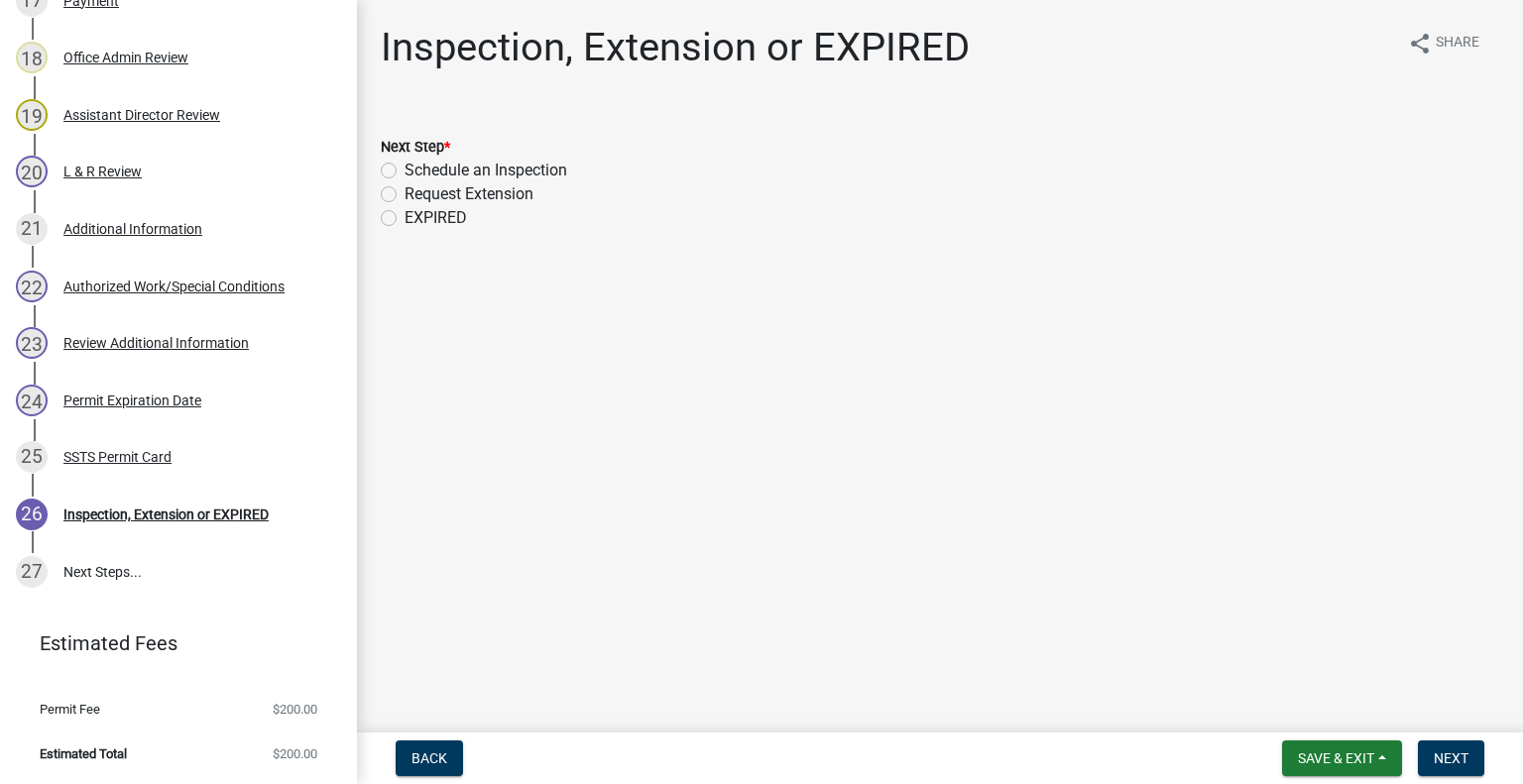 click on "Schedule an Inspection" 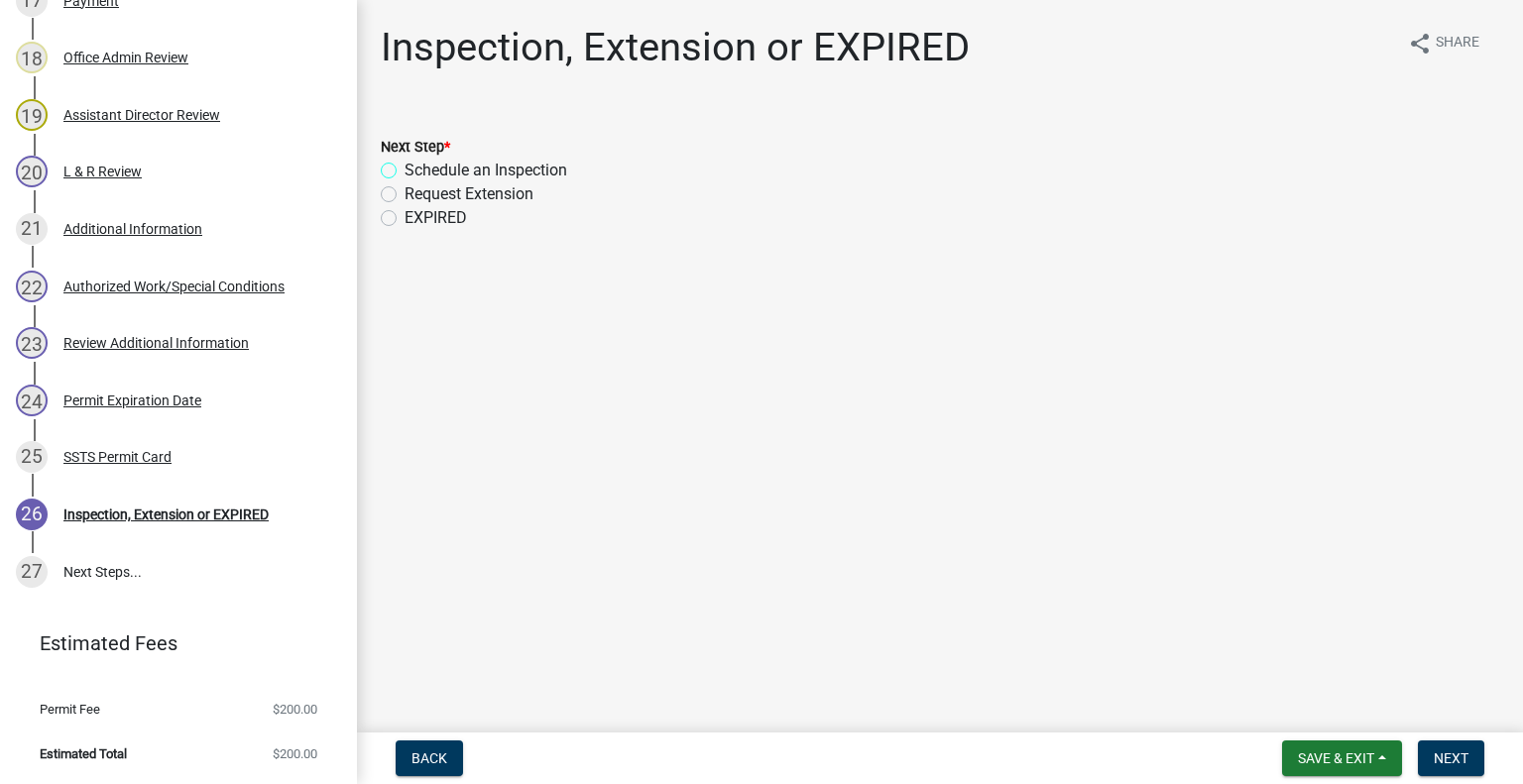 click on "Schedule an Inspection" at bounding box center [410, 165] 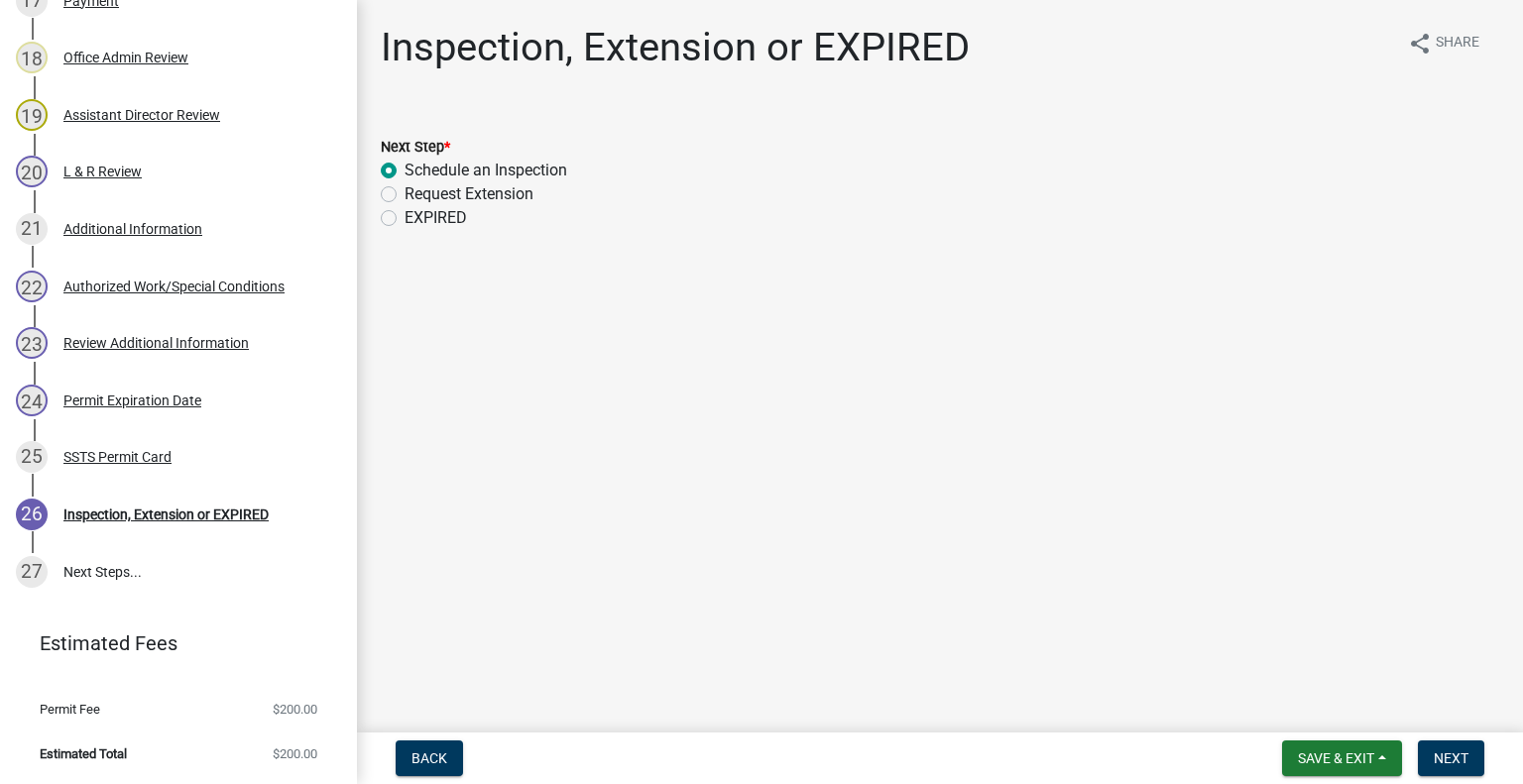 radio on "true" 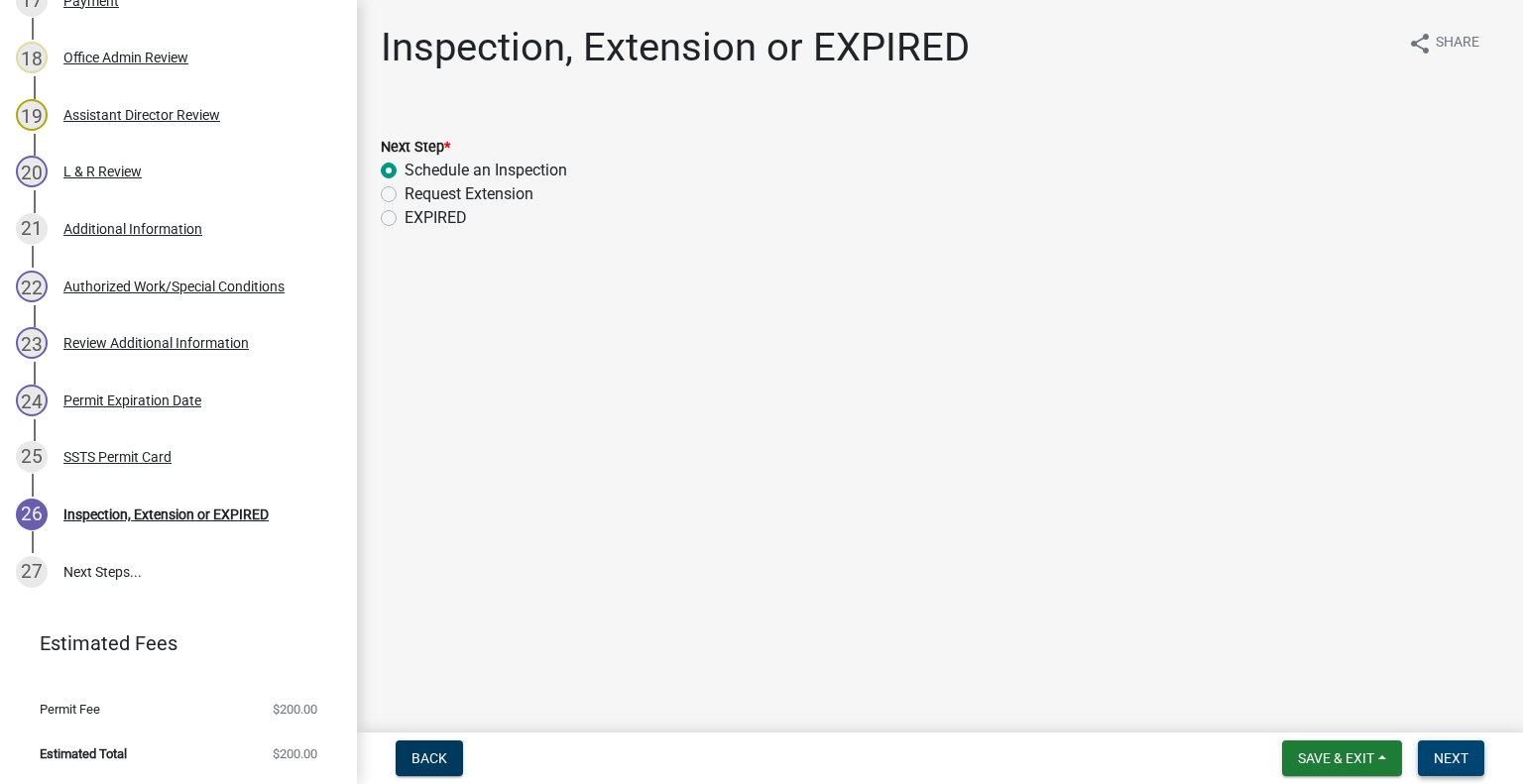 click on "Next" at bounding box center [1451, 758] 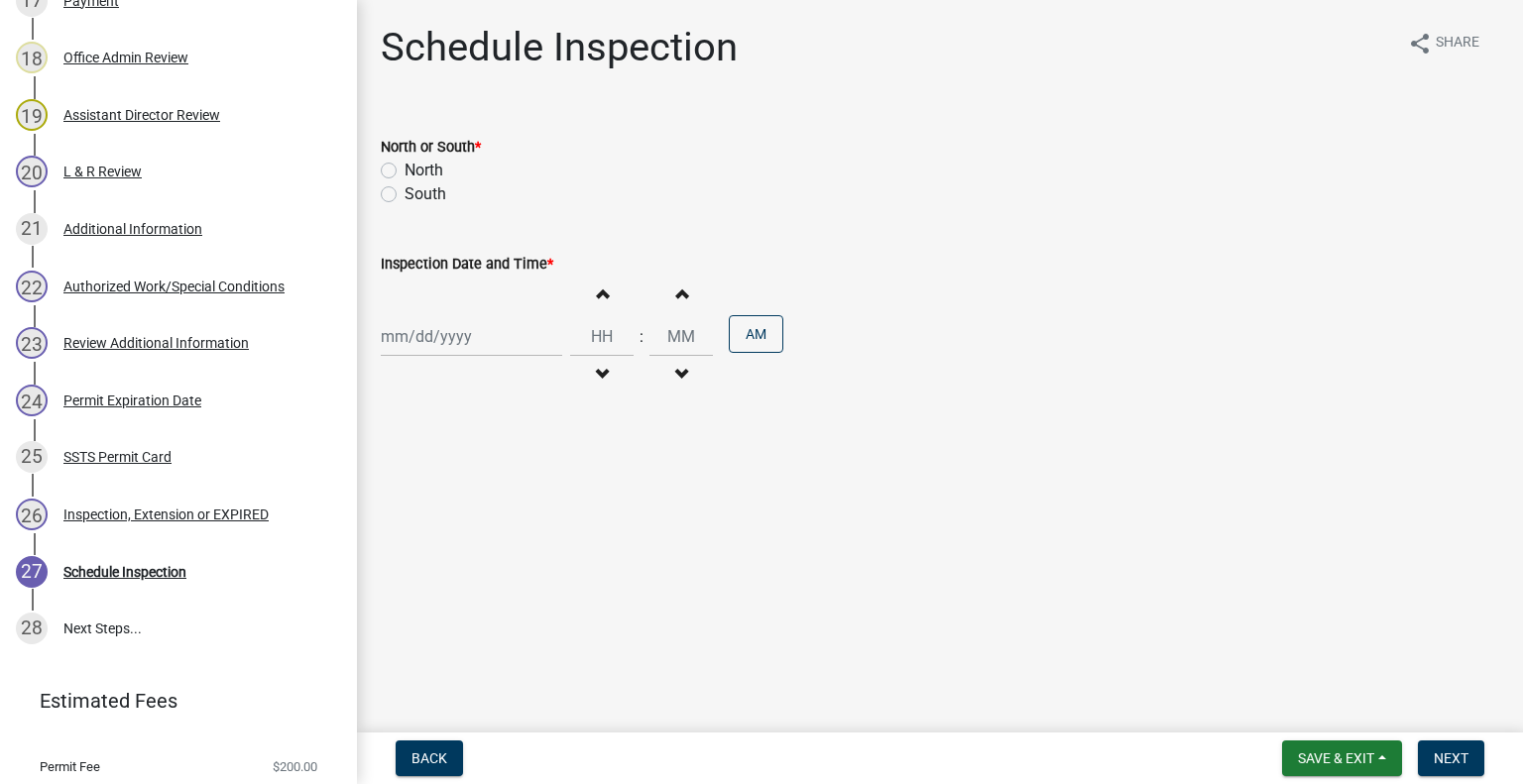 scroll, scrollTop: 1410, scrollLeft: 0, axis: vertical 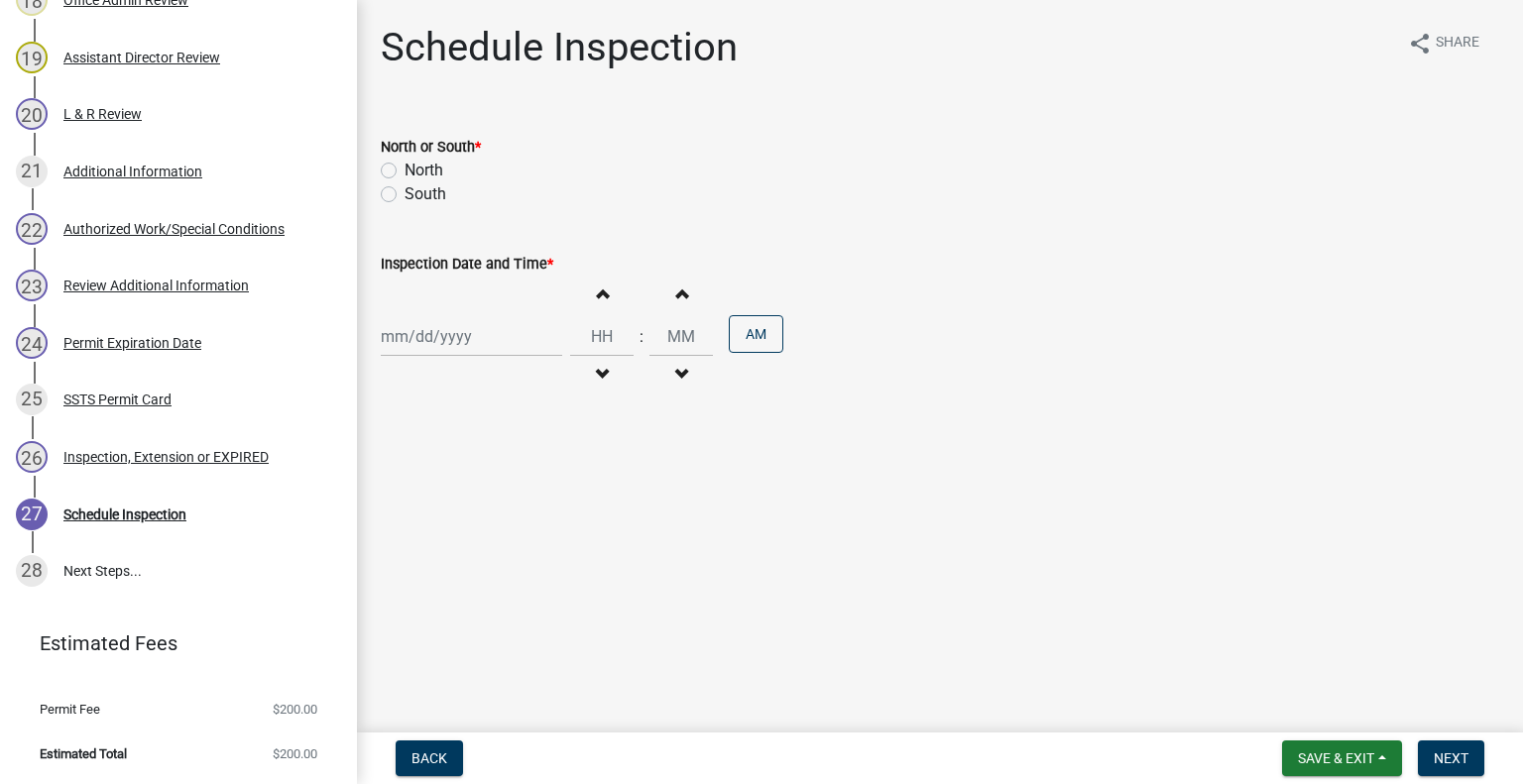 click on "North" 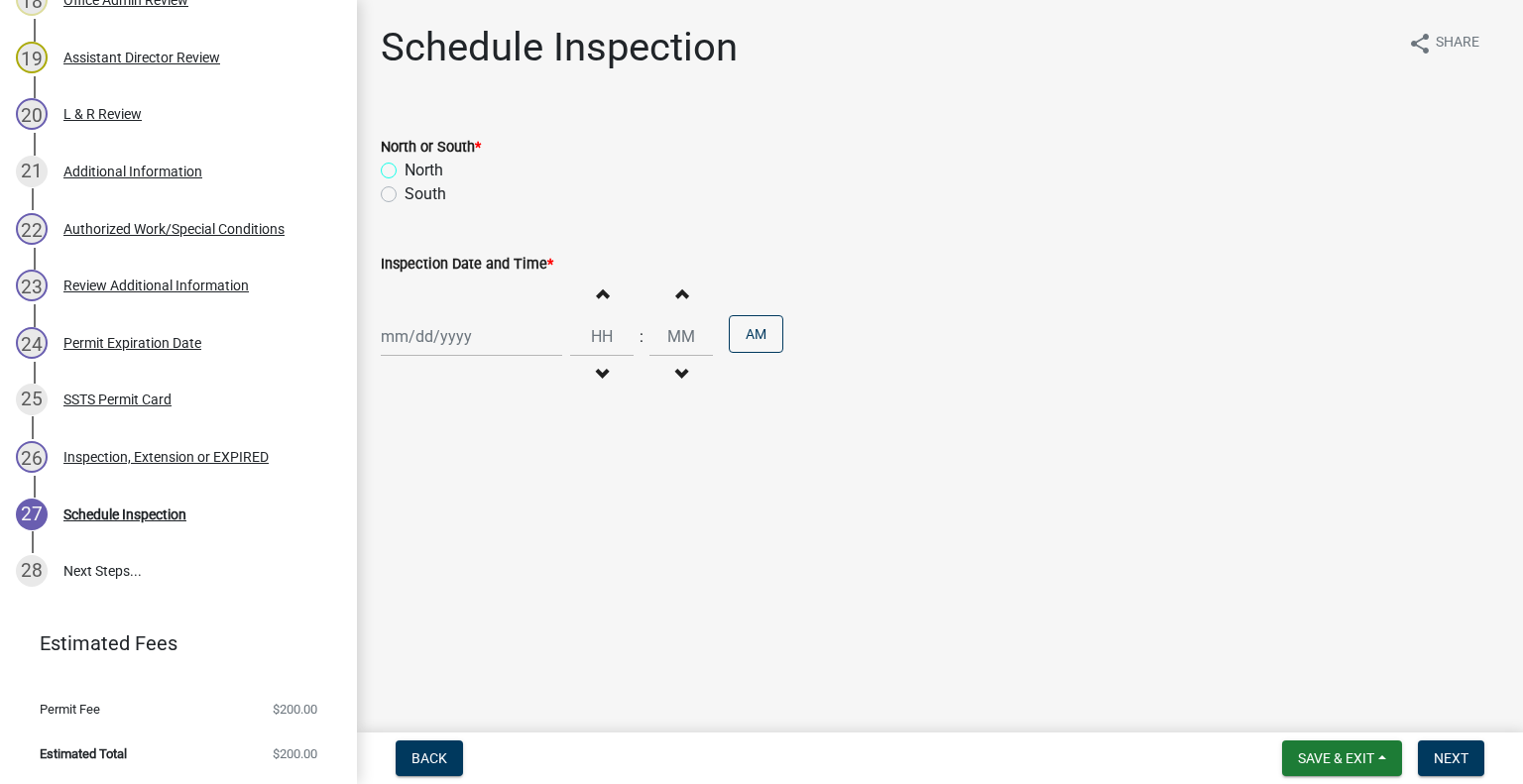 click on "North" at bounding box center (410, 165) 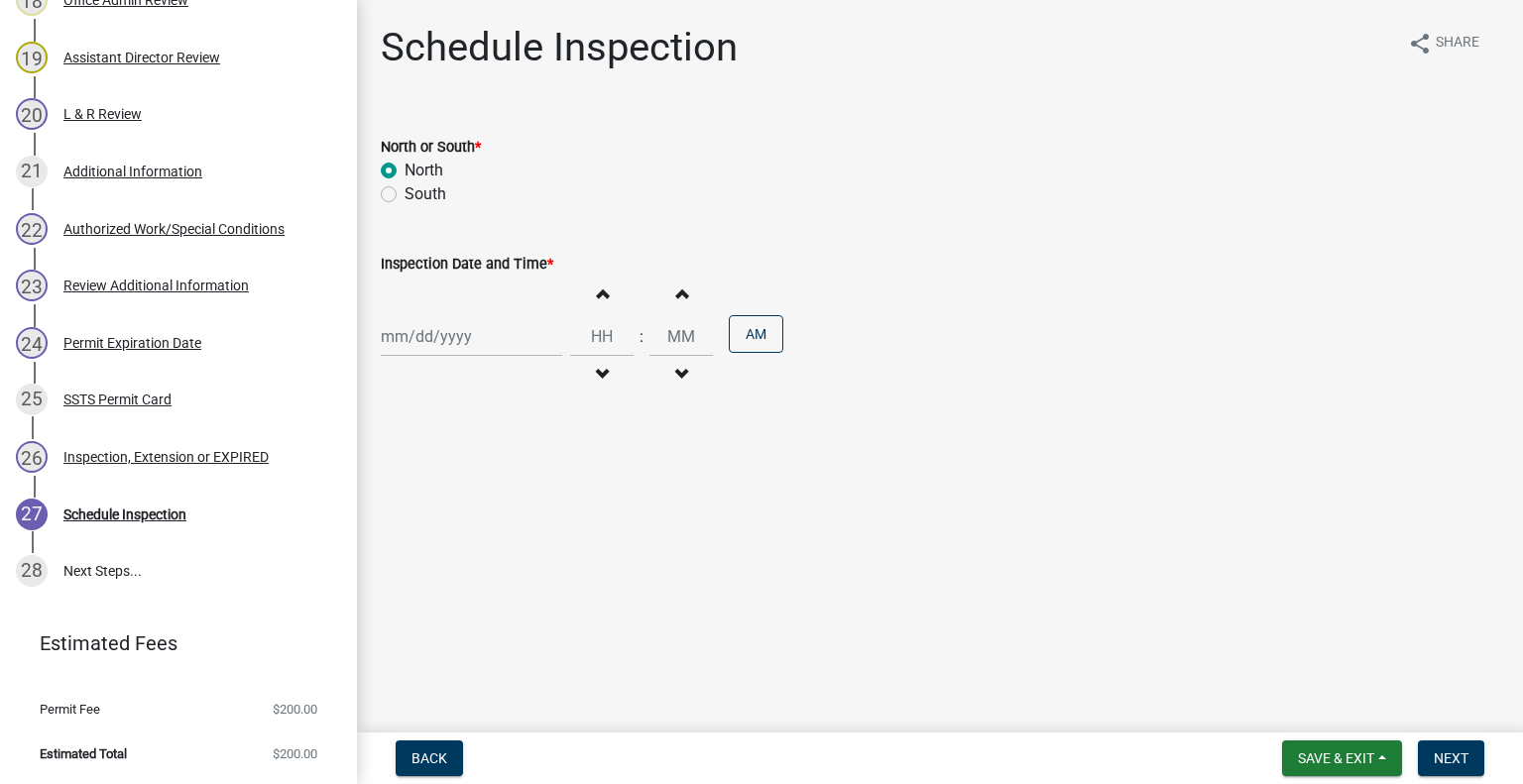 radio on "true" 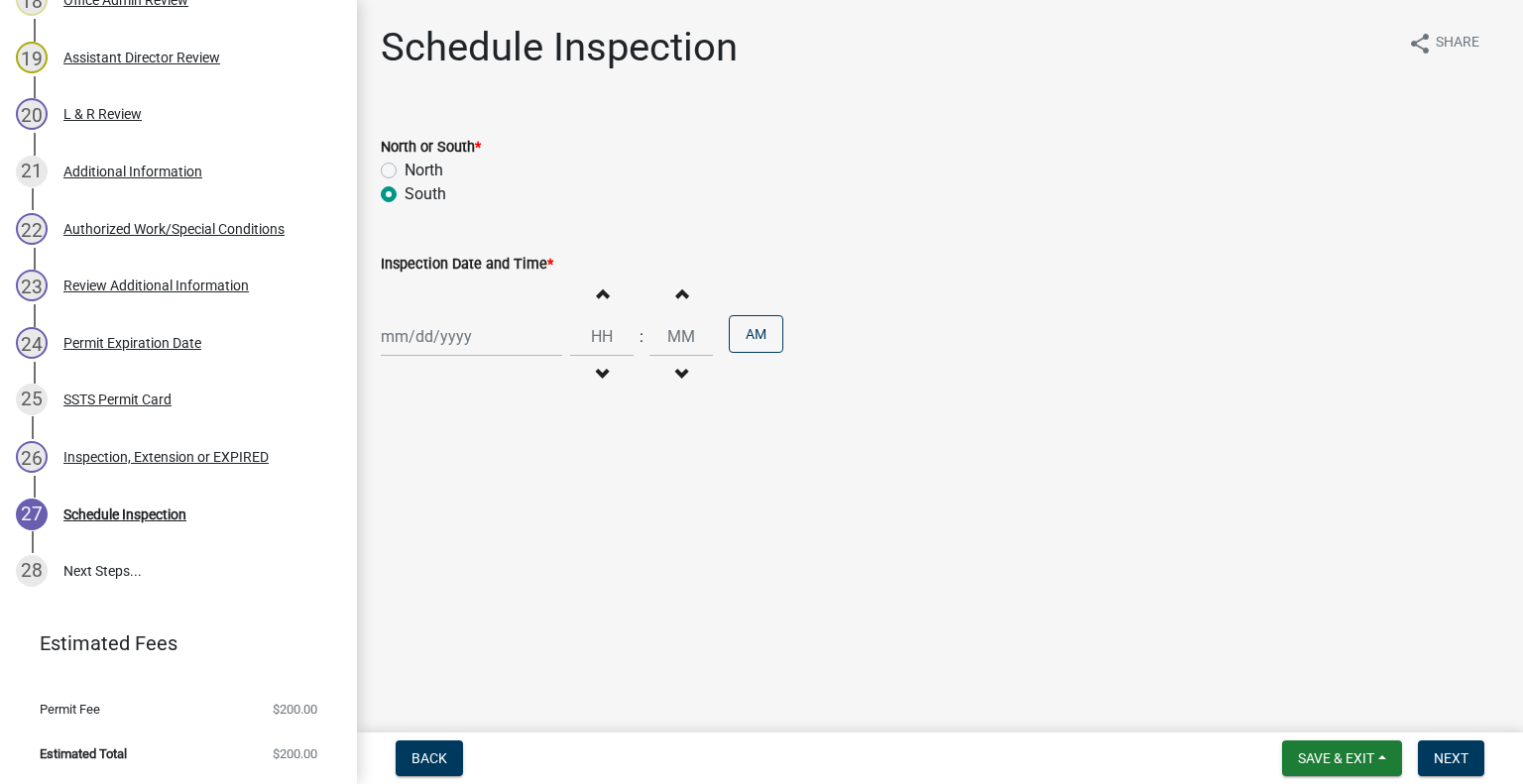 radio on "true" 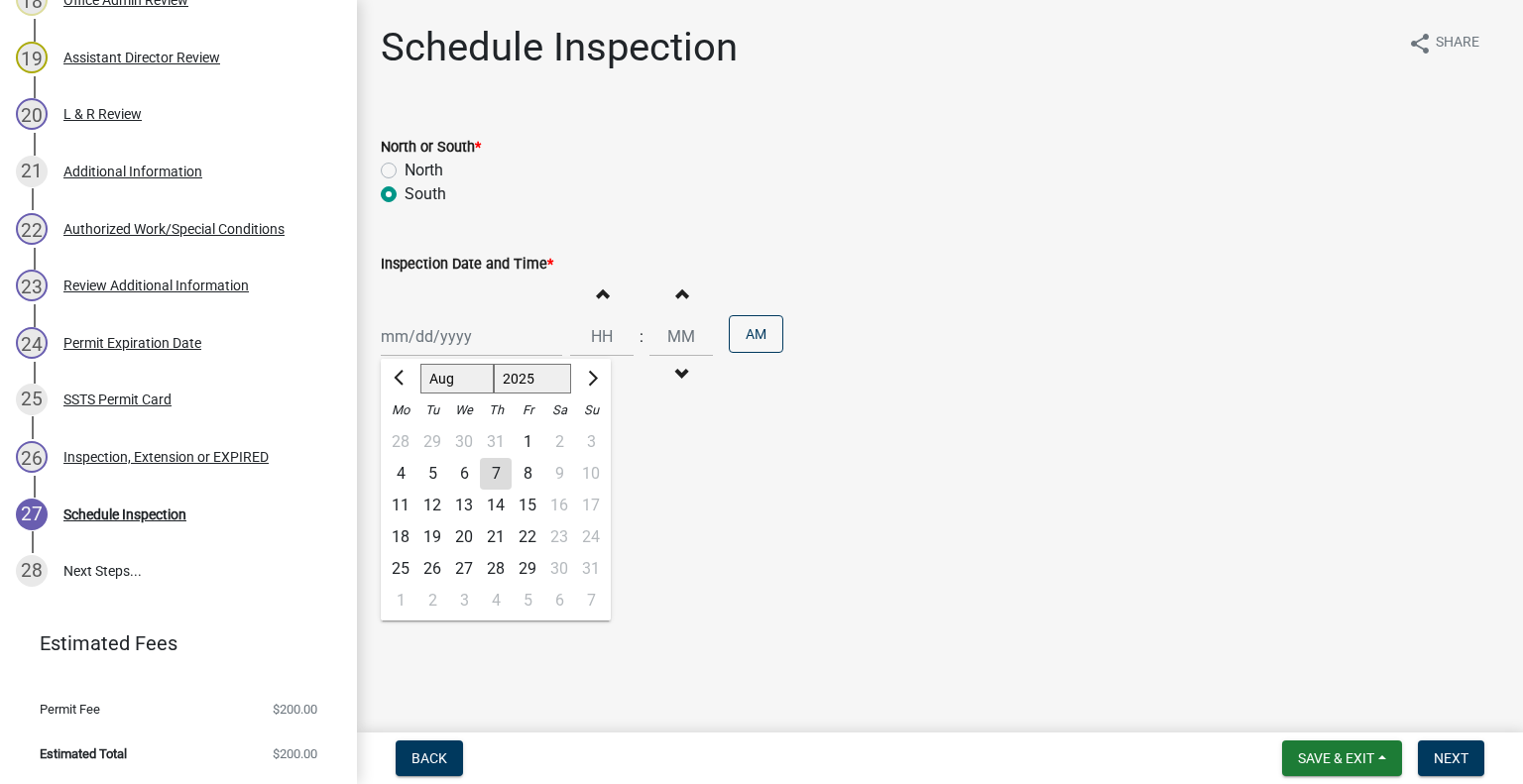 click on "8" 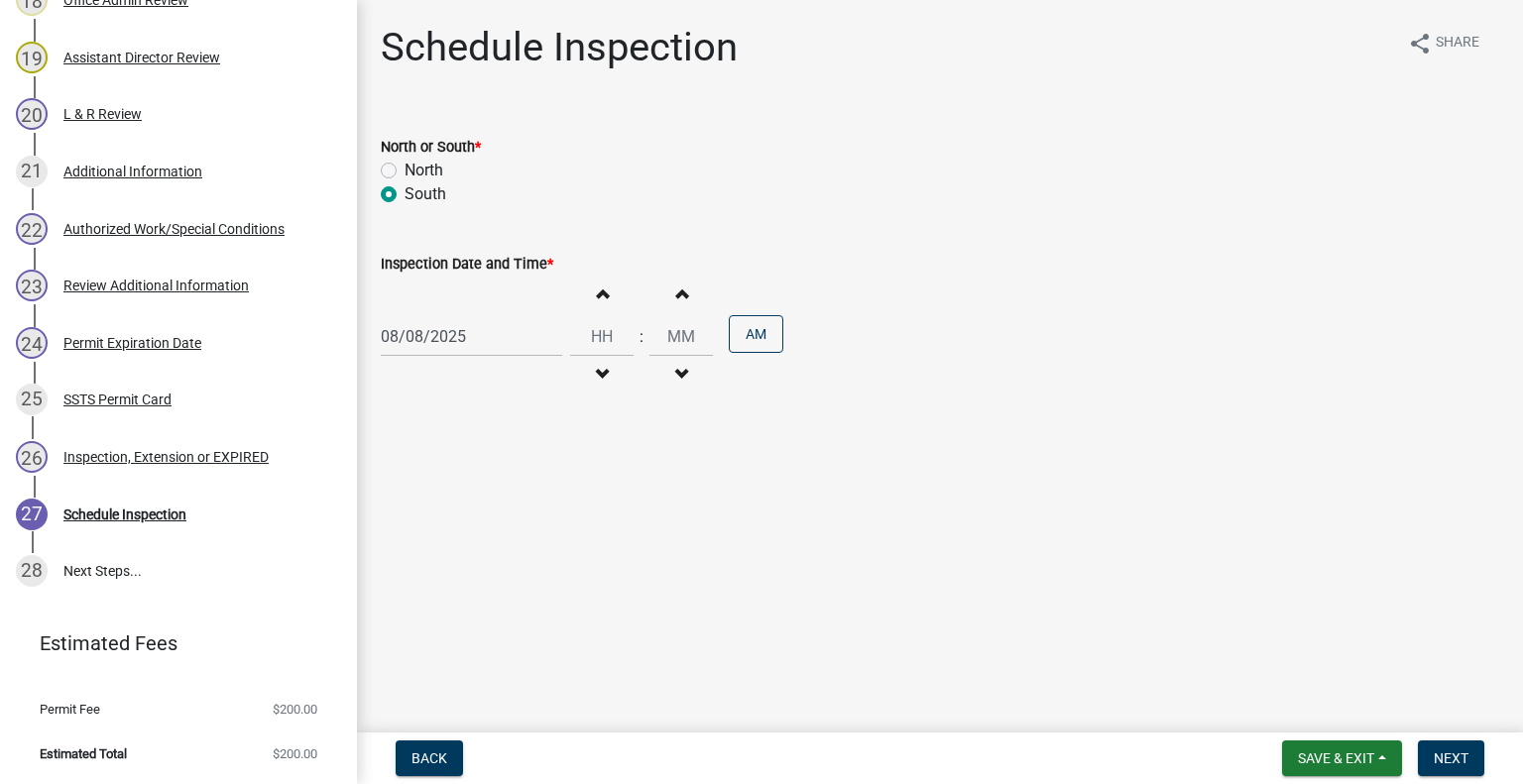 click on "Decrement hours" at bounding box center (602, 375) 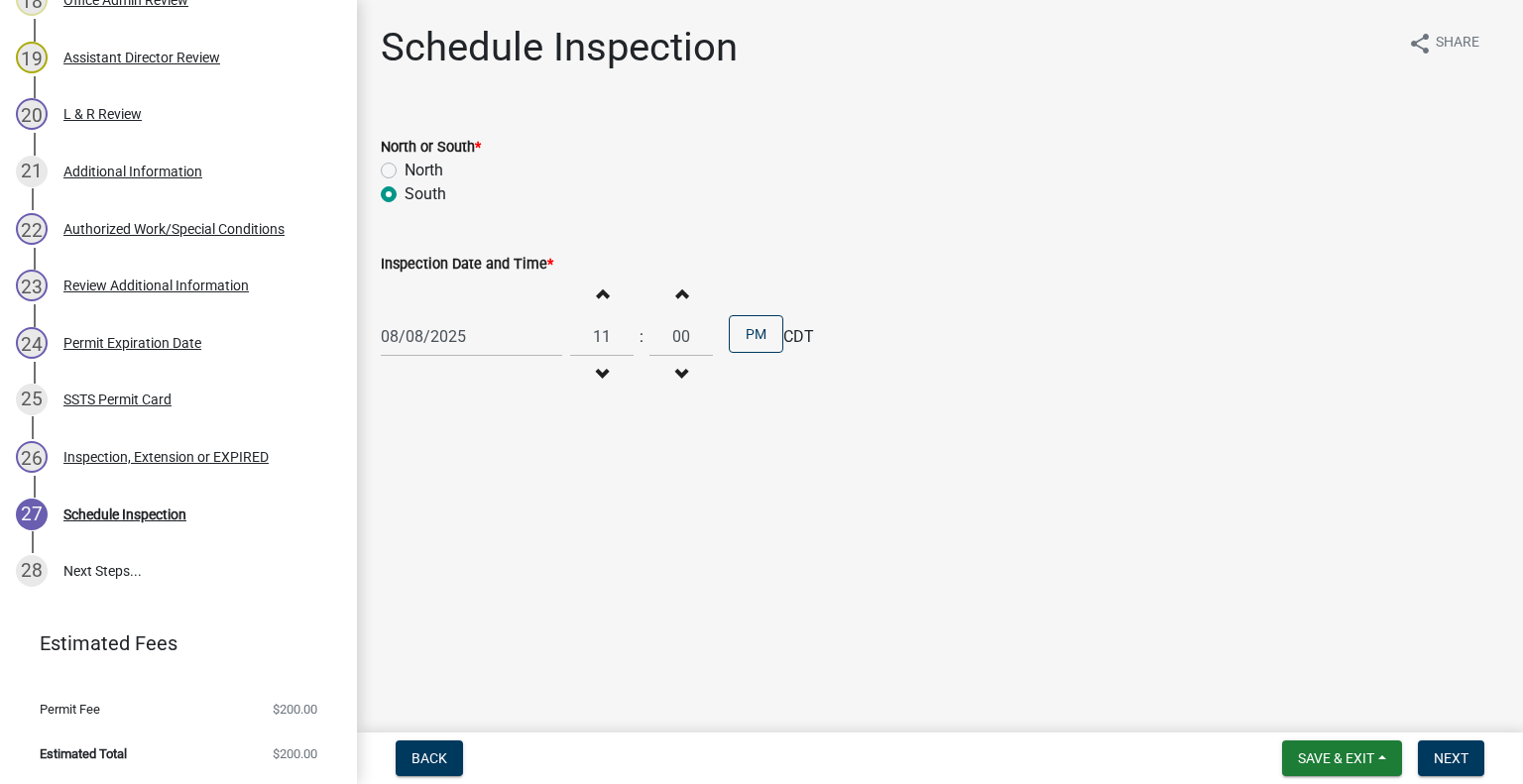 click at bounding box center [602, 293] 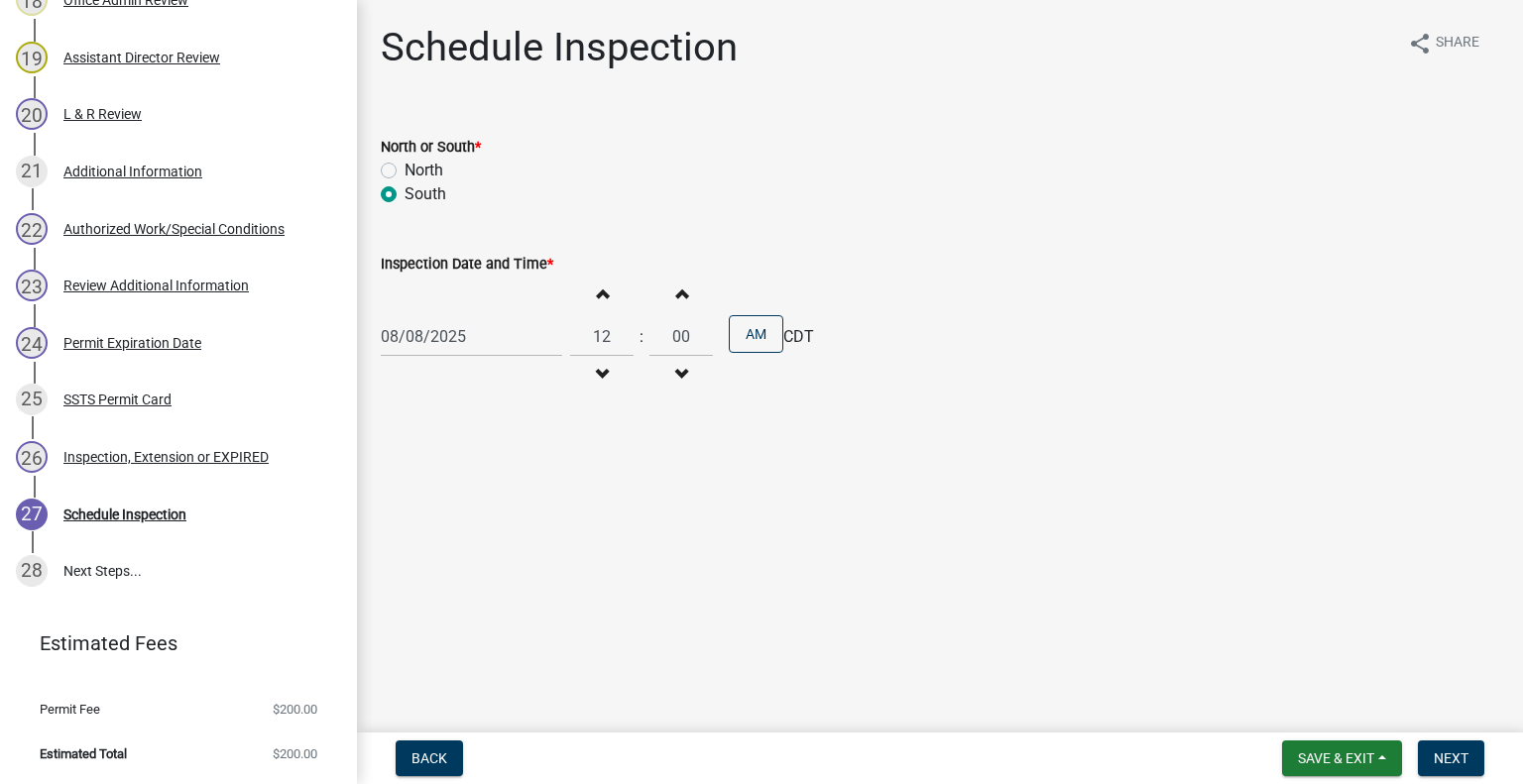 click at bounding box center (602, 293) 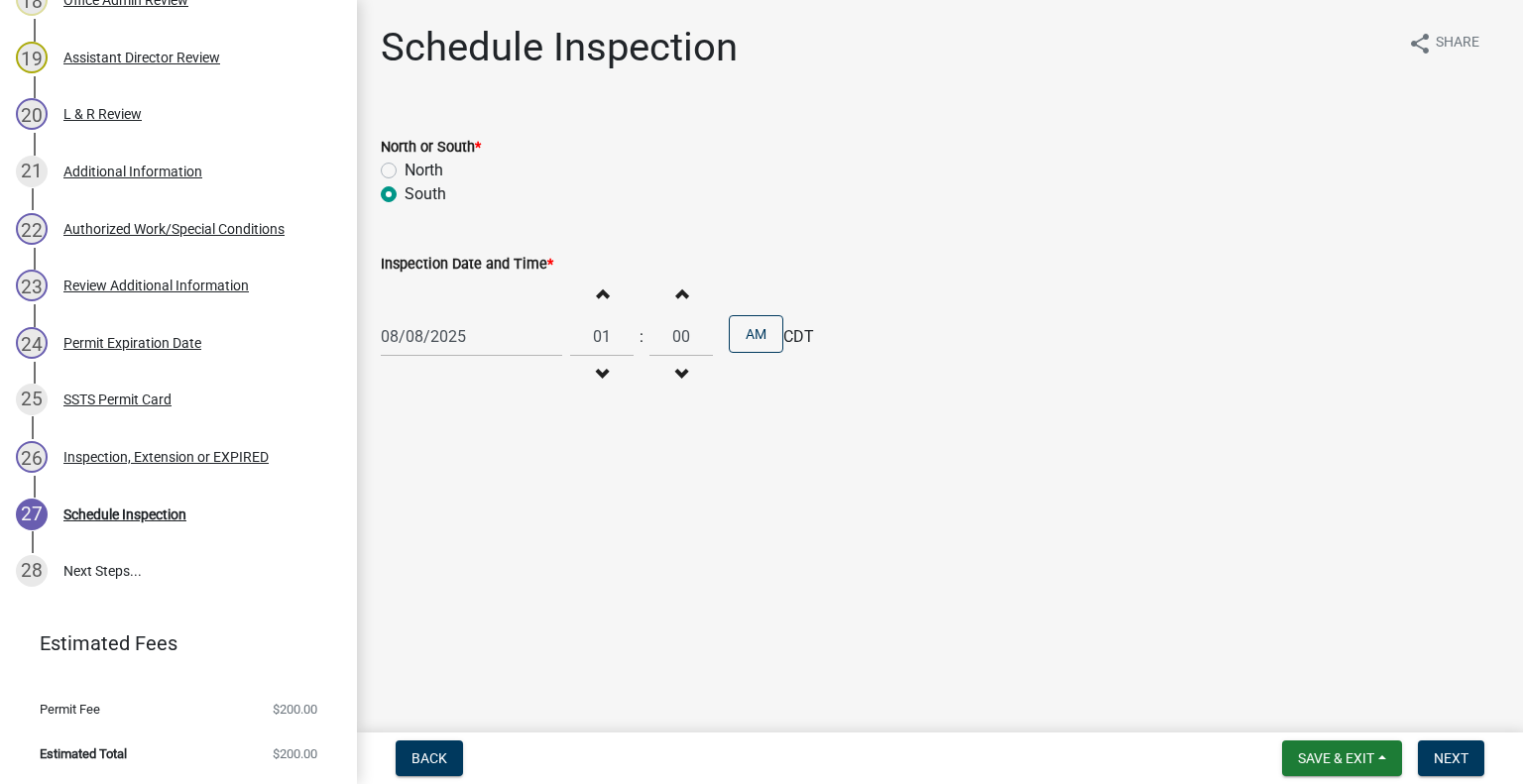 click on "Increment hours" at bounding box center [602, 293] 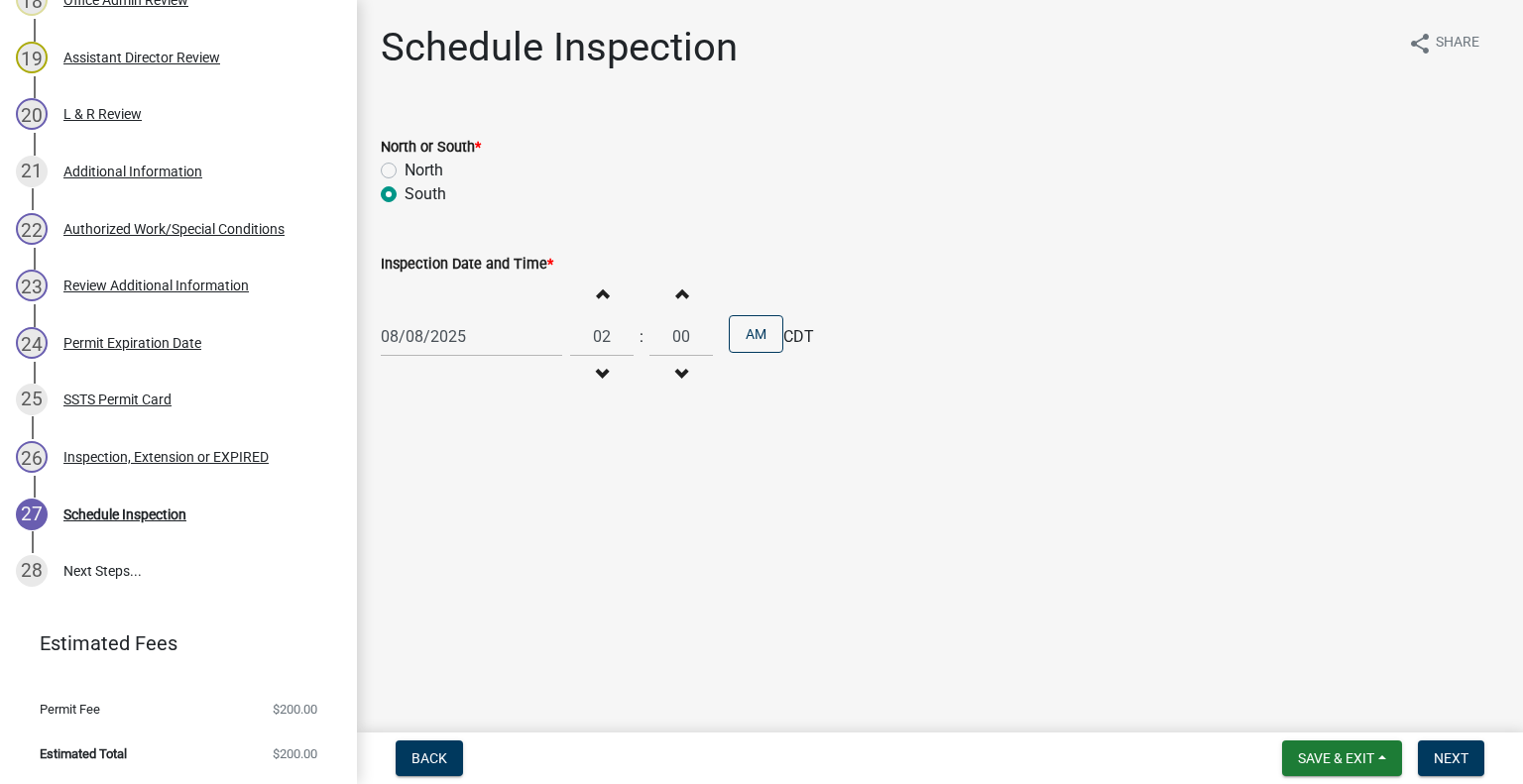 drag, startPoint x: 590, startPoint y: 288, endPoint x: 789, endPoint y: 314, distance: 200.69131 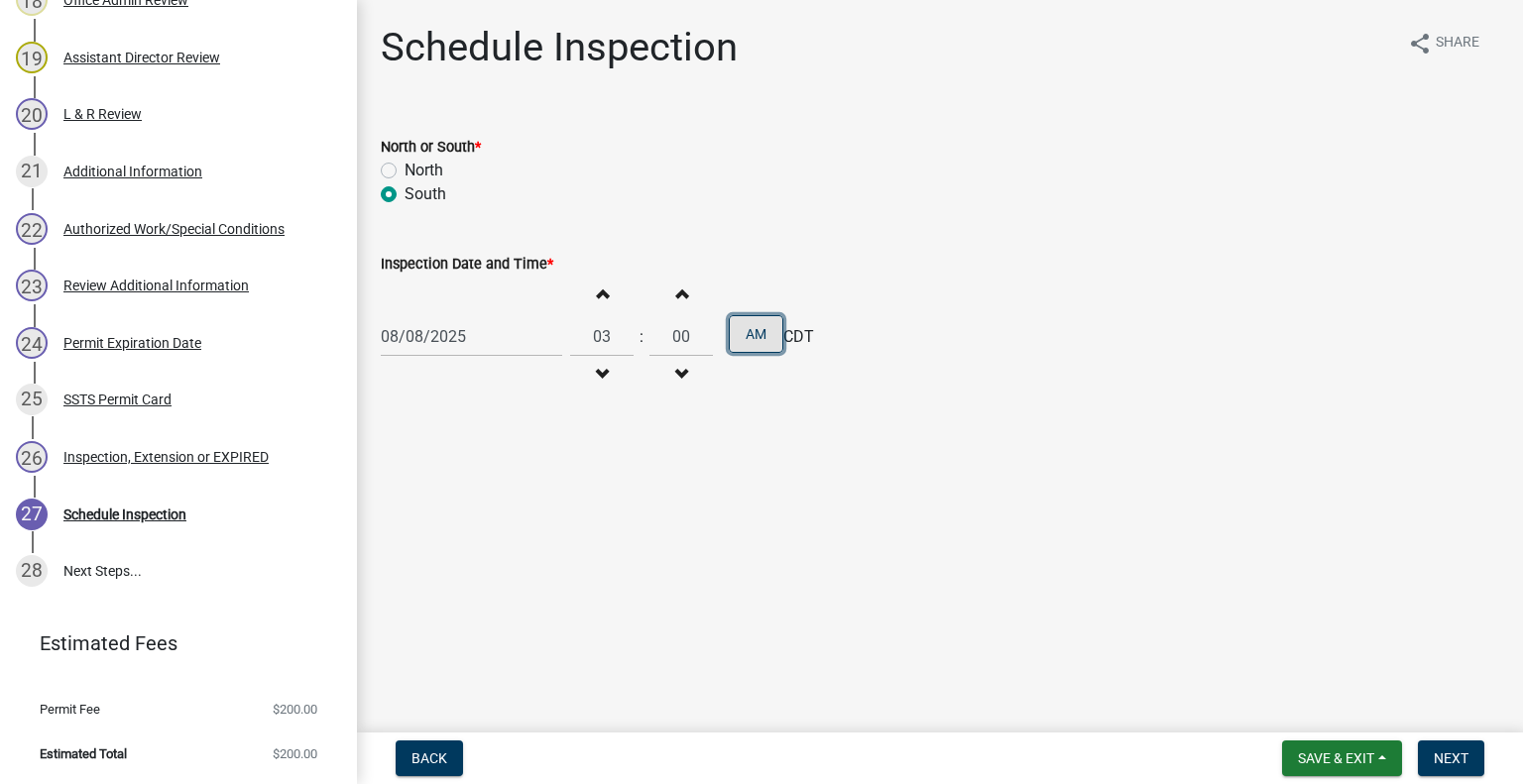 click on "AM" at bounding box center (756, 334) 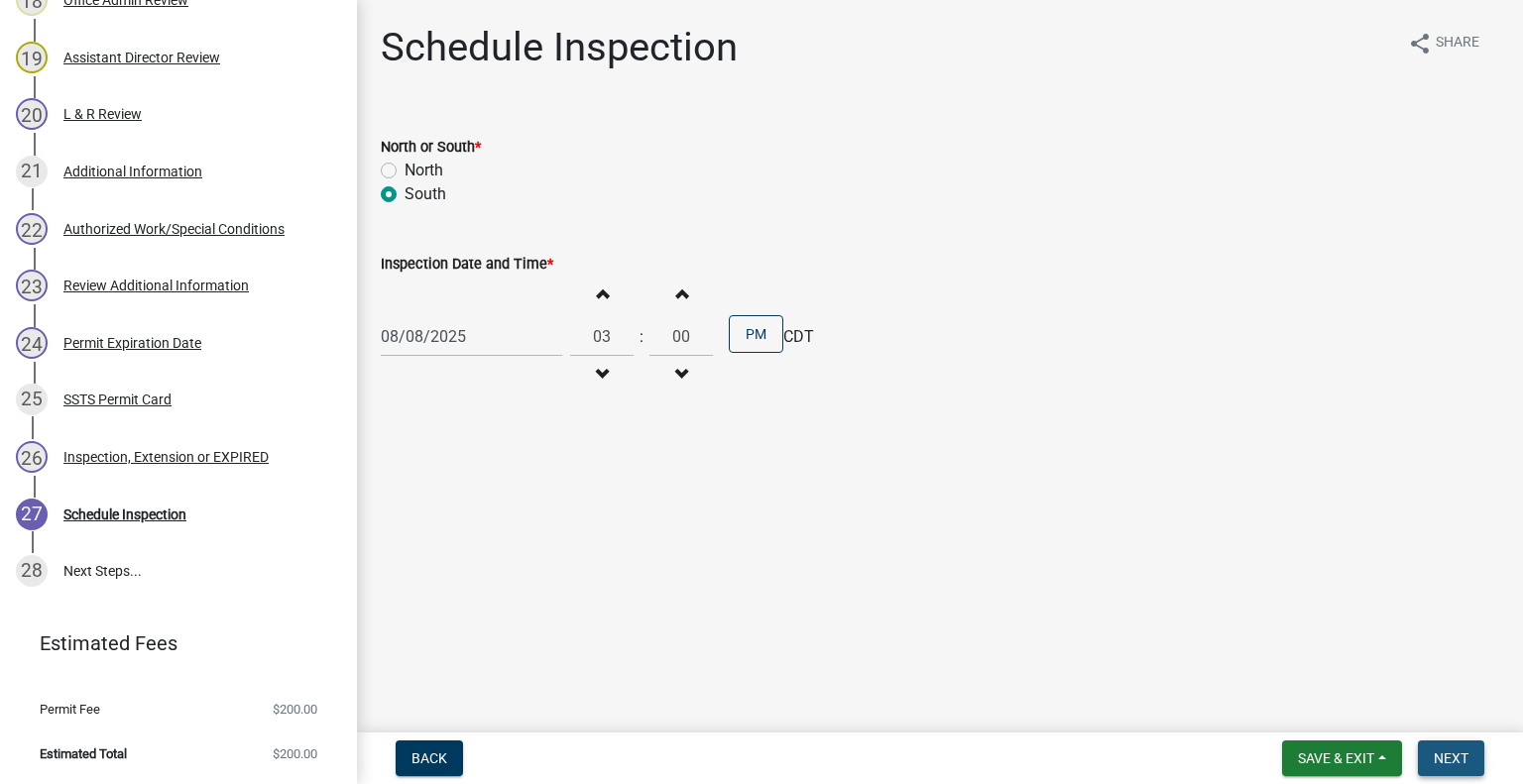click on "Next" at bounding box center [1451, 758] 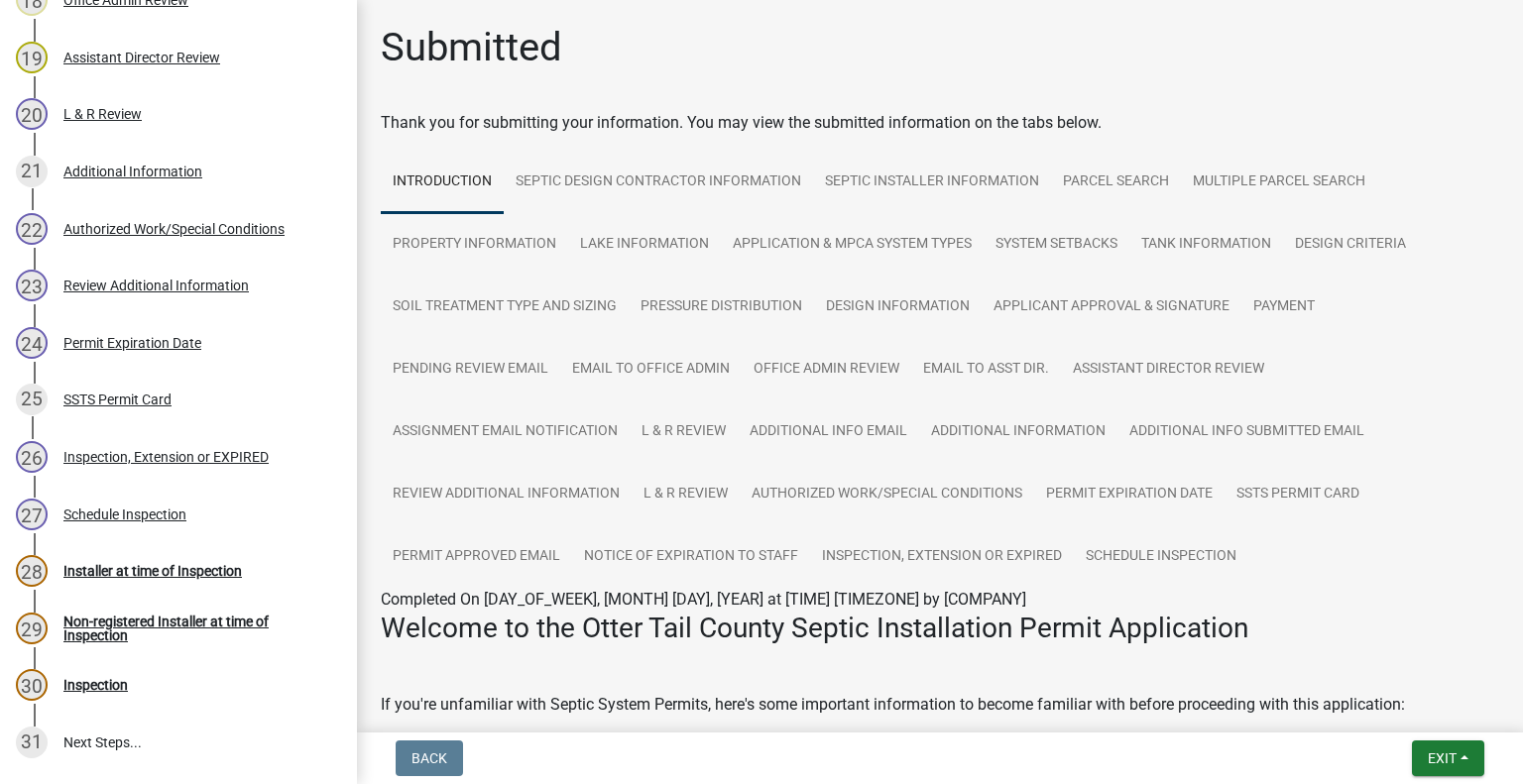 scroll, scrollTop: 1582, scrollLeft: 0, axis: vertical 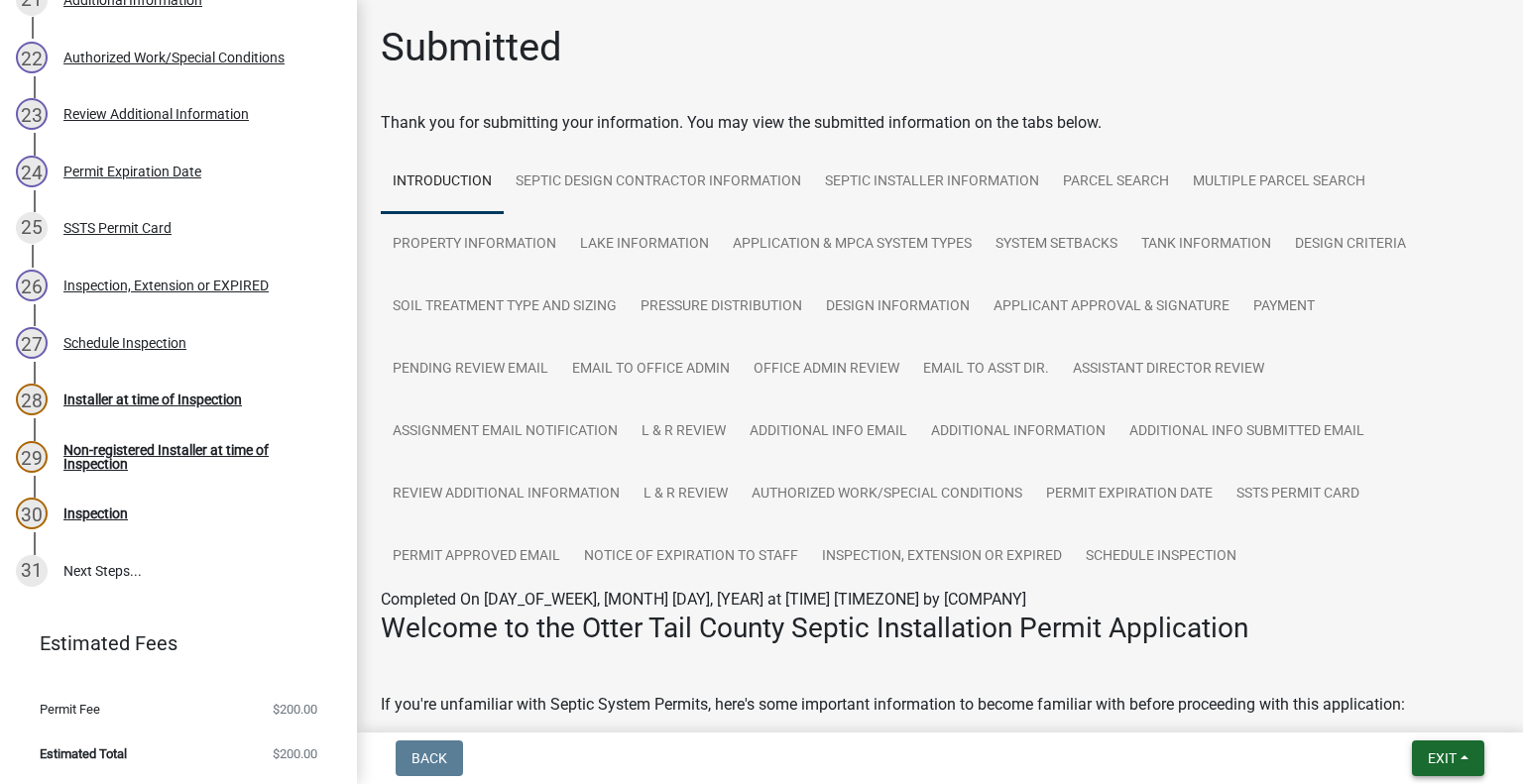 click on "Exit" at bounding box center [1442, 758] 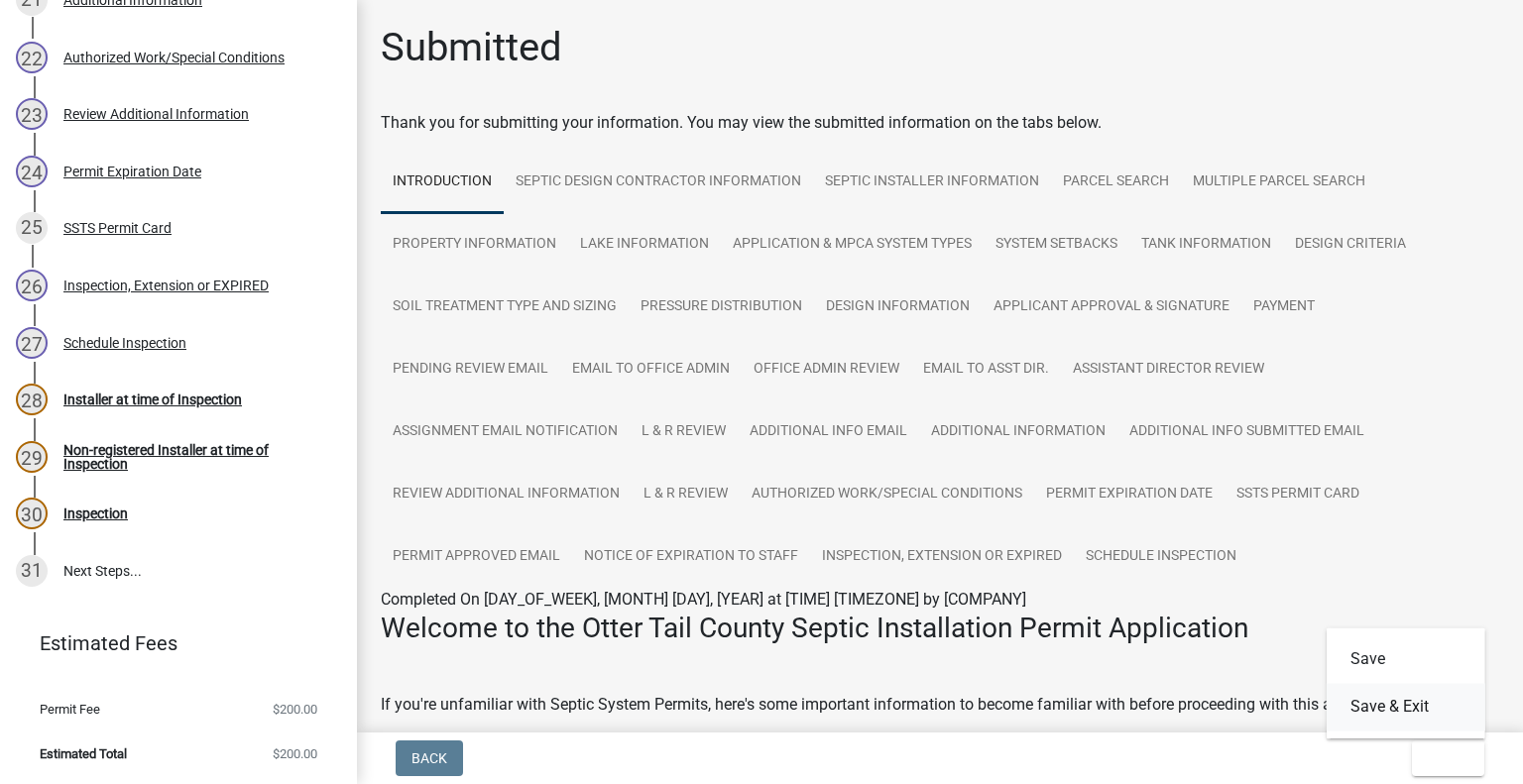 click on "Save & Exit" at bounding box center [1406, 707] 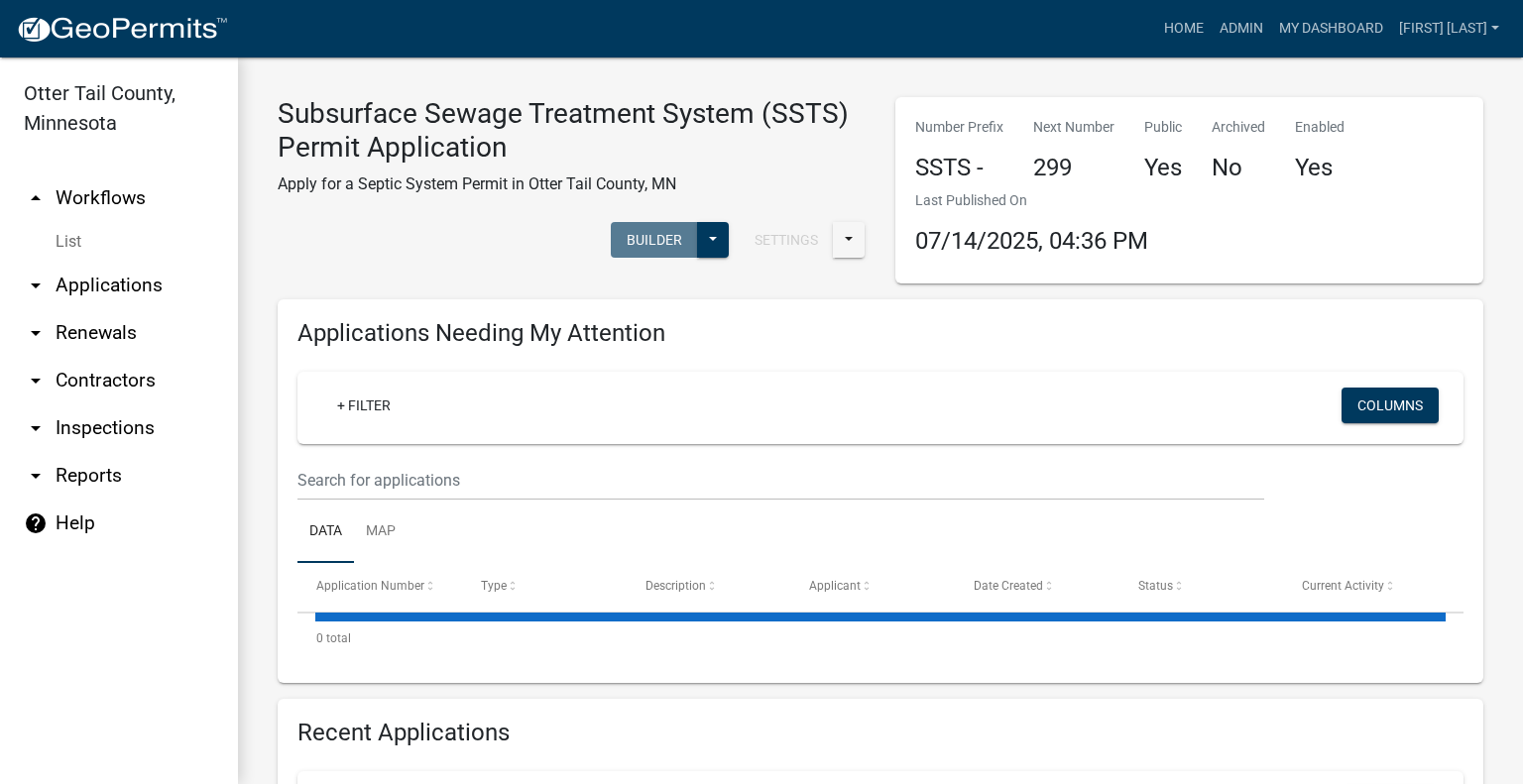 click on "arrow_drop_down   Applications" at bounding box center (119, 285) 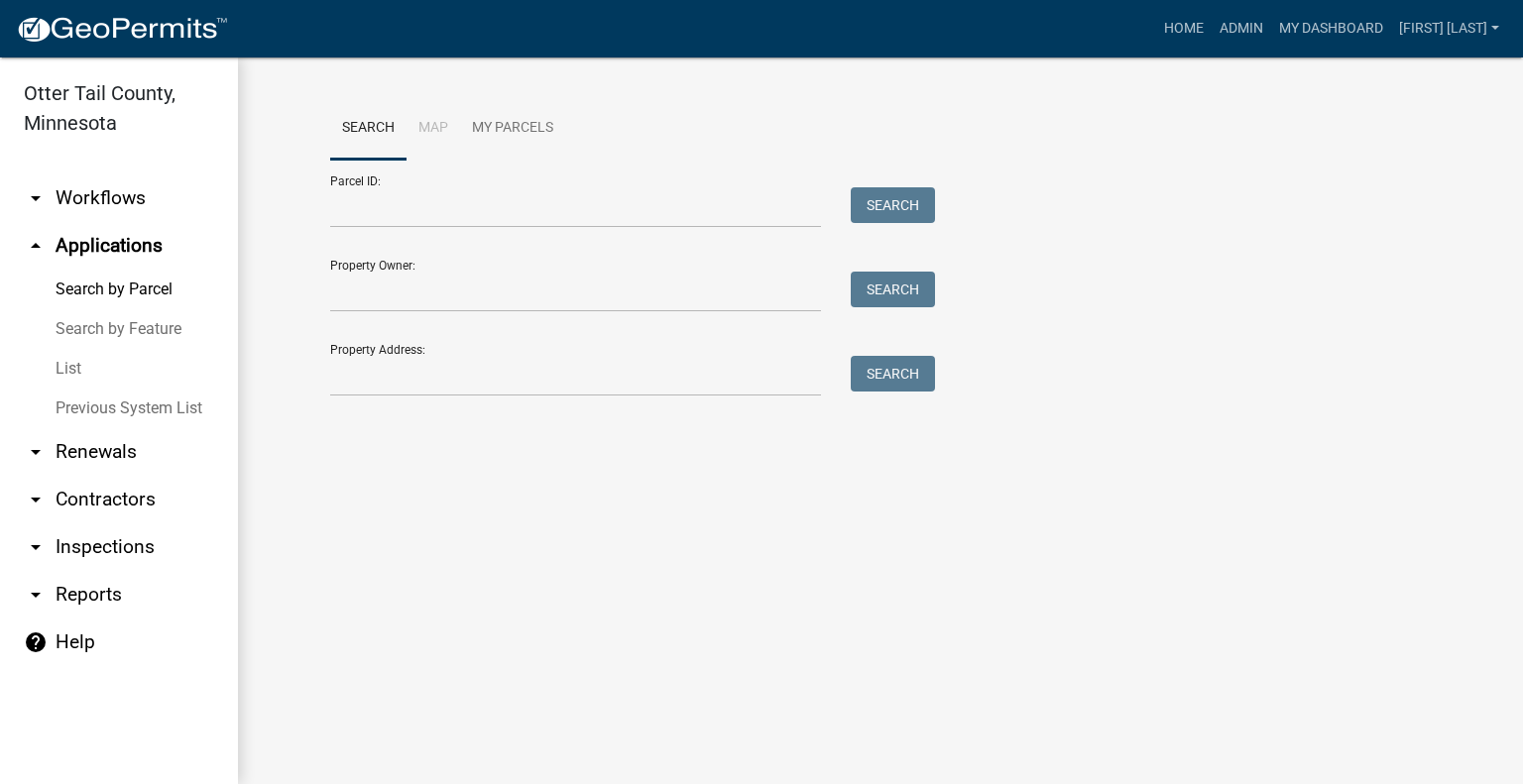 click on "arrow_drop_down   Workflows" at bounding box center [119, 198] 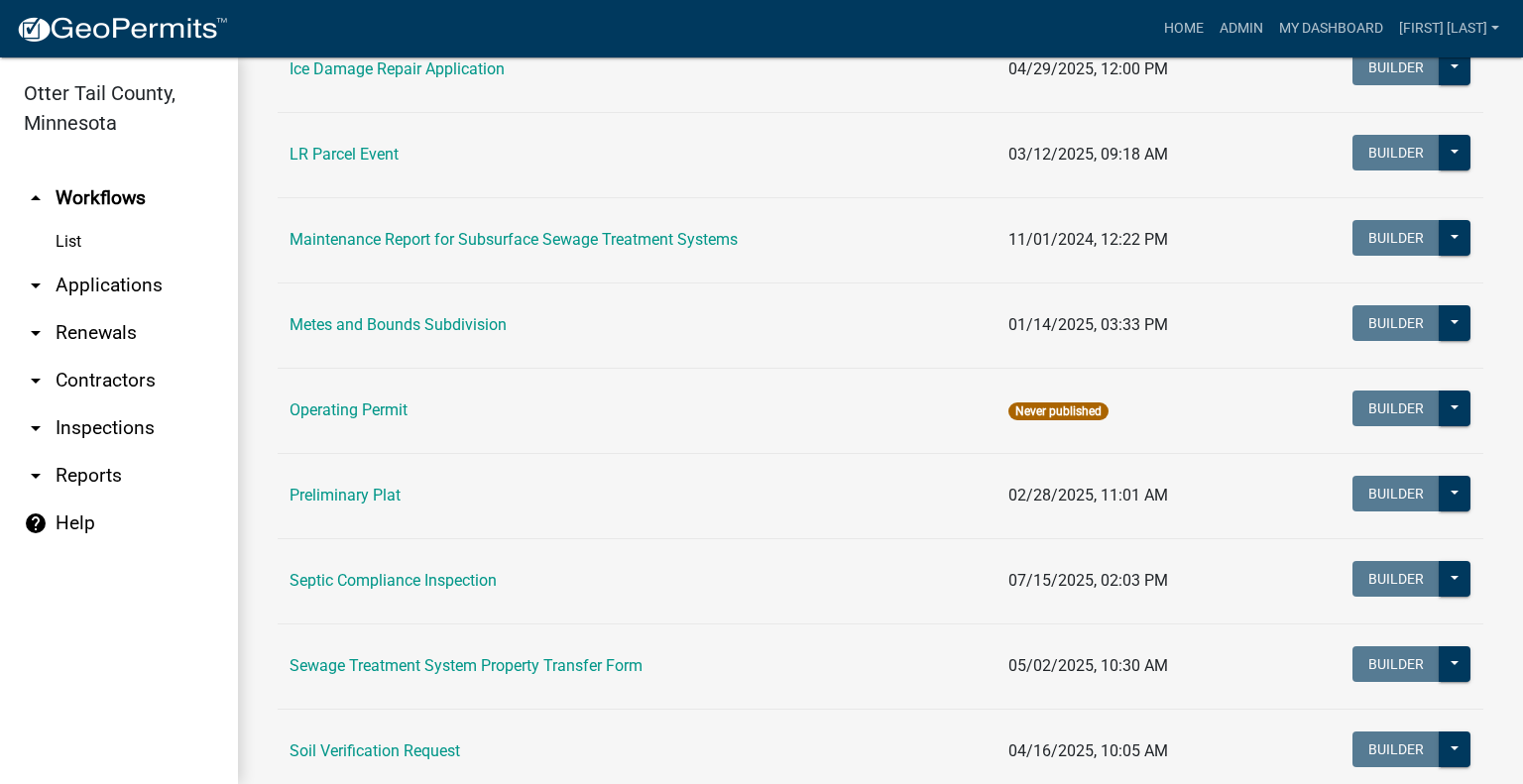 scroll, scrollTop: 730, scrollLeft: 0, axis: vertical 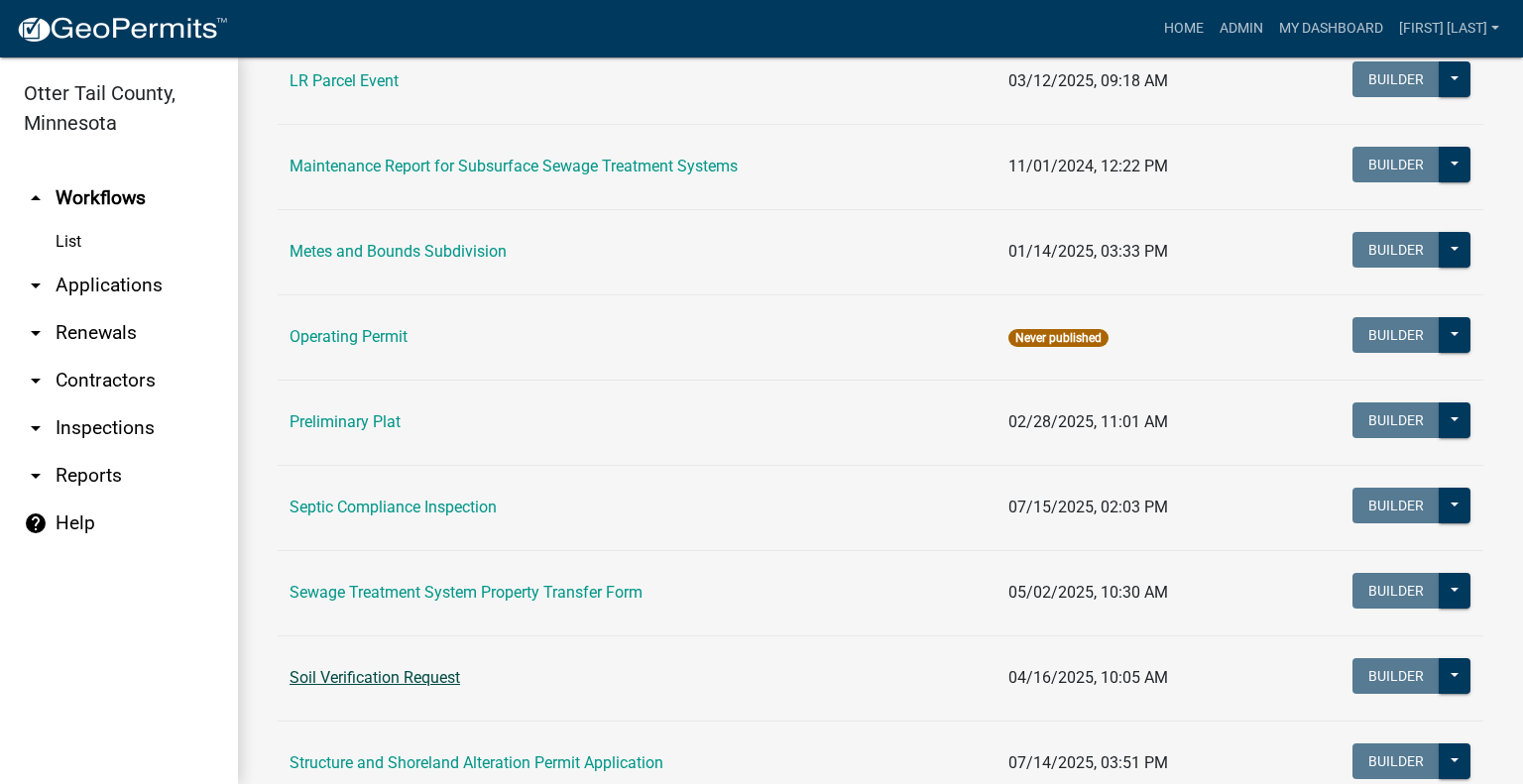 click on "Soil Verification Request" at bounding box center [375, 677] 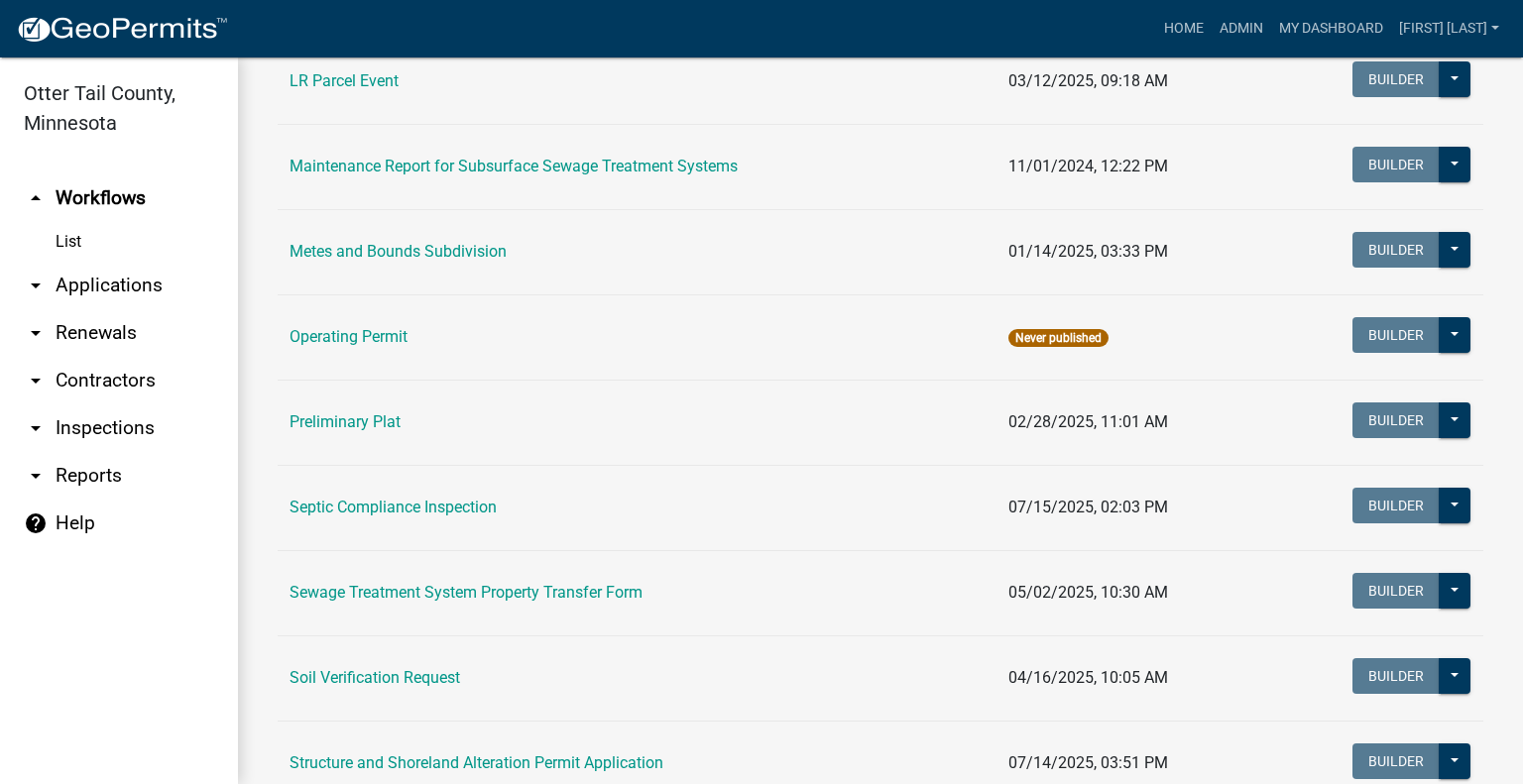 scroll, scrollTop: 0, scrollLeft: 0, axis: both 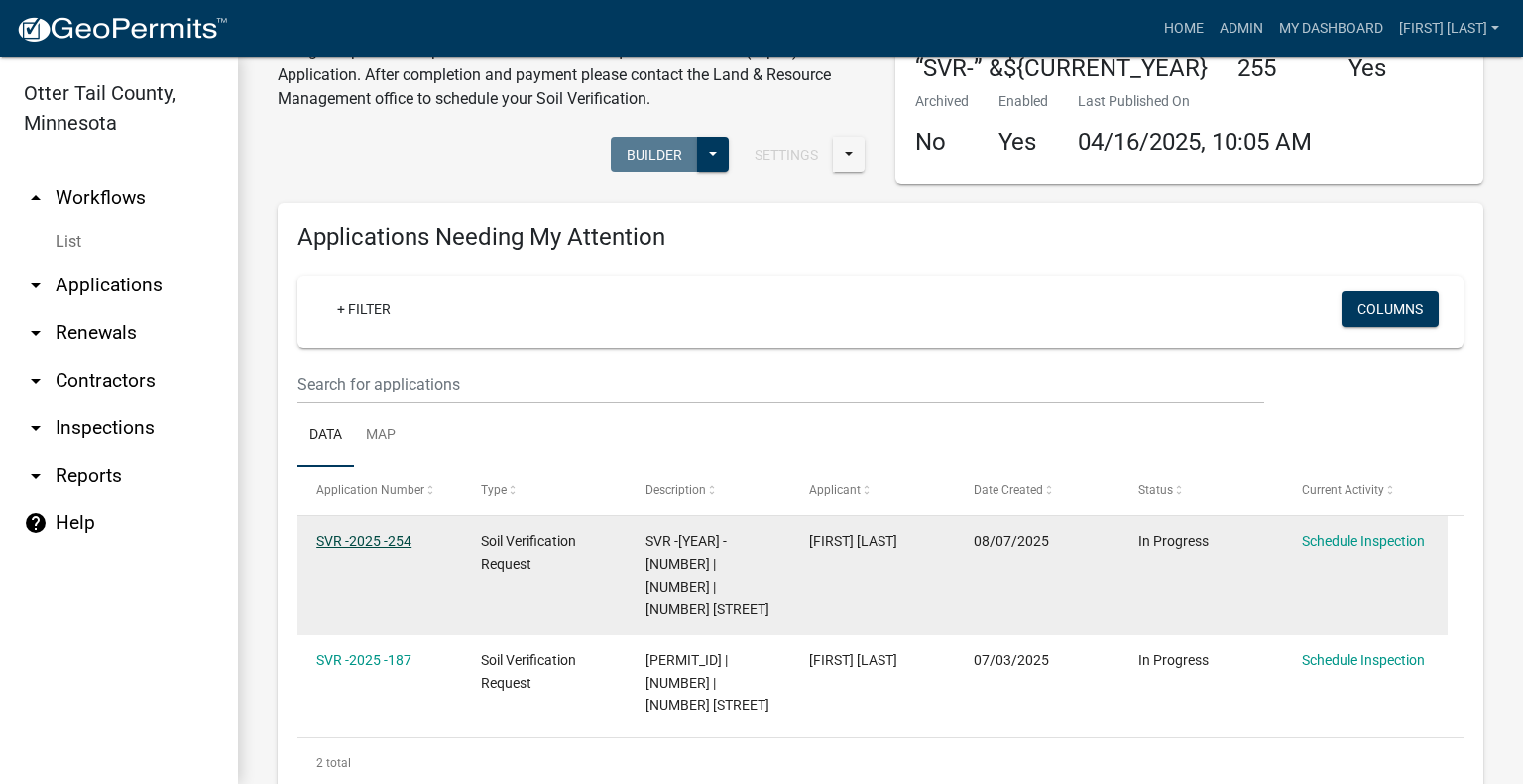 click on "SVR -2025 -254" 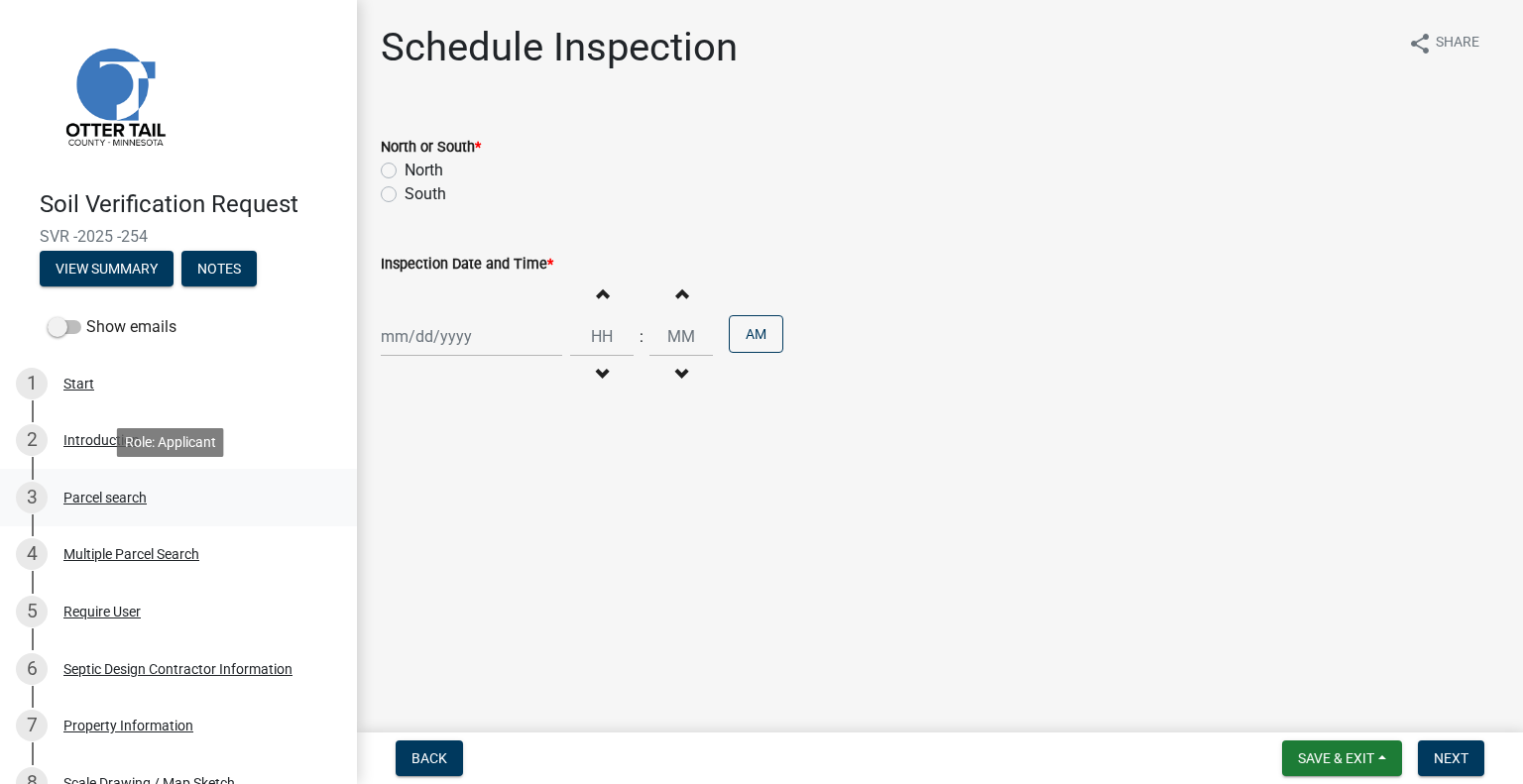 click on "Parcel search" at bounding box center [105, 498] 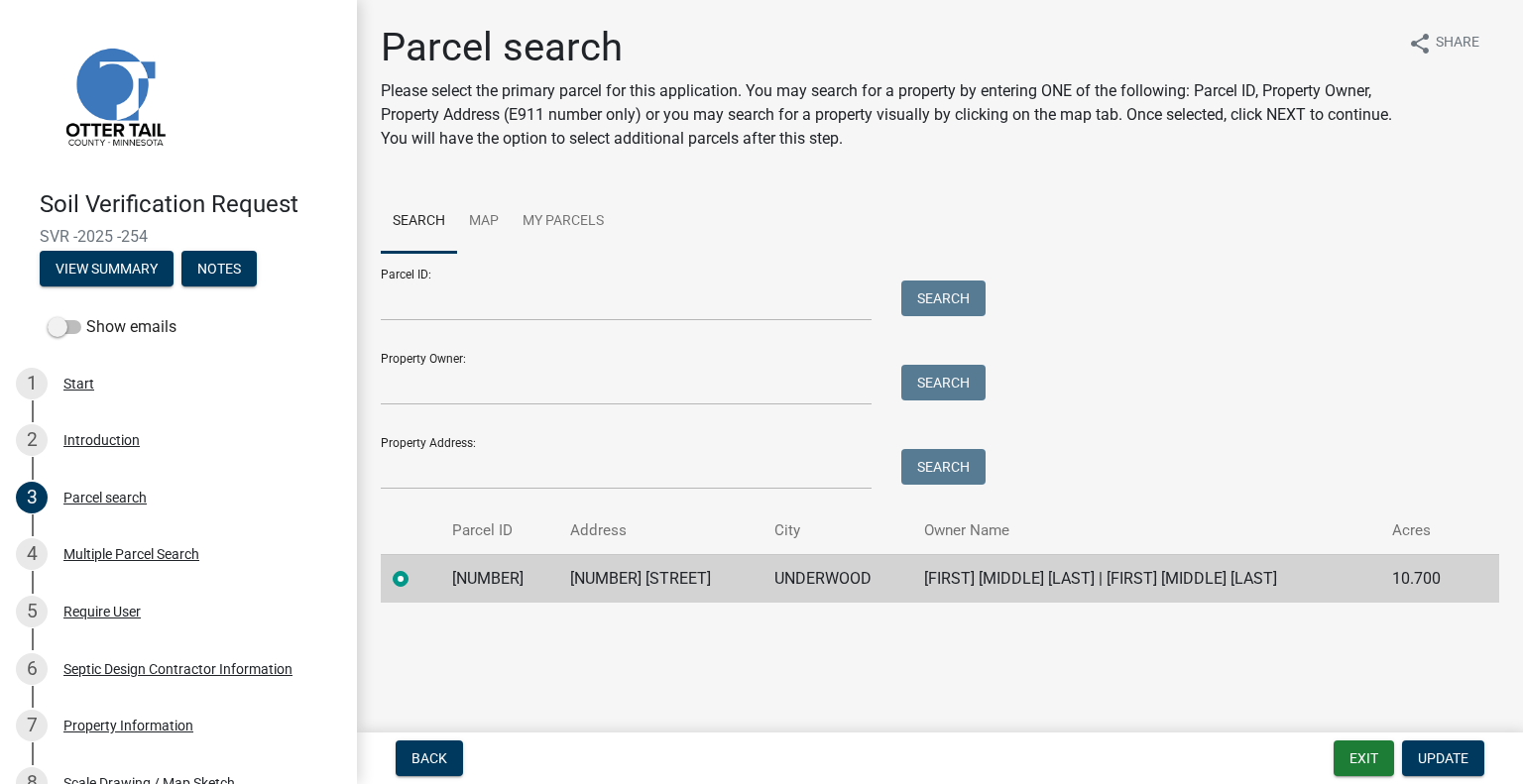 click on "57000290175900" 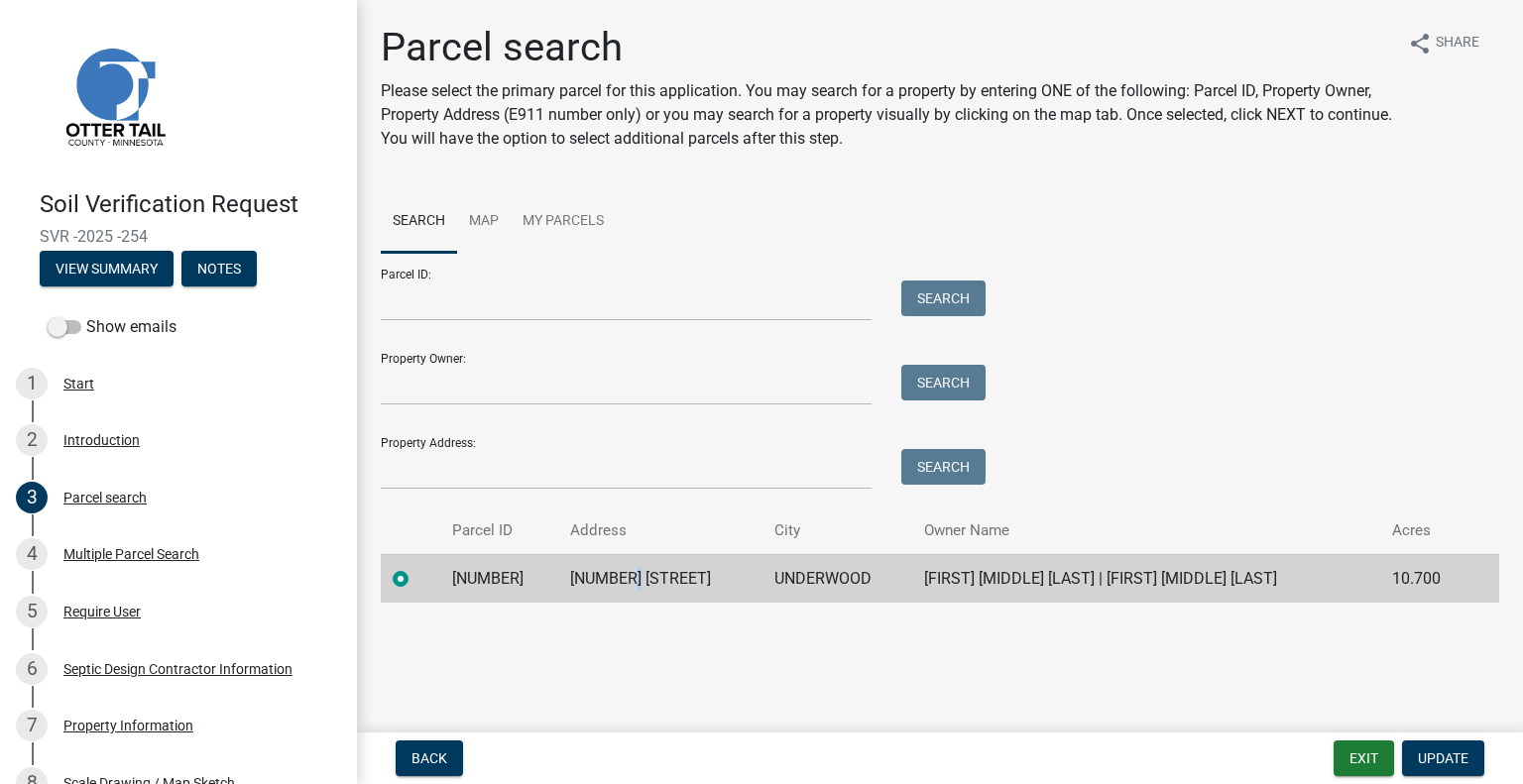 click on "23245 CO HWY 35" 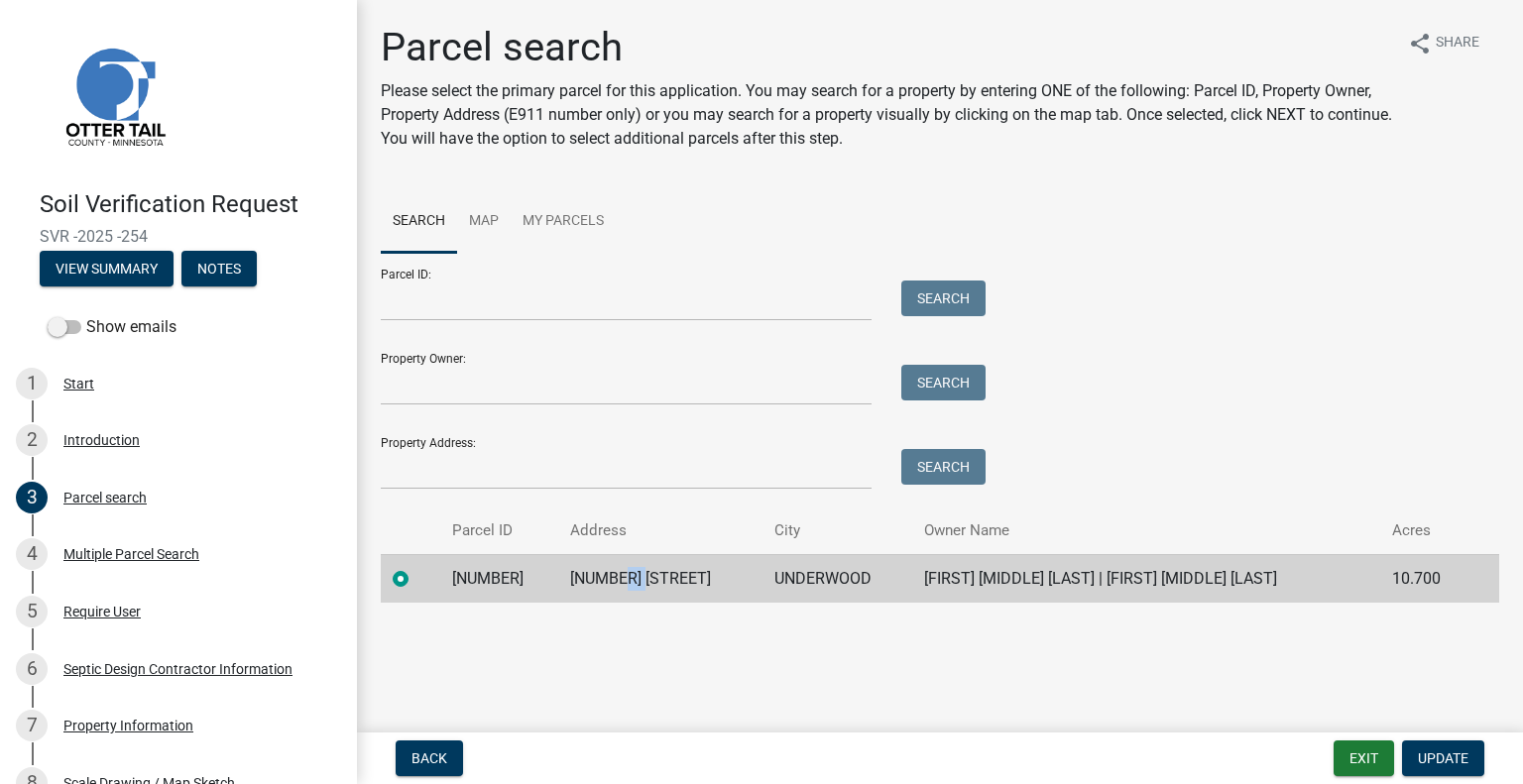 click on "23245 CO HWY 35" 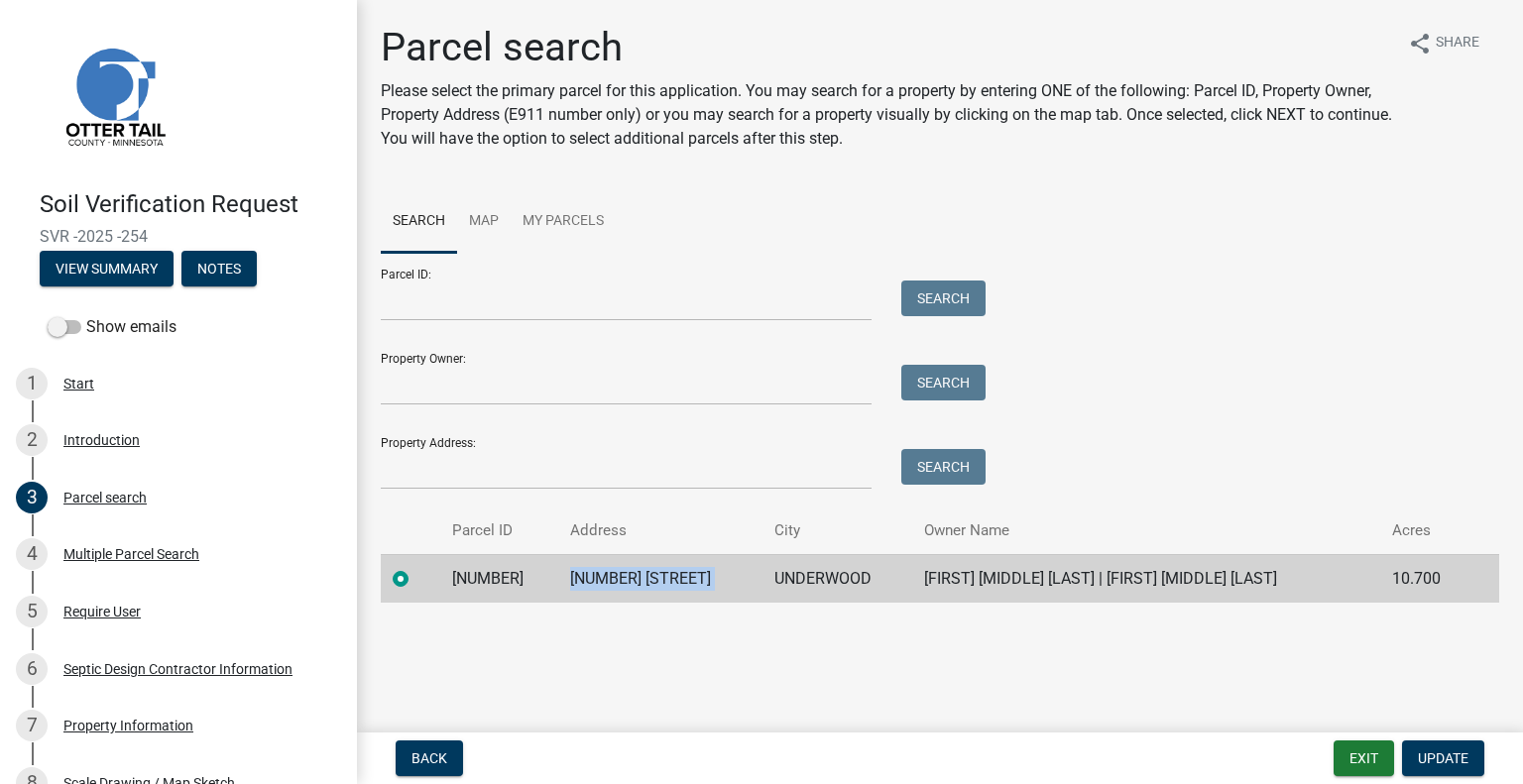 click on "23245 CO HWY 35" 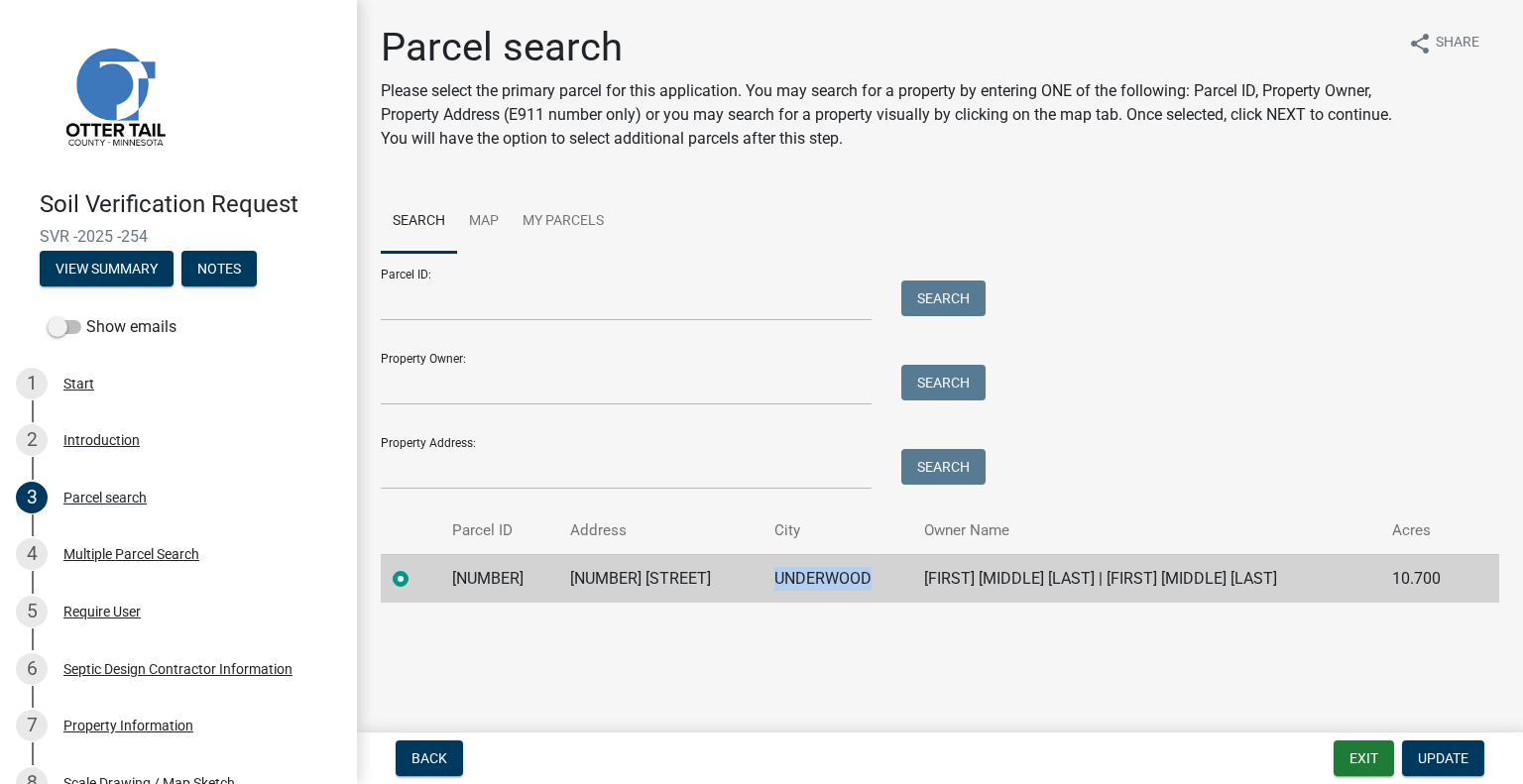click on "UNDERWOOD" 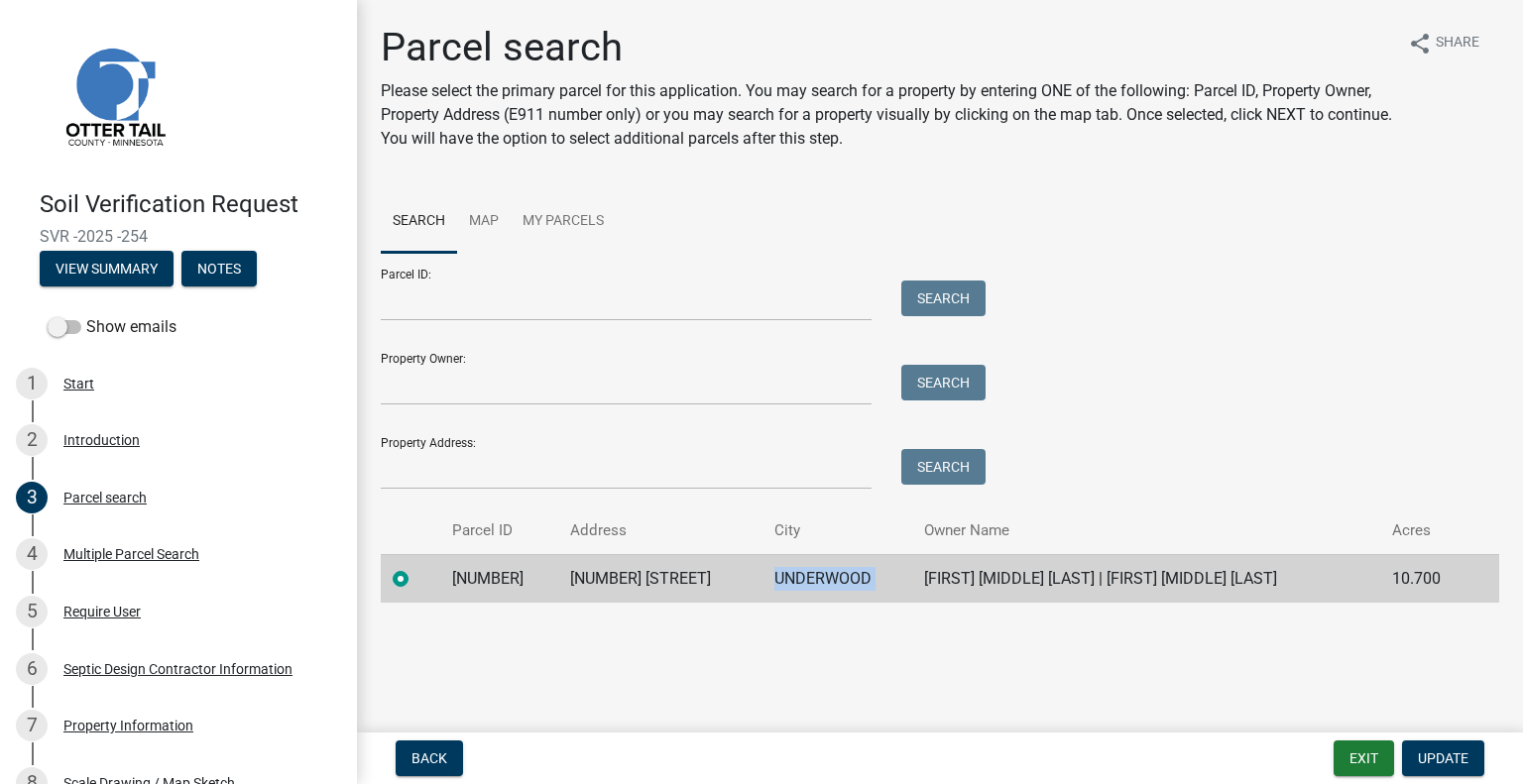 click on "UNDERWOOD" 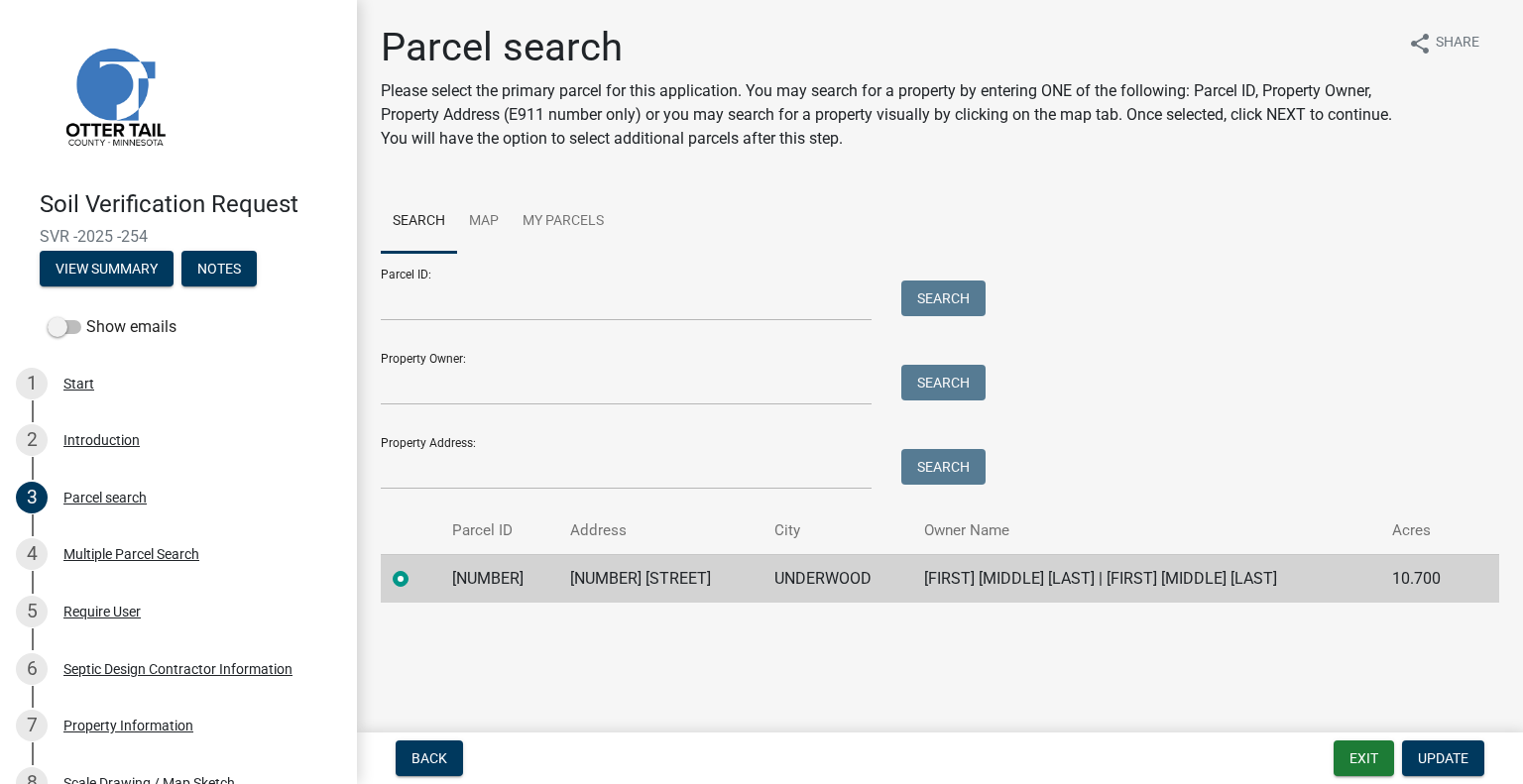 click on "JAMES M ANDERSEN | ELSE M ANDERSEN" 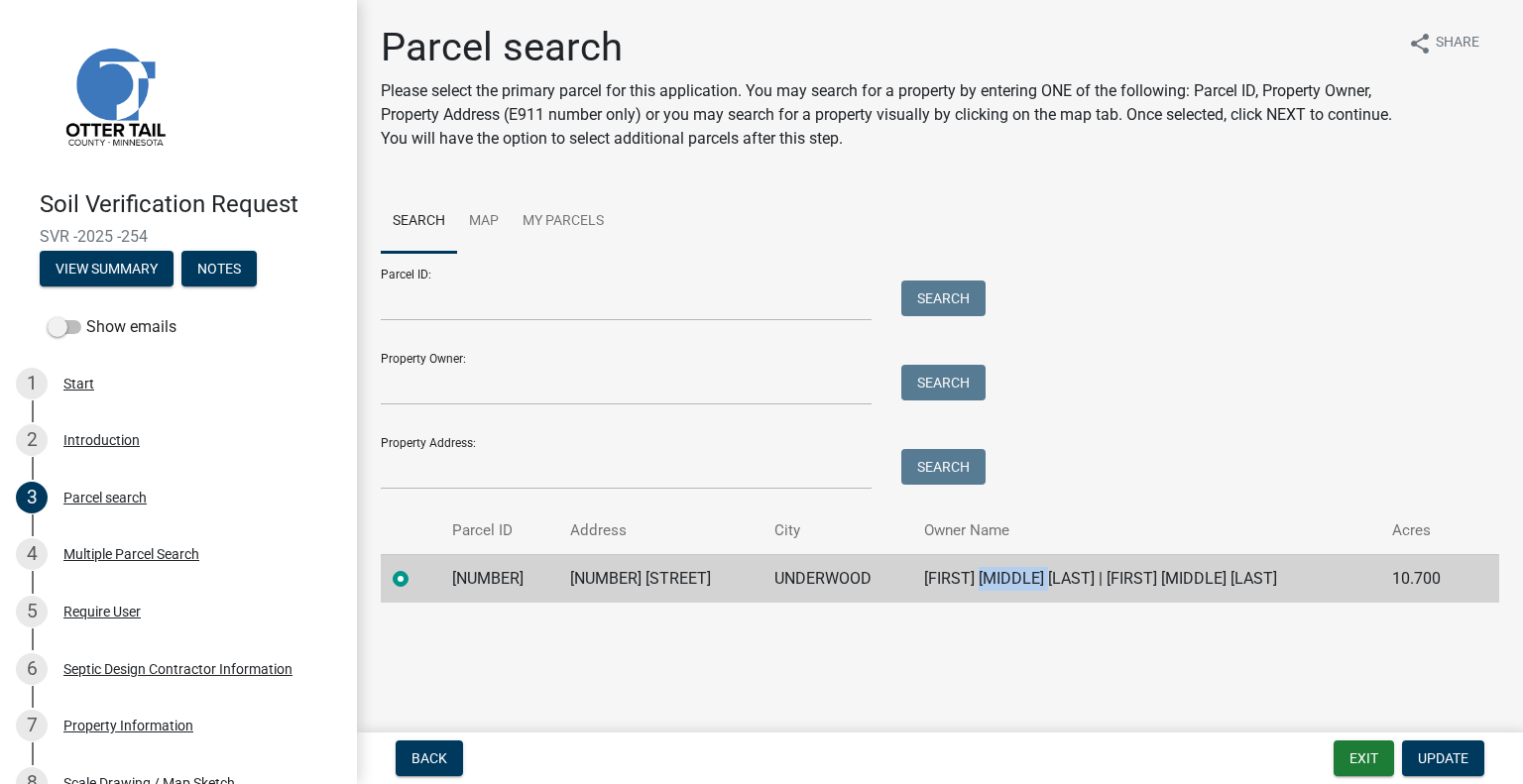 click on "JAMES M ANDERSEN | ELSE M ANDERSEN" 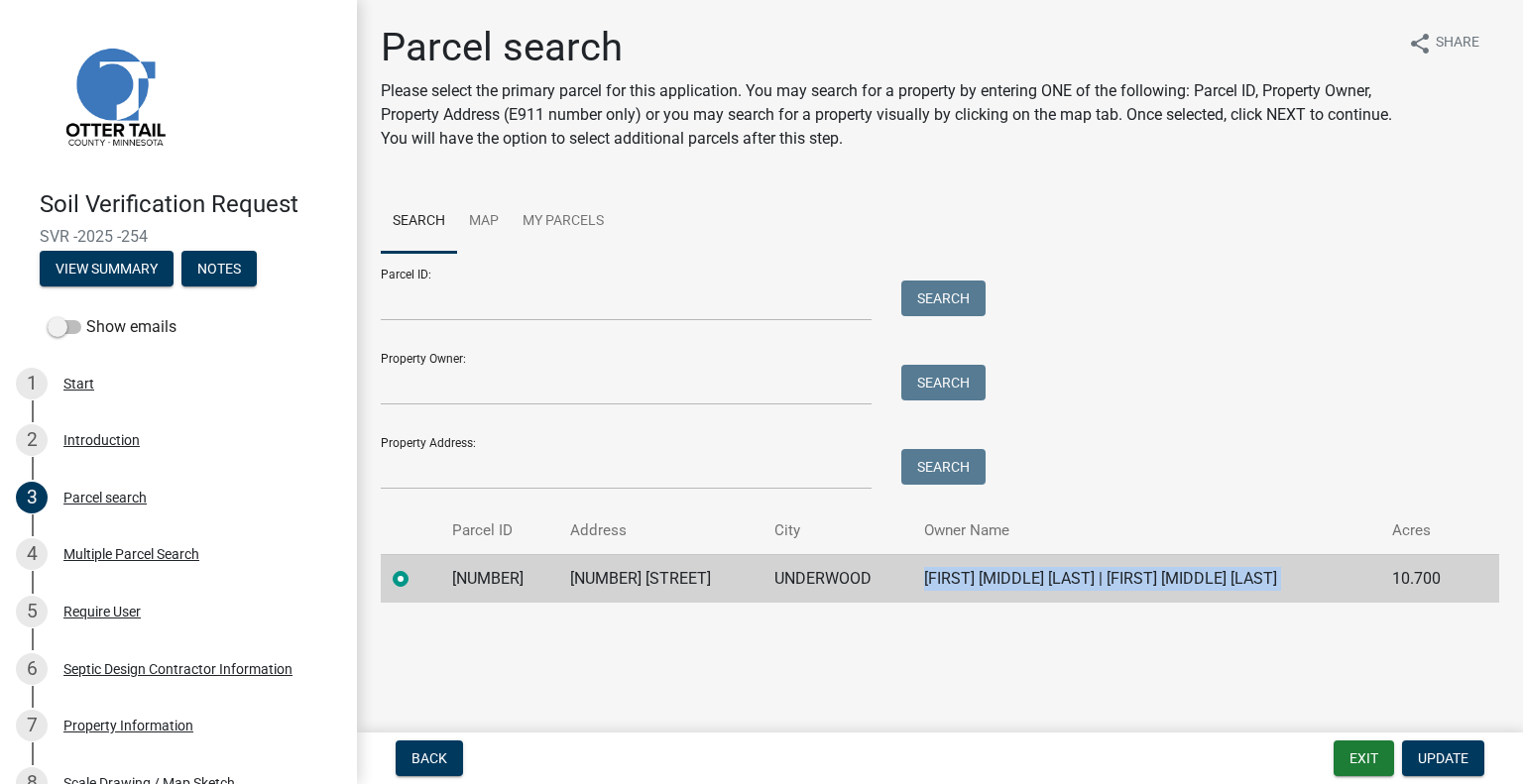 click on "JAMES M ANDERSEN | ELSE M ANDERSEN" 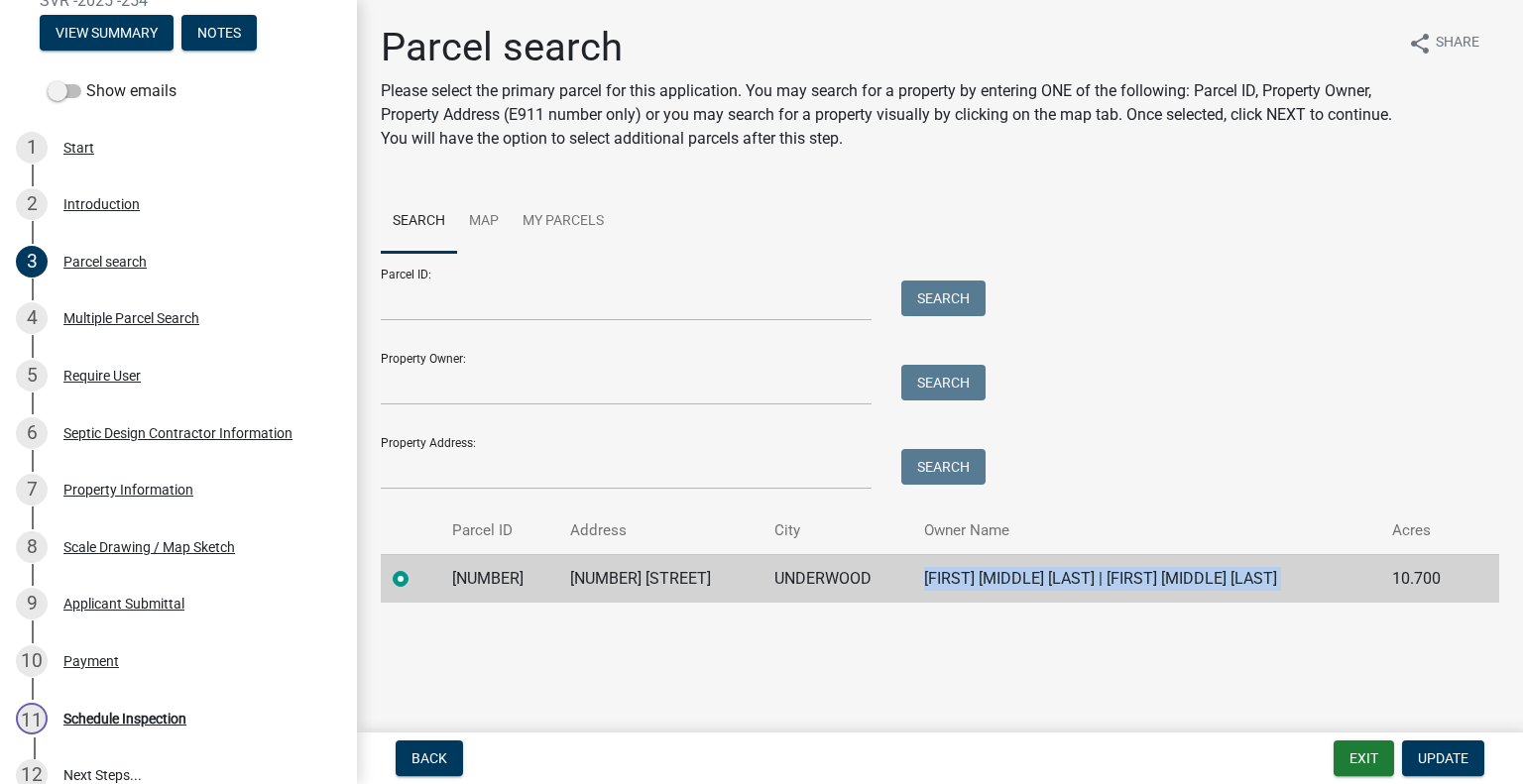 scroll, scrollTop: 431, scrollLeft: 0, axis: vertical 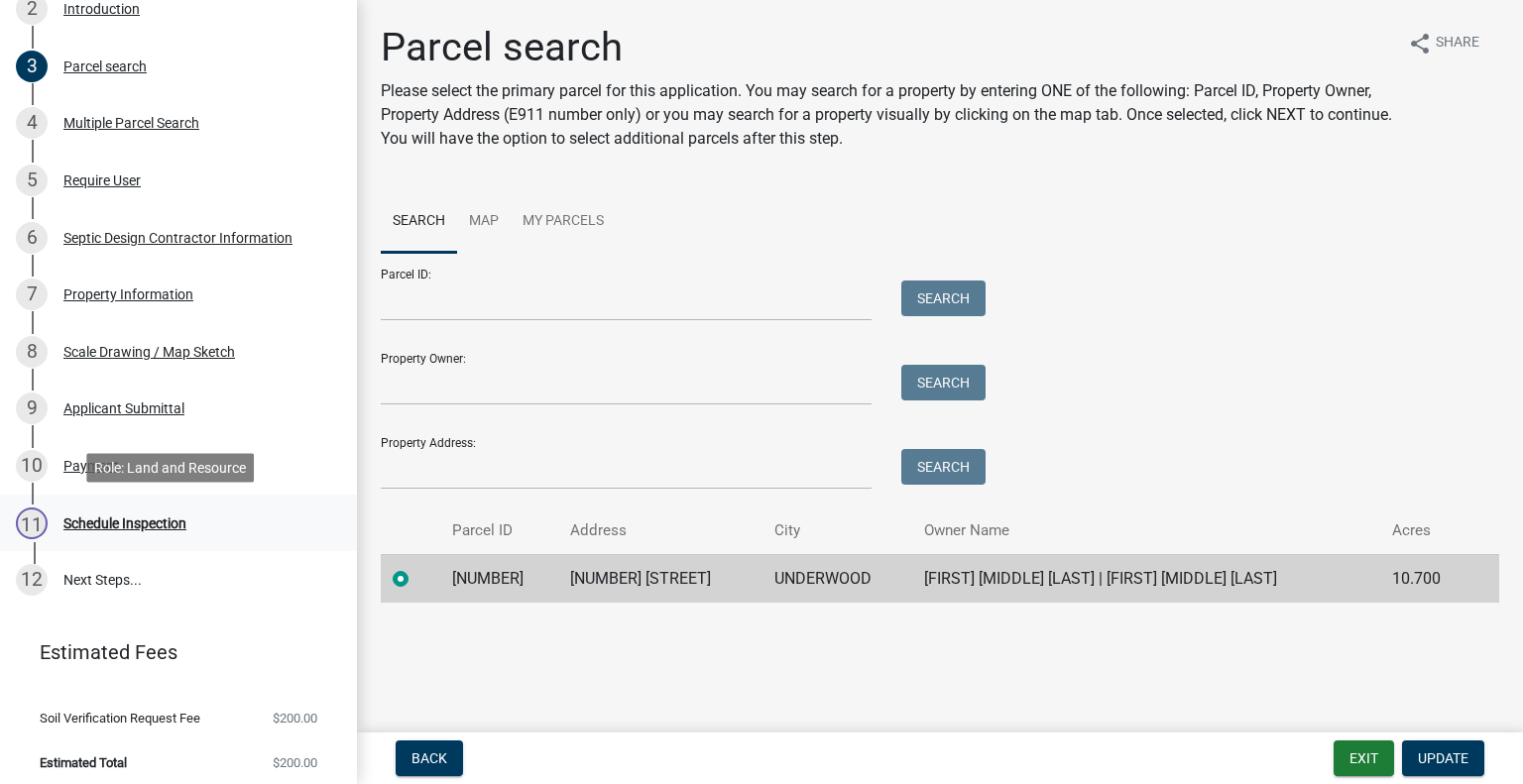 click on "11     Schedule Inspection" at bounding box center [171, 523] 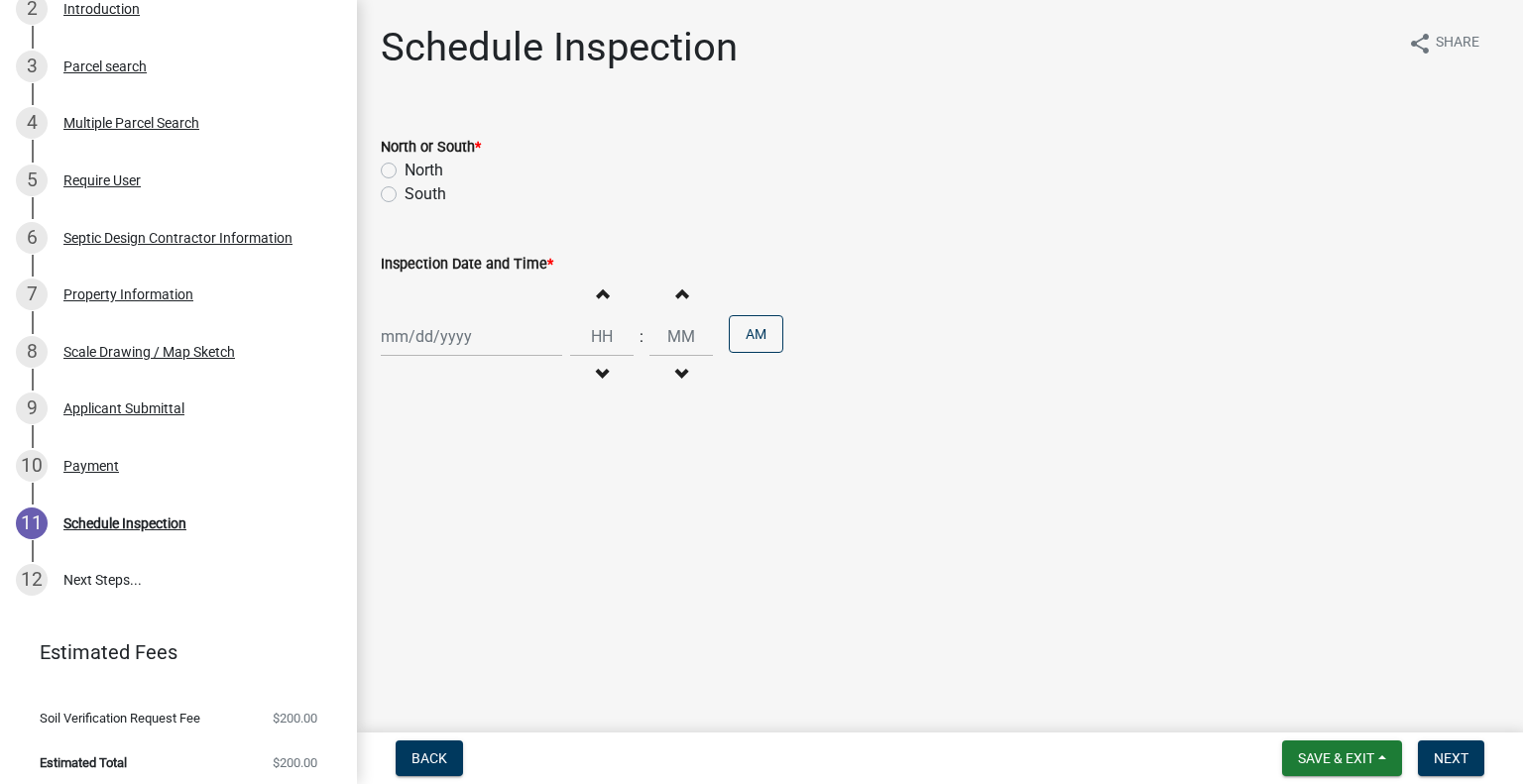click on "South" 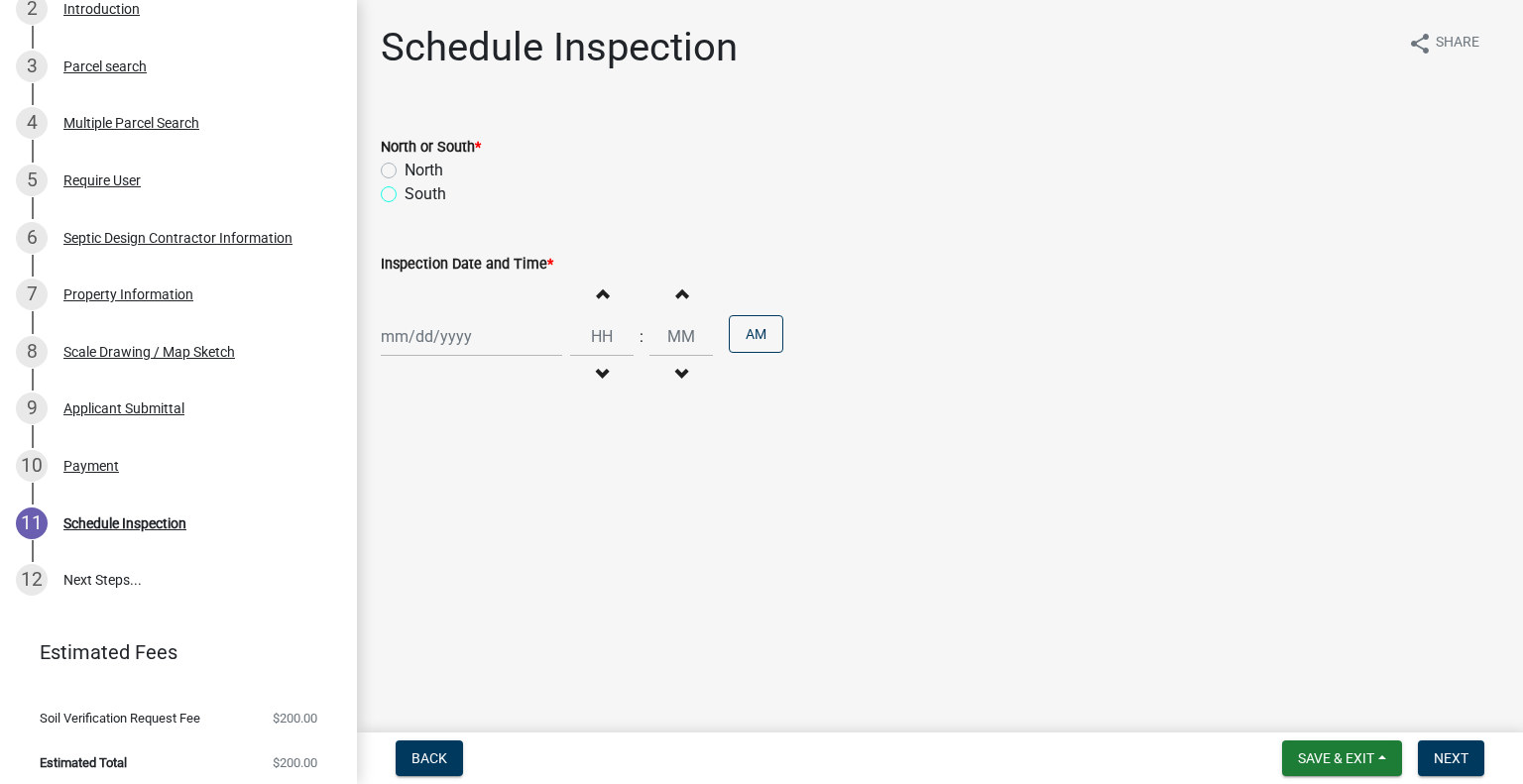click on "South" at bounding box center [410, 188] 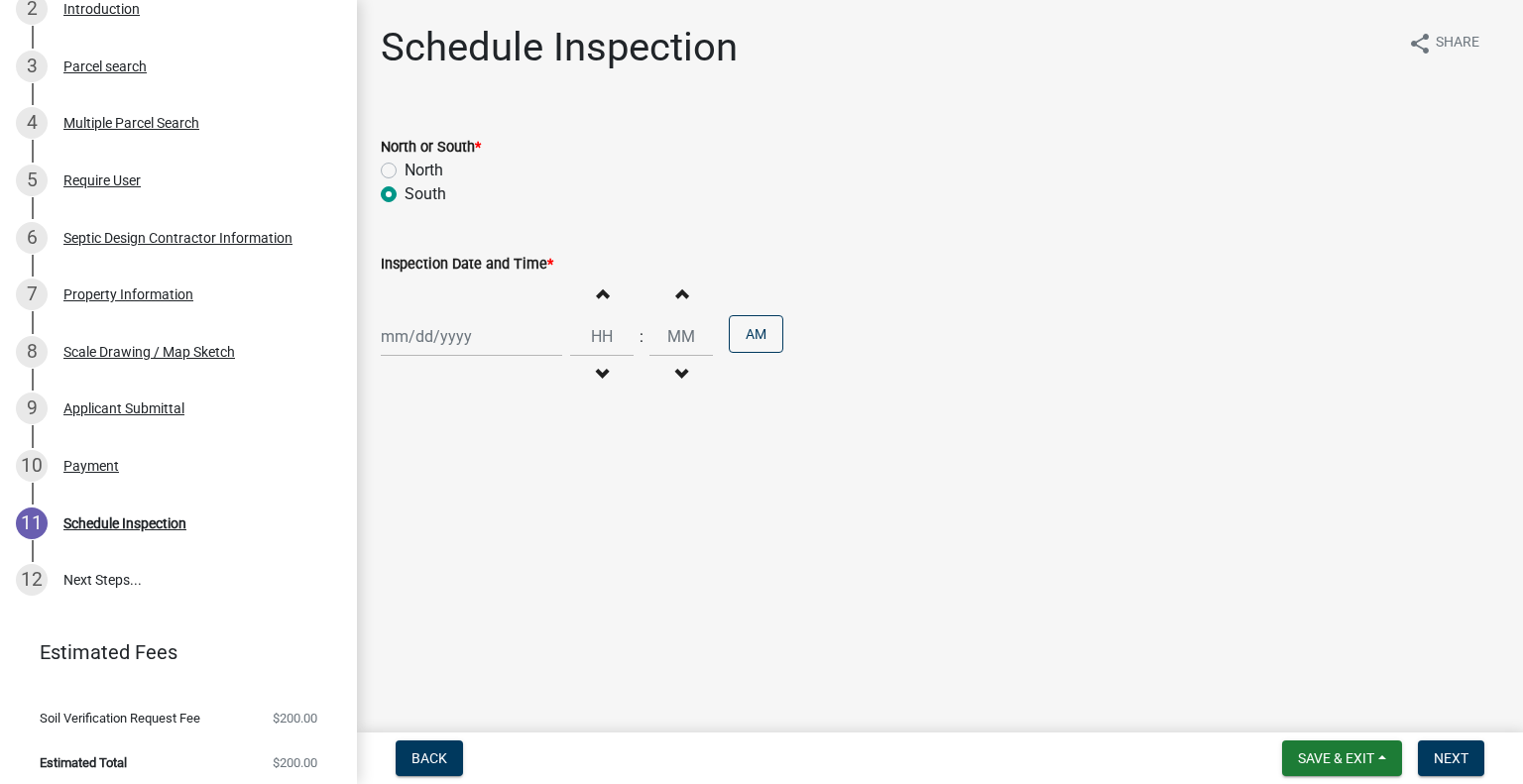 radio on "true" 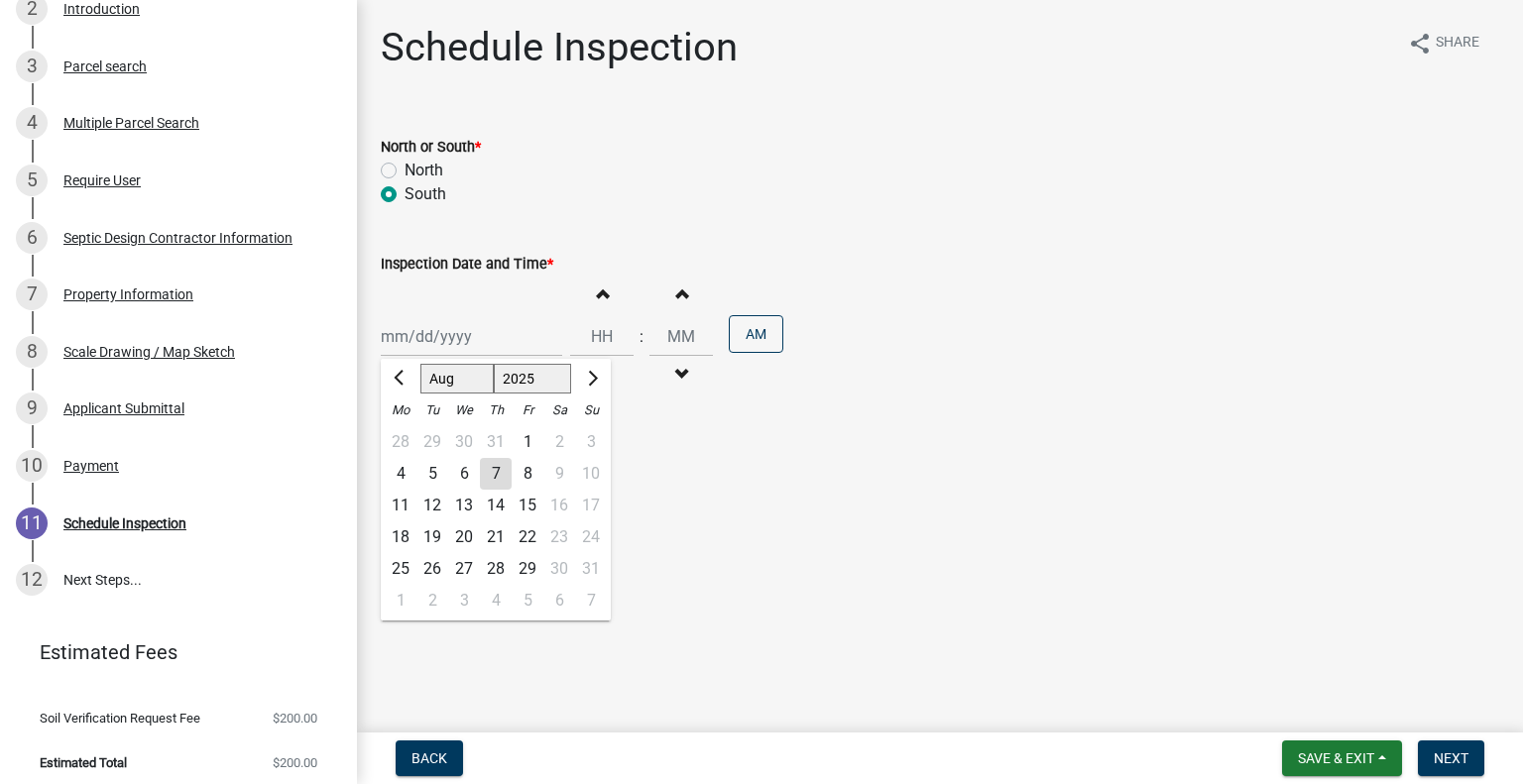 click on "11" 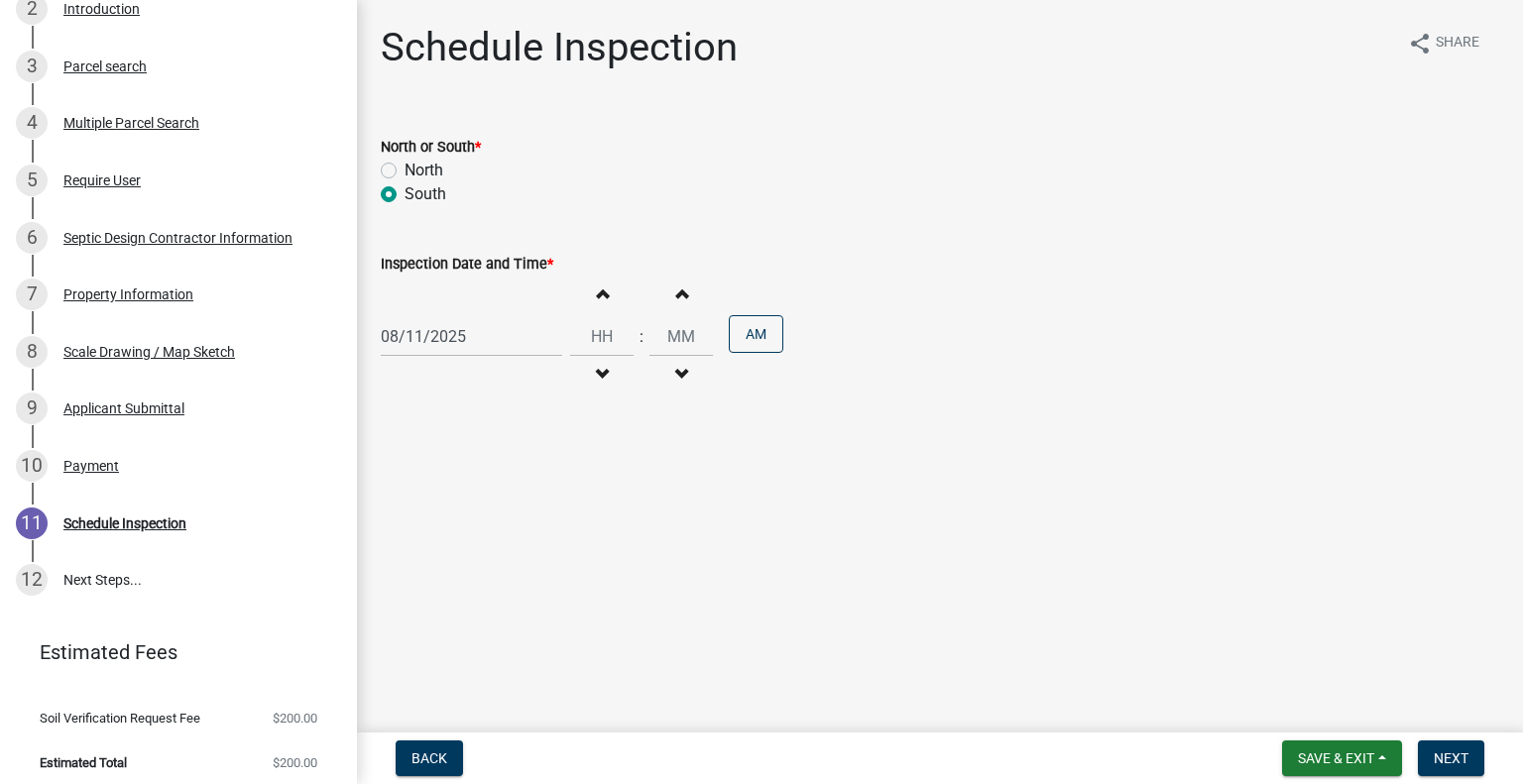 click on "Decrement hours" at bounding box center (602, 375) 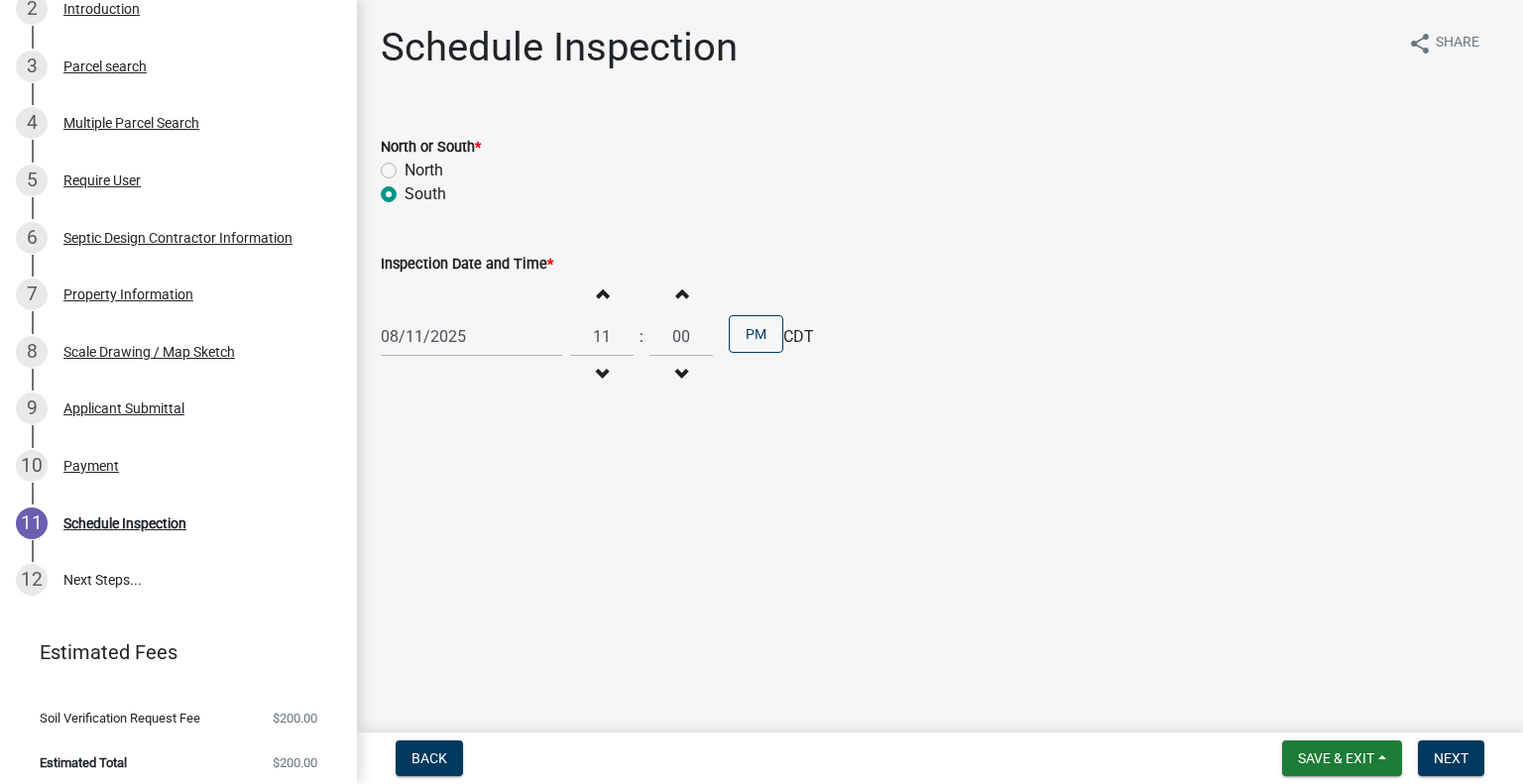 click on "Increment hours" at bounding box center (602, 293) 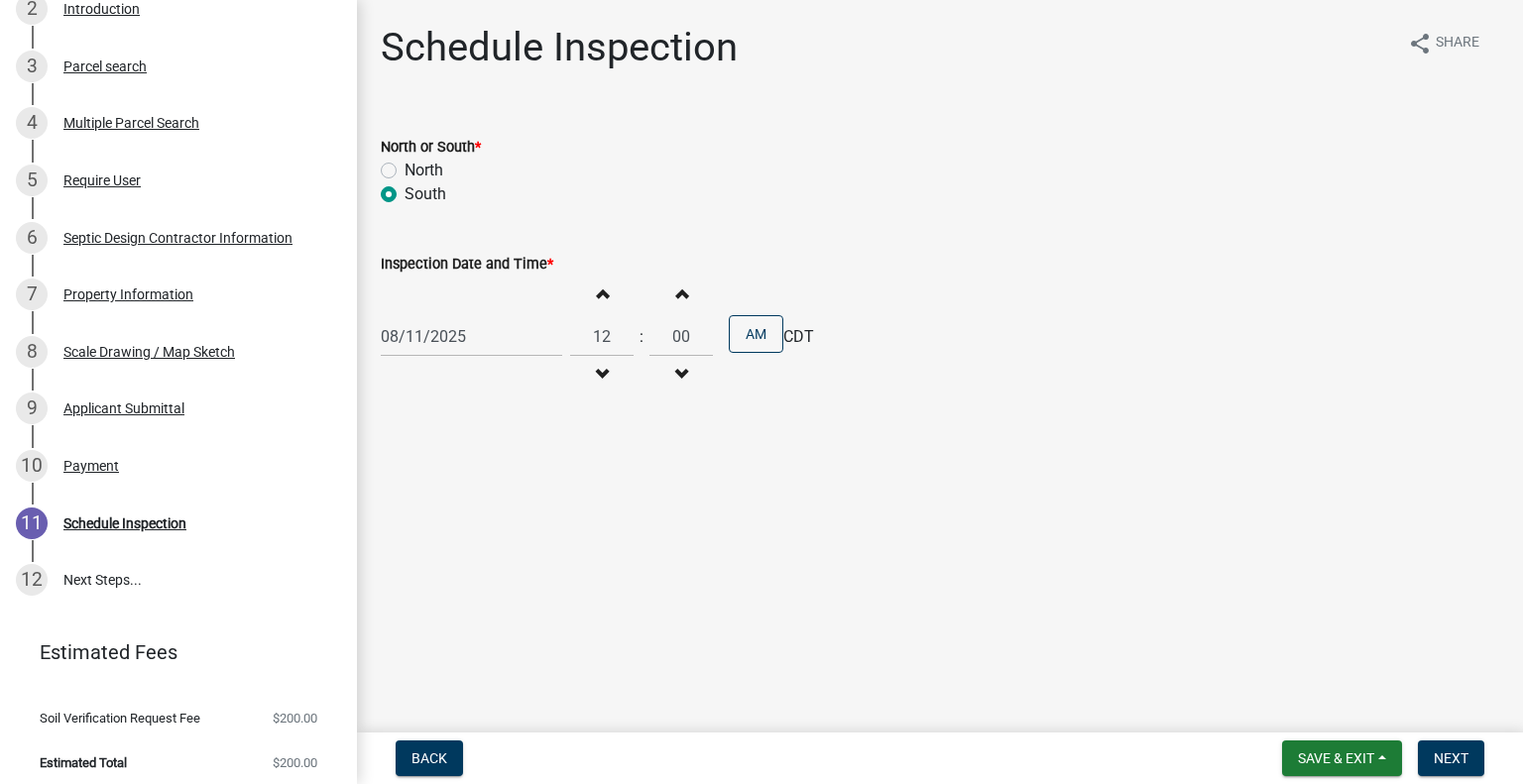 drag, startPoint x: 587, startPoint y: 301, endPoint x: 686, endPoint y: 337, distance: 105.3423 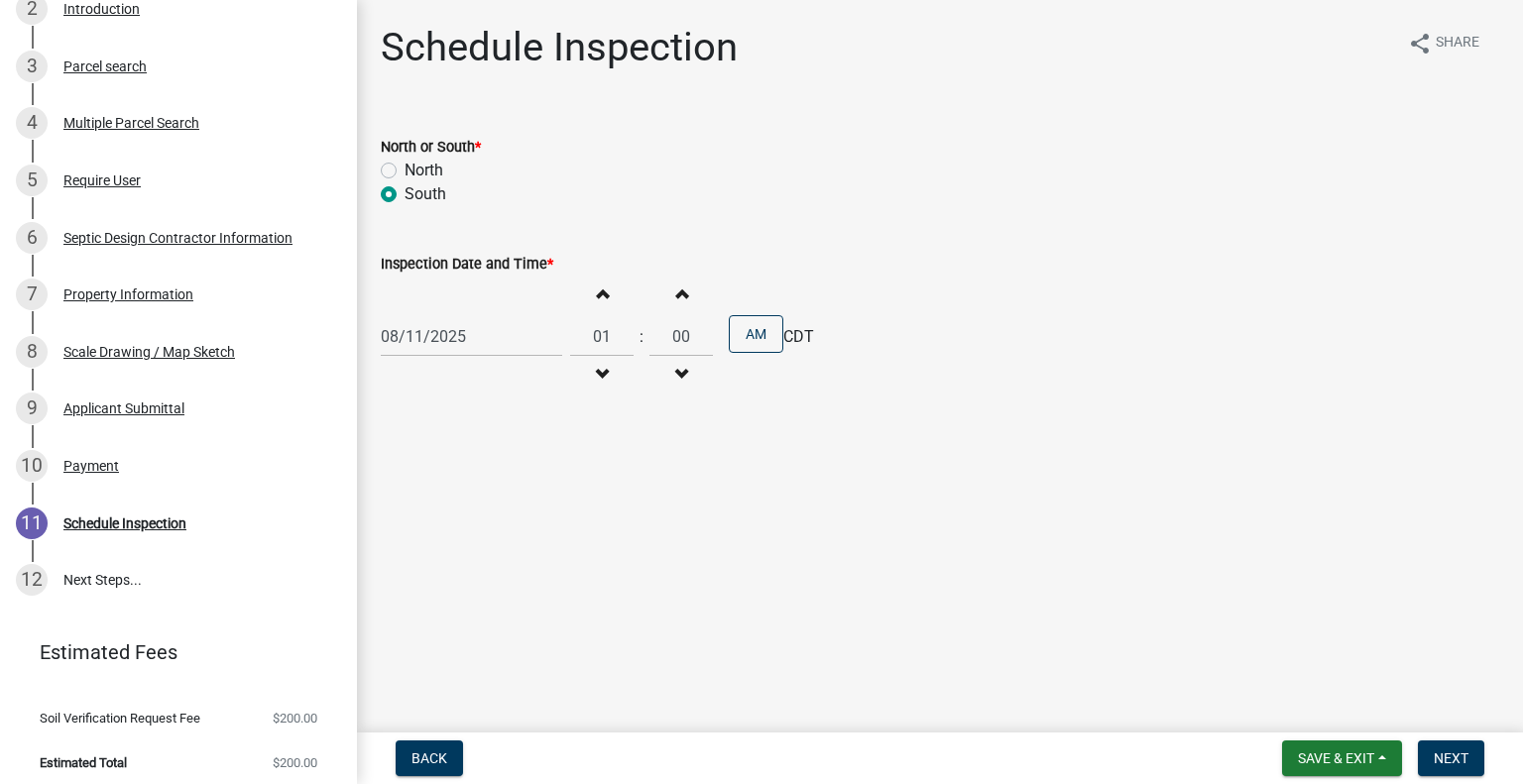 click on "Increment hours" at bounding box center (602, 293) 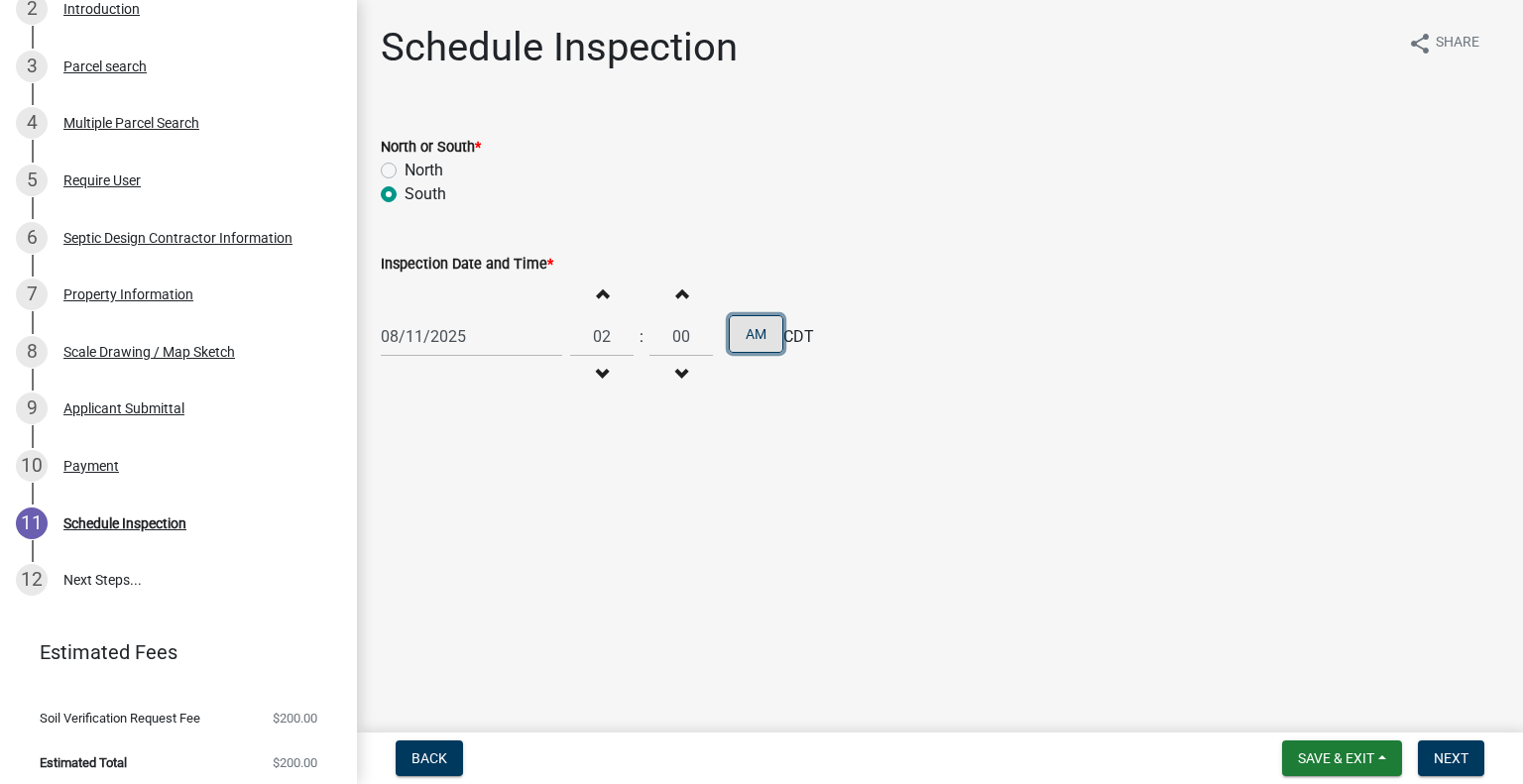 click on "AM" at bounding box center [756, 334] 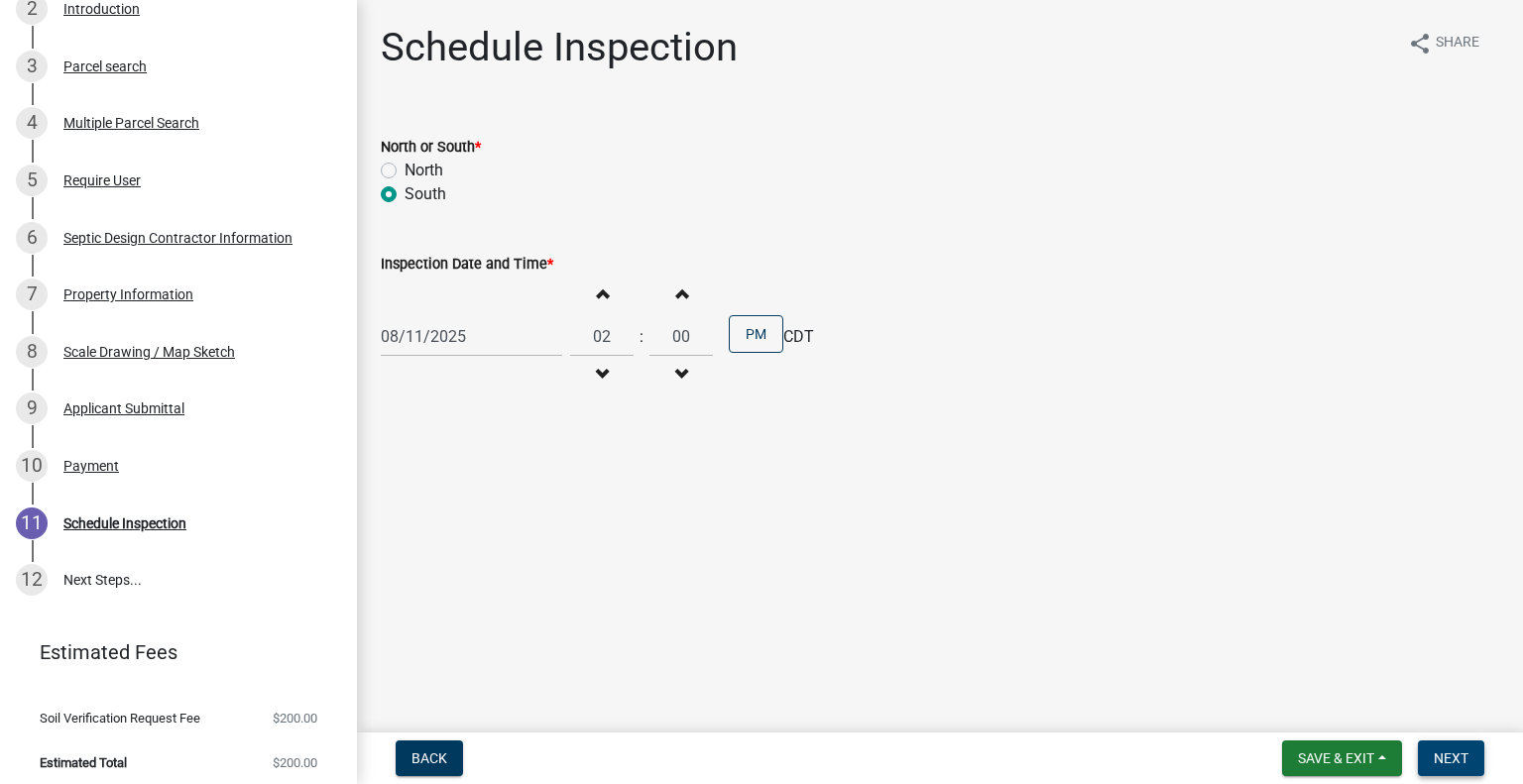 click on "Next" at bounding box center [1451, 758] 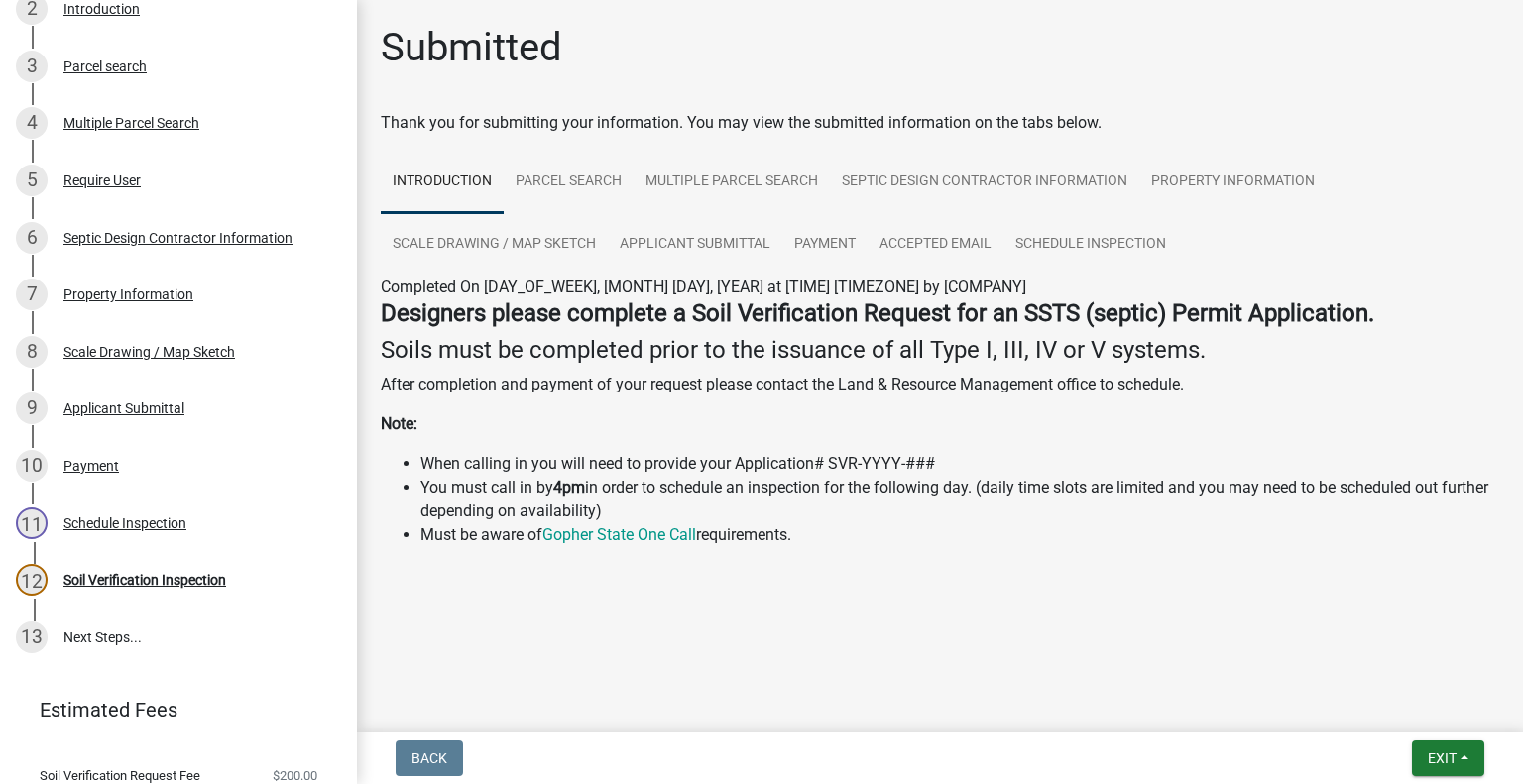 scroll, scrollTop: 488, scrollLeft: 0, axis: vertical 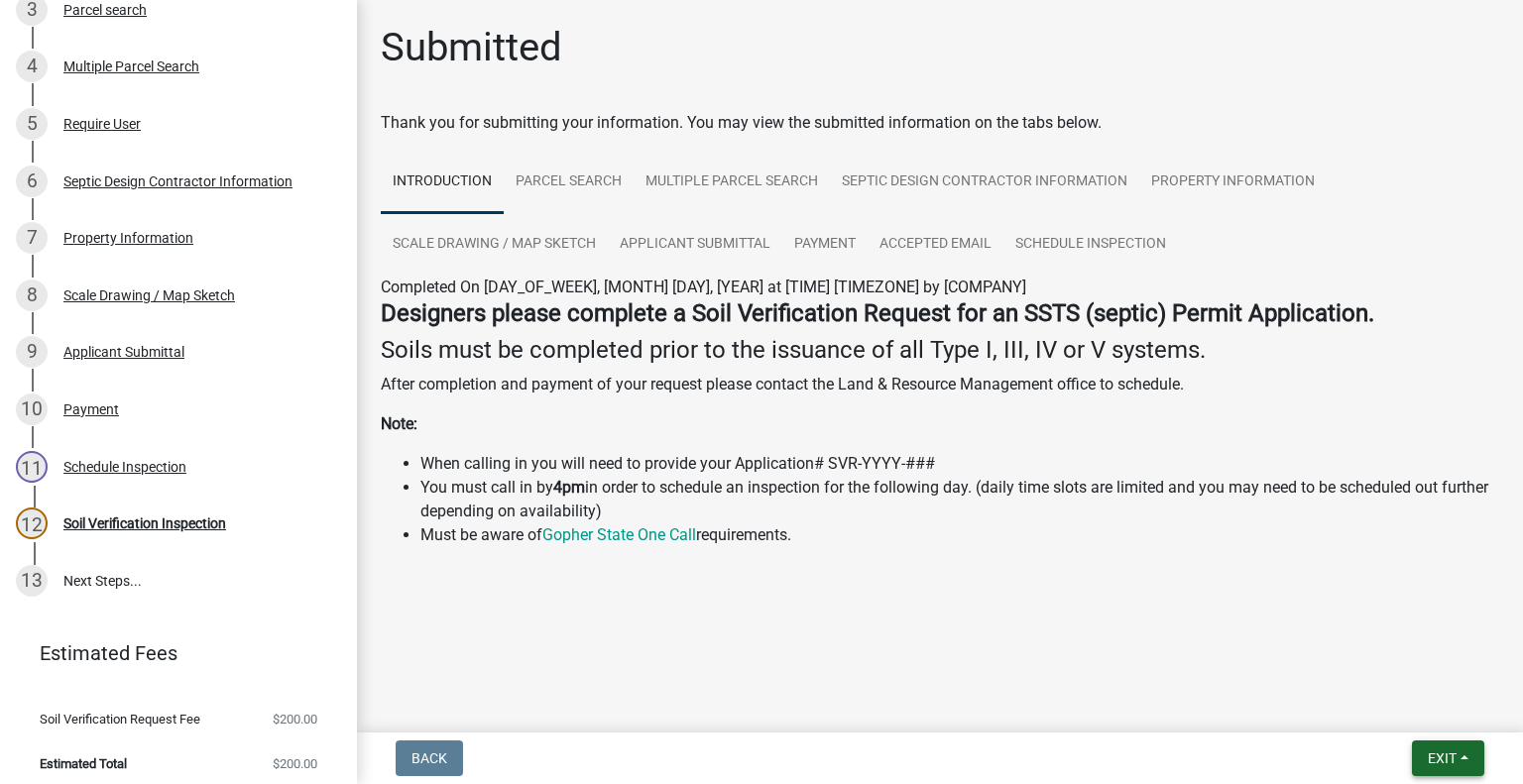 click on "Exit" at bounding box center (1448, 758) 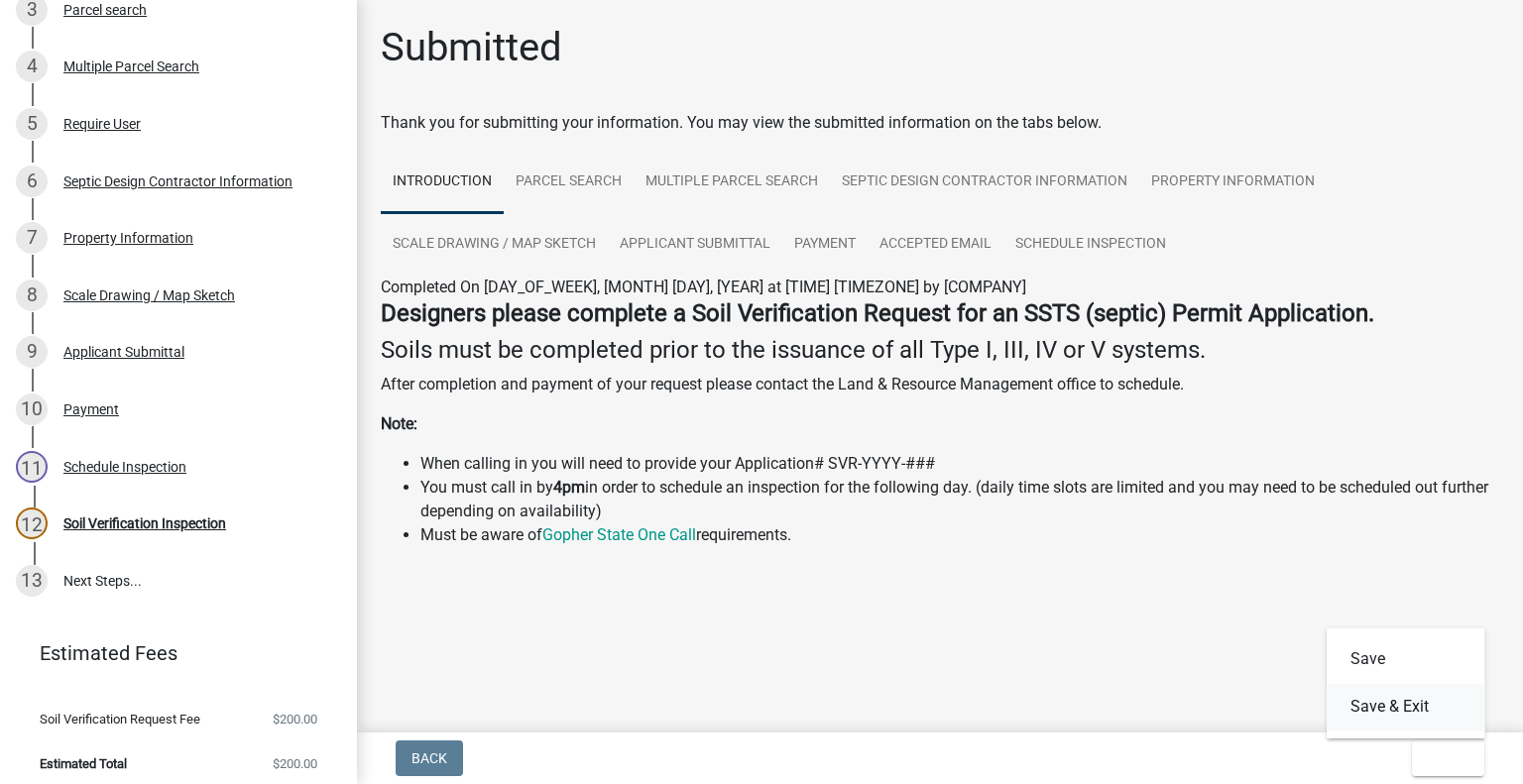 click on "Save & Exit" at bounding box center (1406, 707) 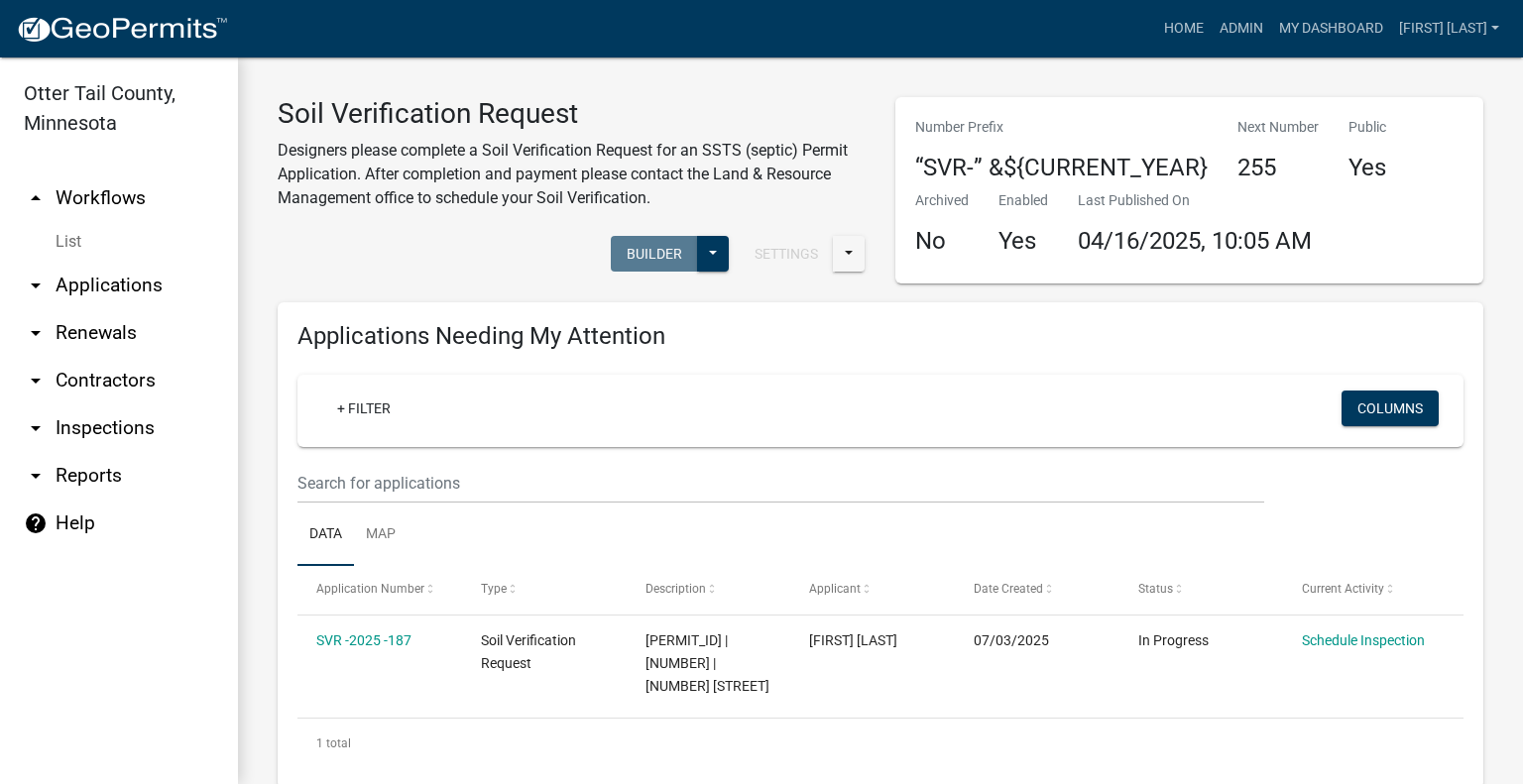 click on "arrow_drop_down   Applications" at bounding box center [119, 285] 